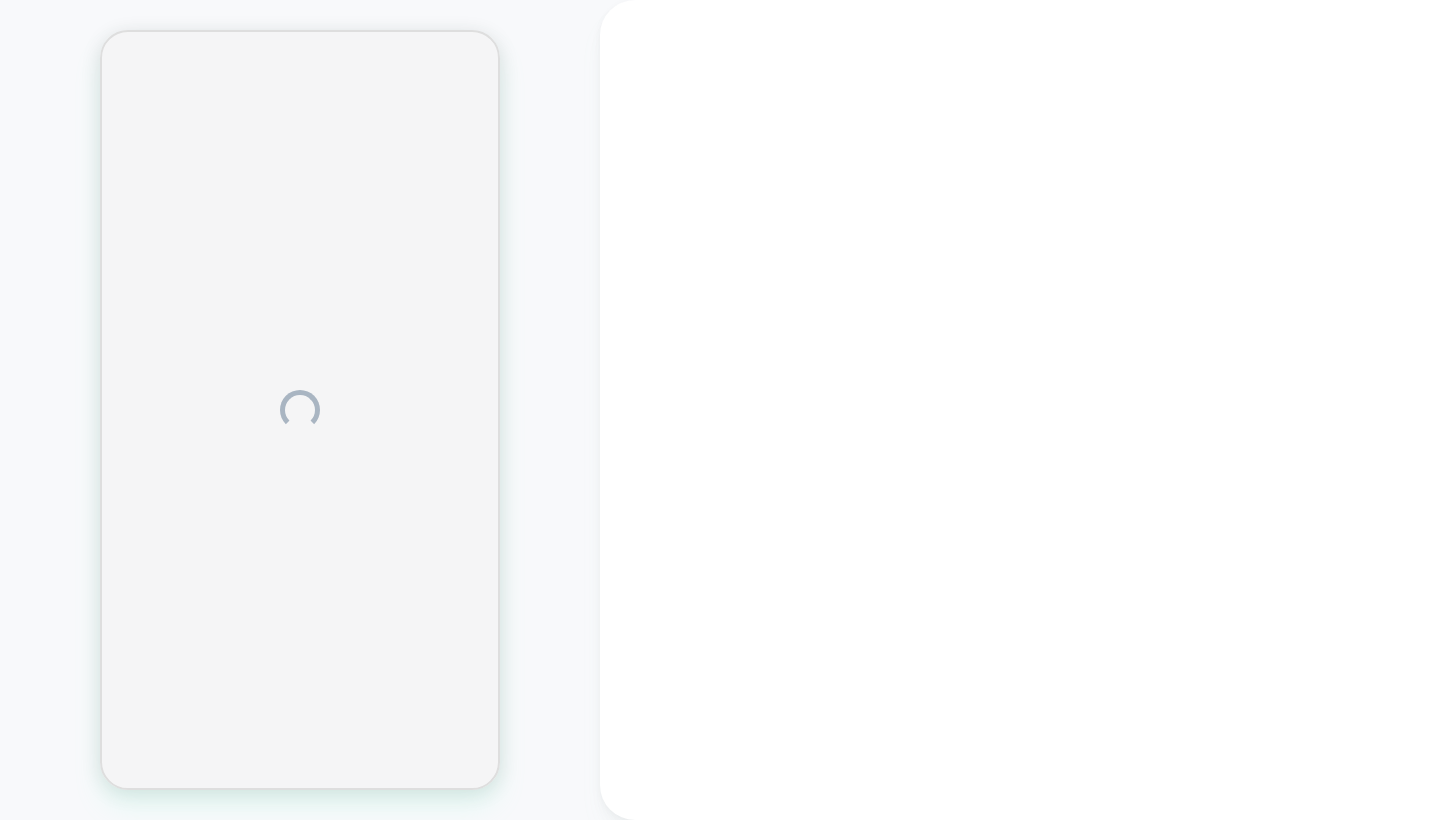 scroll, scrollTop: 0, scrollLeft: 0, axis: both 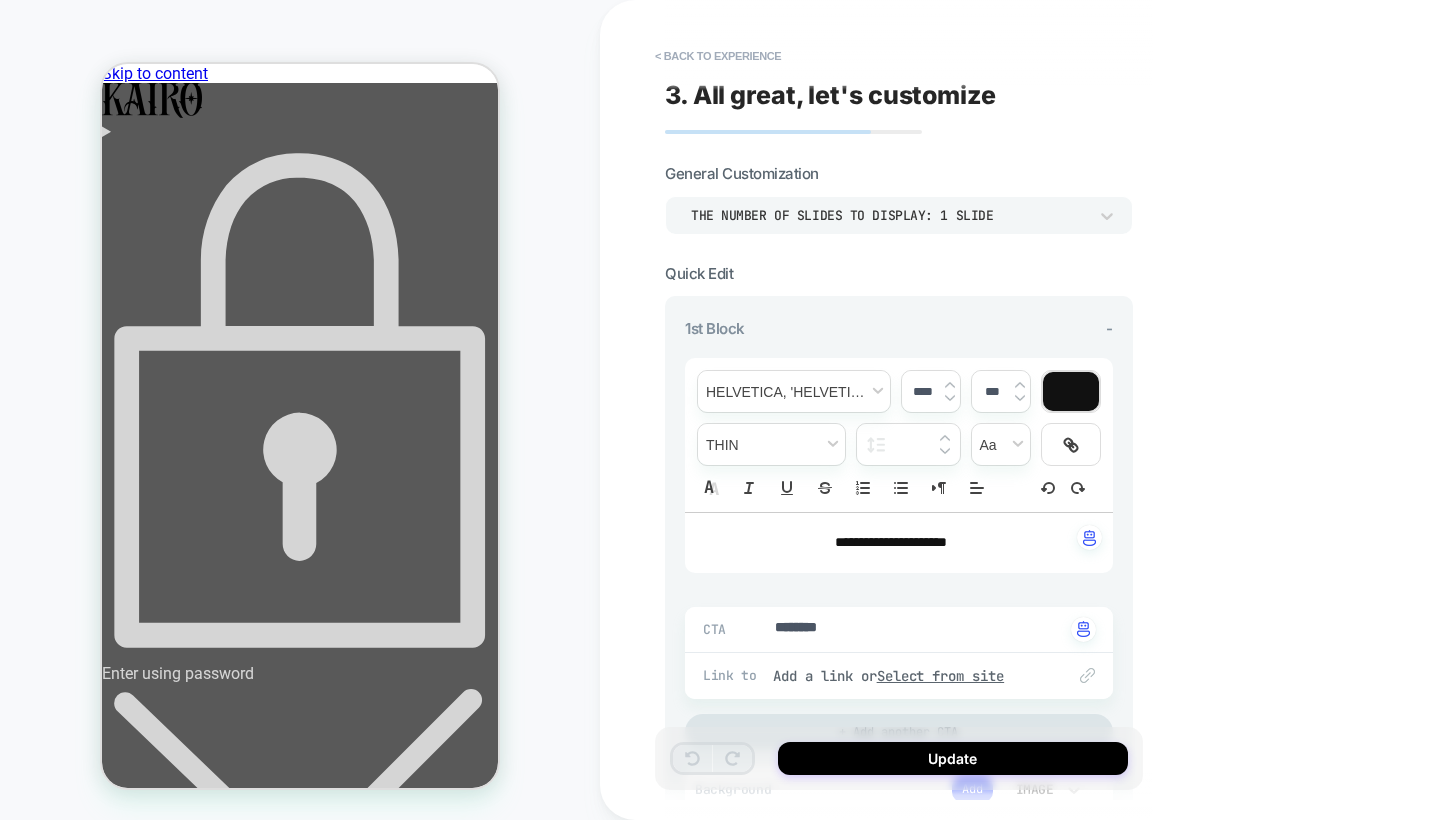 click on "Enter using password" at bounding box center [300, 412] 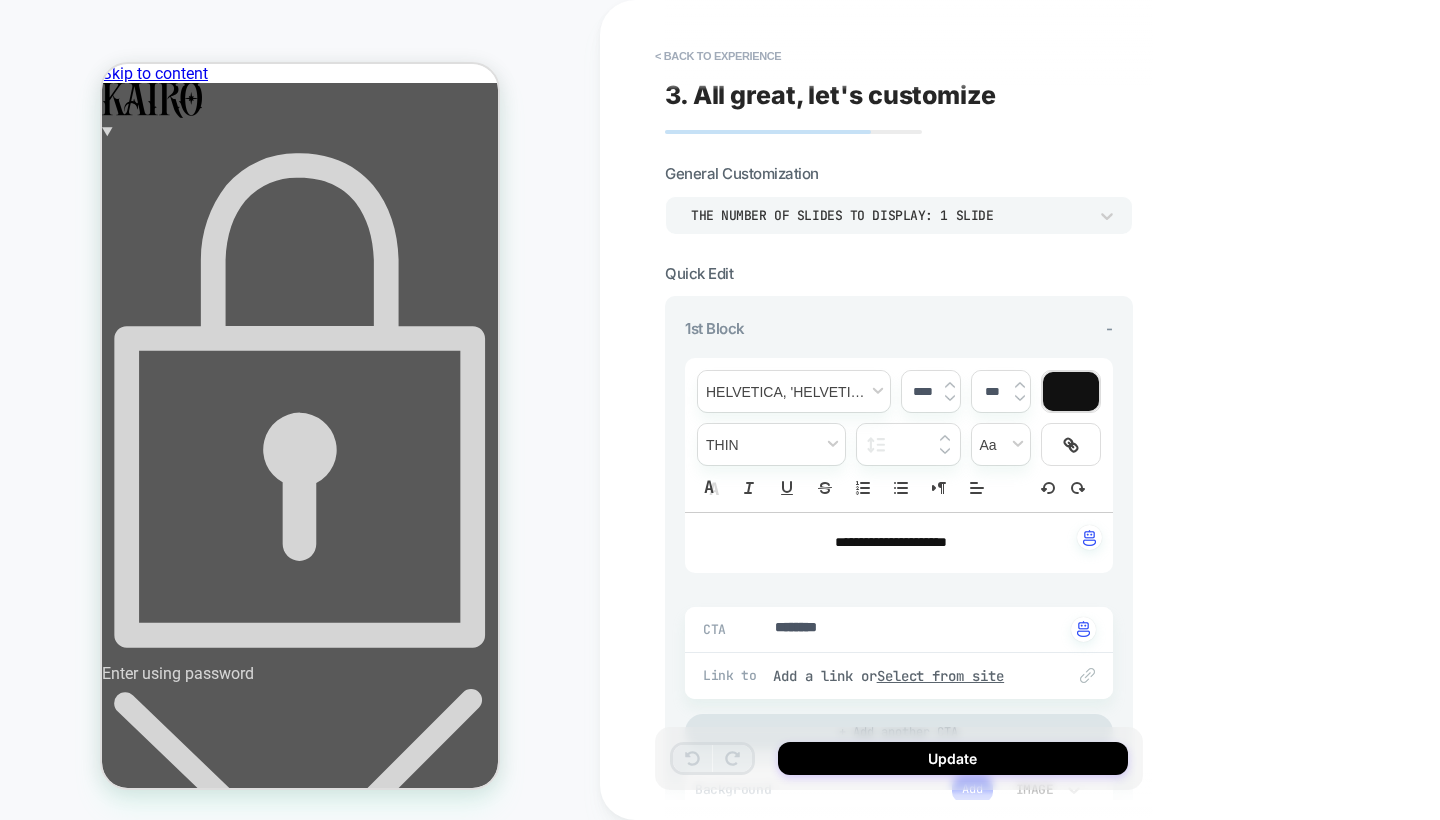 click on "Enter" at bounding box center (126, 1224) 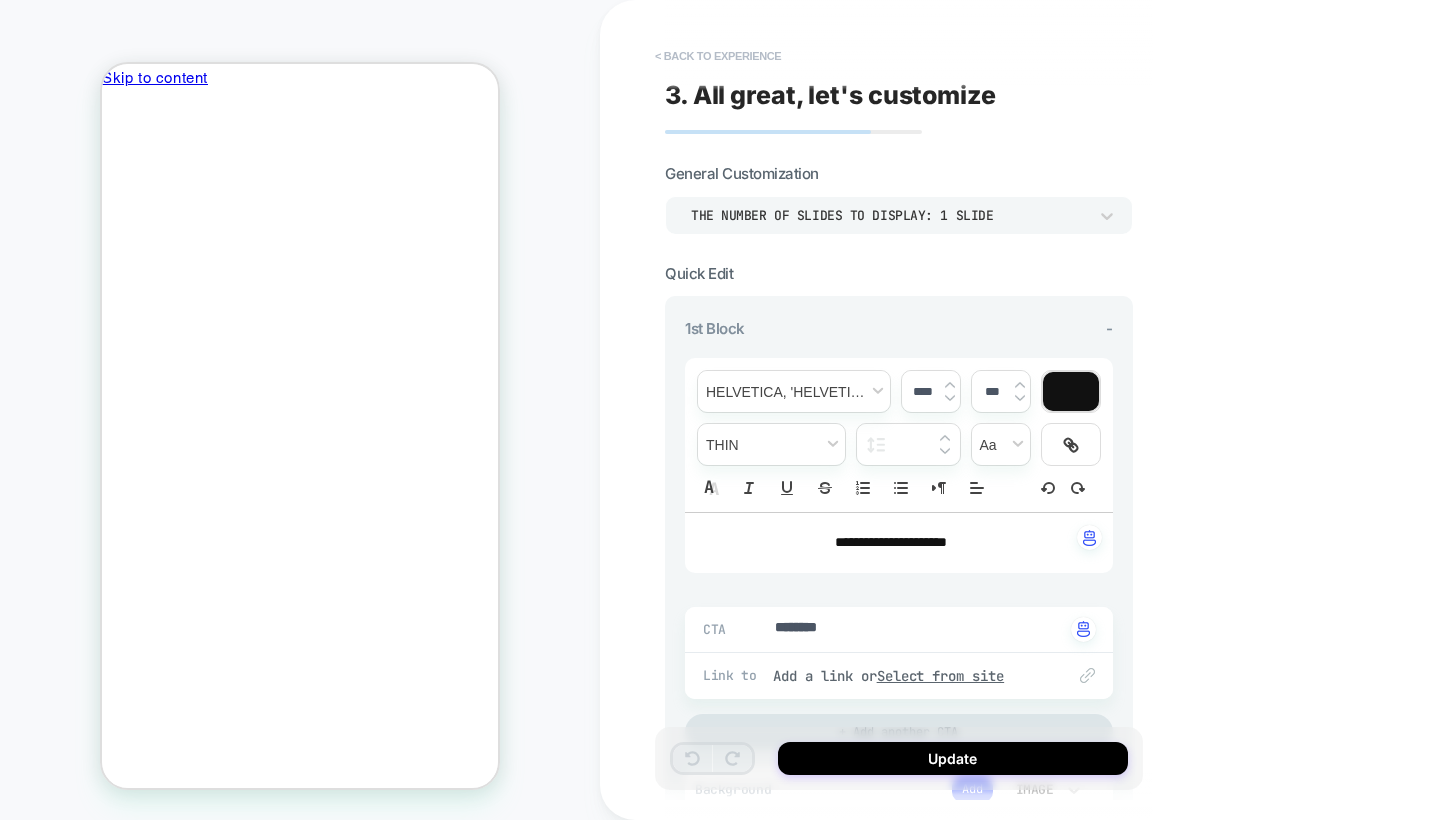 scroll, scrollTop: 0, scrollLeft: 0, axis: both 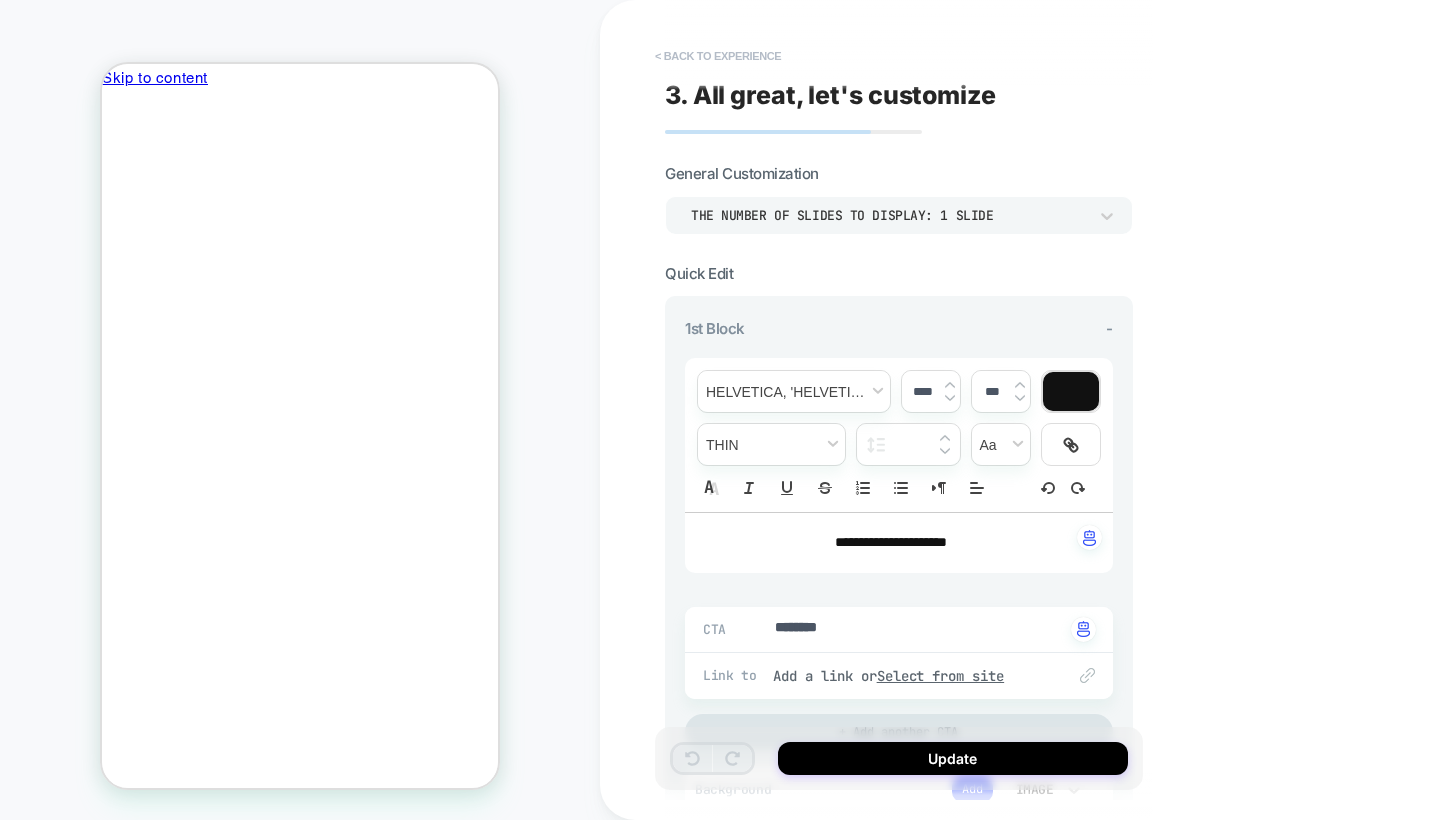 click on "< Back to experience" at bounding box center (718, 56) 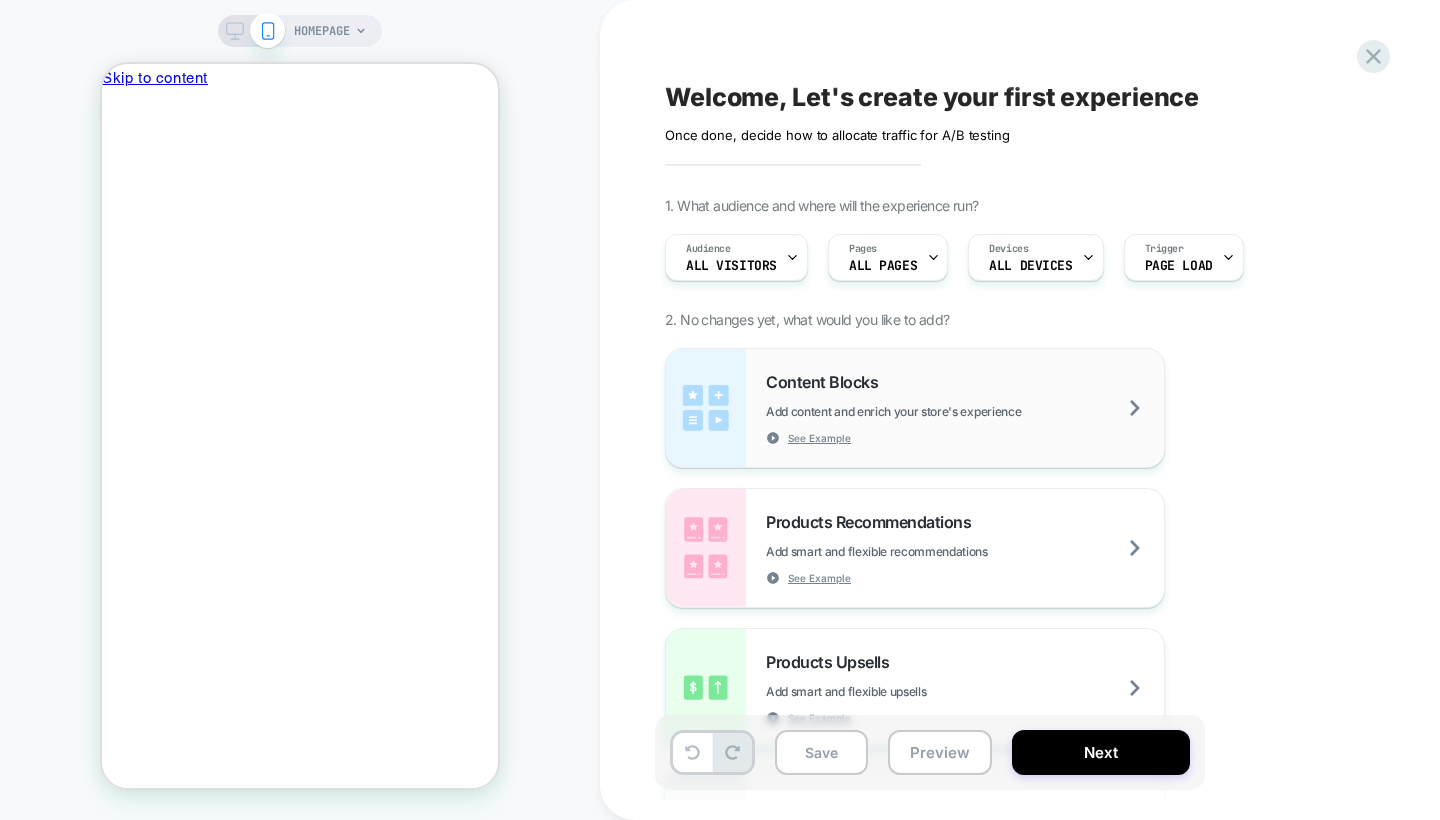 click on "Content Blocks" at bounding box center (827, 382) 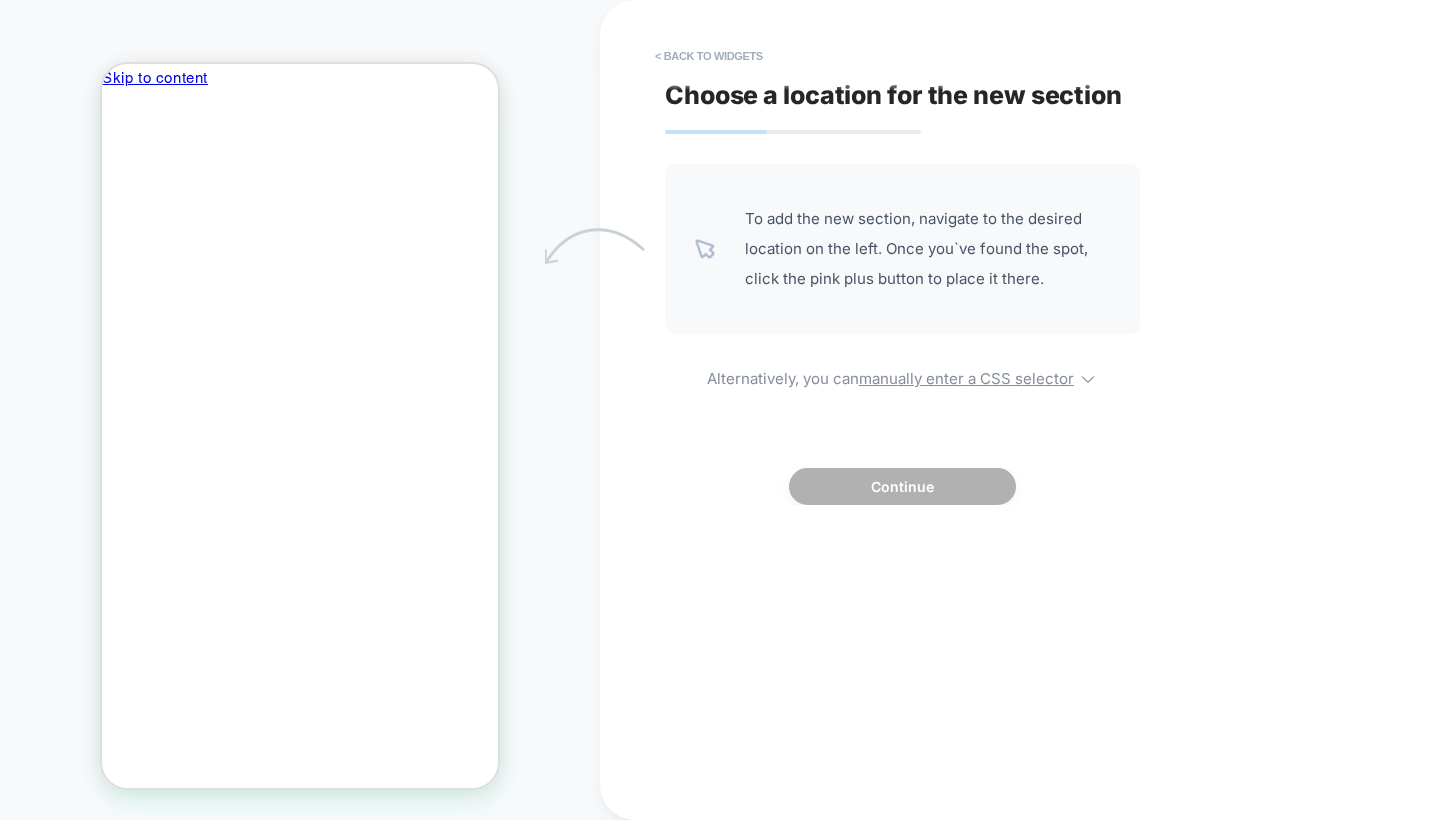 click on "To add the new section, navigate to the desired location on the
left. Once you`ve found the spot, click the pink plus button to
place it there." at bounding box center [927, 249] 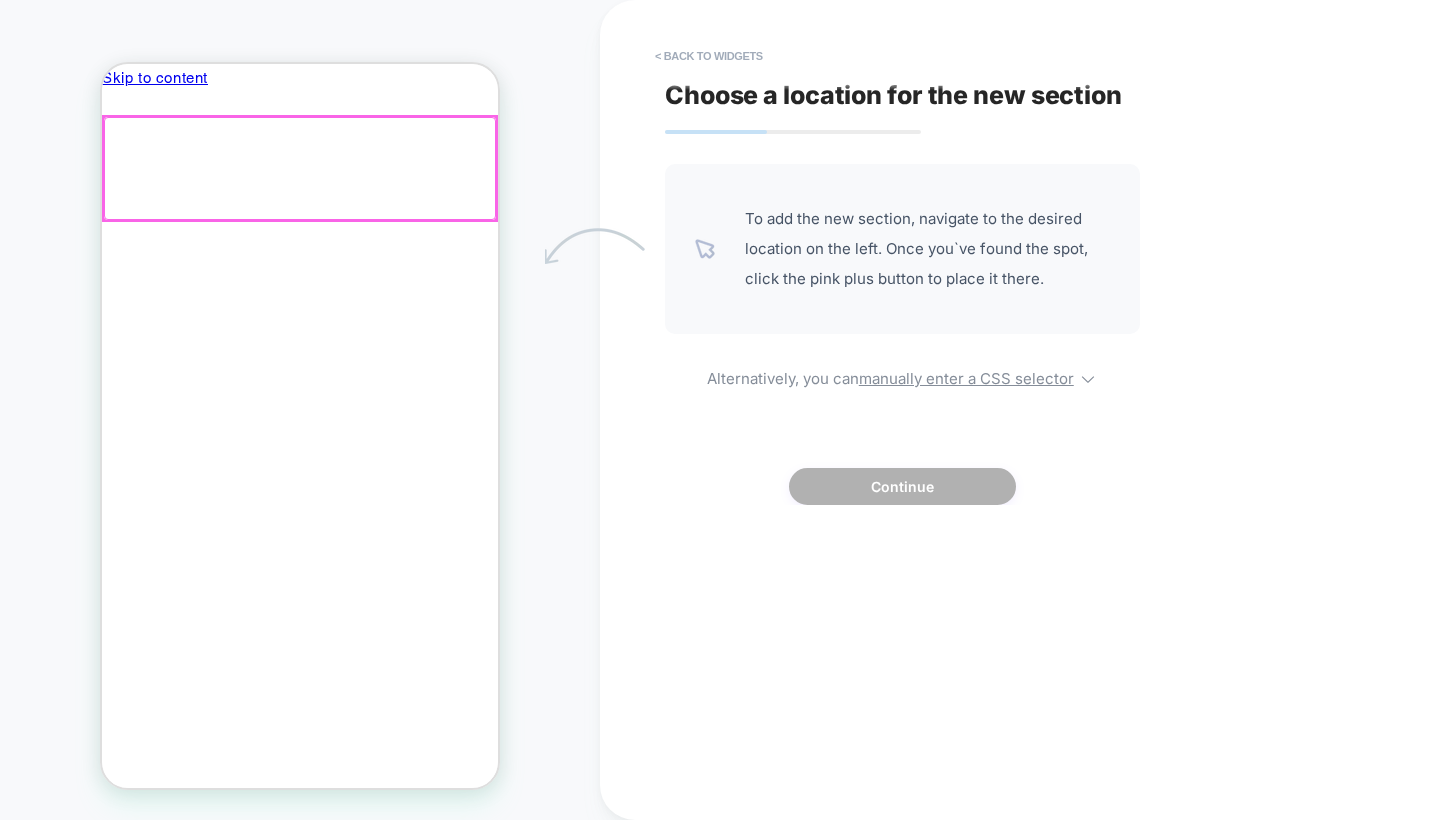 click at bounding box center [300, 168] 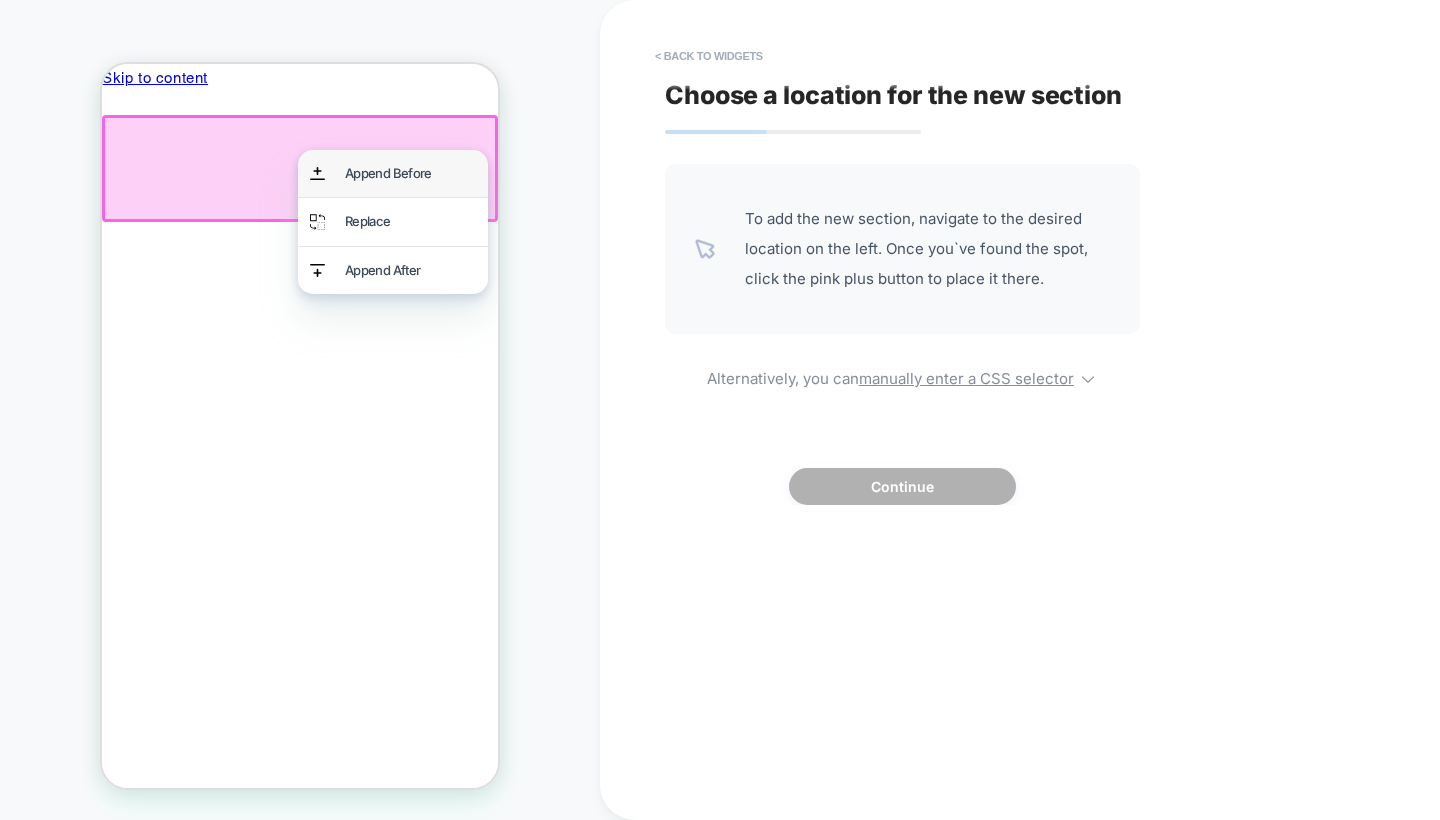 click on "Append Before" at bounding box center [410, 173] 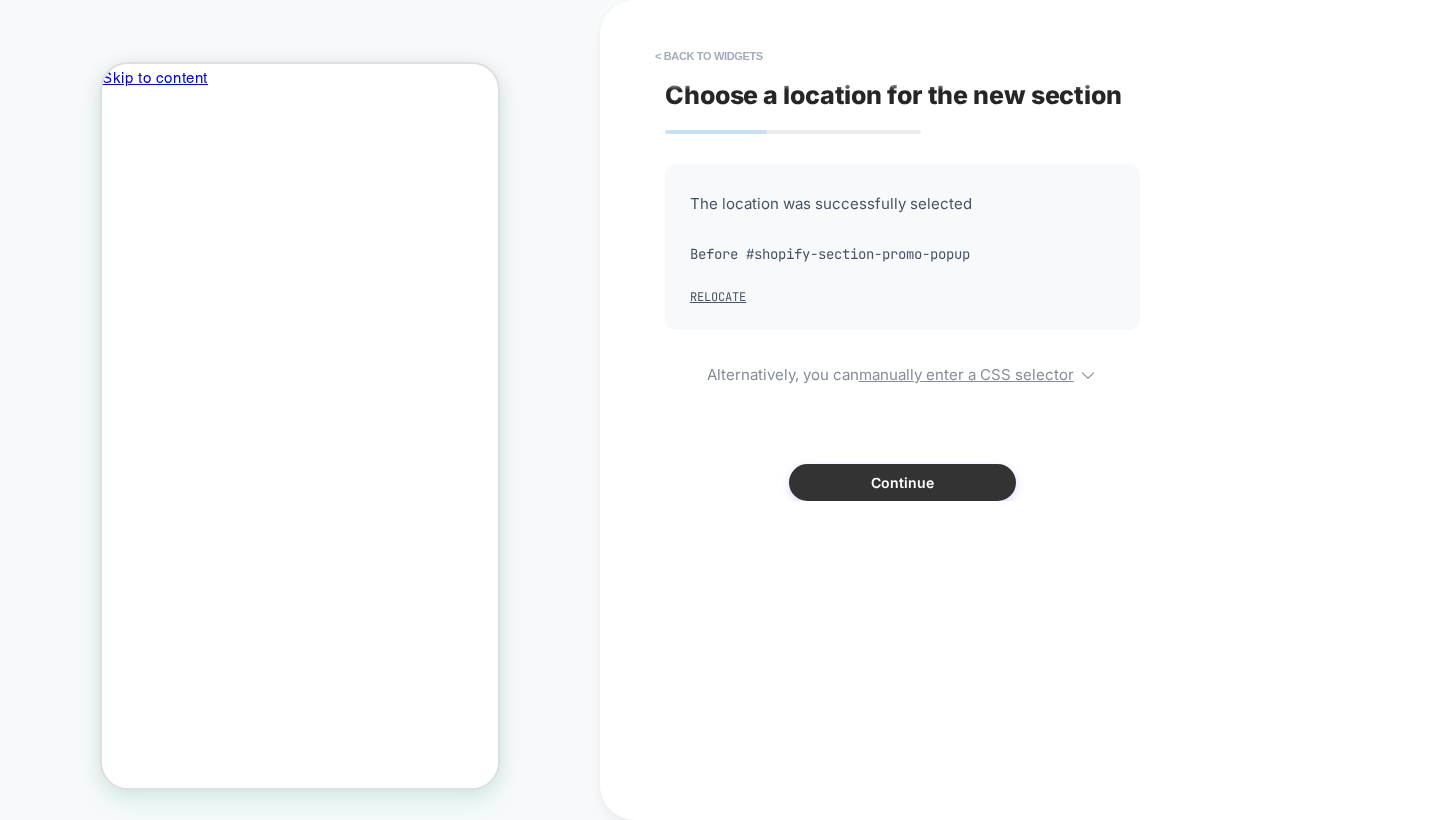 click on "Continue" at bounding box center [902, 482] 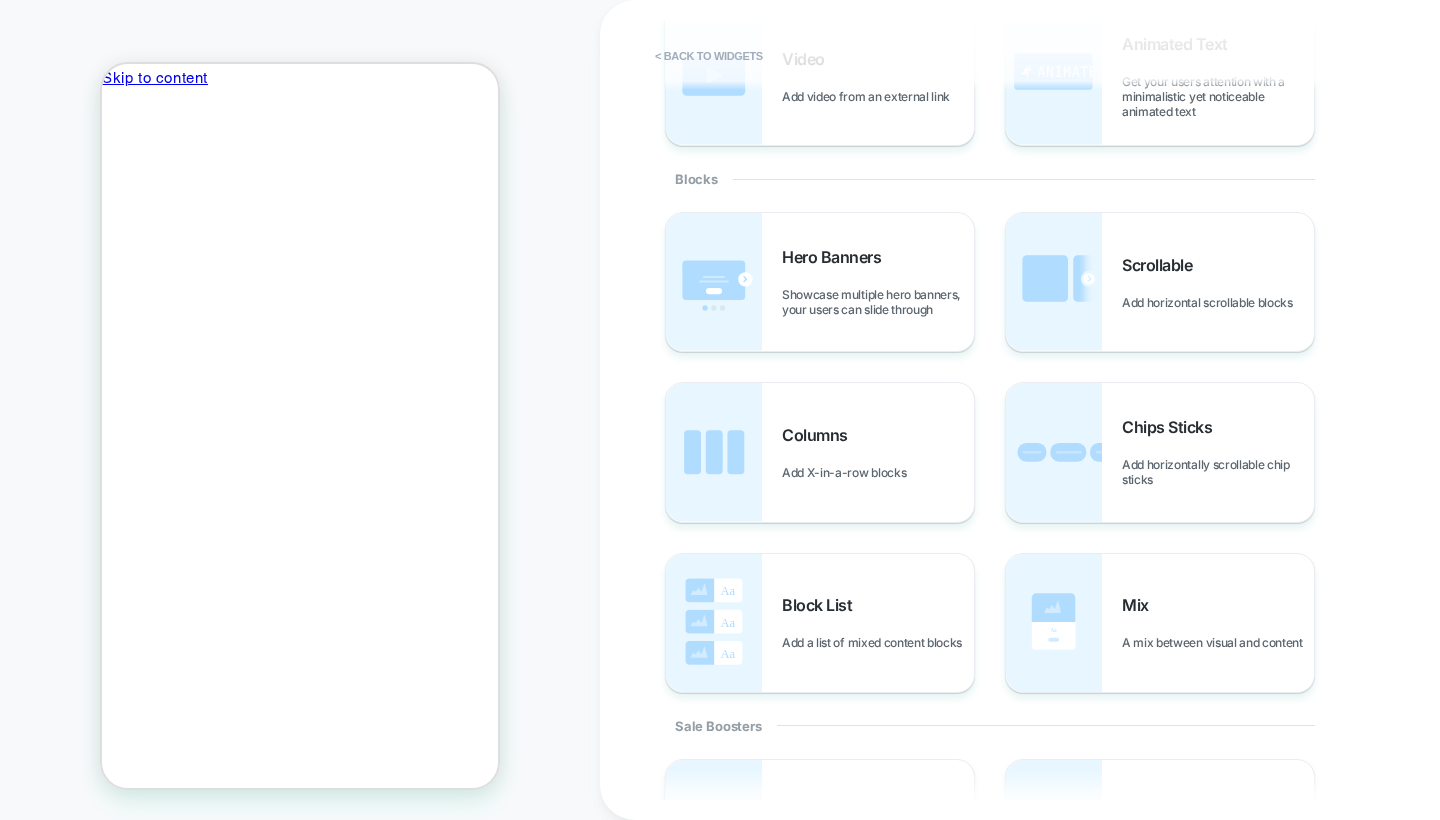 scroll, scrollTop: 356, scrollLeft: 0, axis: vertical 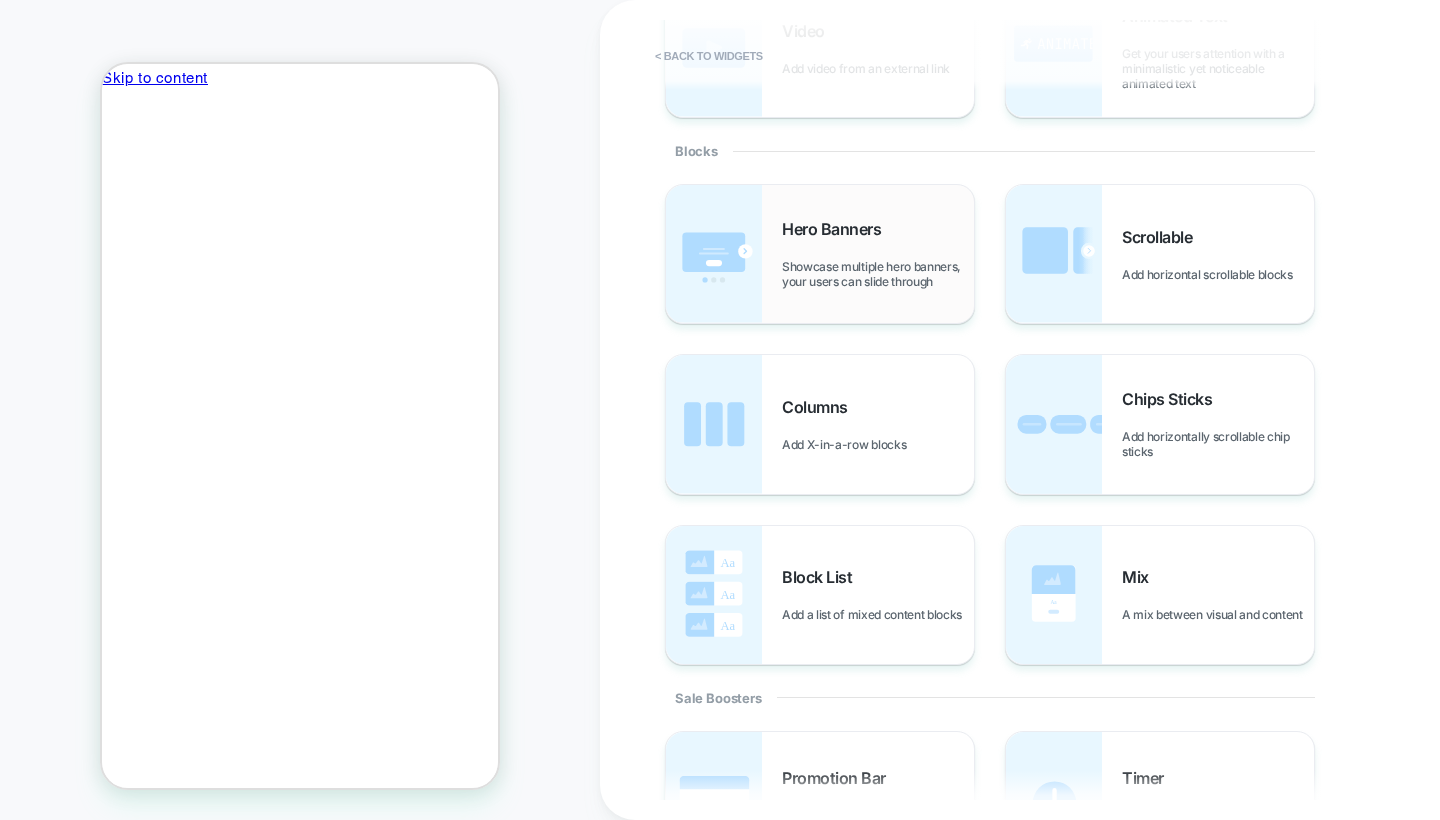 click on "Hero Banners Showcase multiple hero banners, your users can slide through" at bounding box center [878, 254] 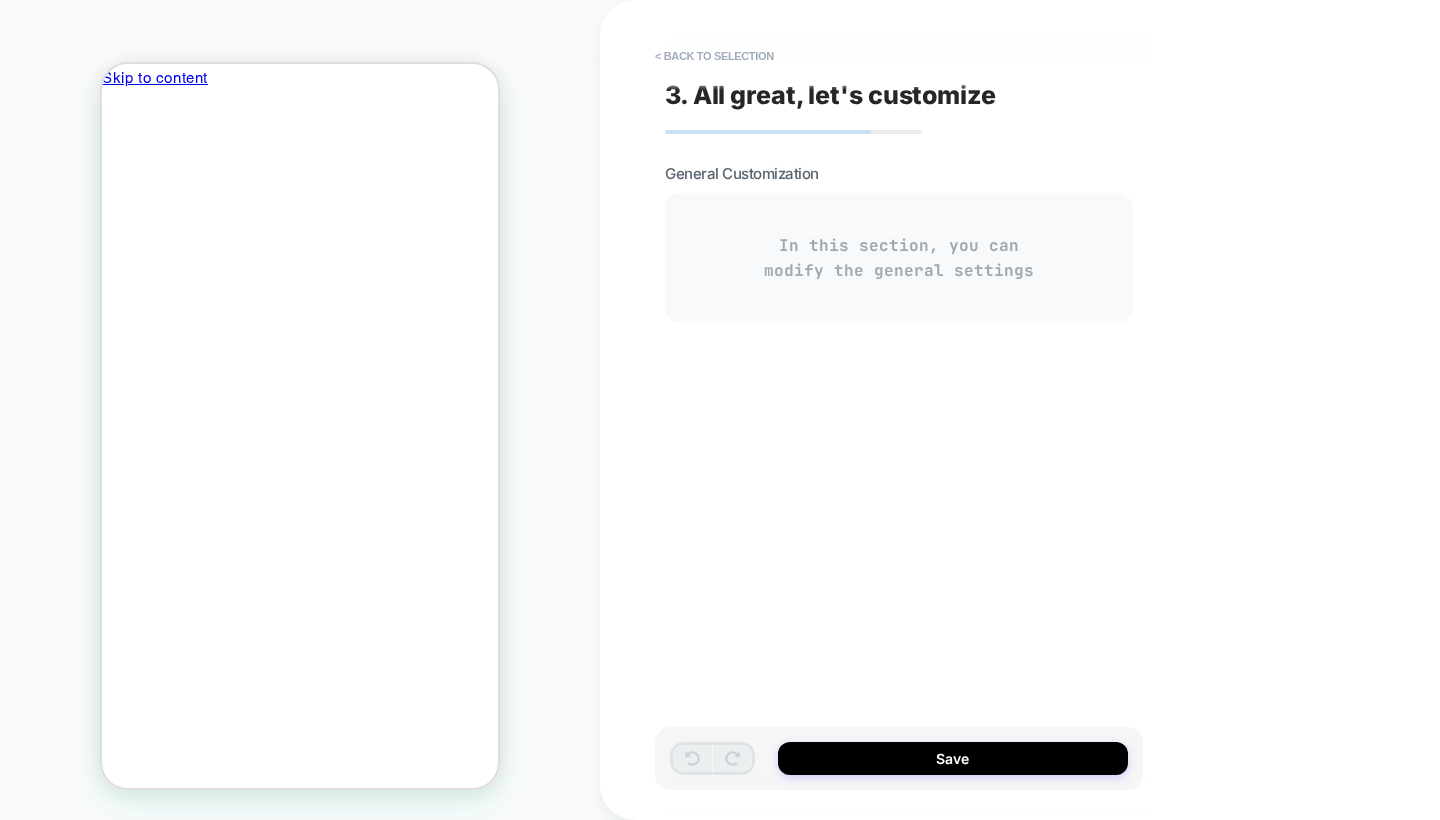 click on "Summer Sale" at bounding box center [300, 2840] 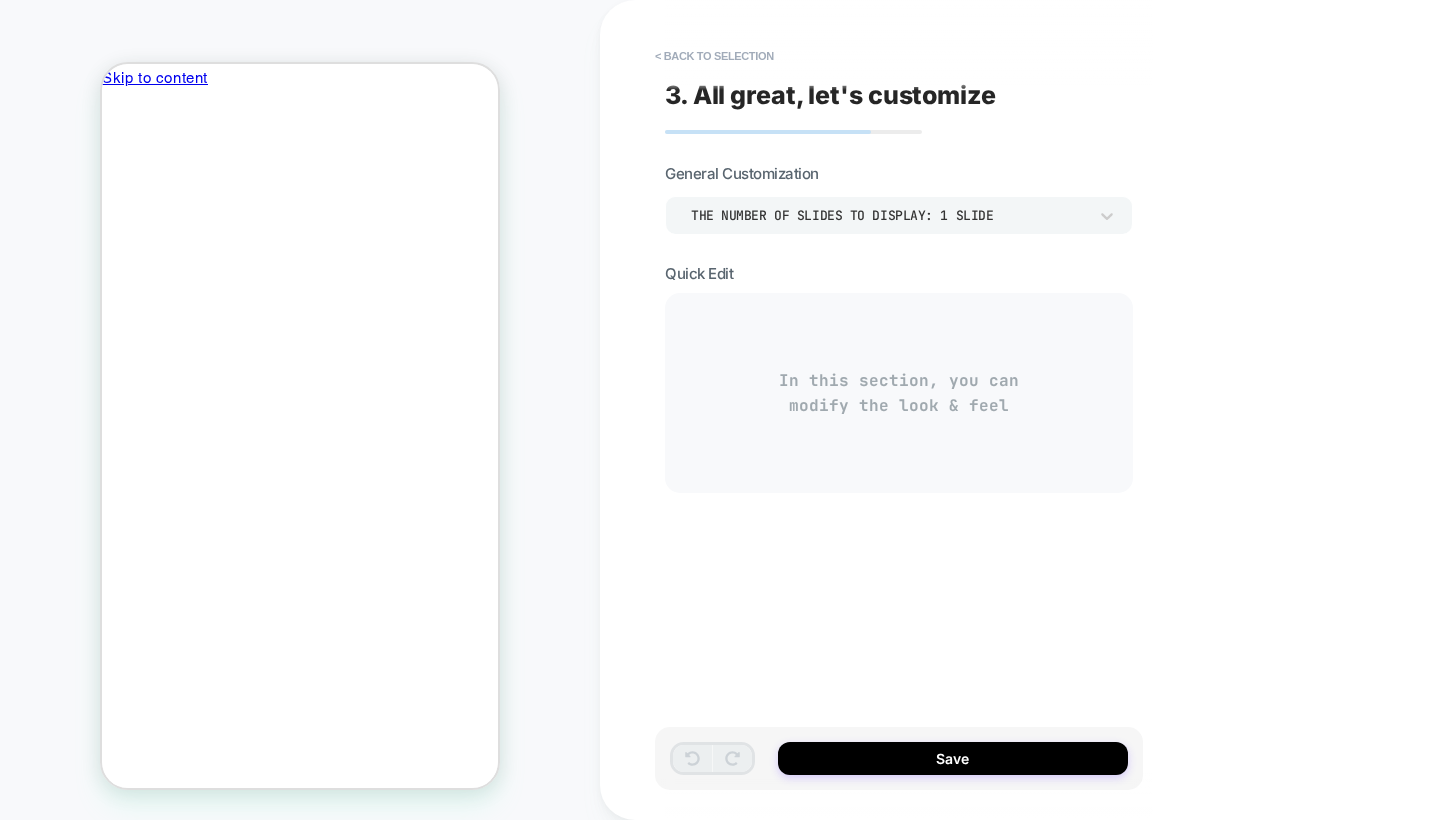 click on "In this section, you can modify the look & feel" at bounding box center [899, 393] 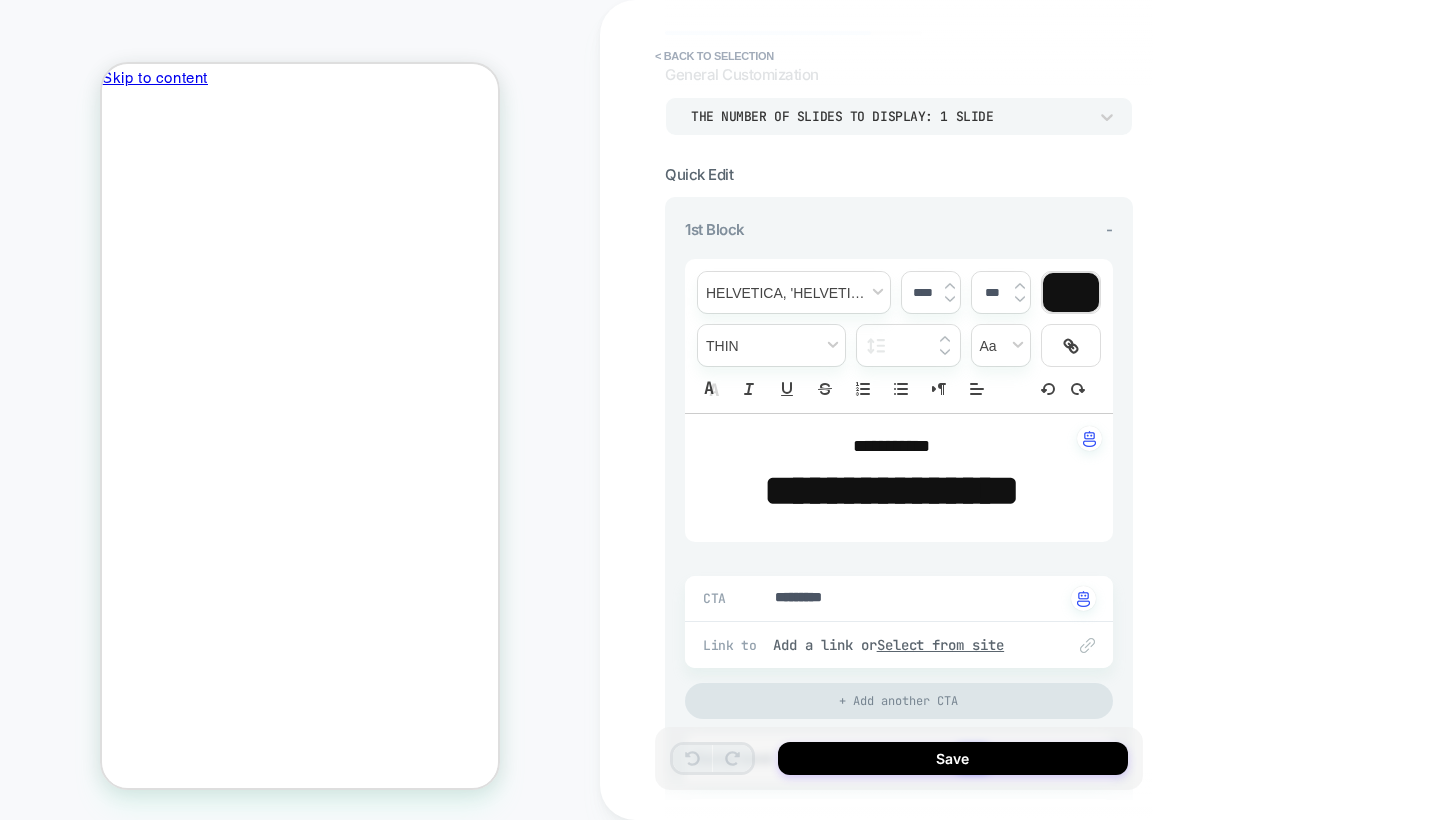 scroll, scrollTop: 98, scrollLeft: 0, axis: vertical 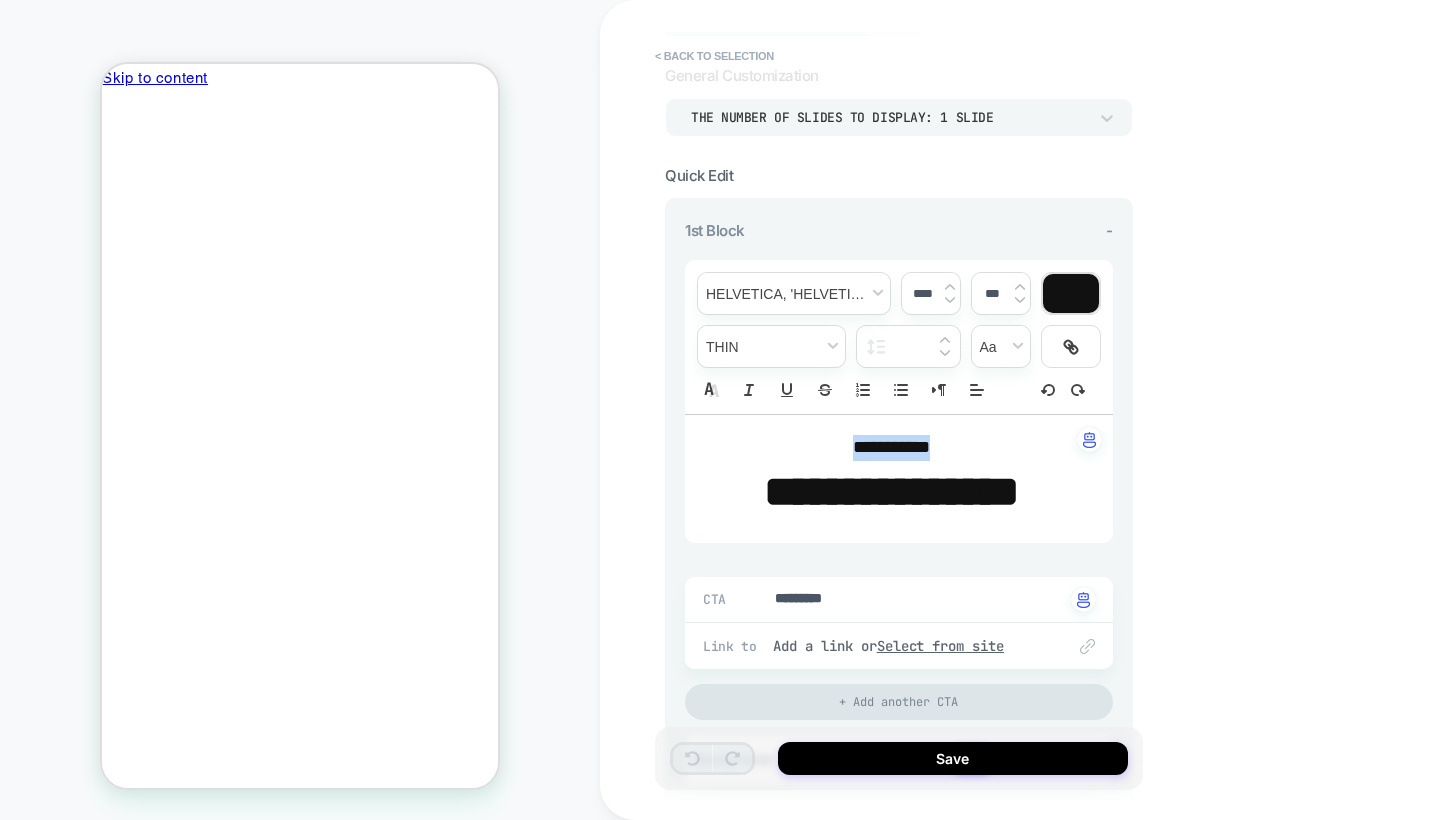 drag, startPoint x: 945, startPoint y: 449, endPoint x: 837, endPoint y: 450, distance: 108.00463 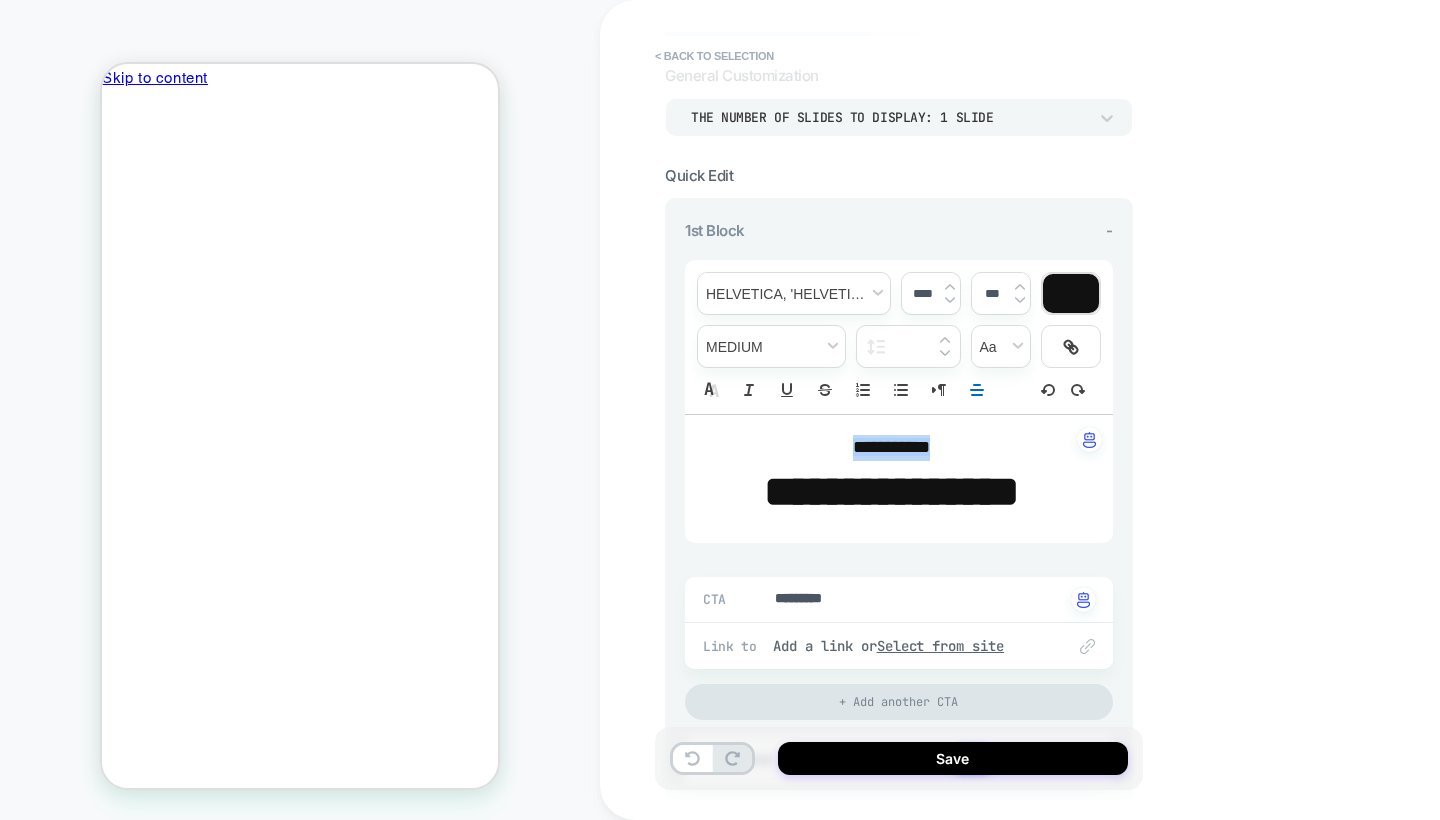 type on "*" 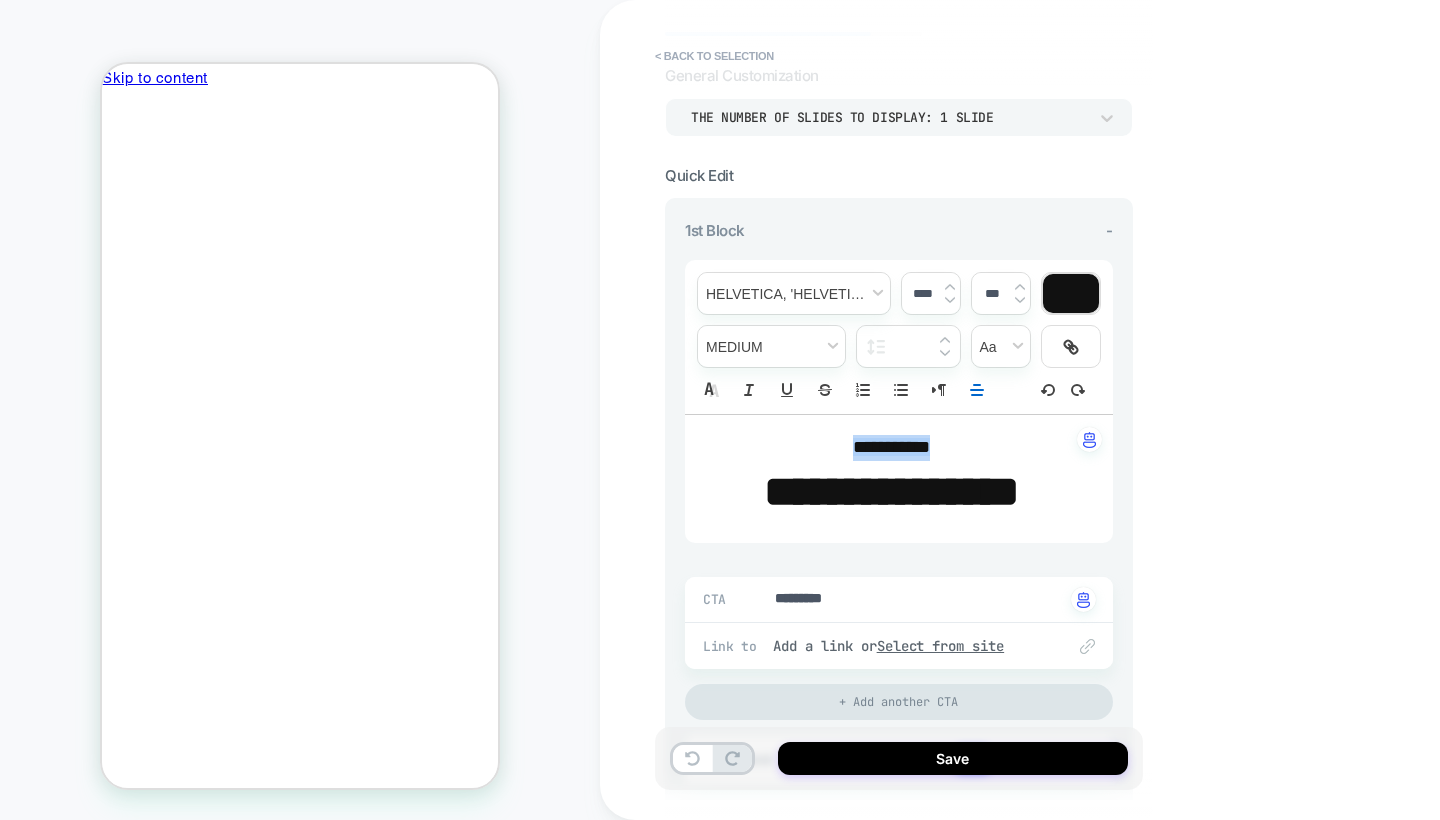 type on "****" 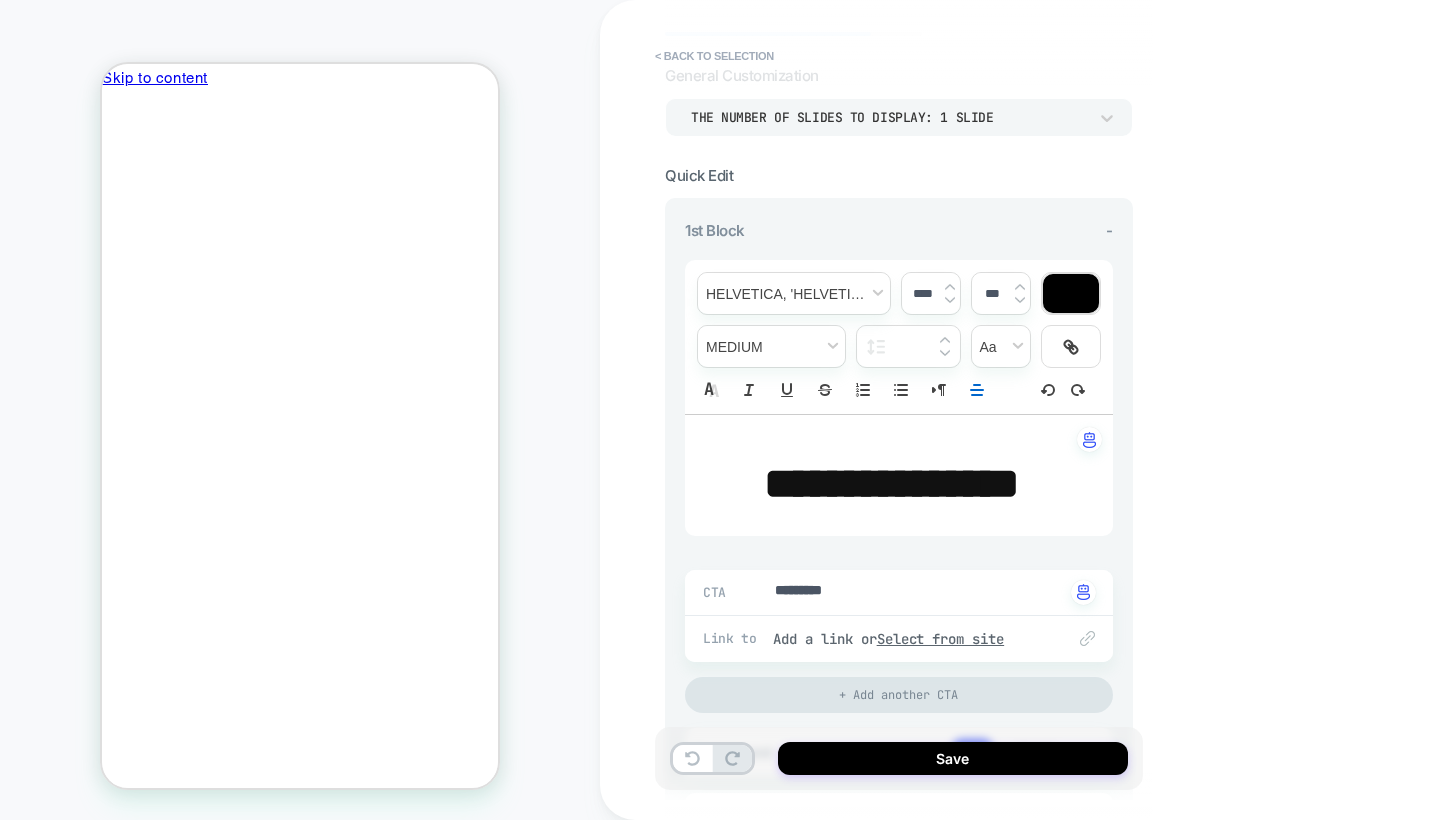 type on "*" 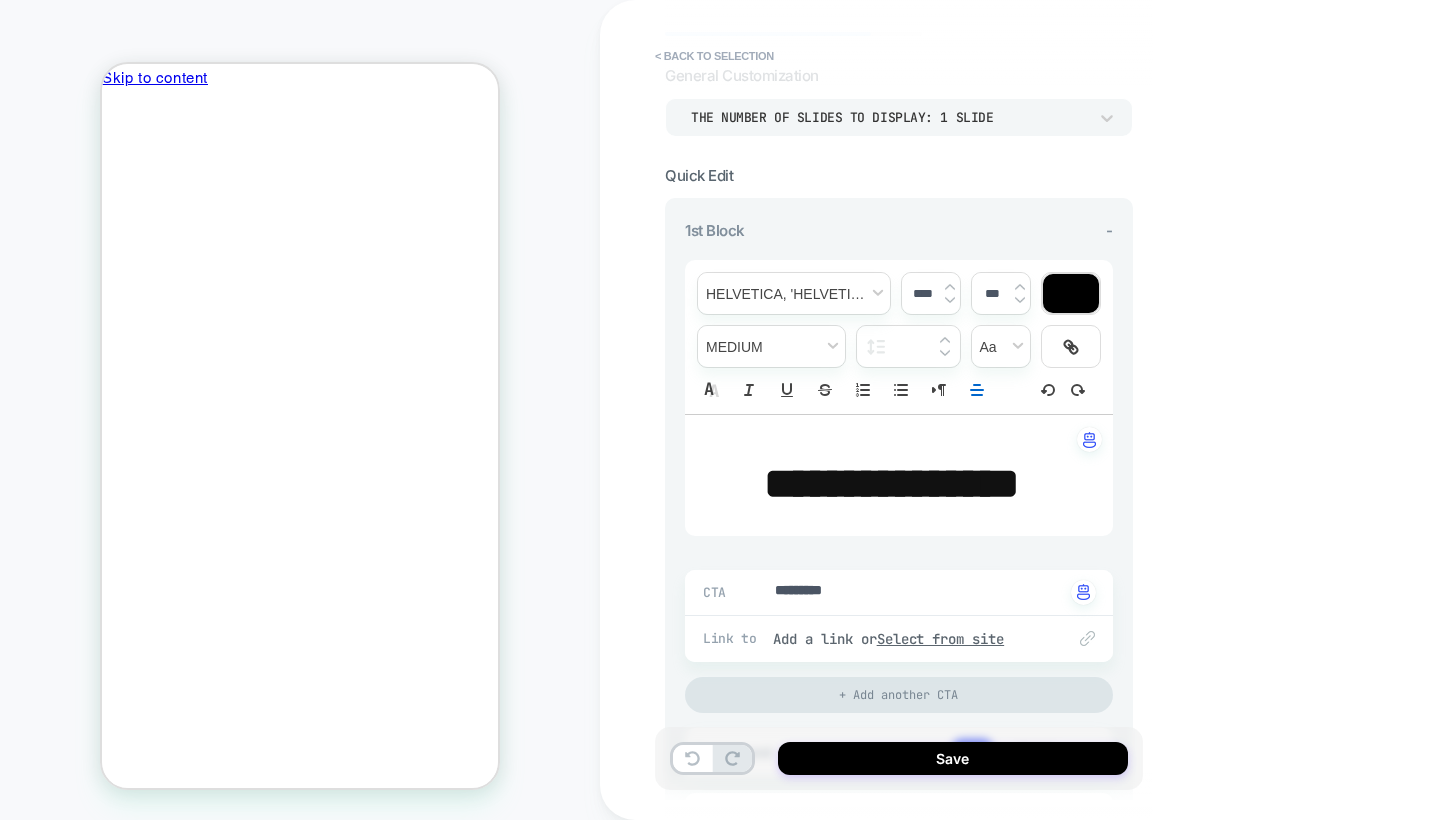type 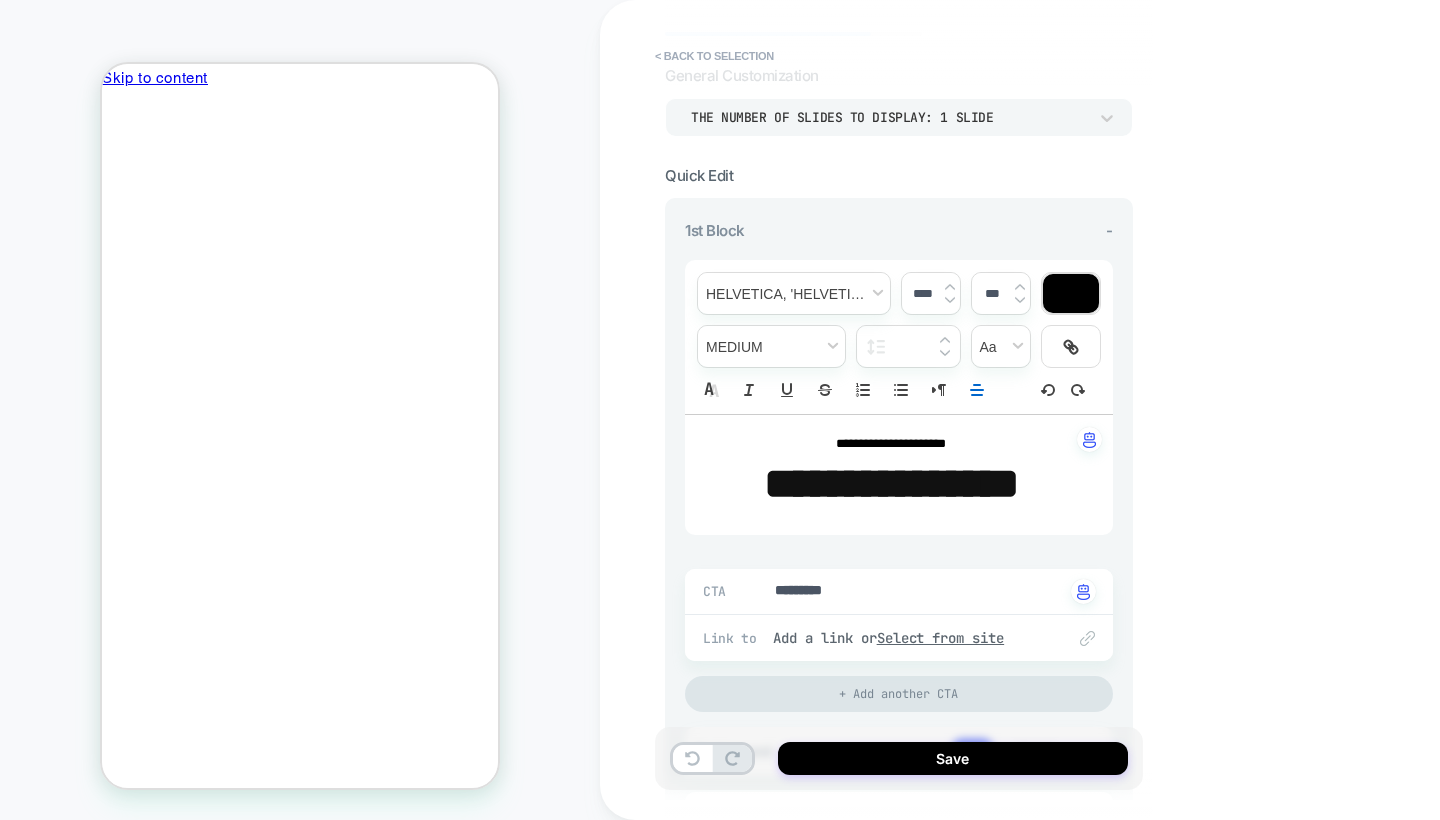 type on "*" 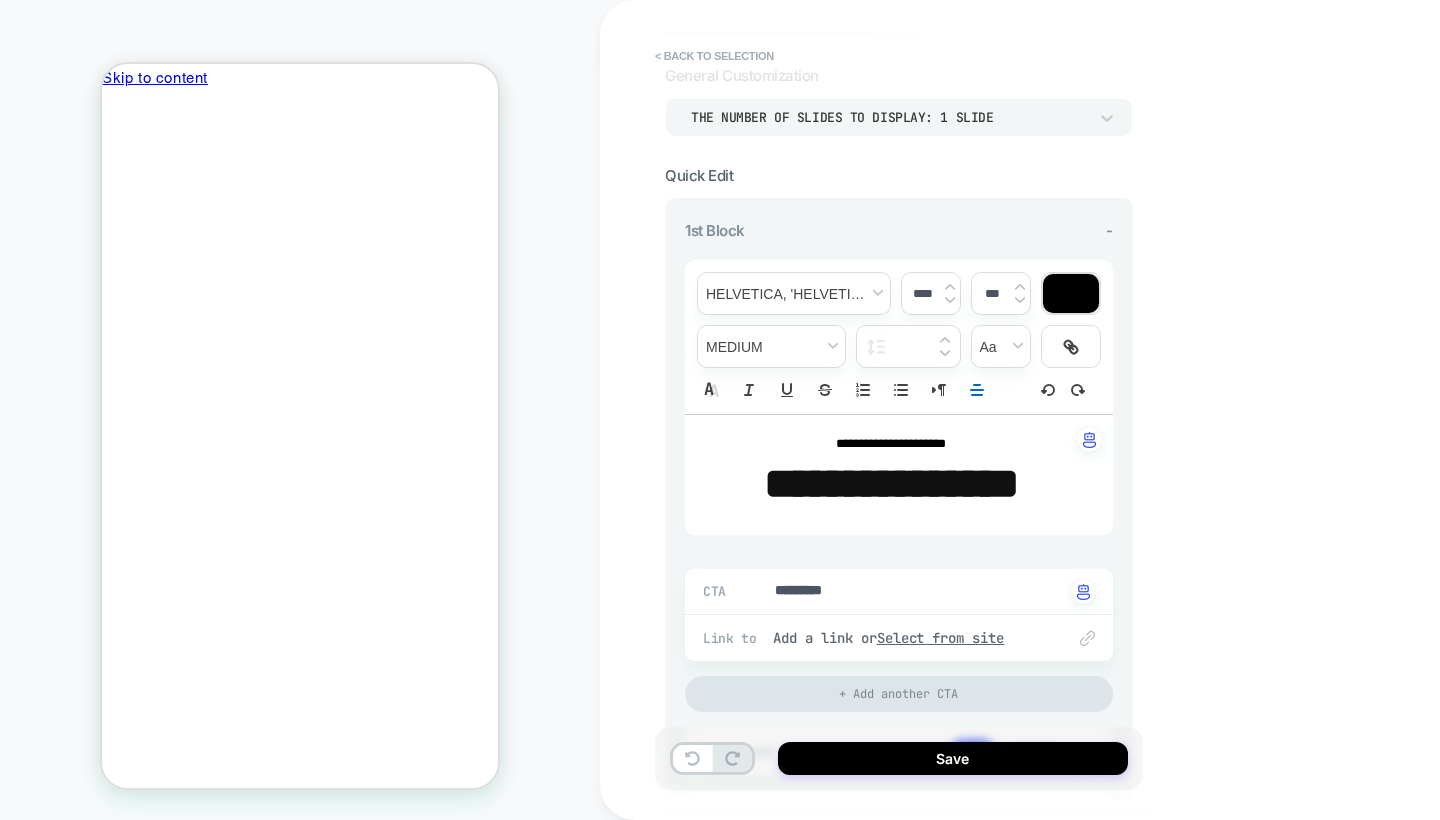 click on "**********" at bounding box center [1040, 410] 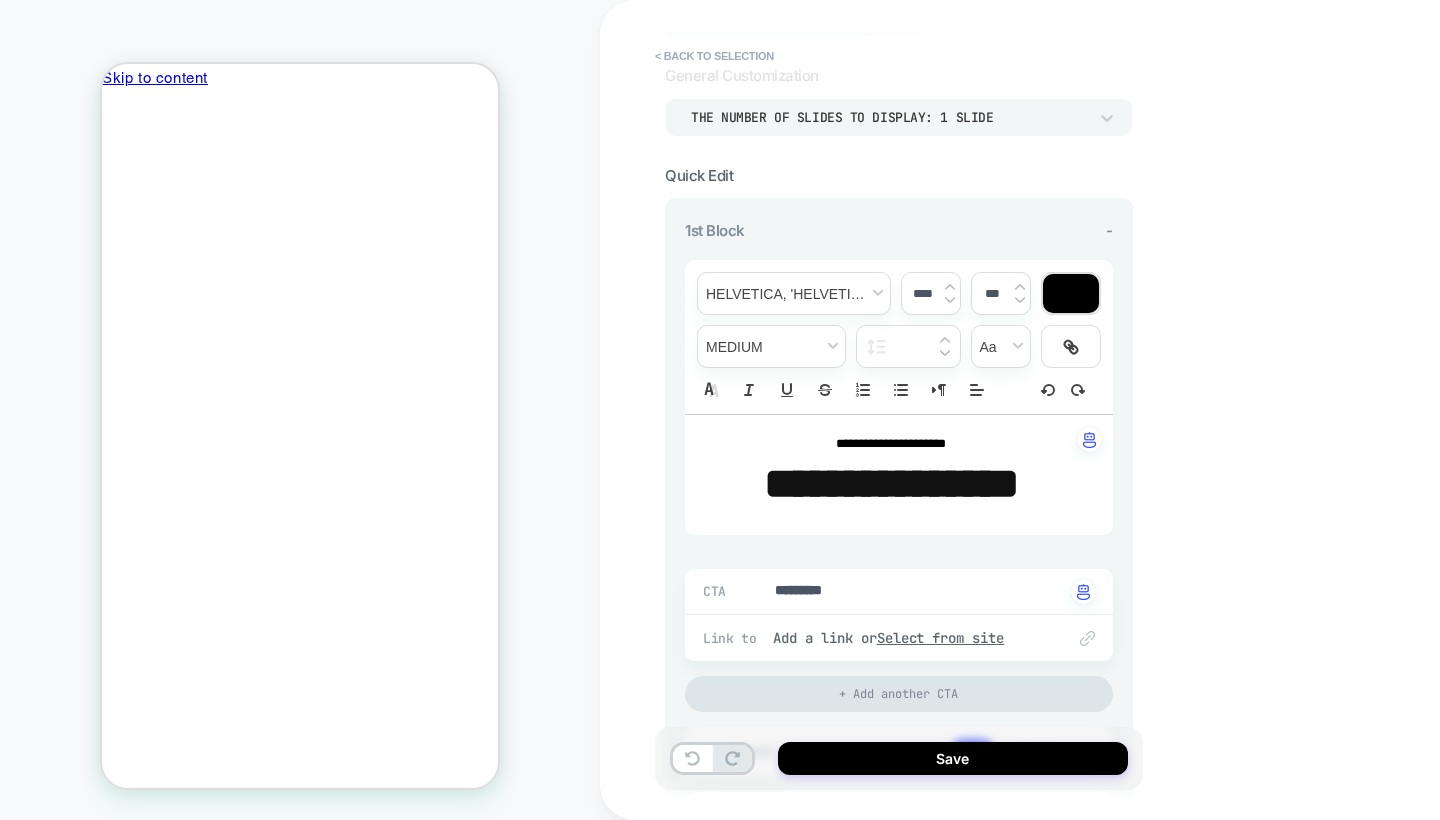 click on "**********" at bounding box center (891, 483) 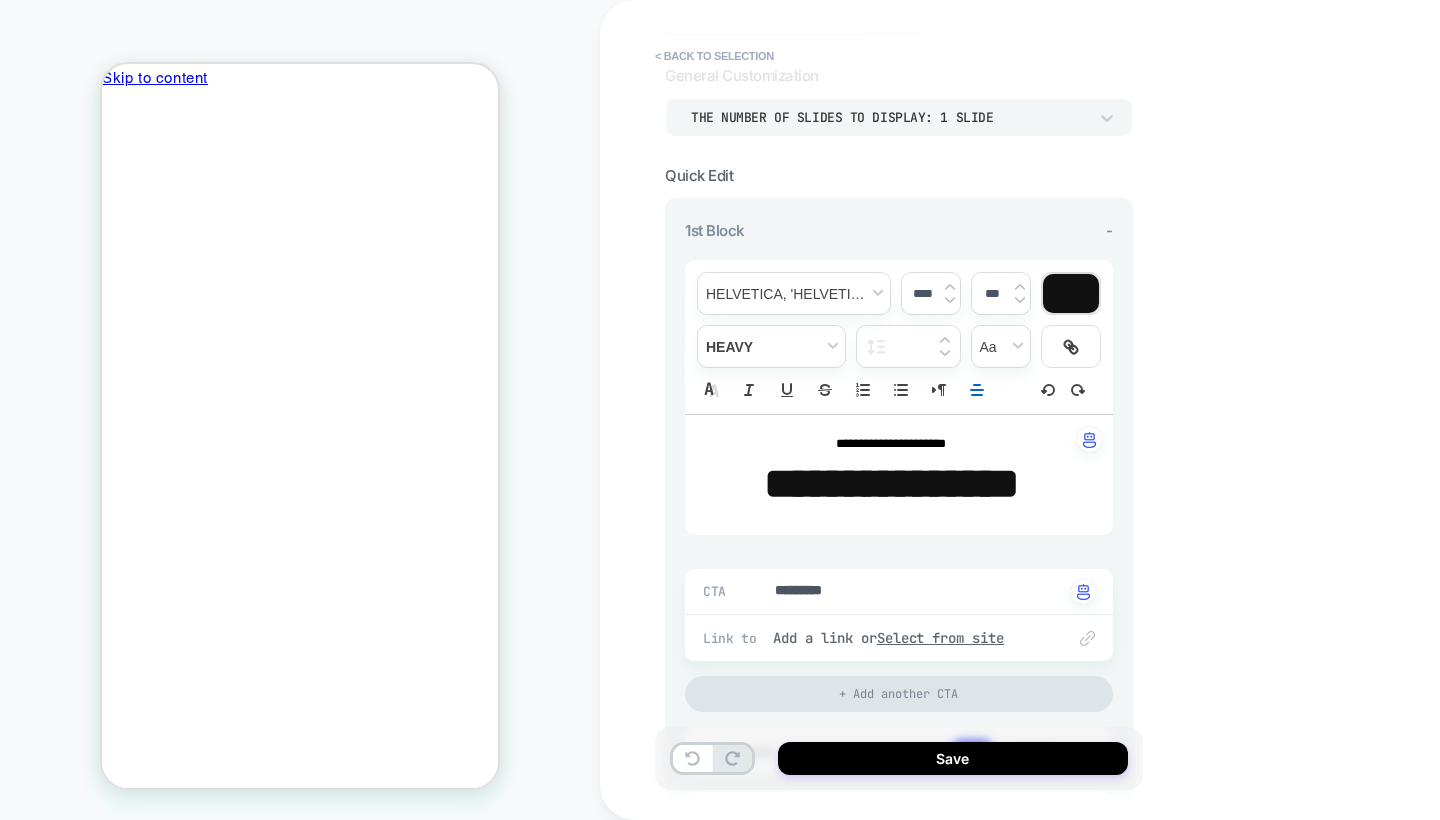 click on "**********" at bounding box center [1040, 410] 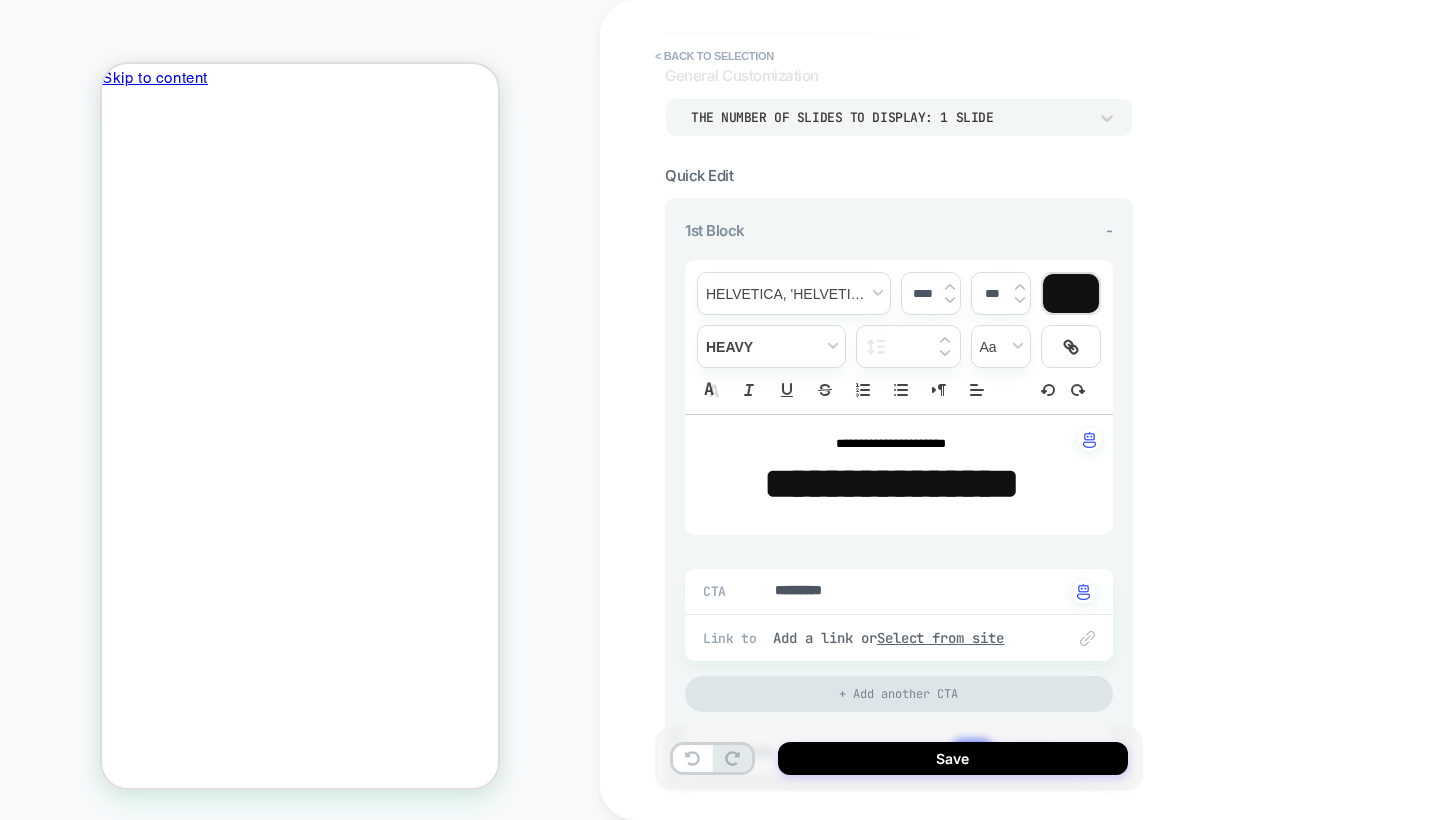 click on "****" at bounding box center (931, 293) 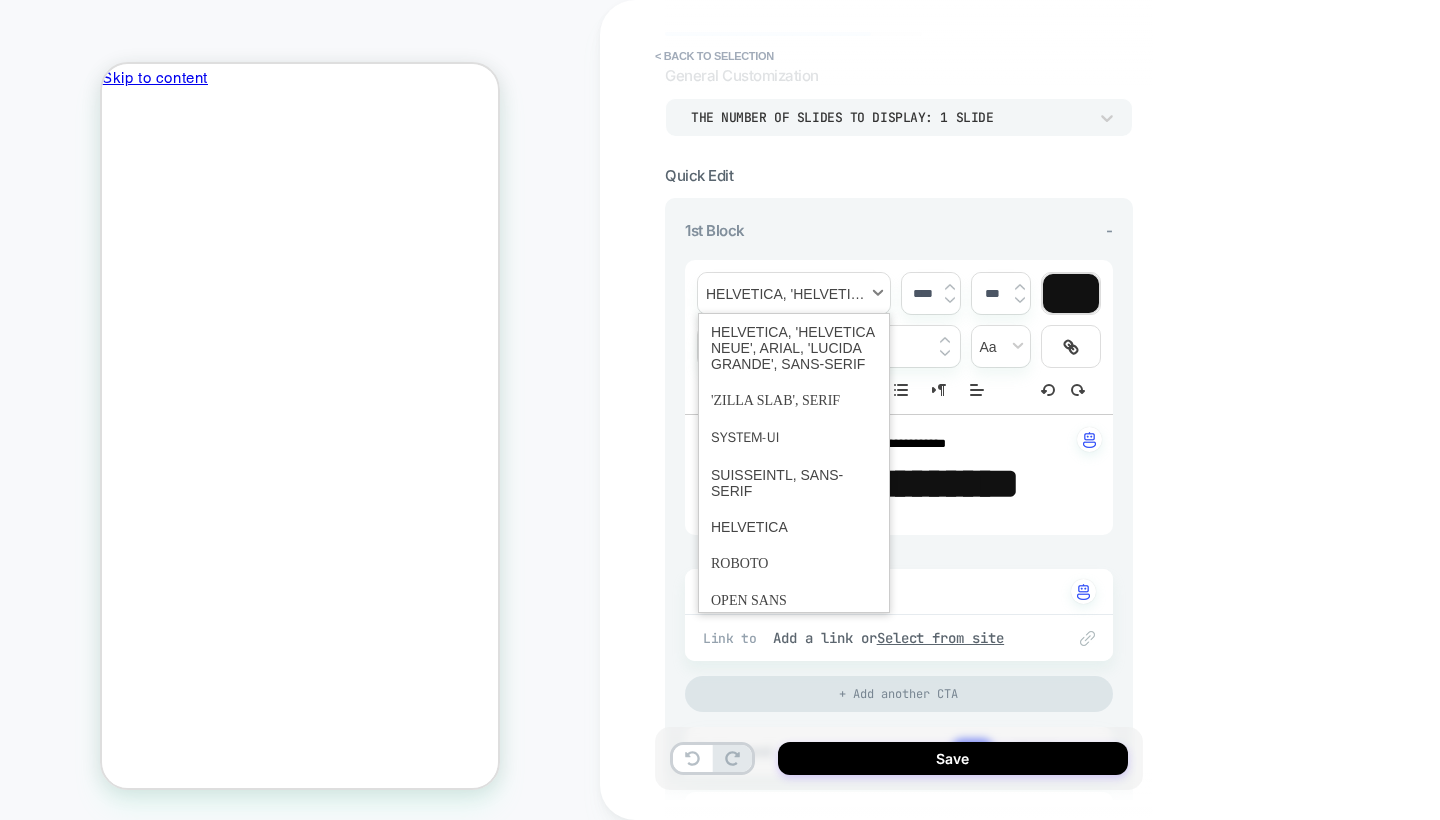 click at bounding box center (794, 293) 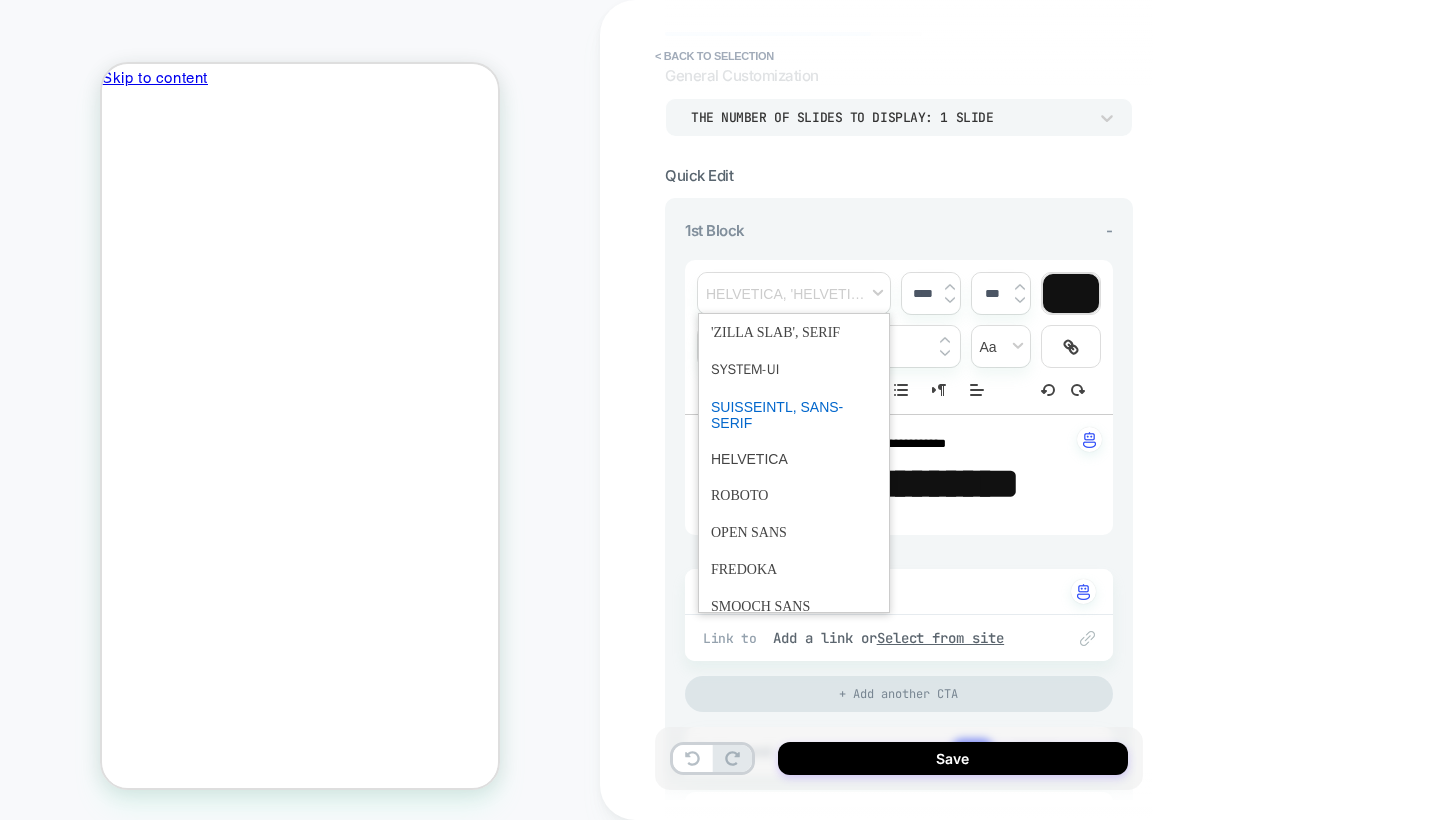 scroll, scrollTop: 67, scrollLeft: 0, axis: vertical 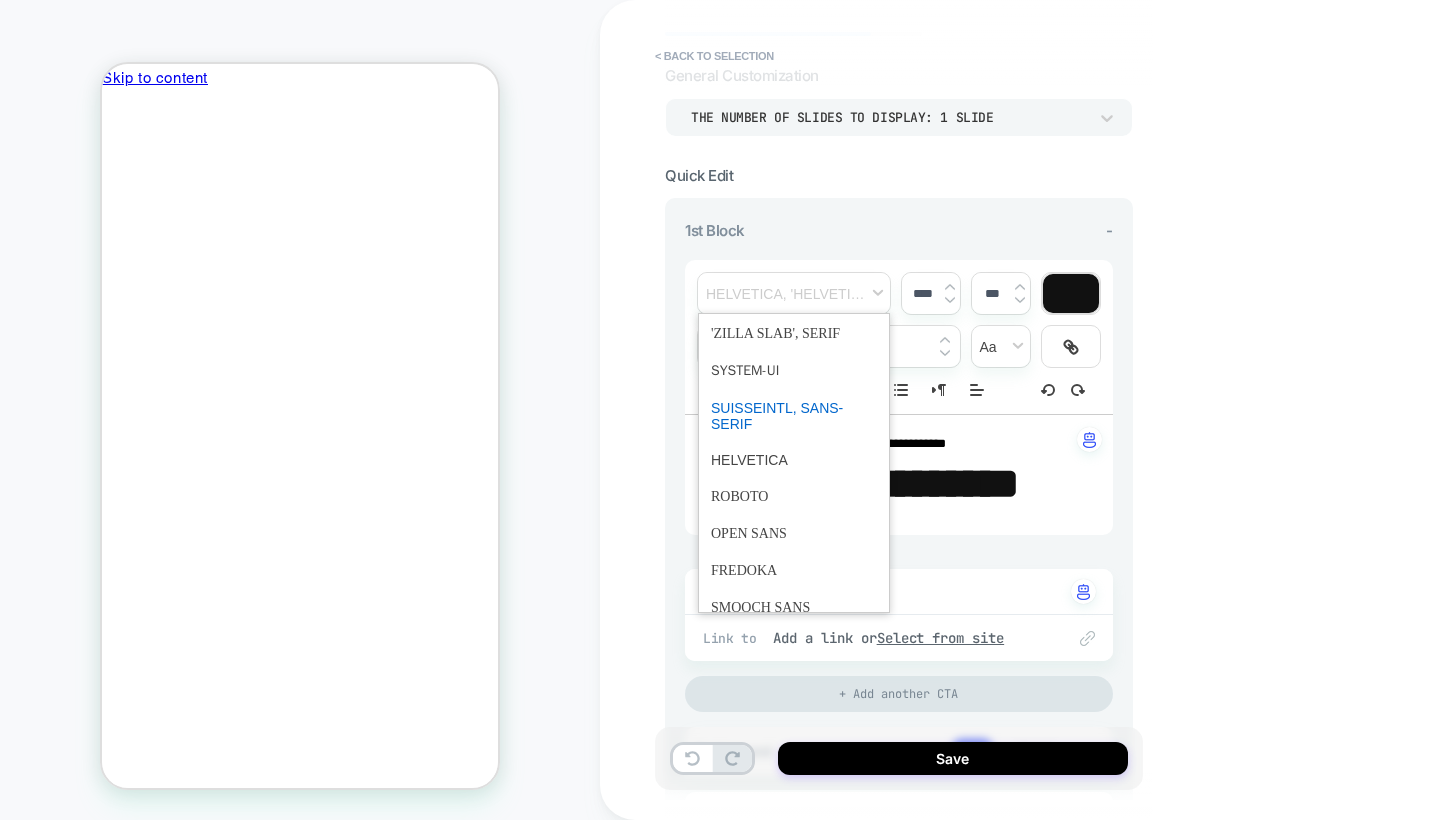 click at bounding box center [794, 416] 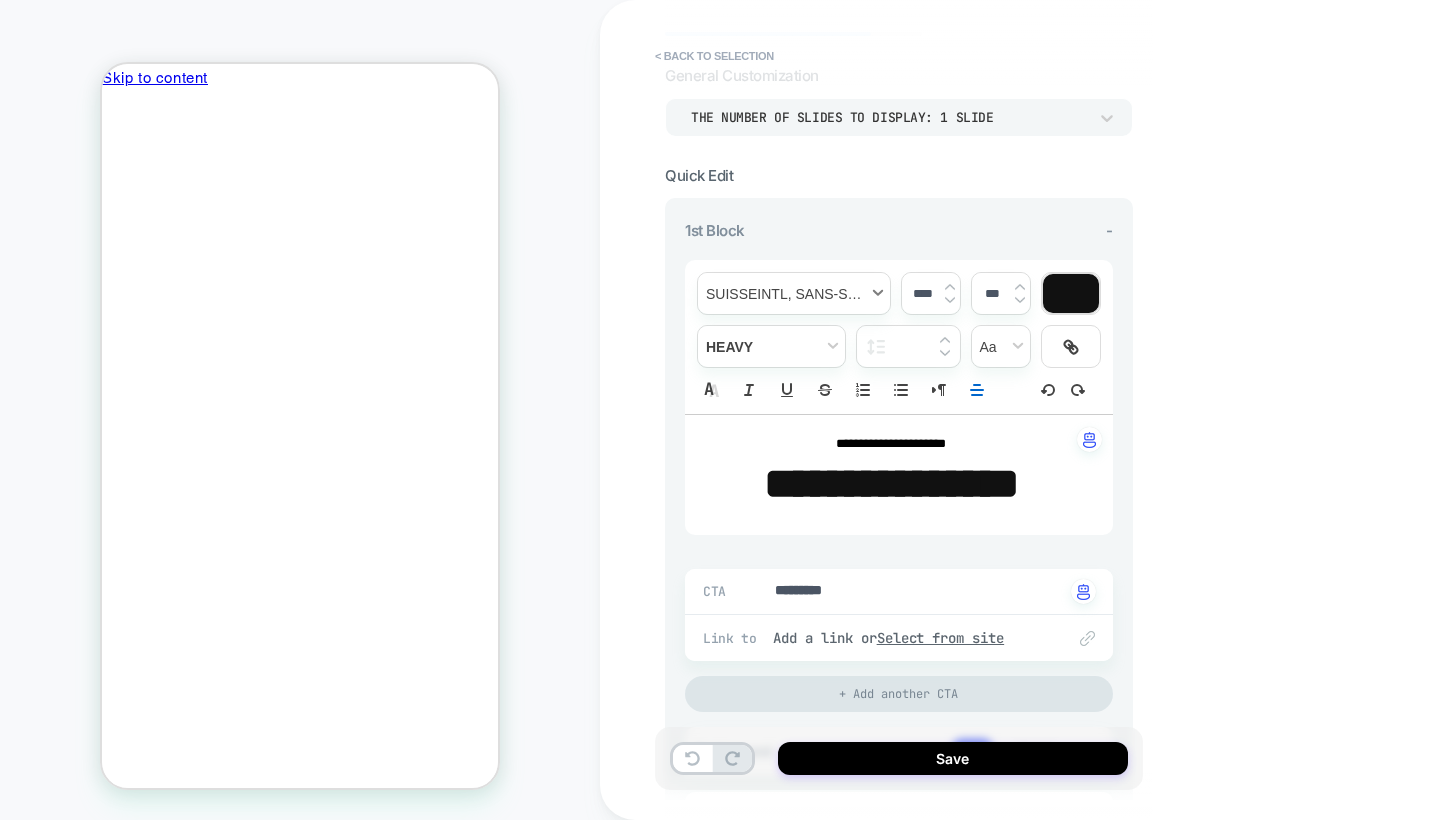 click at bounding box center (794, 293) 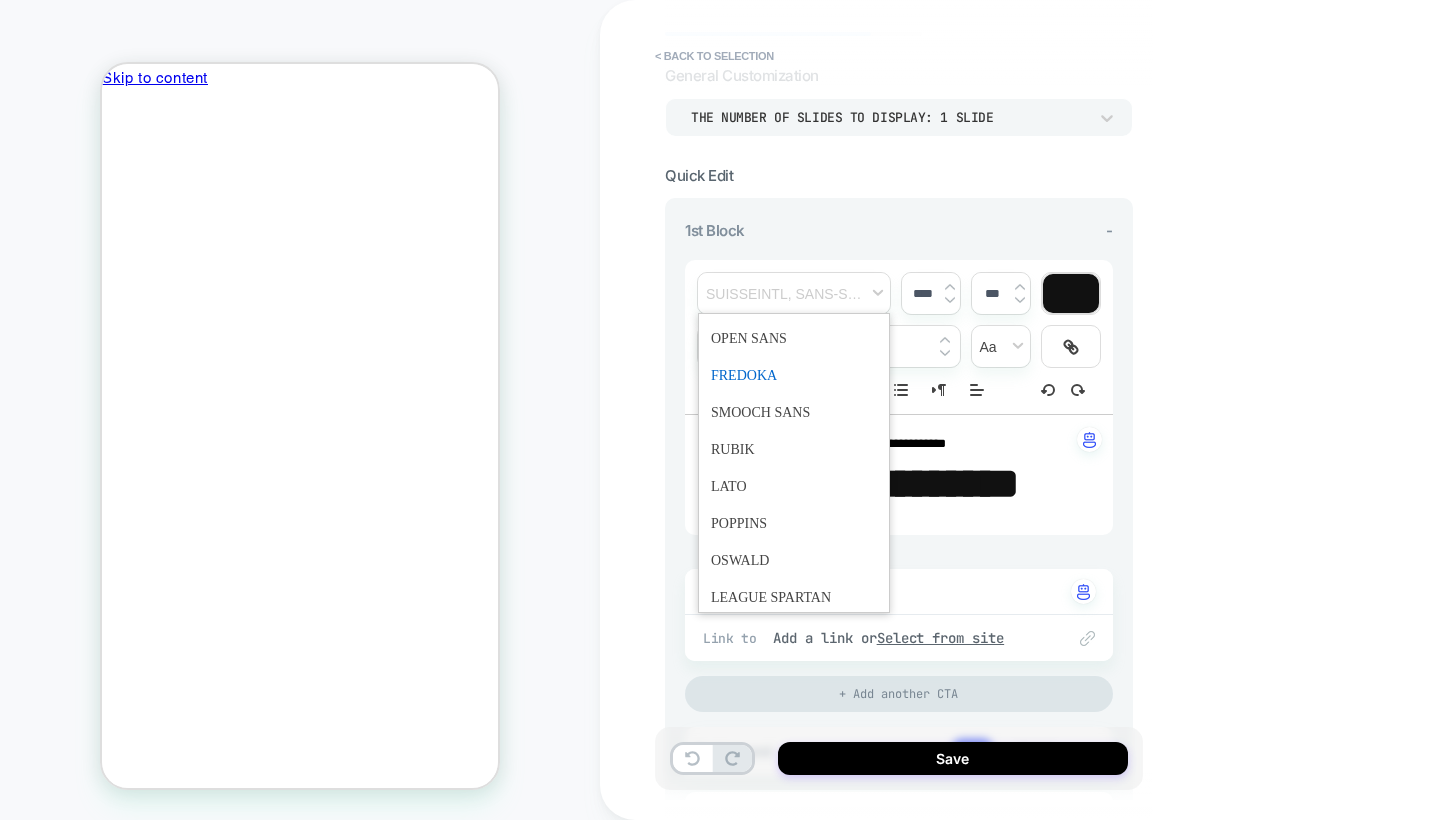 scroll, scrollTop: 267, scrollLeft: 0, axis: vertical 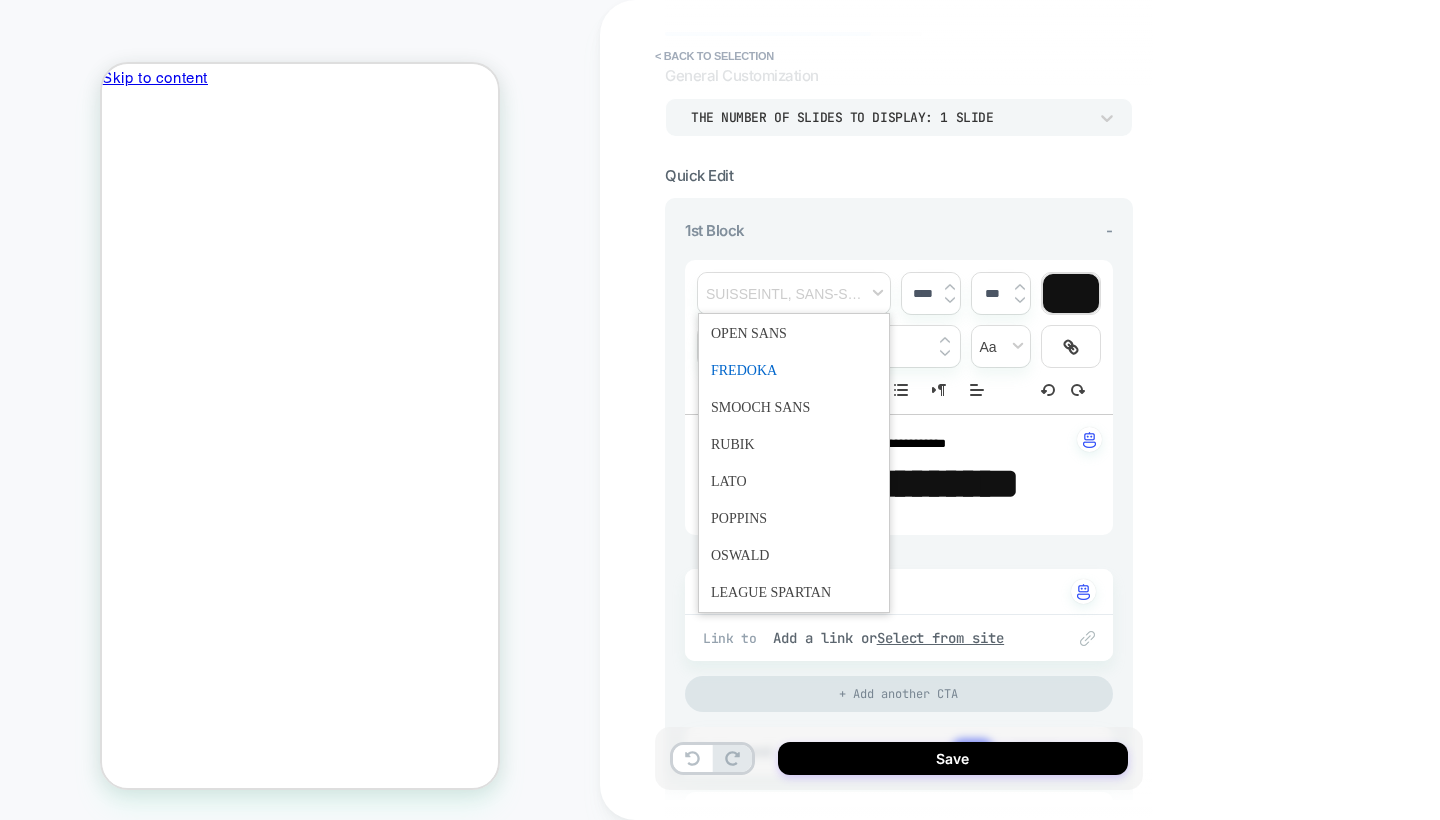 click at bounding box center (794, 370) 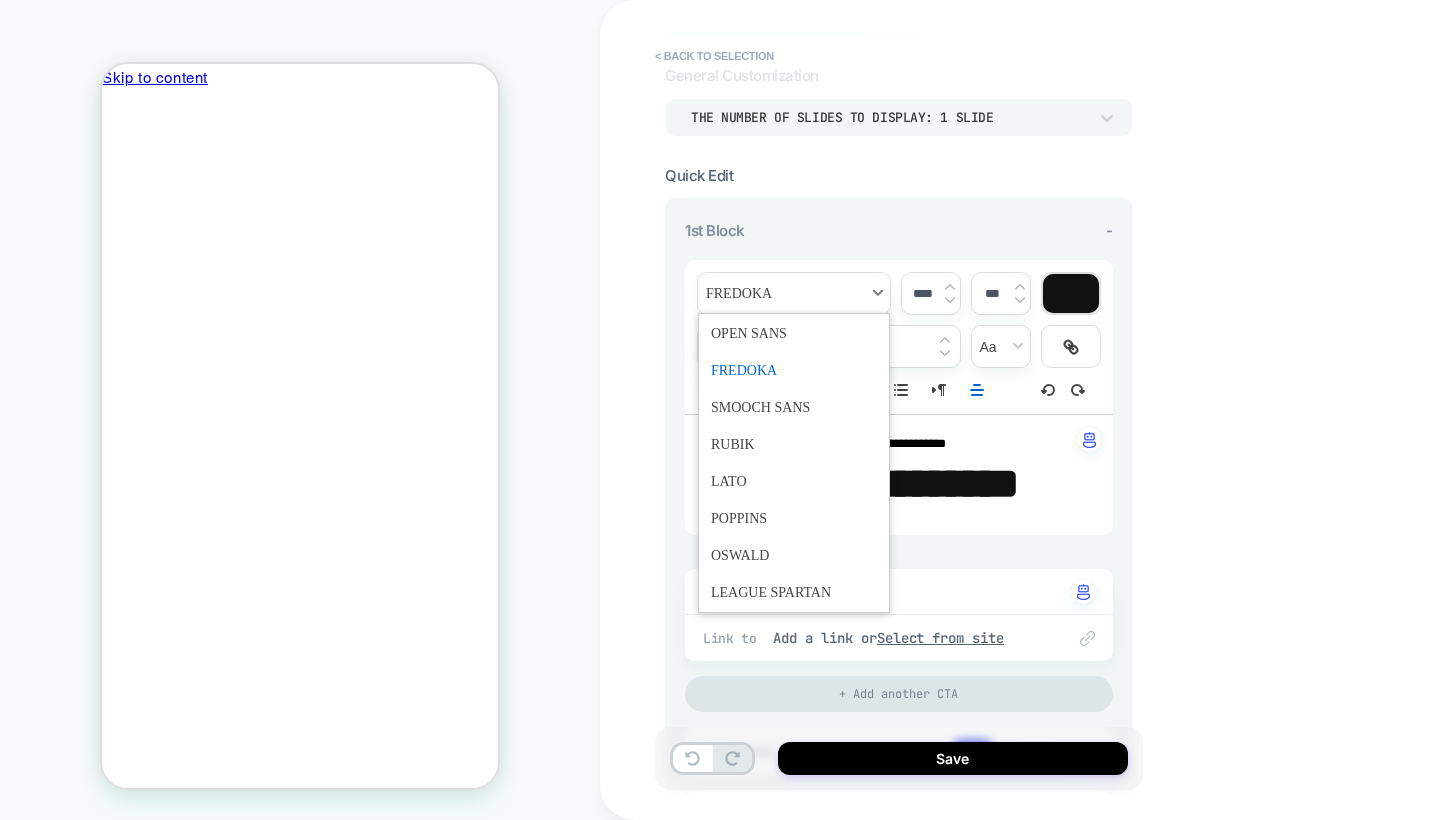 click at bounding box center (794, 293) 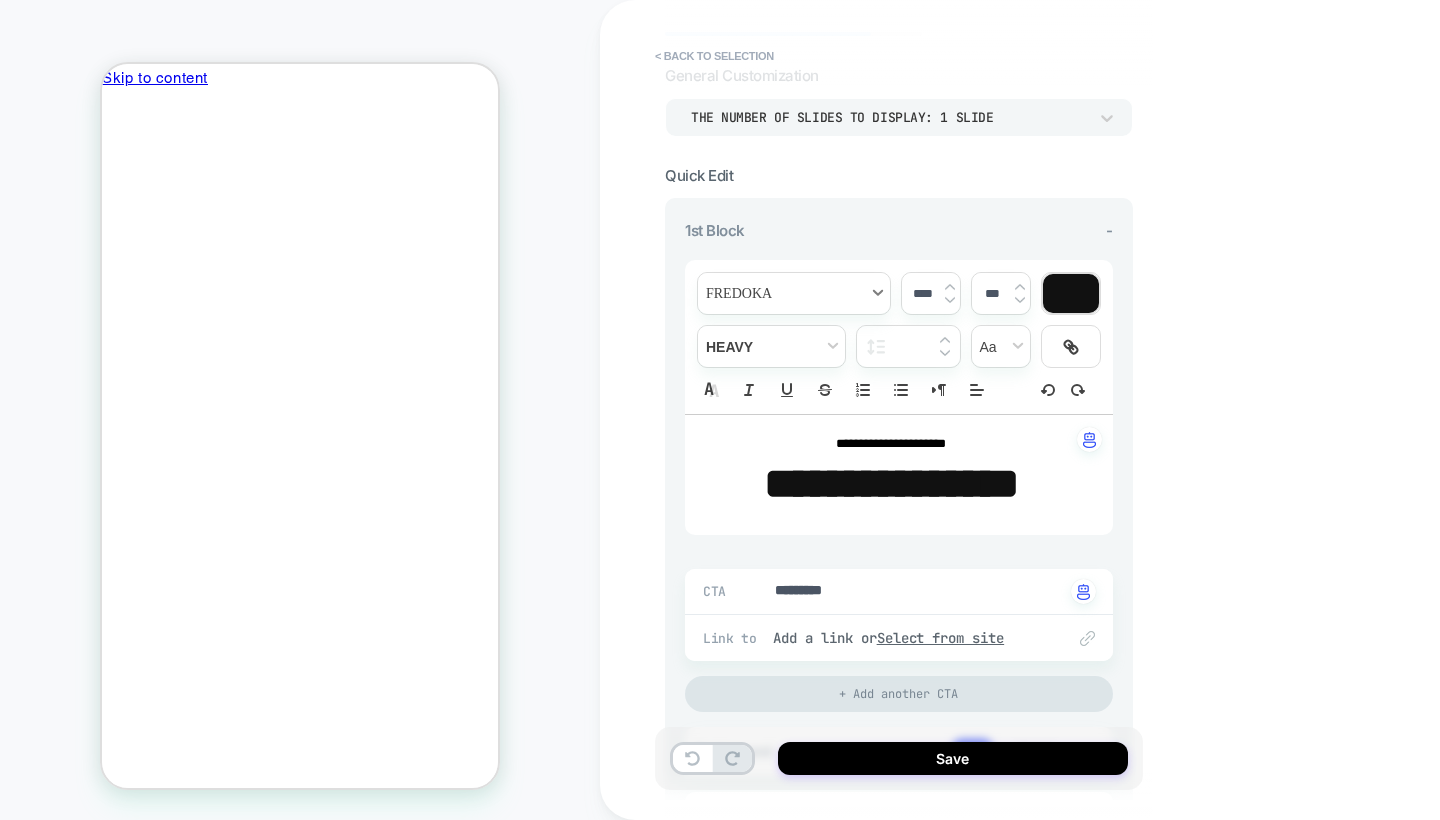 click at bounding box center (794, 293) 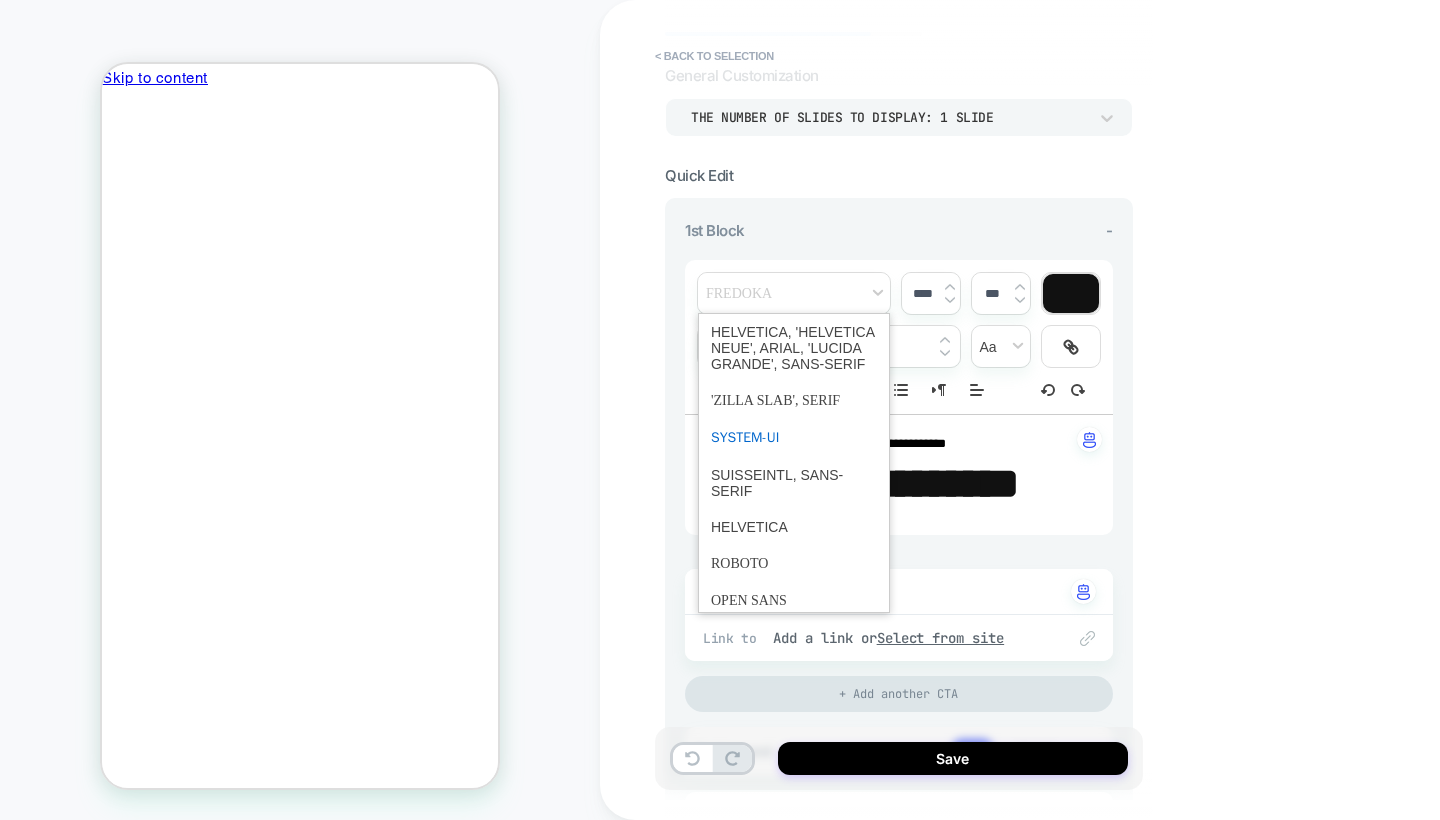 scroll, scrollTop: 0, scrollLeft: 0, axis: both 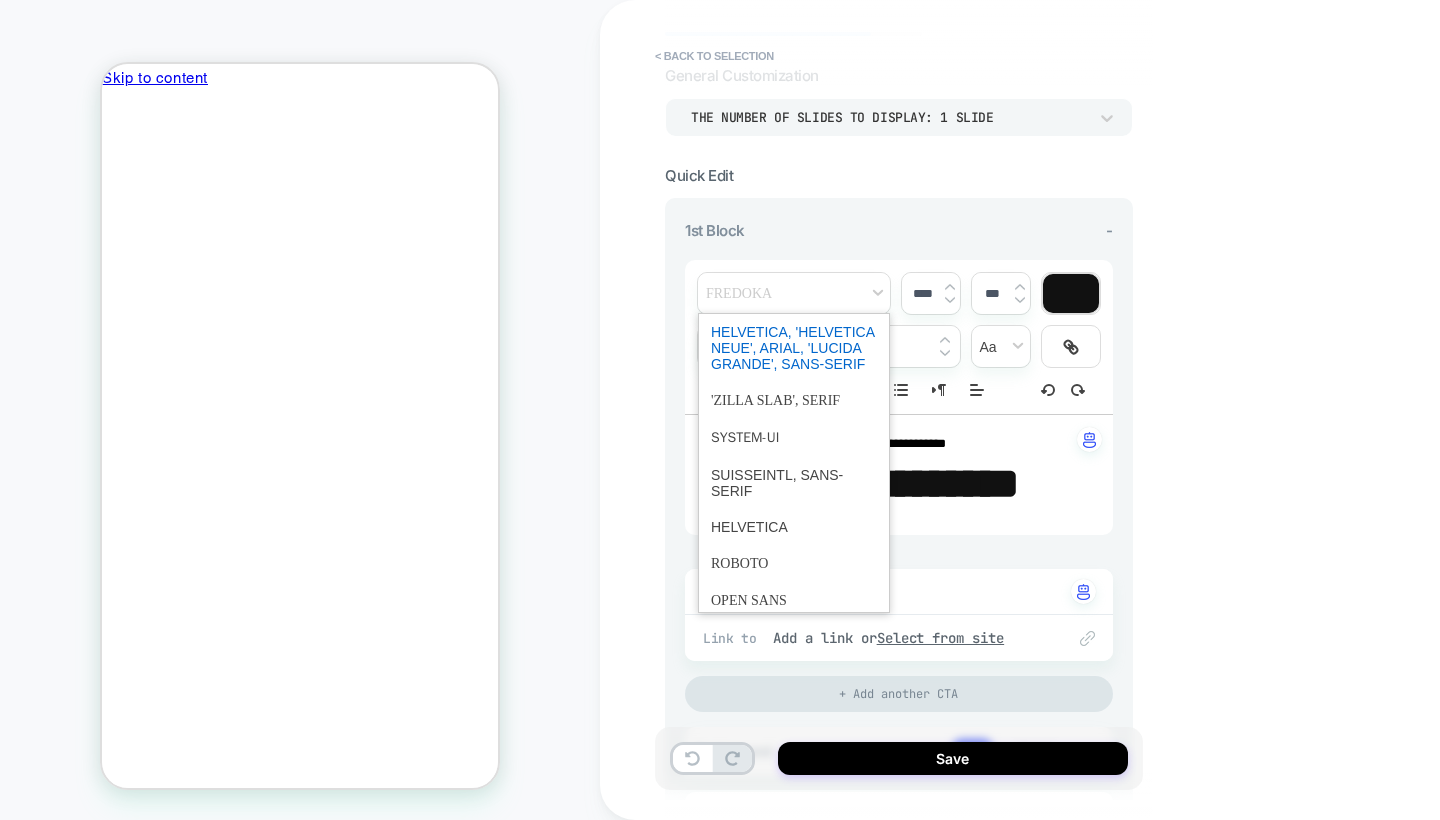 click at bounding box center (794, 348) 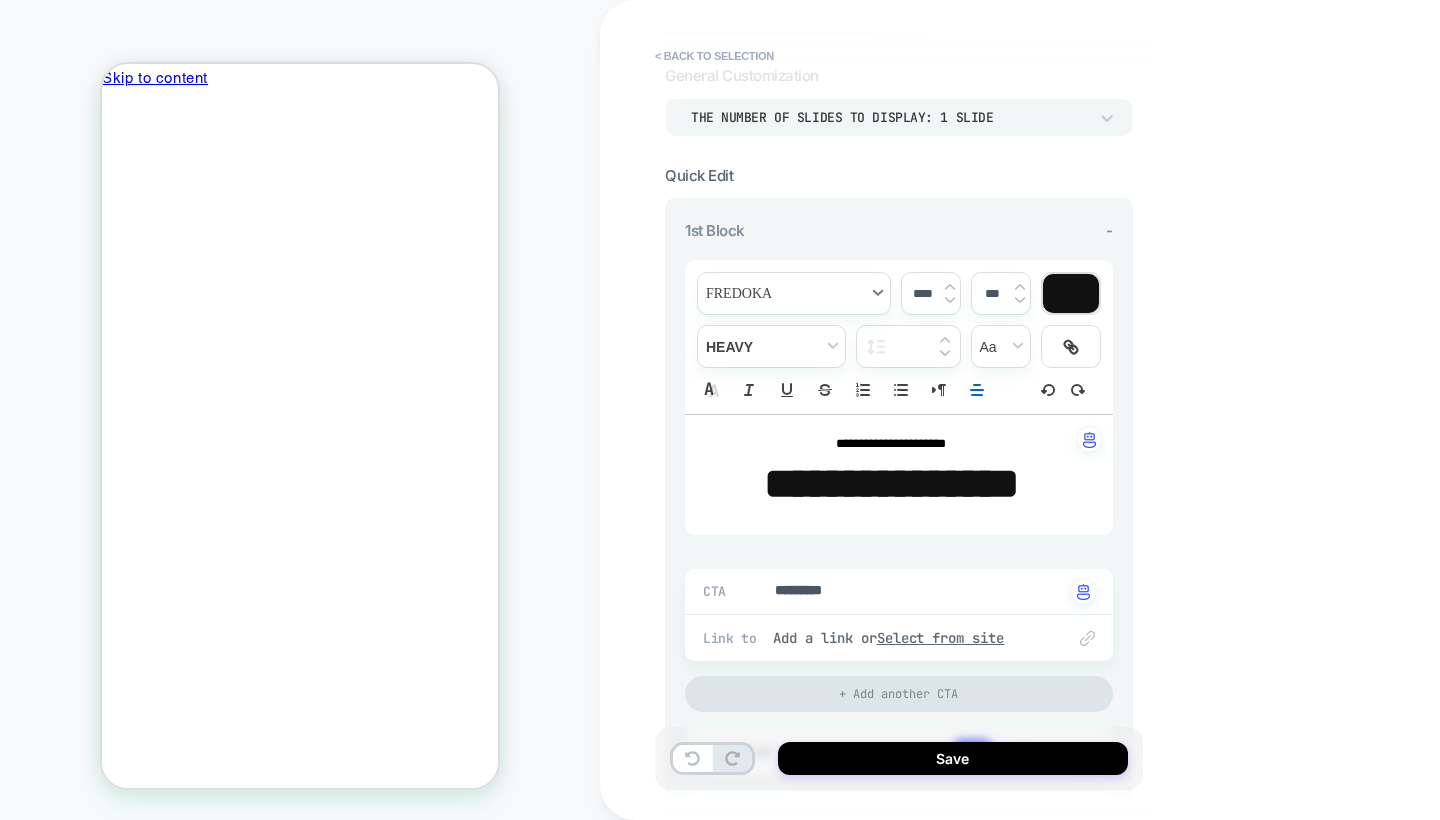 click at bounding box center (794, 293) 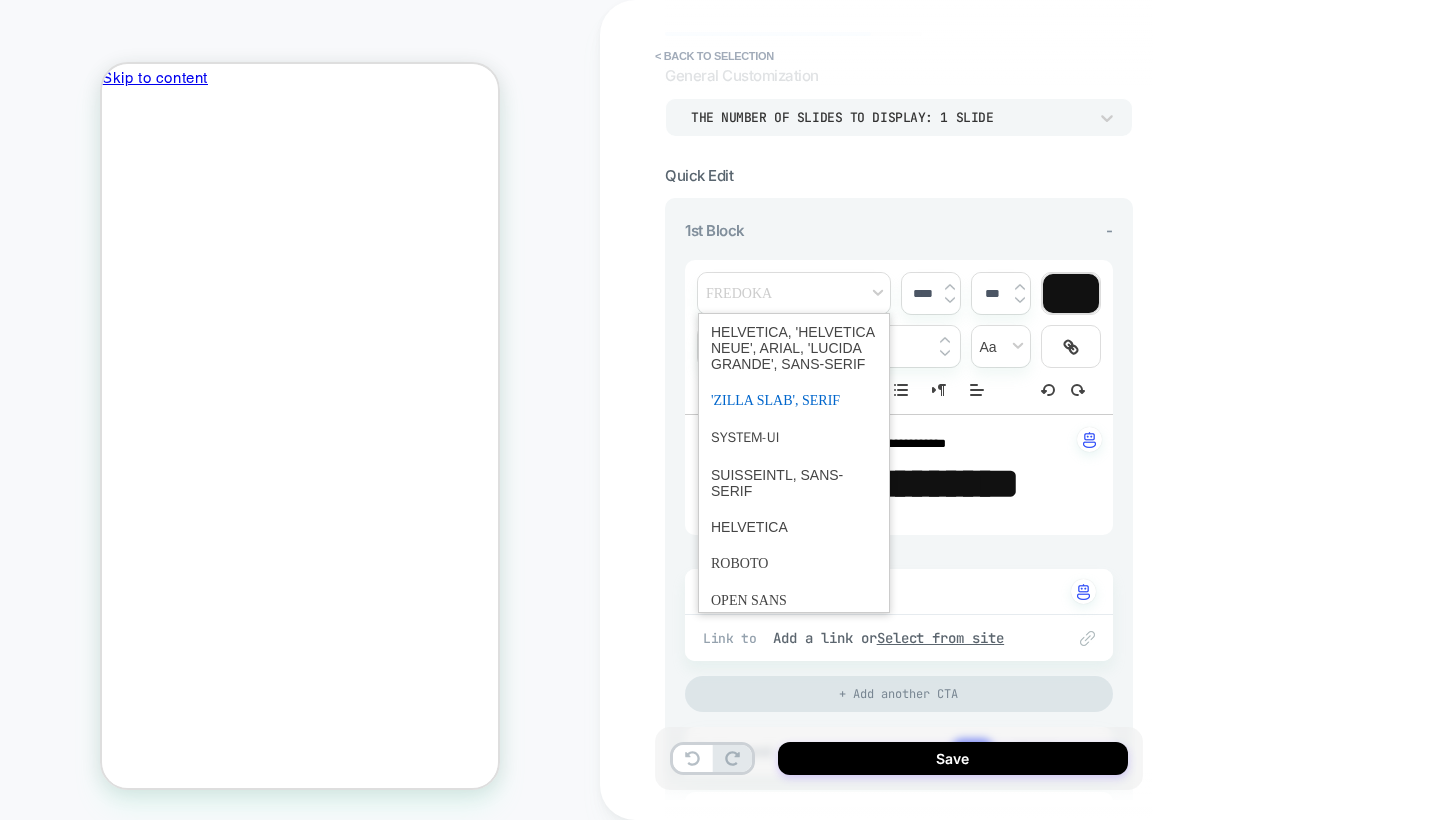 click at bounding box center [794, 400] 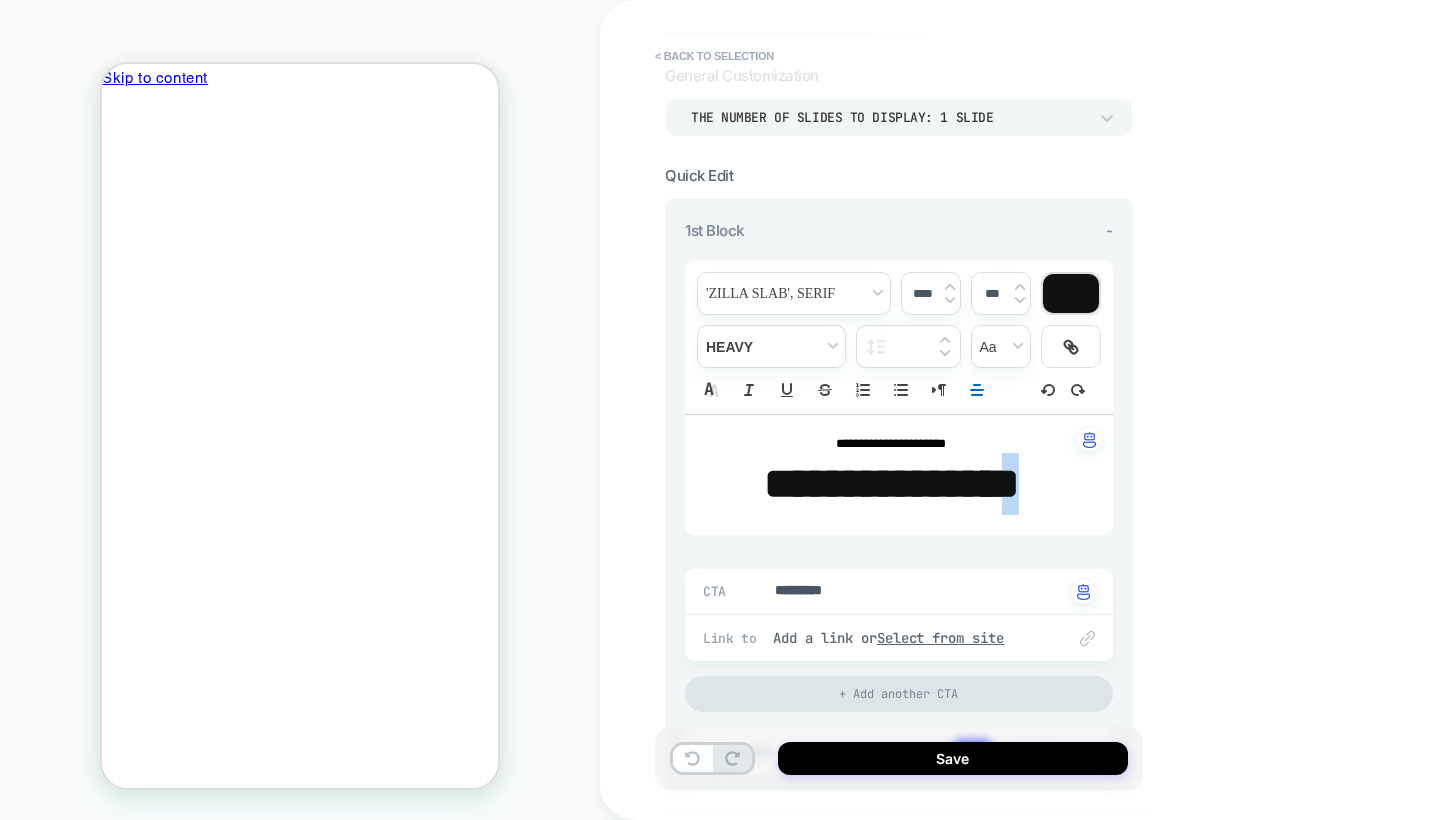click on "*******" at bounding box center (951, 483) 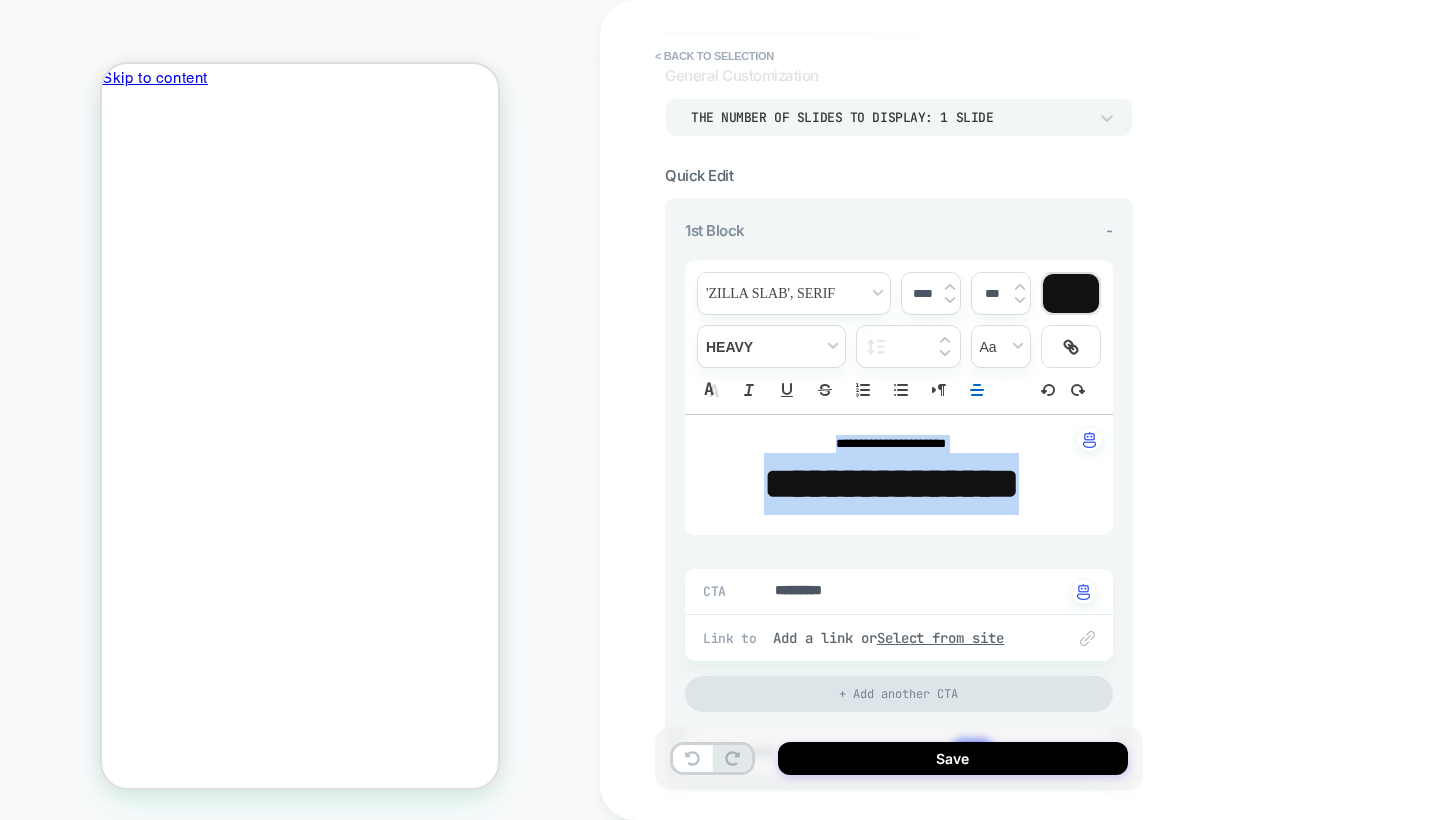 drag, startPoint x: 1089, startPoint y: 494, endPoint x: 799, endPoint y: 435, distance: 295.9409 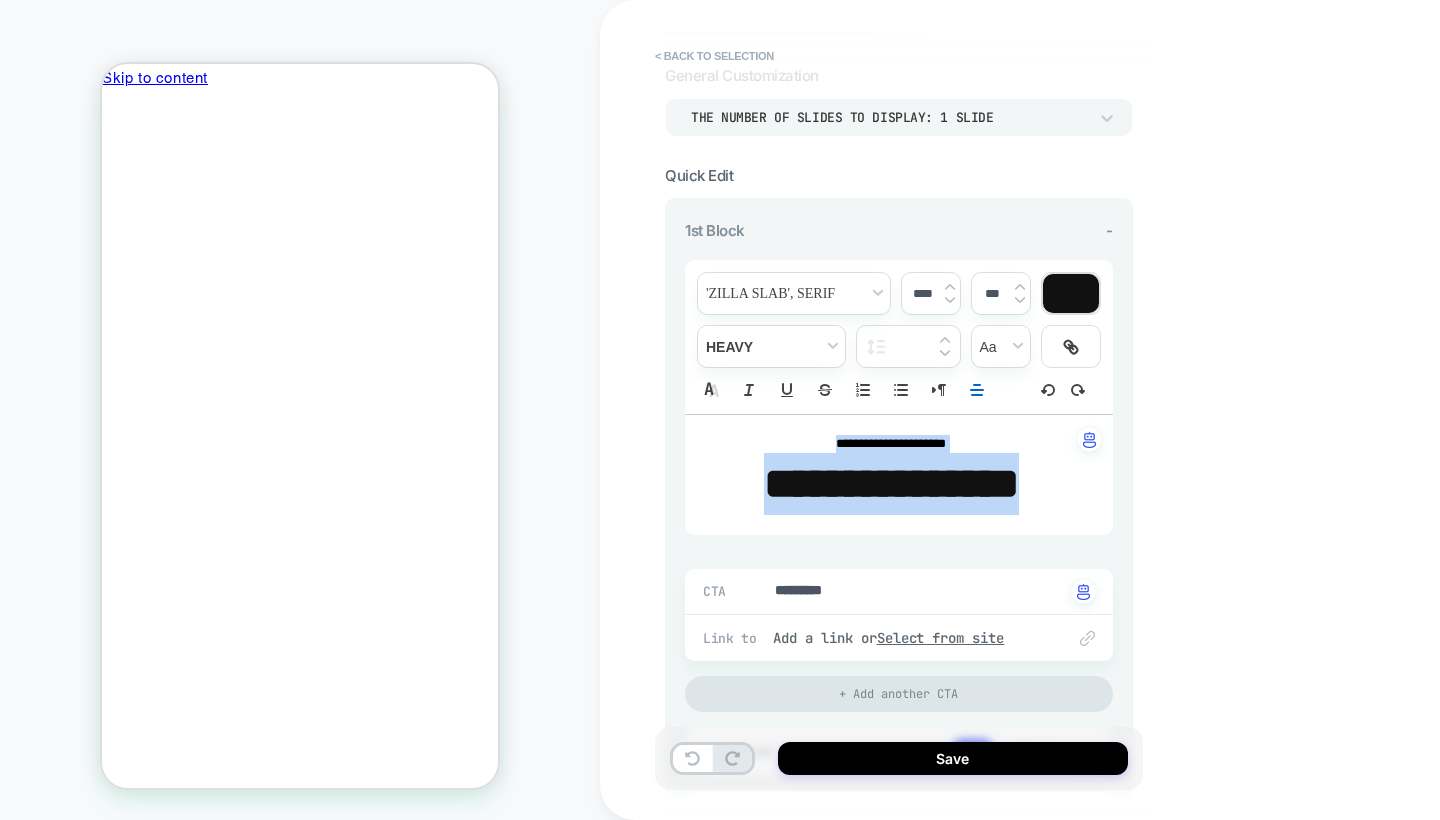 click on "**********" at bounding box center [899, 475] 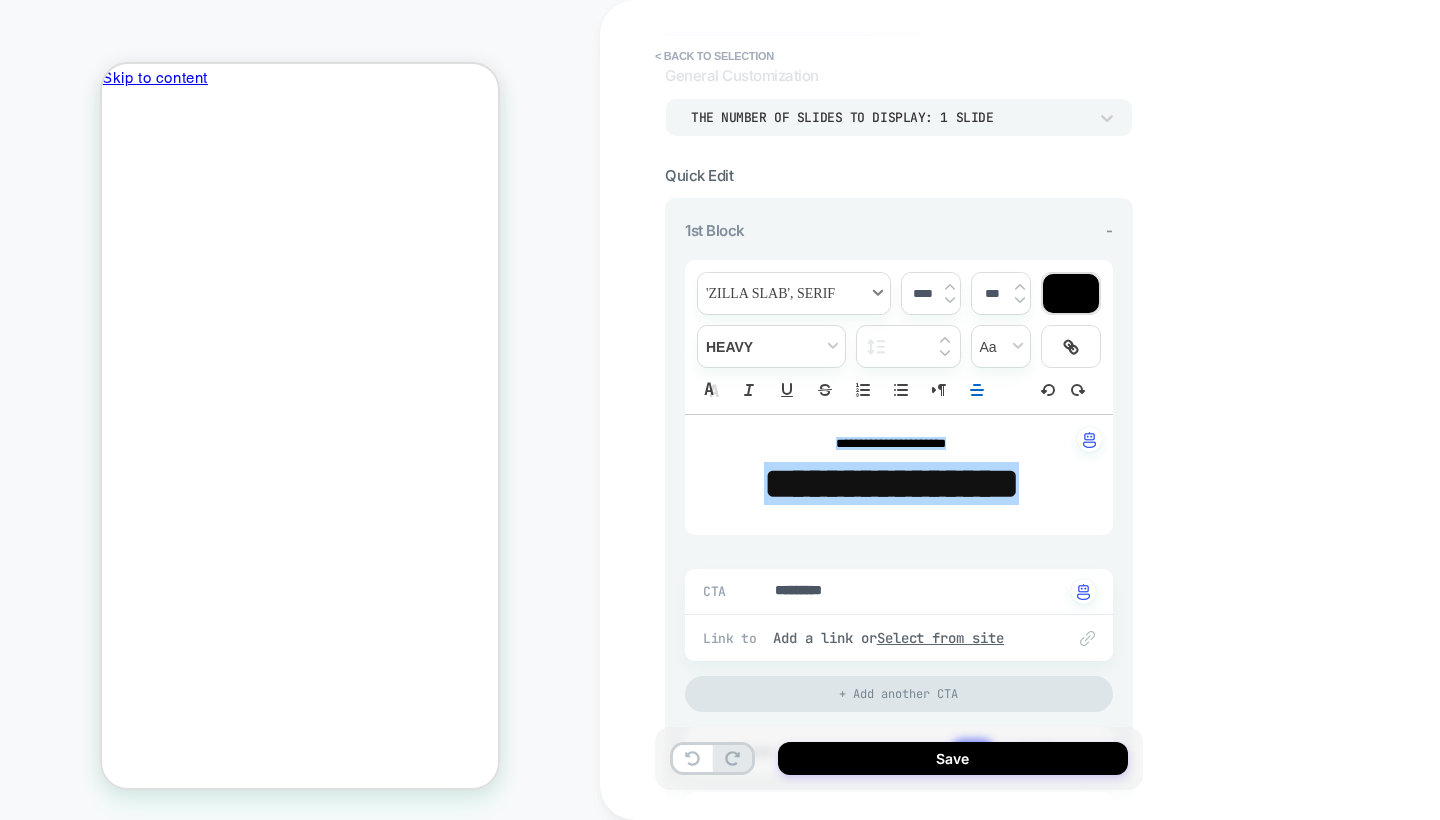 click at bounding box center (794, 293) 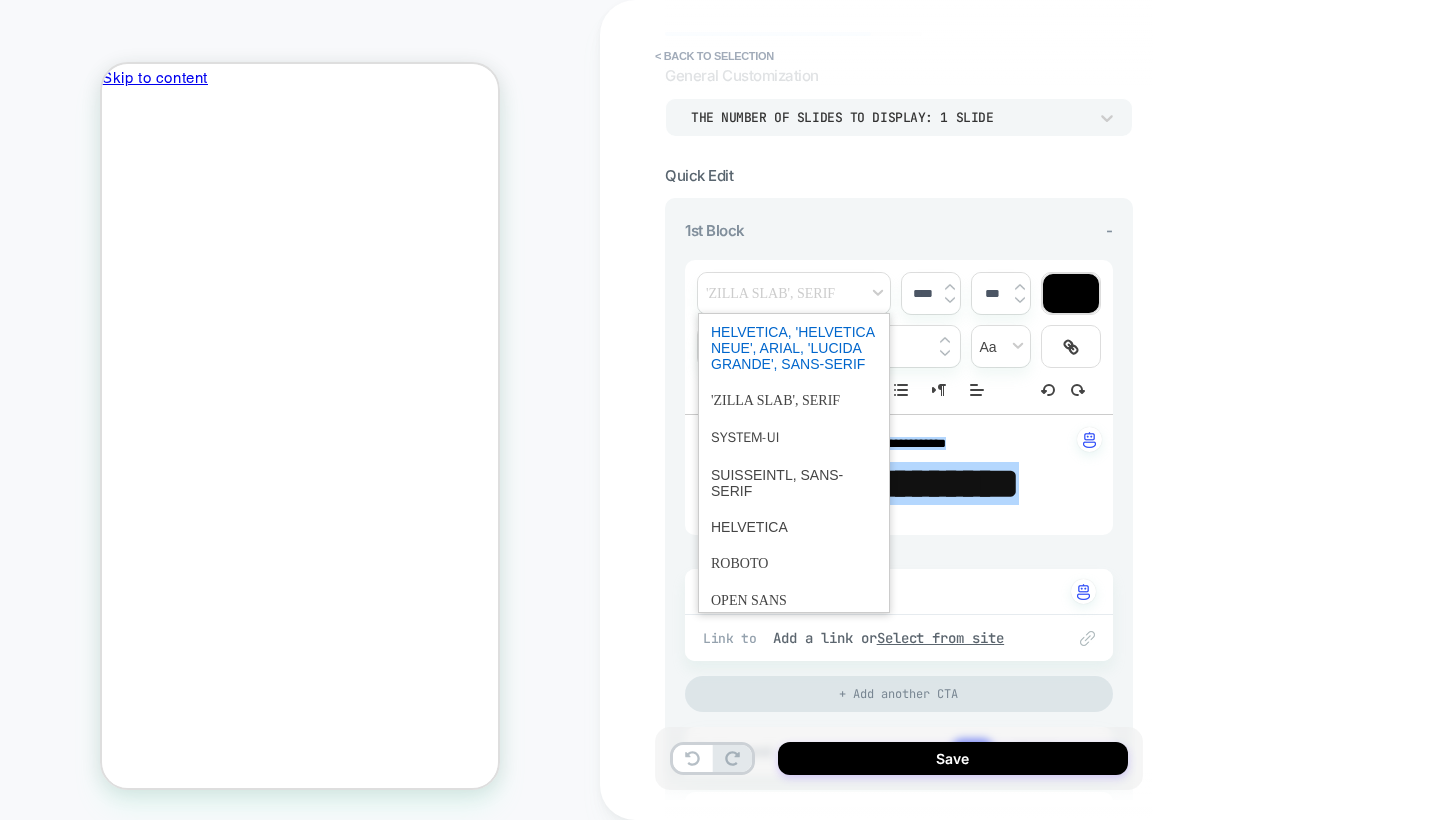 click at bounding box center [794, 348] 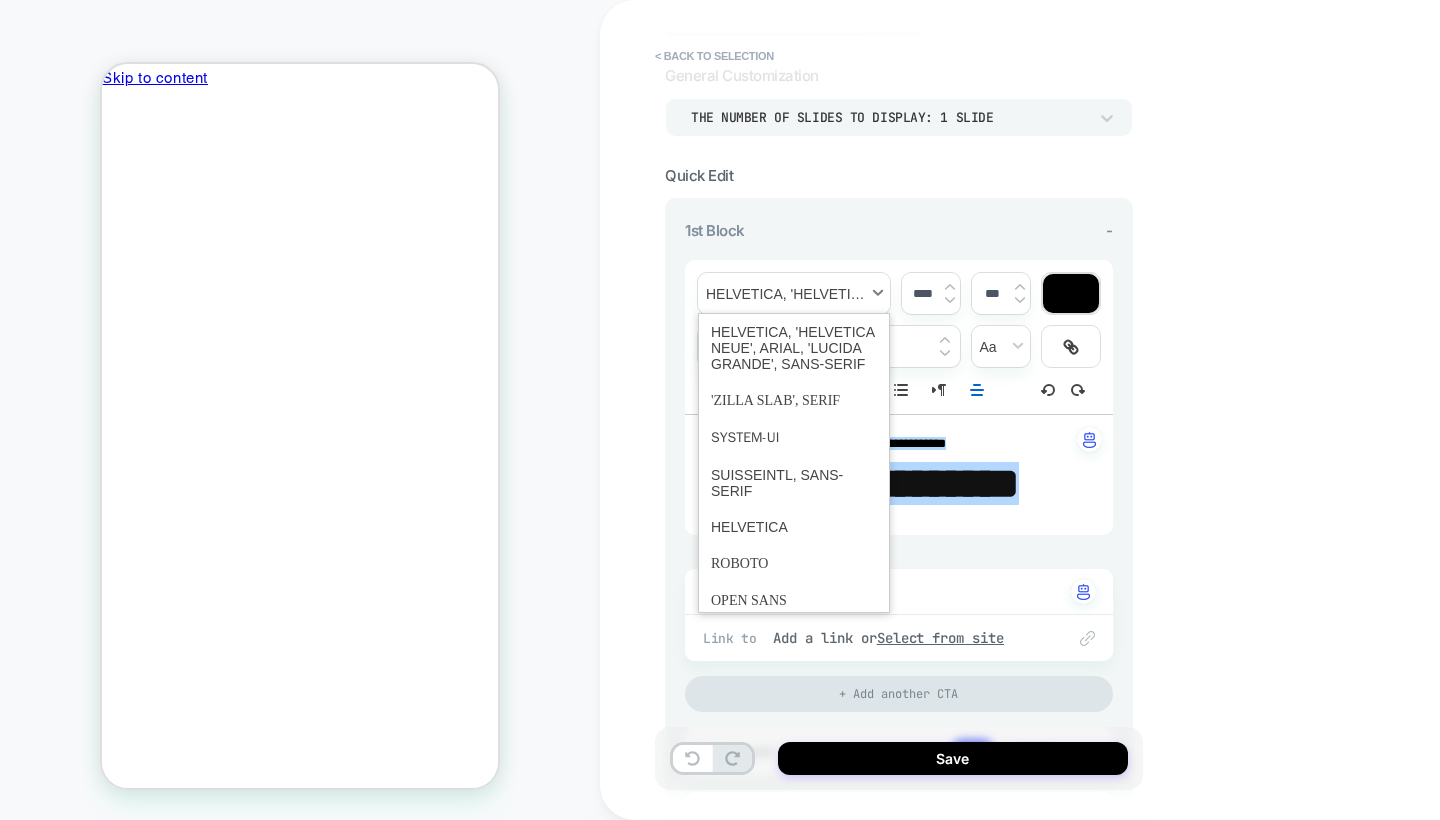 click at bounding box center [794, 293] 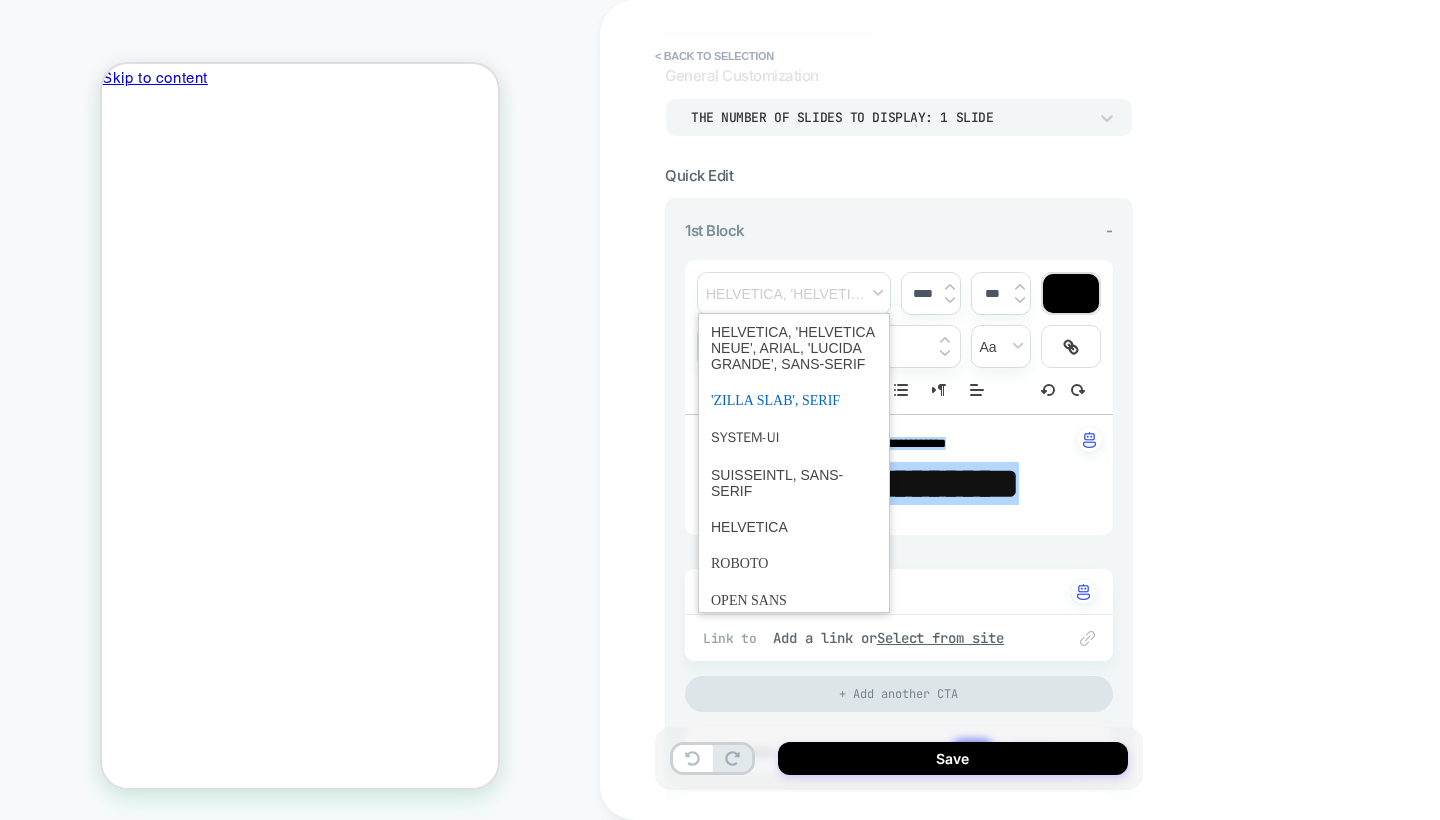 click at bounding box center (794, 400) 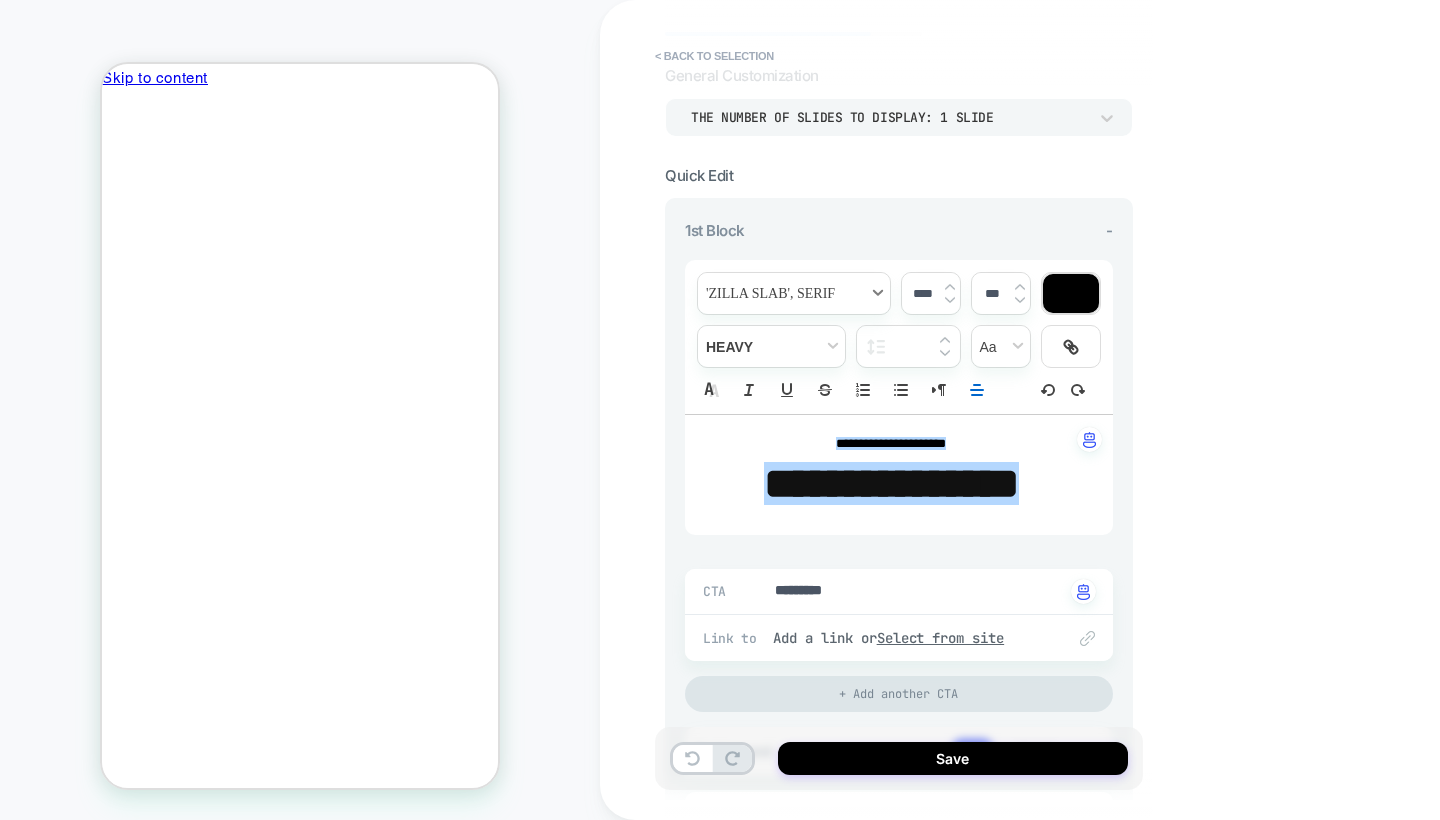 click at bounding box center [794, 293] 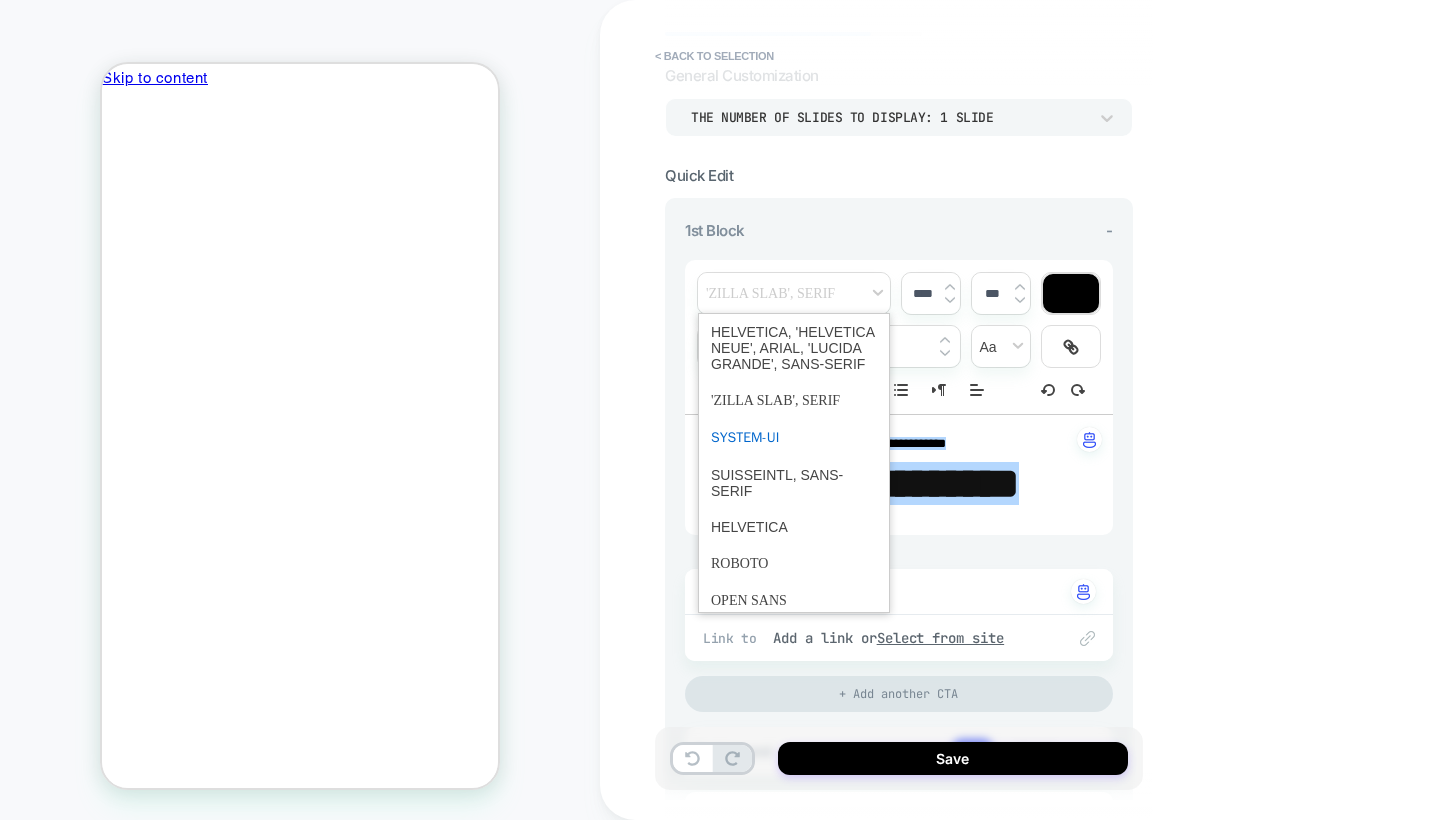 click at bounding box center (794, 438) 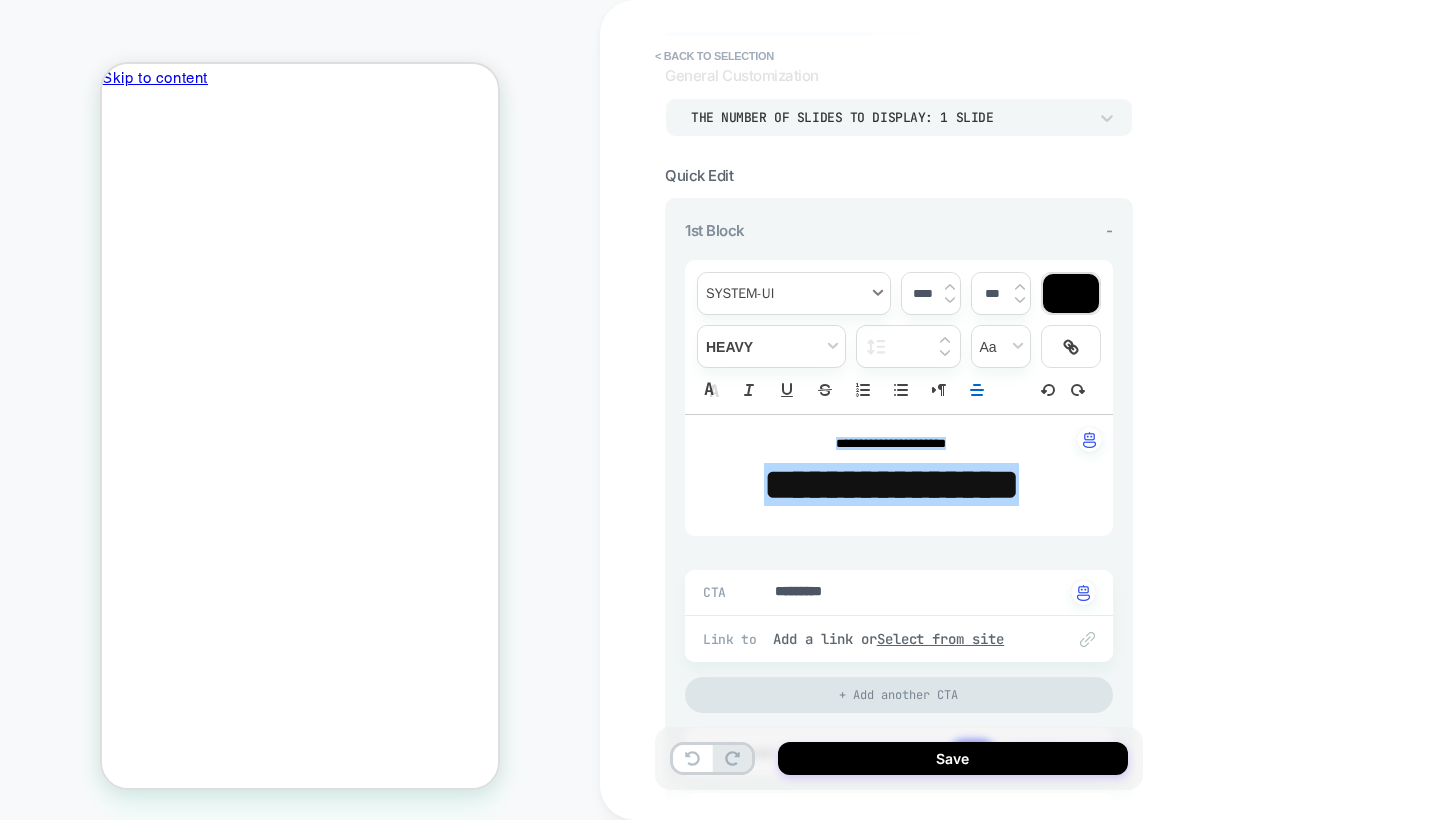 click at bounding box center (794, 293) 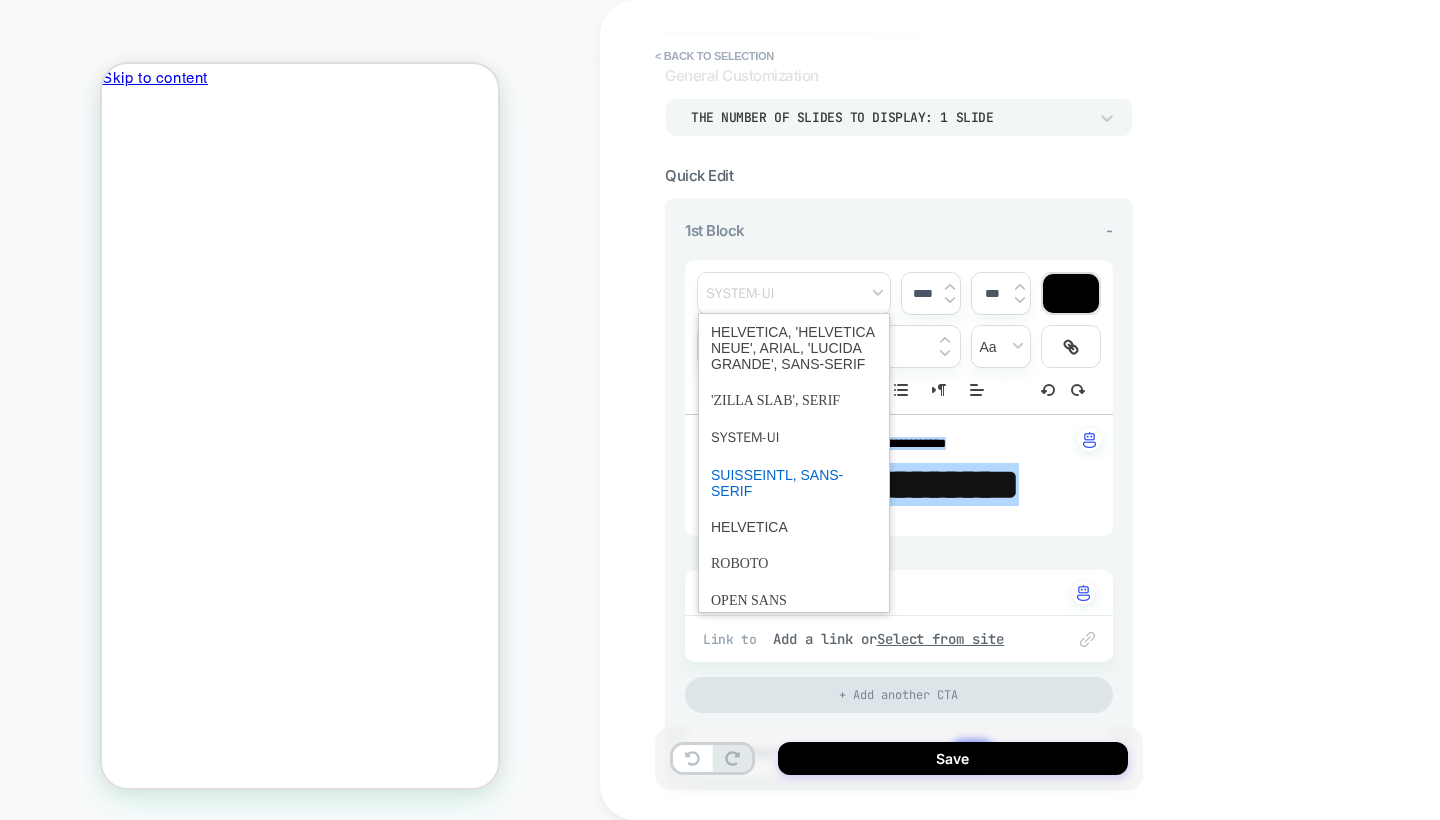 click at bounding box center (794, 483) 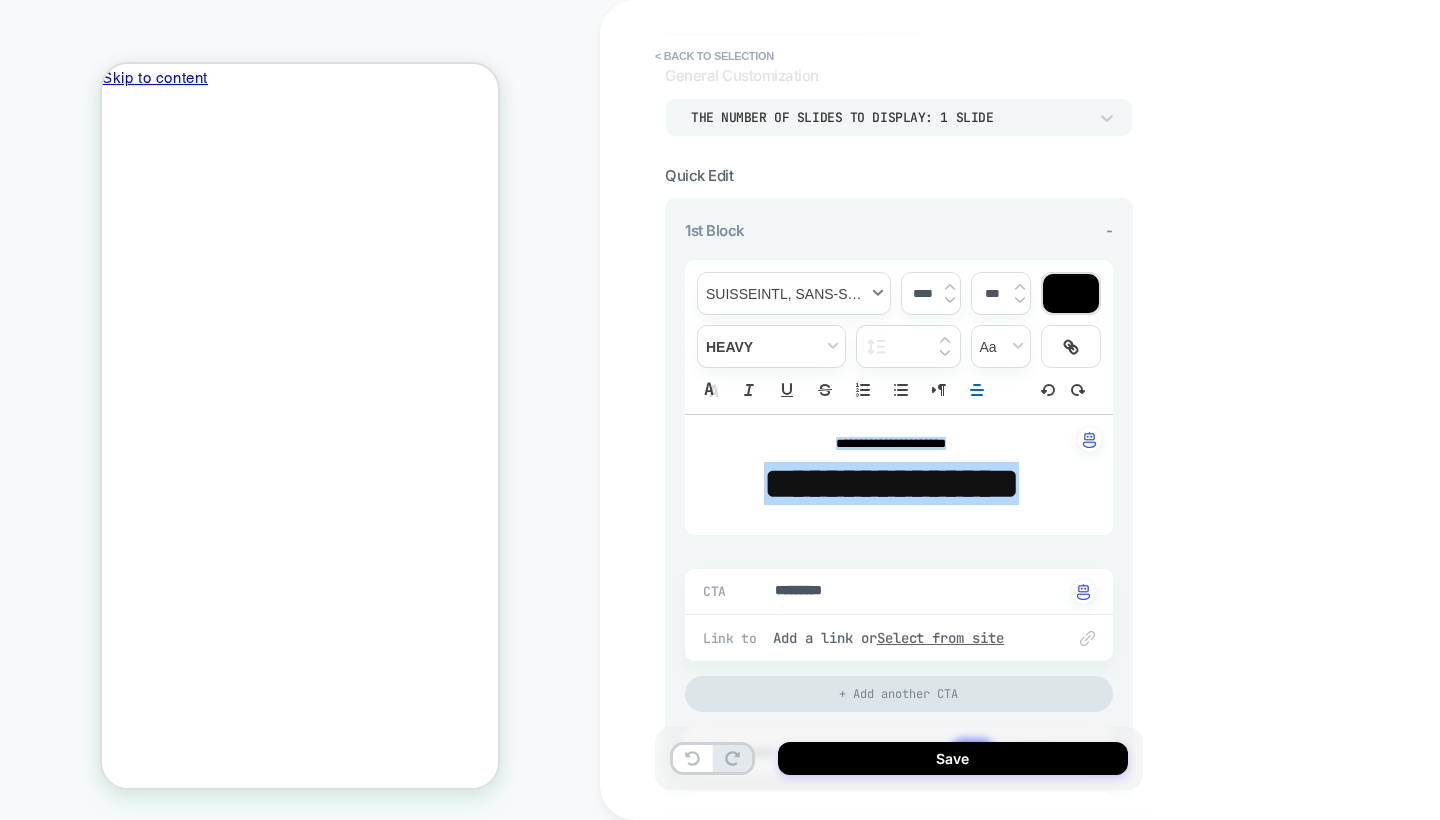 click at bounding box center (794, 293) 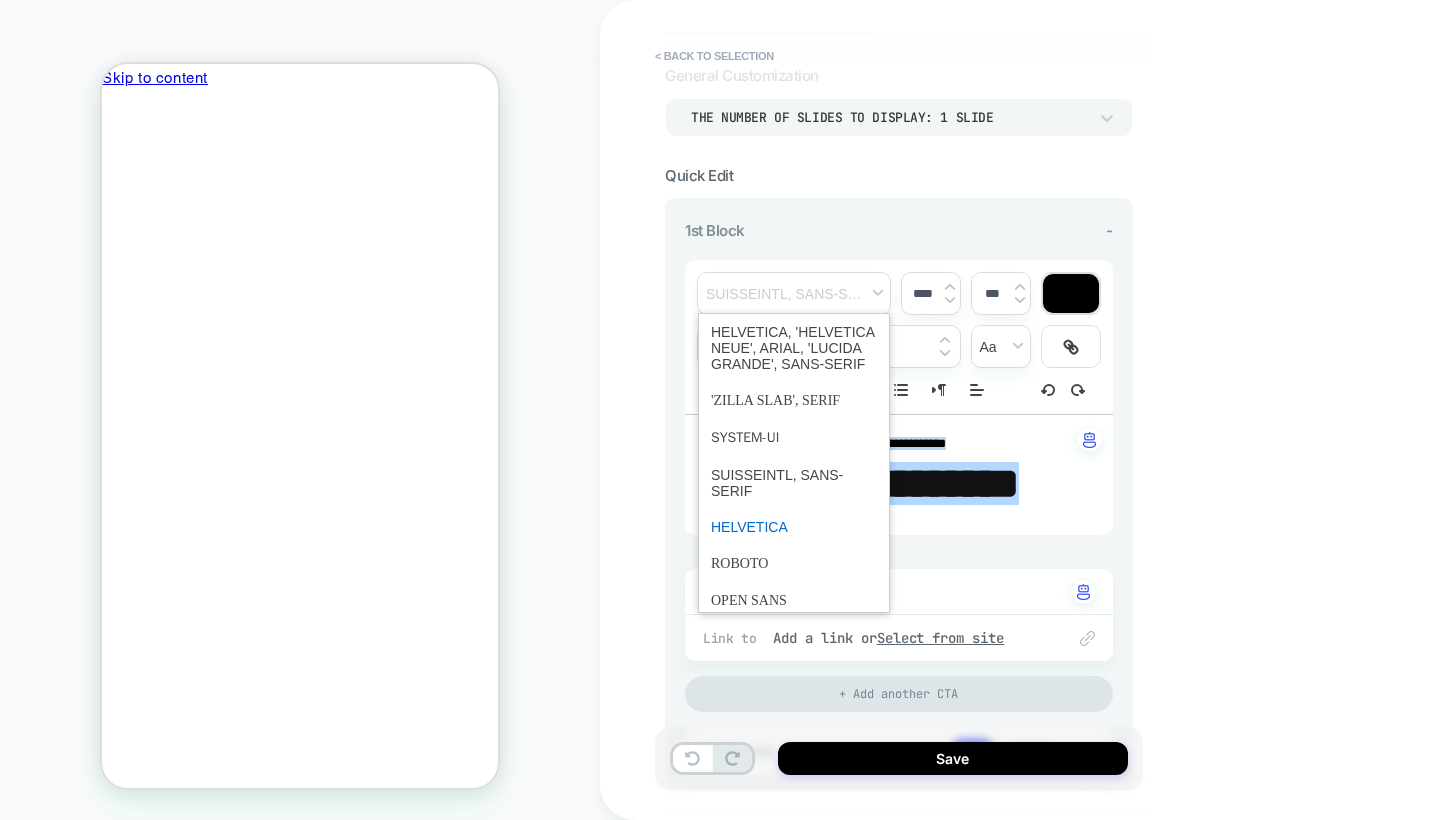 click at bounding box center (794, 527) 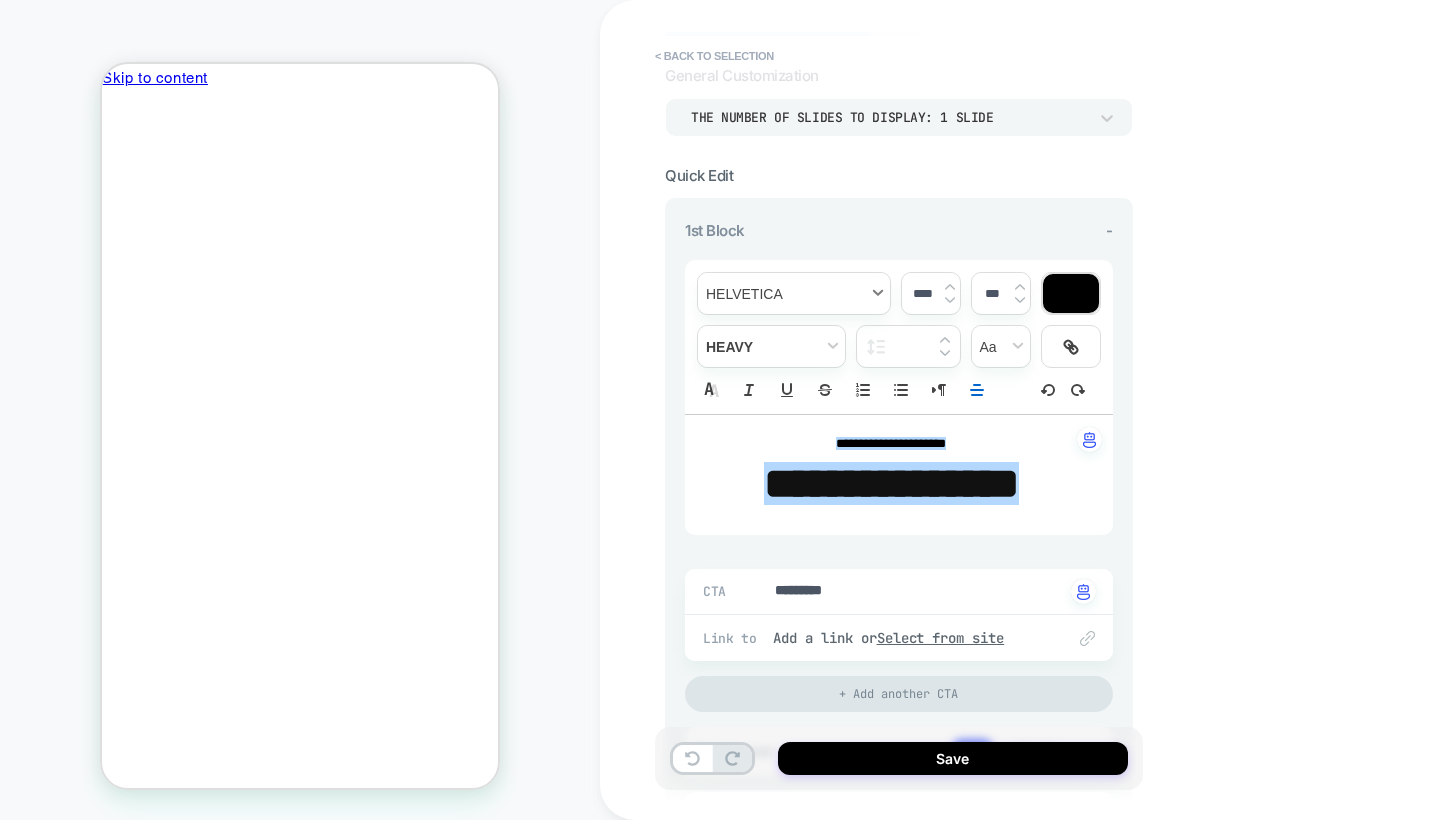 drag, startPoint x: 831, startPoint y: 286, endPoint x: 831, endPoint y: 308, distance: 22 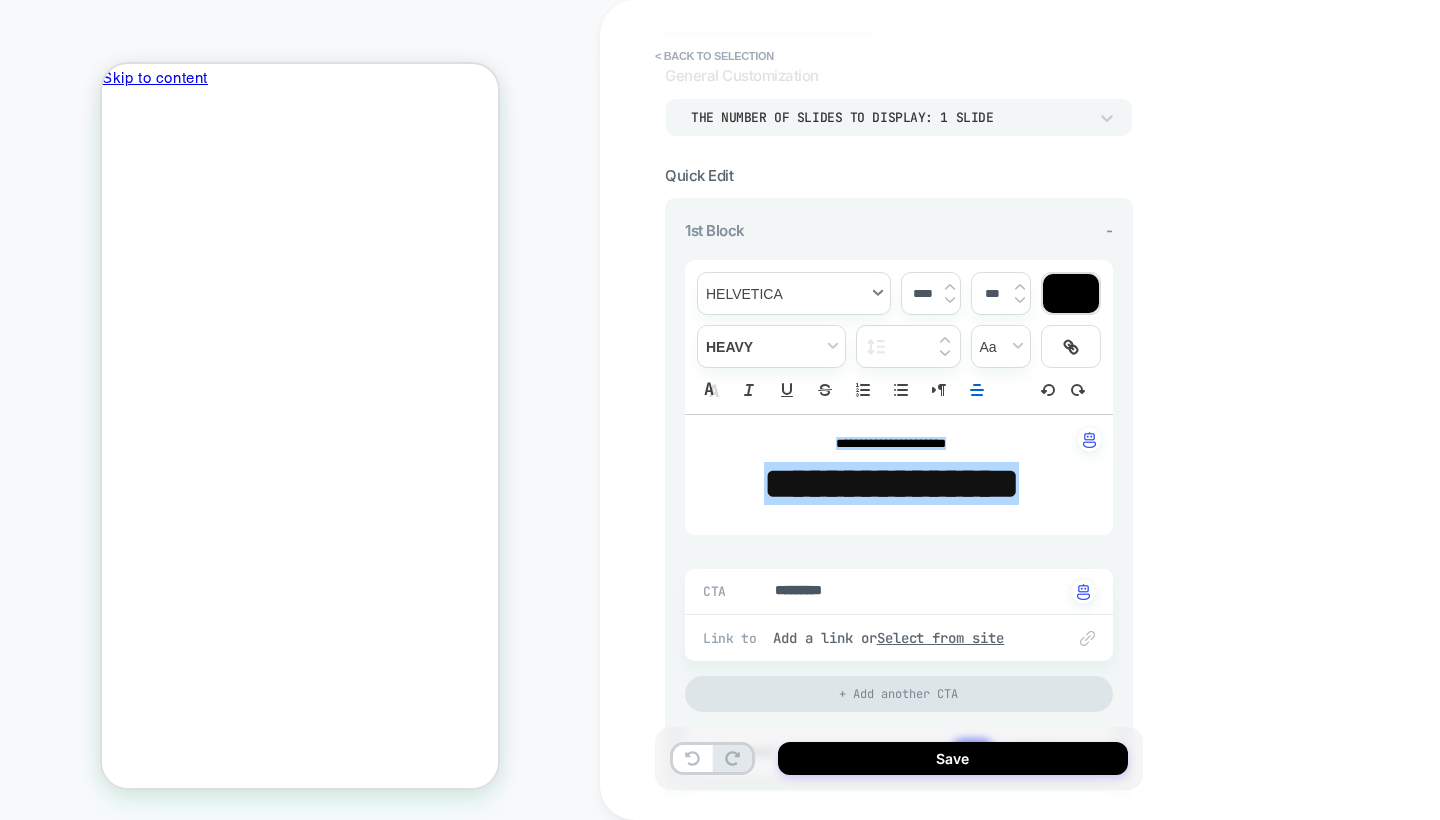 click at bounding box center (794, 293) 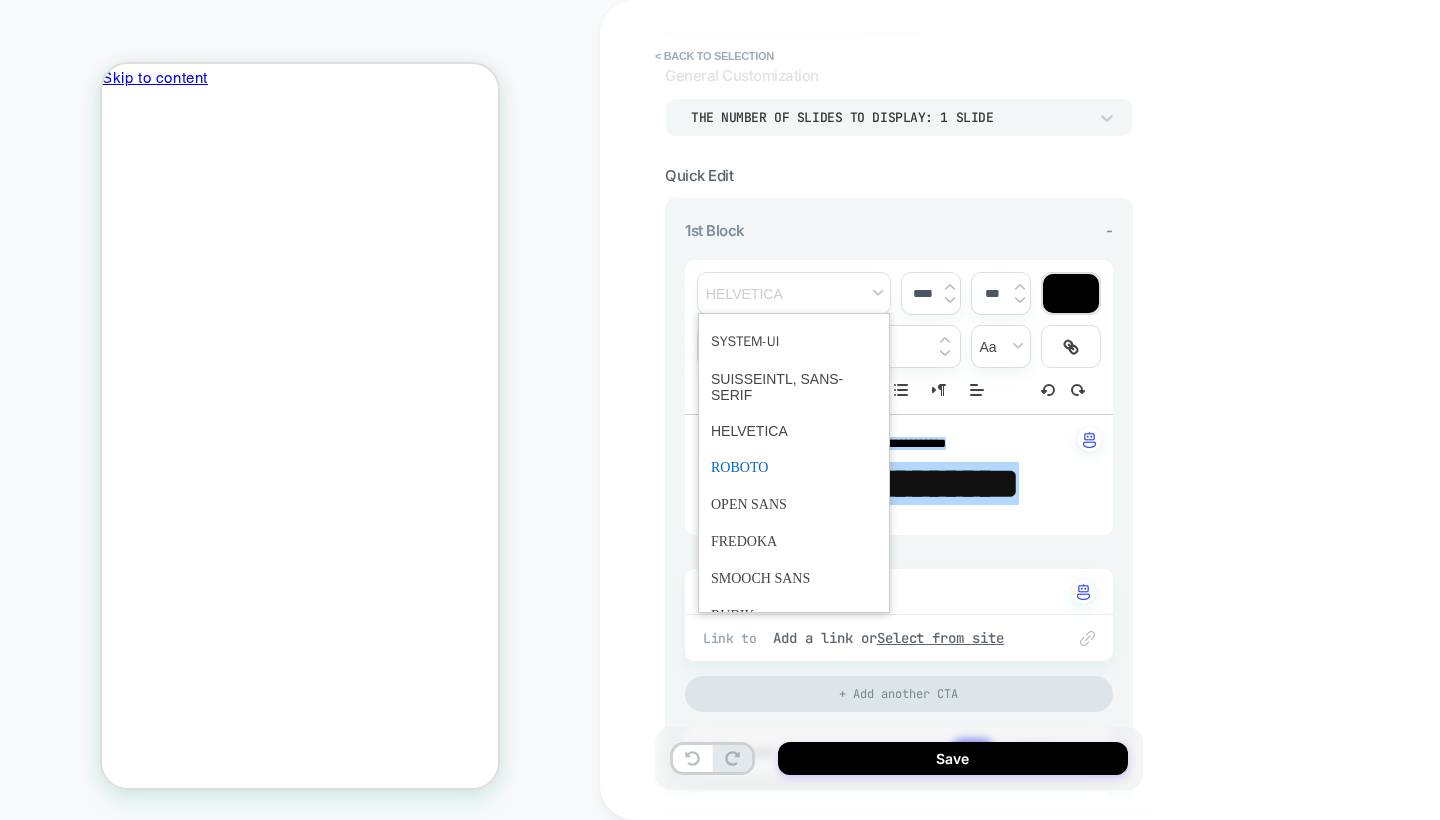scroll, scrollTop: 97, scrollLeft: 0, axis: vertical 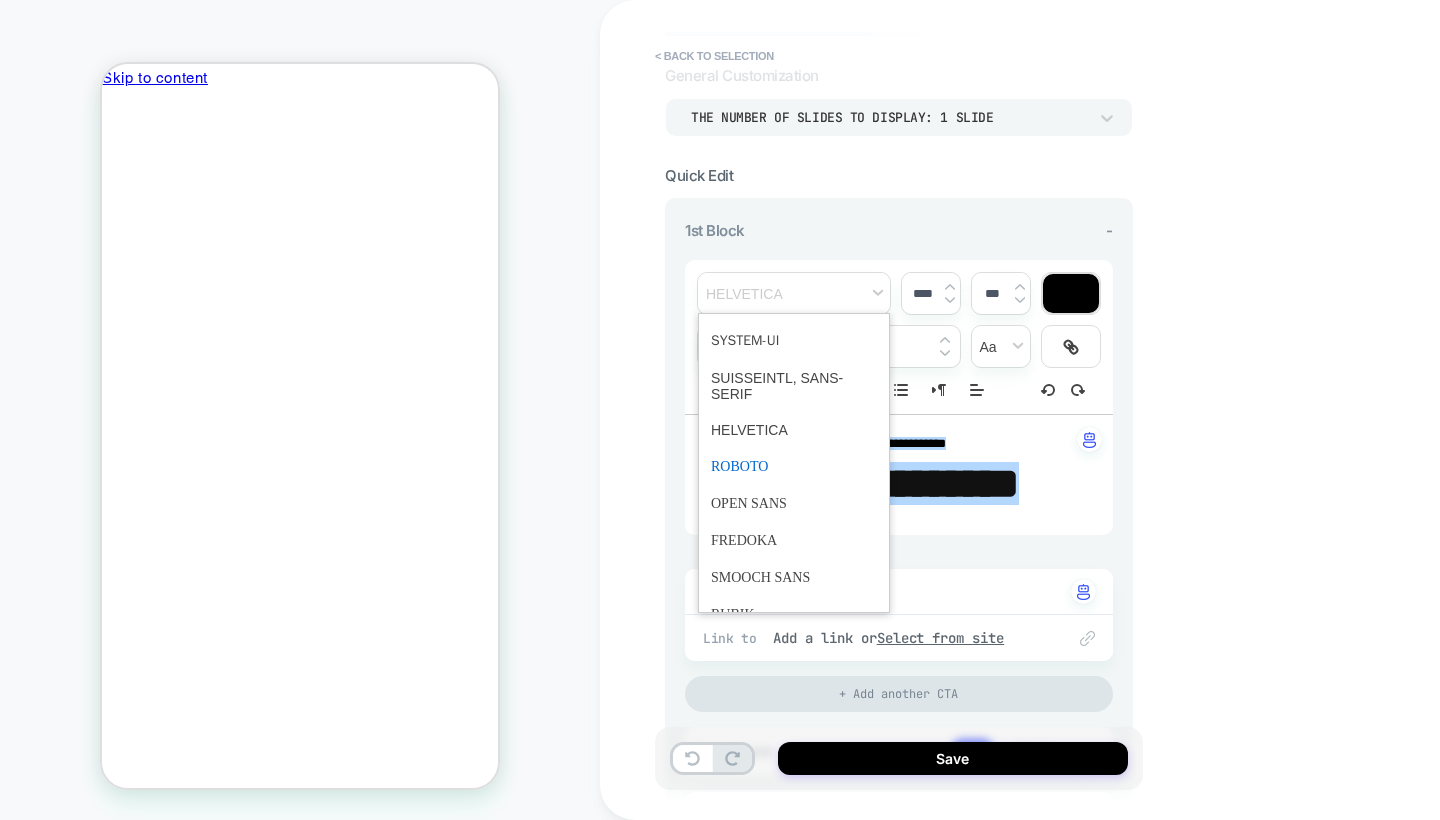 click at bounding box center [794, 466] 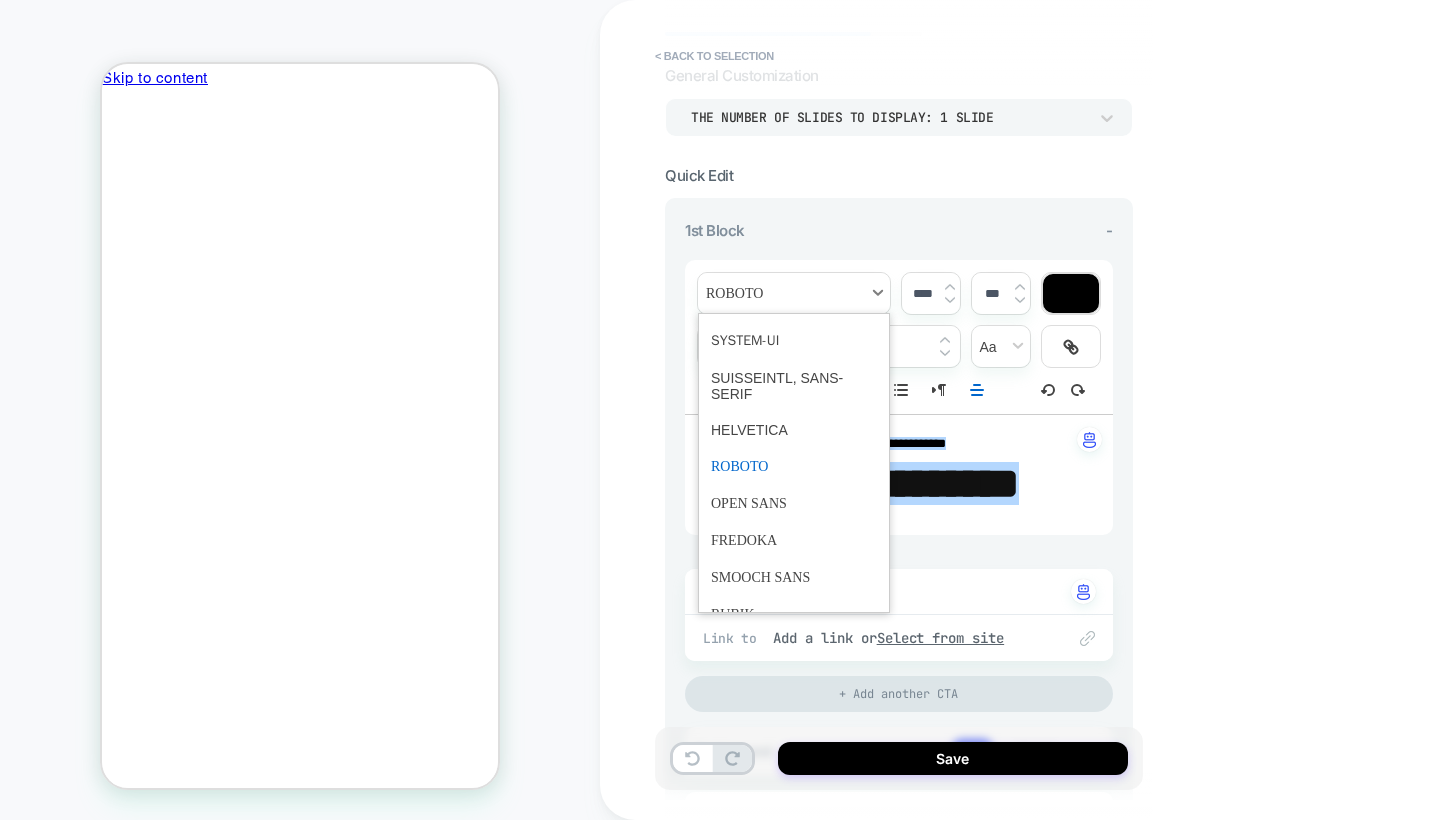 click at bounding box center [794, 293] 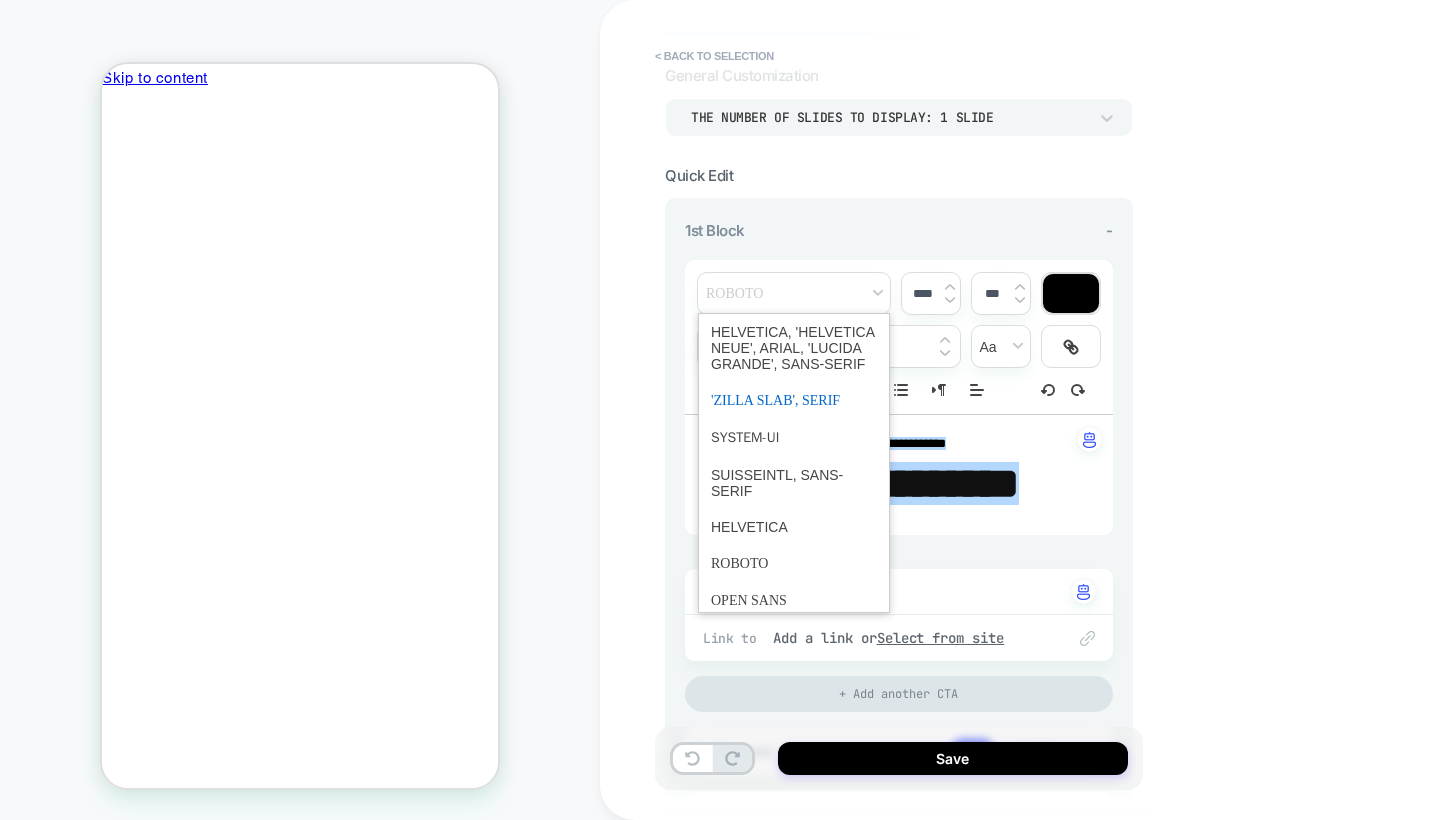 scroll, scrollTop: 0, scrollLeft: 0, axis: both 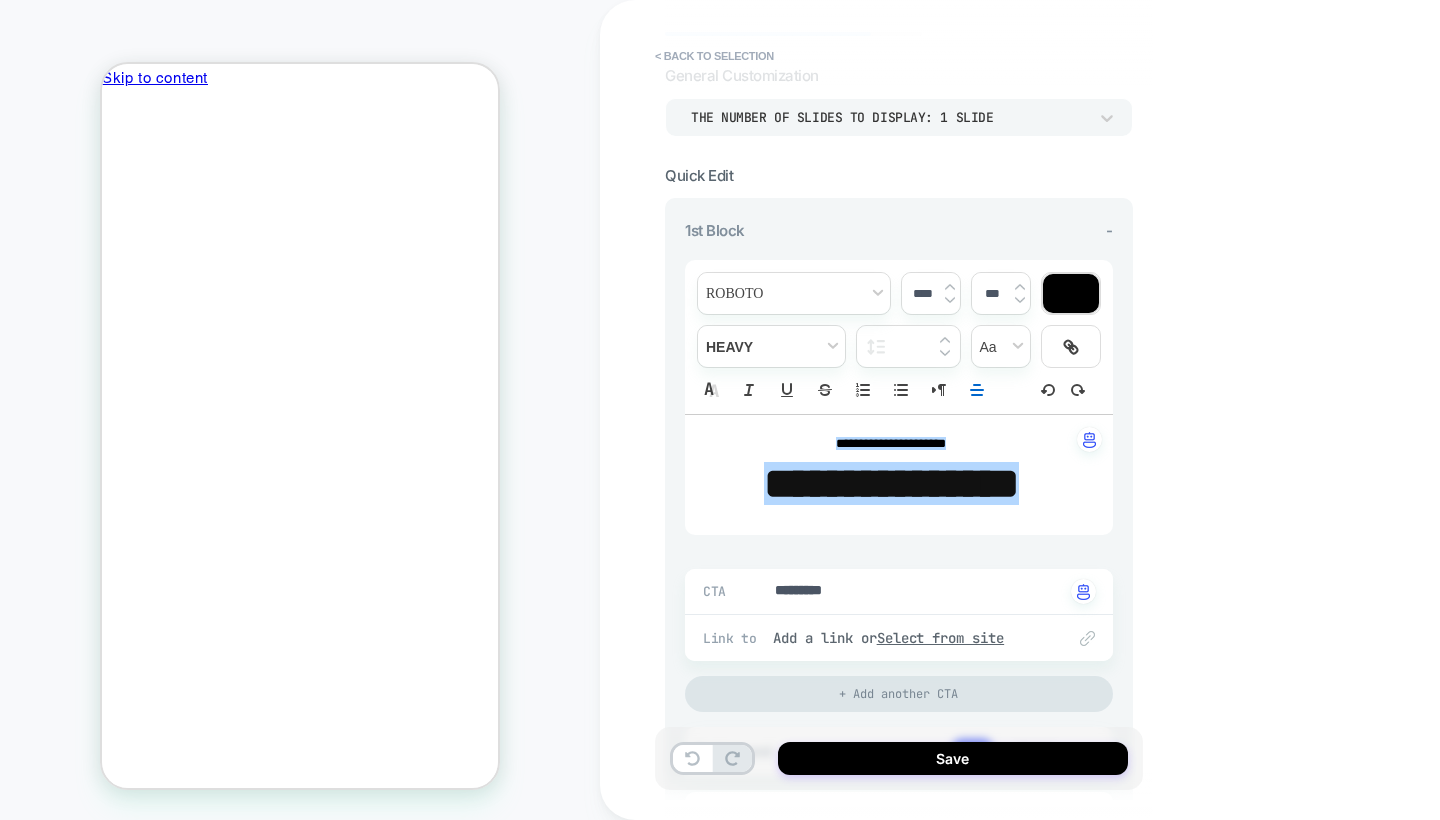 click on "**********" at bounding box center [899, 528] 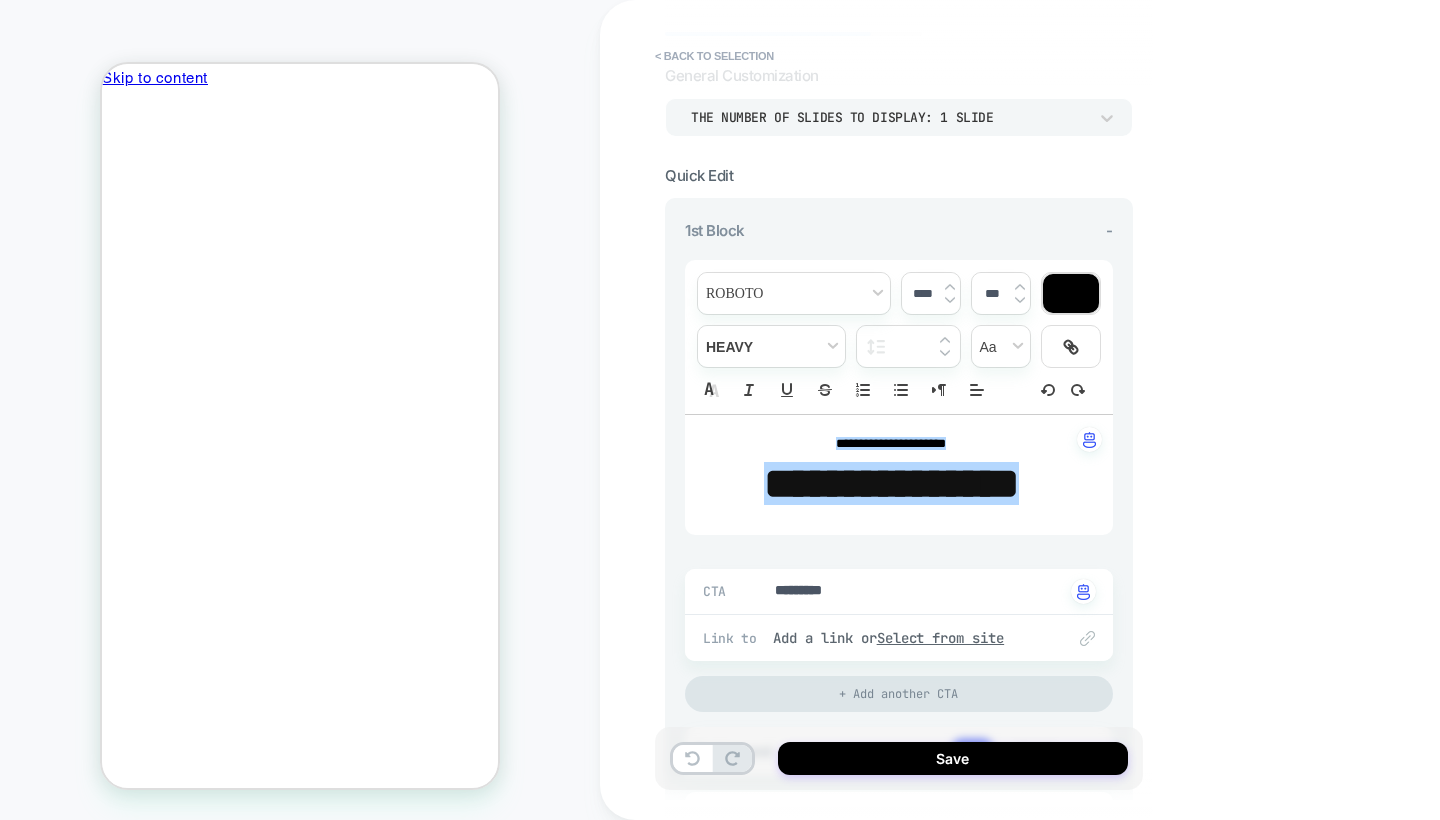 click on "*********" at bounding box center [919, 592] 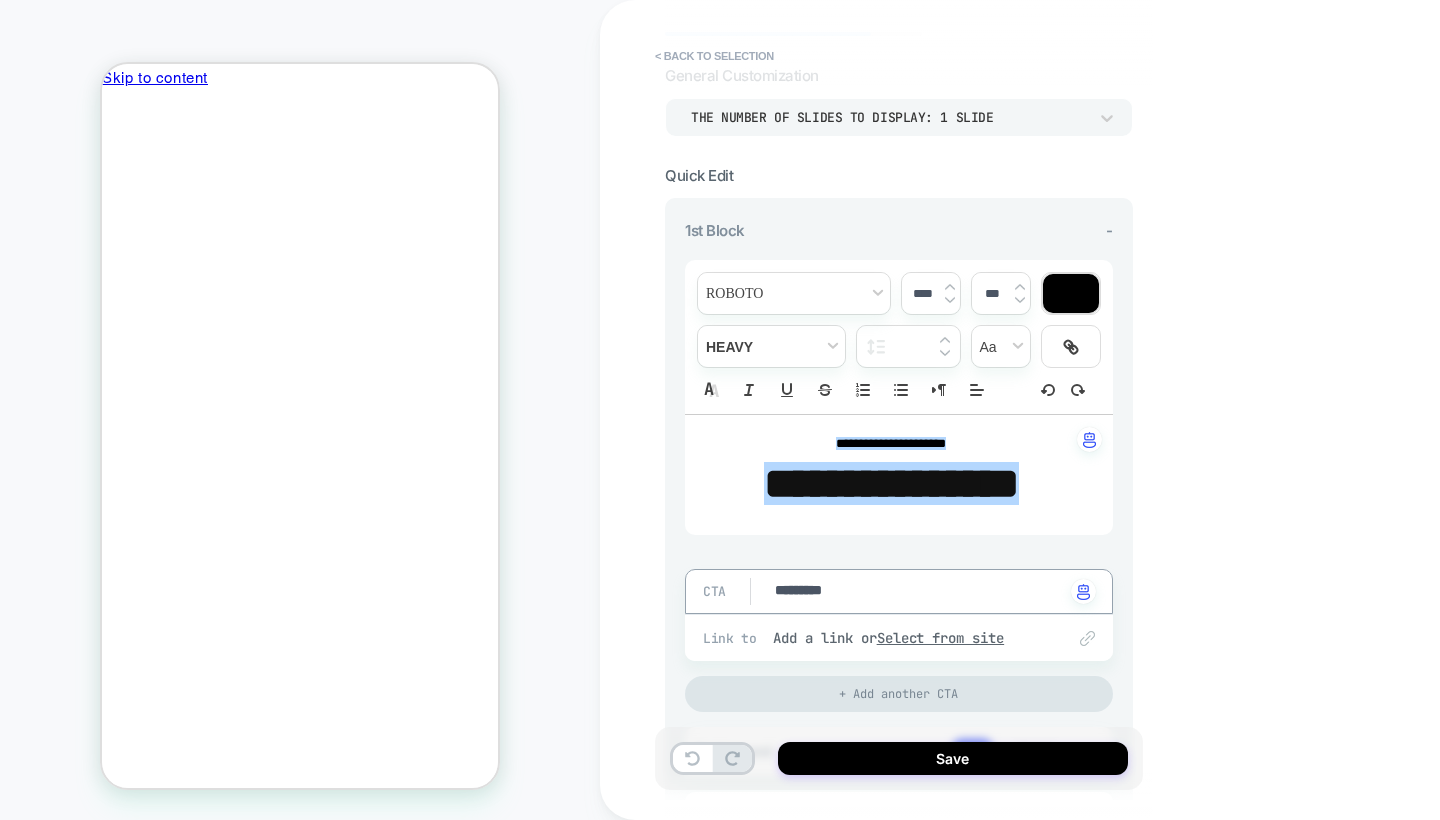 type on "*" 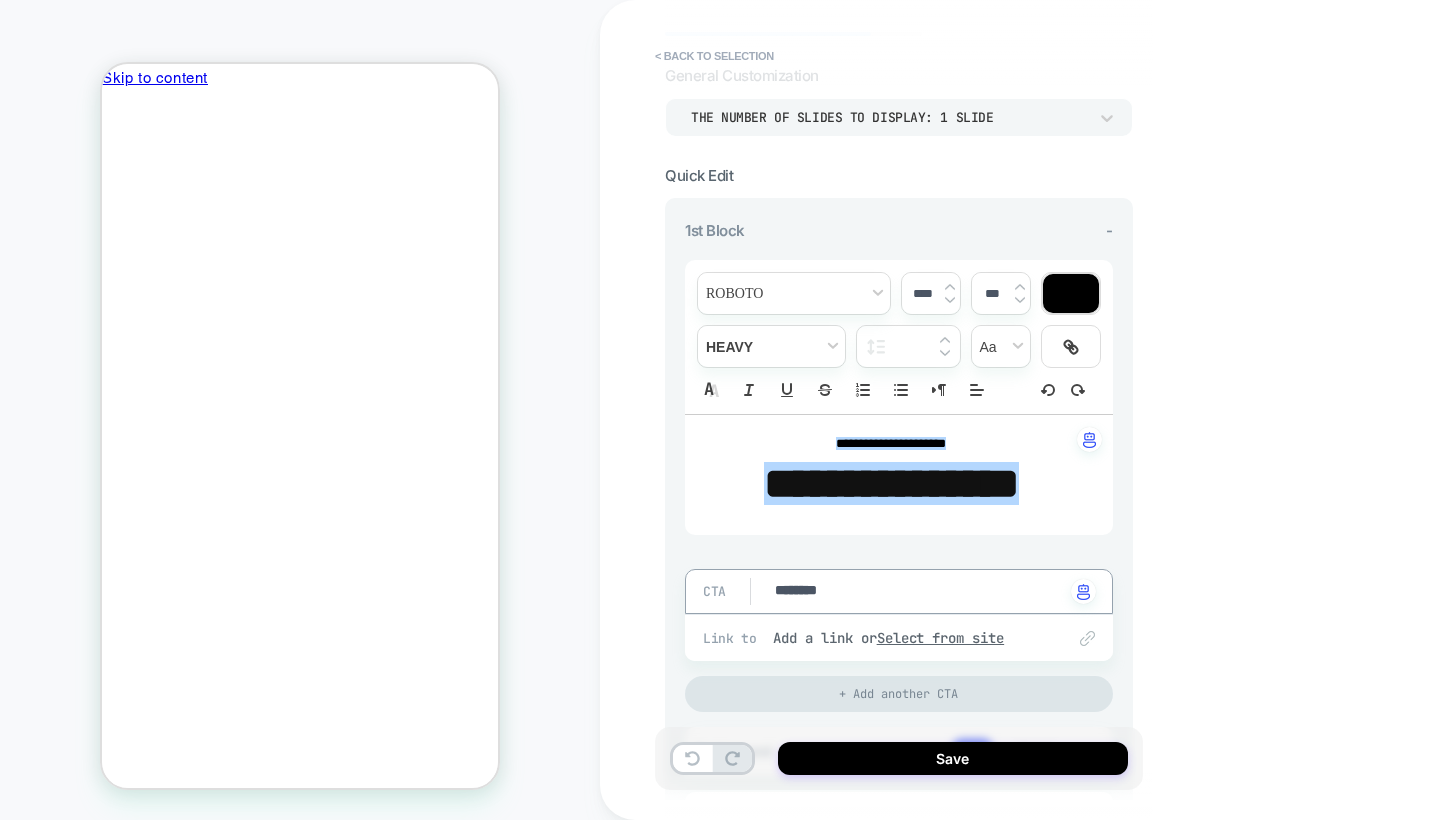 type on "*" 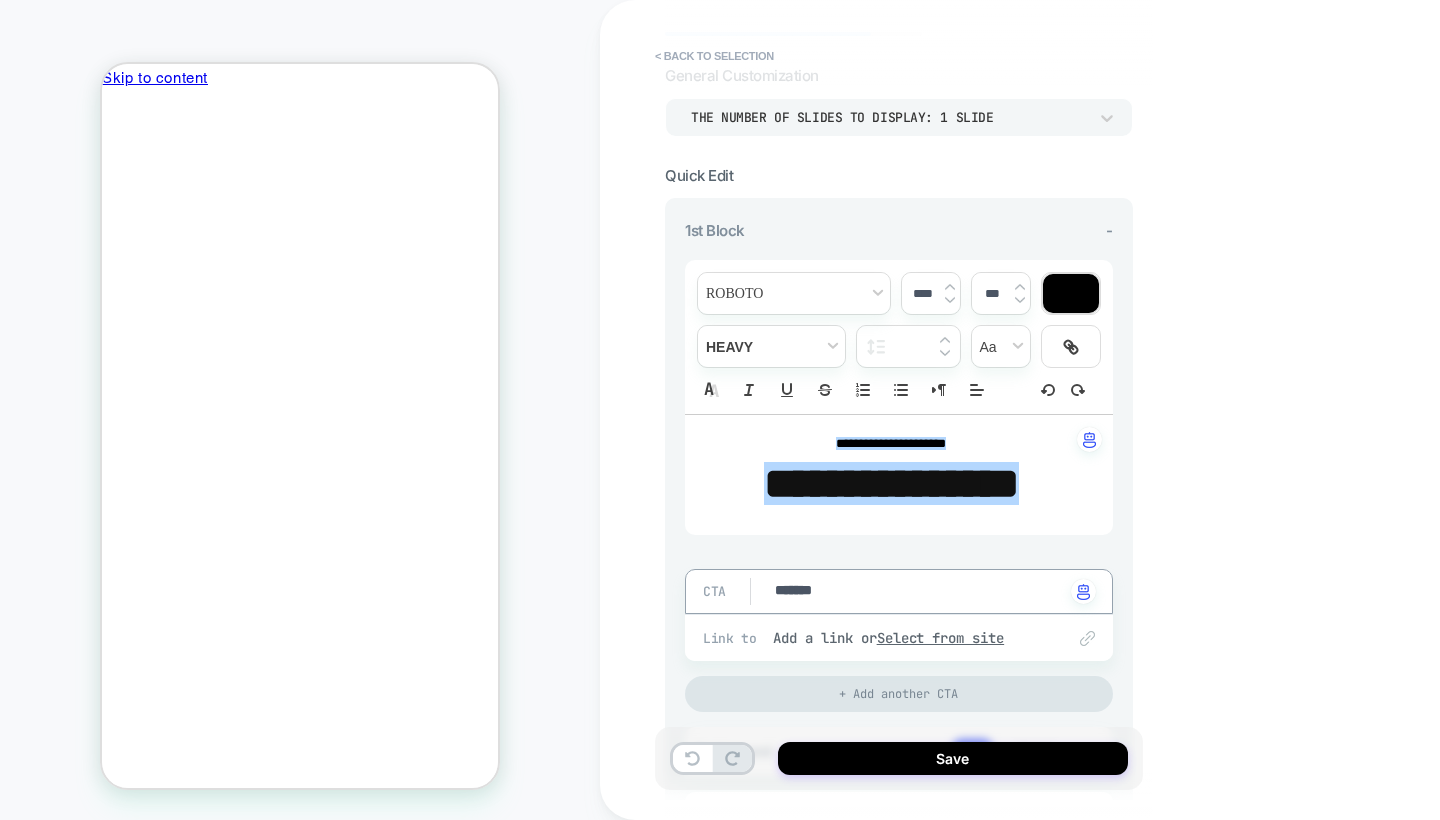 type on "*" 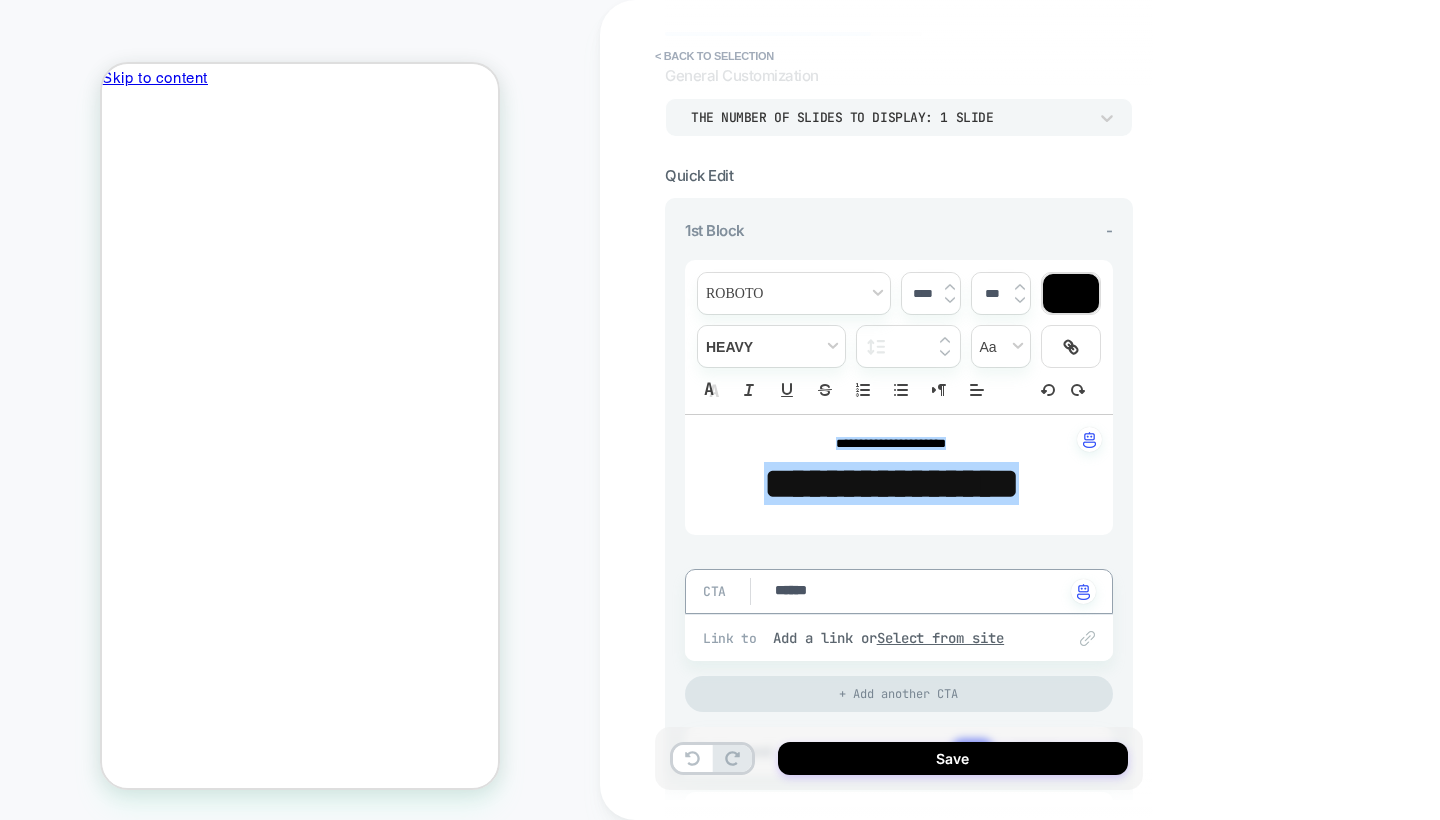 type on "*" 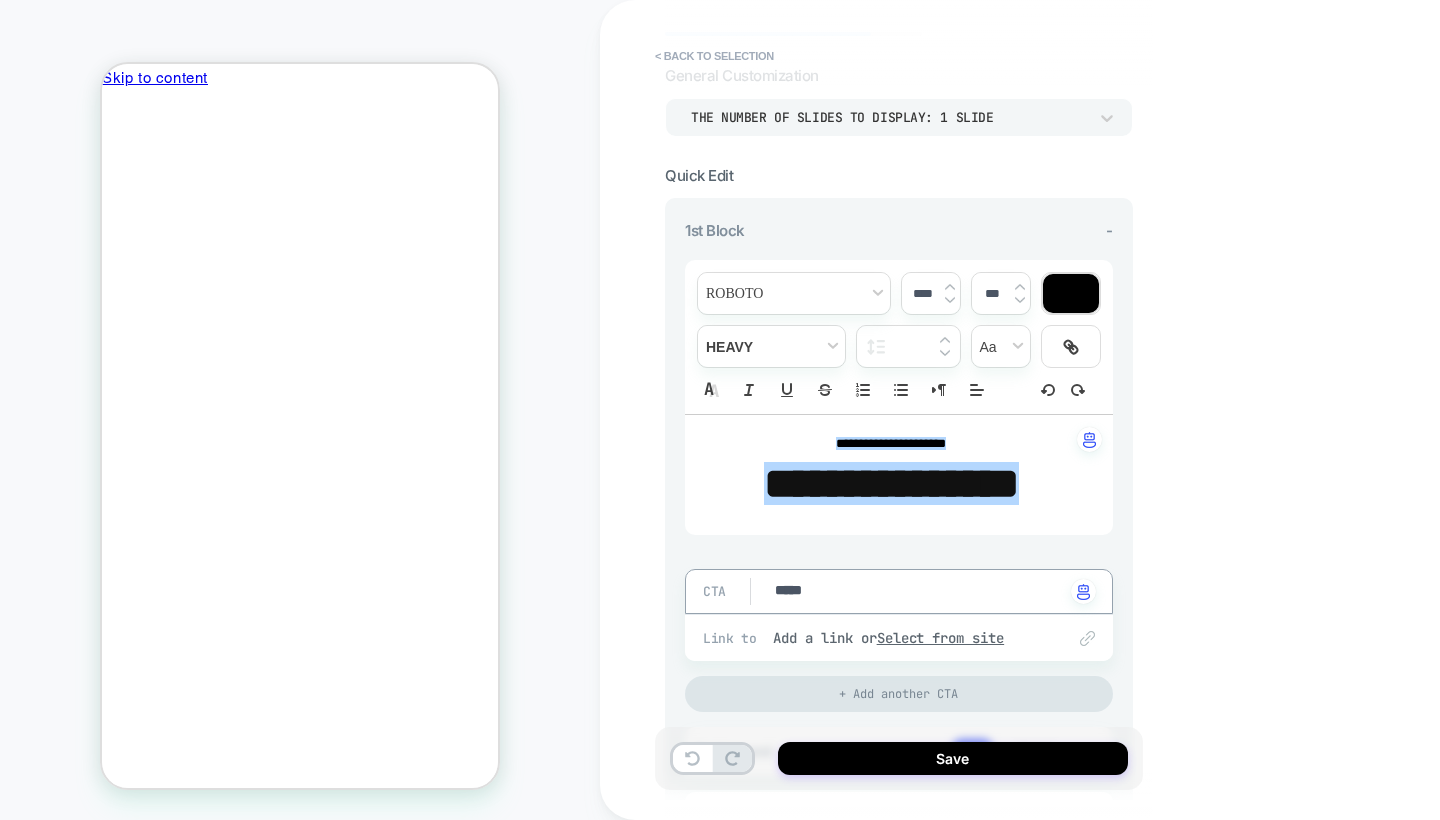 type on "*" 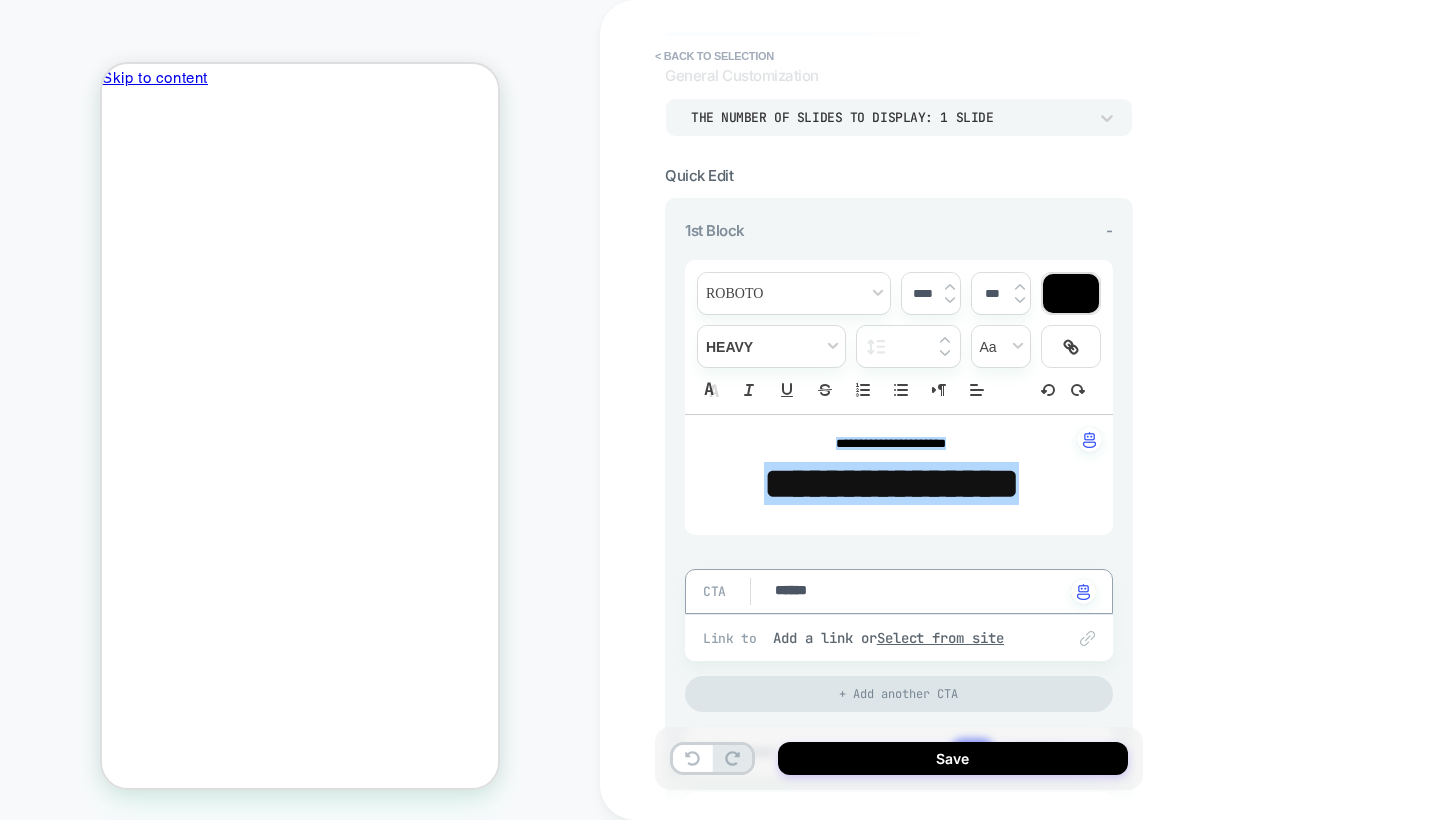 type on "*" 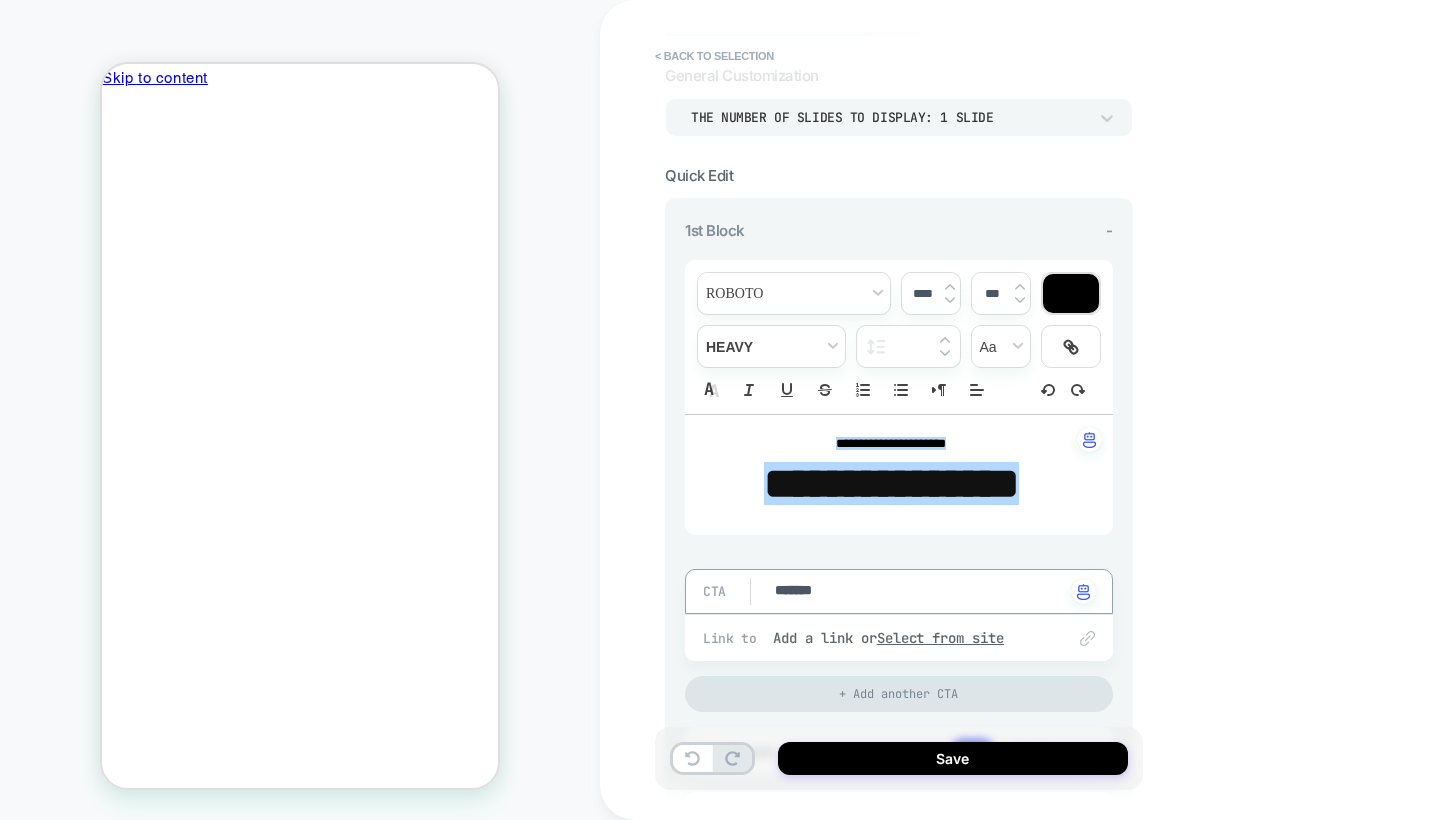 type on "*" 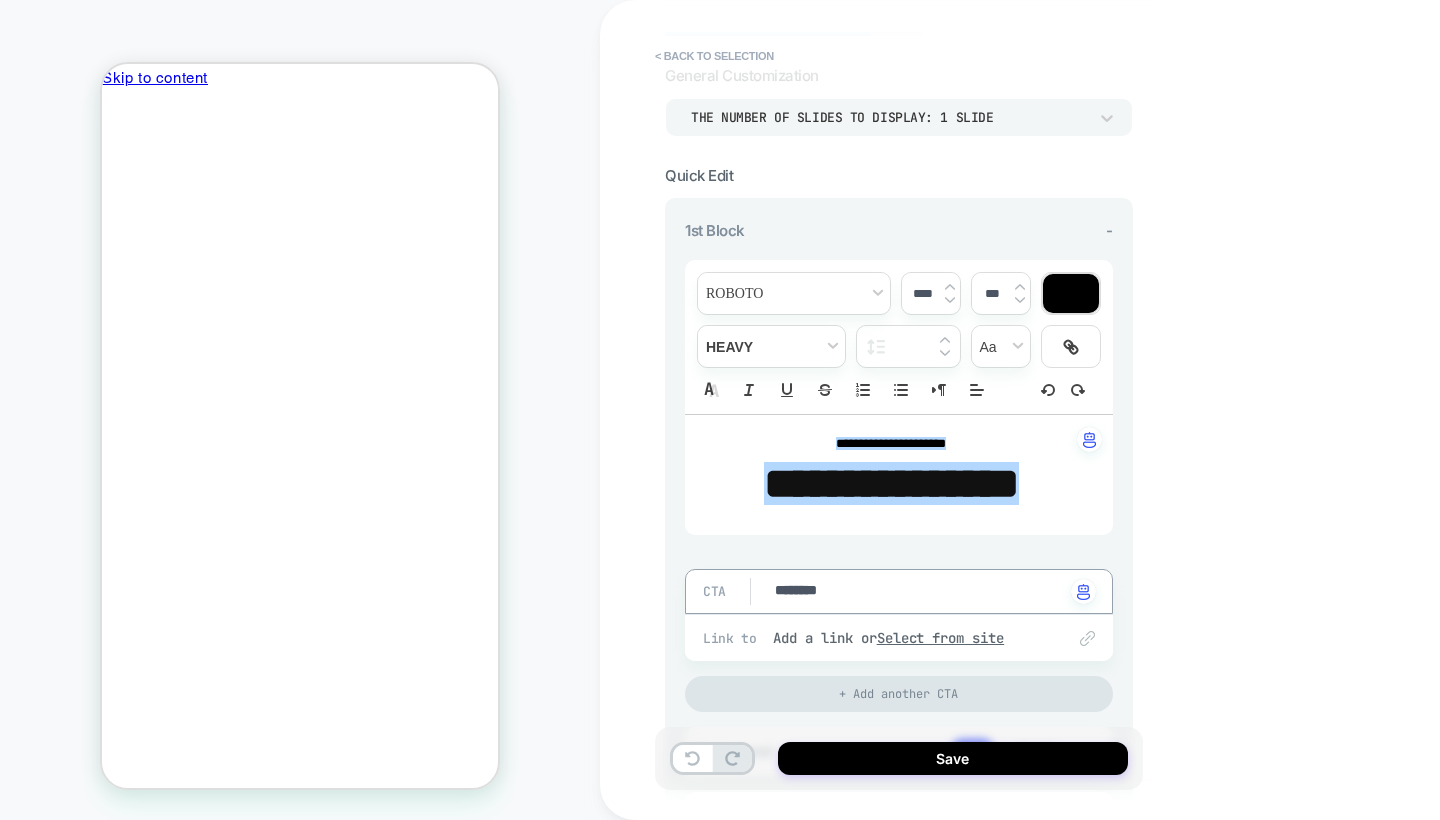 type on "*" 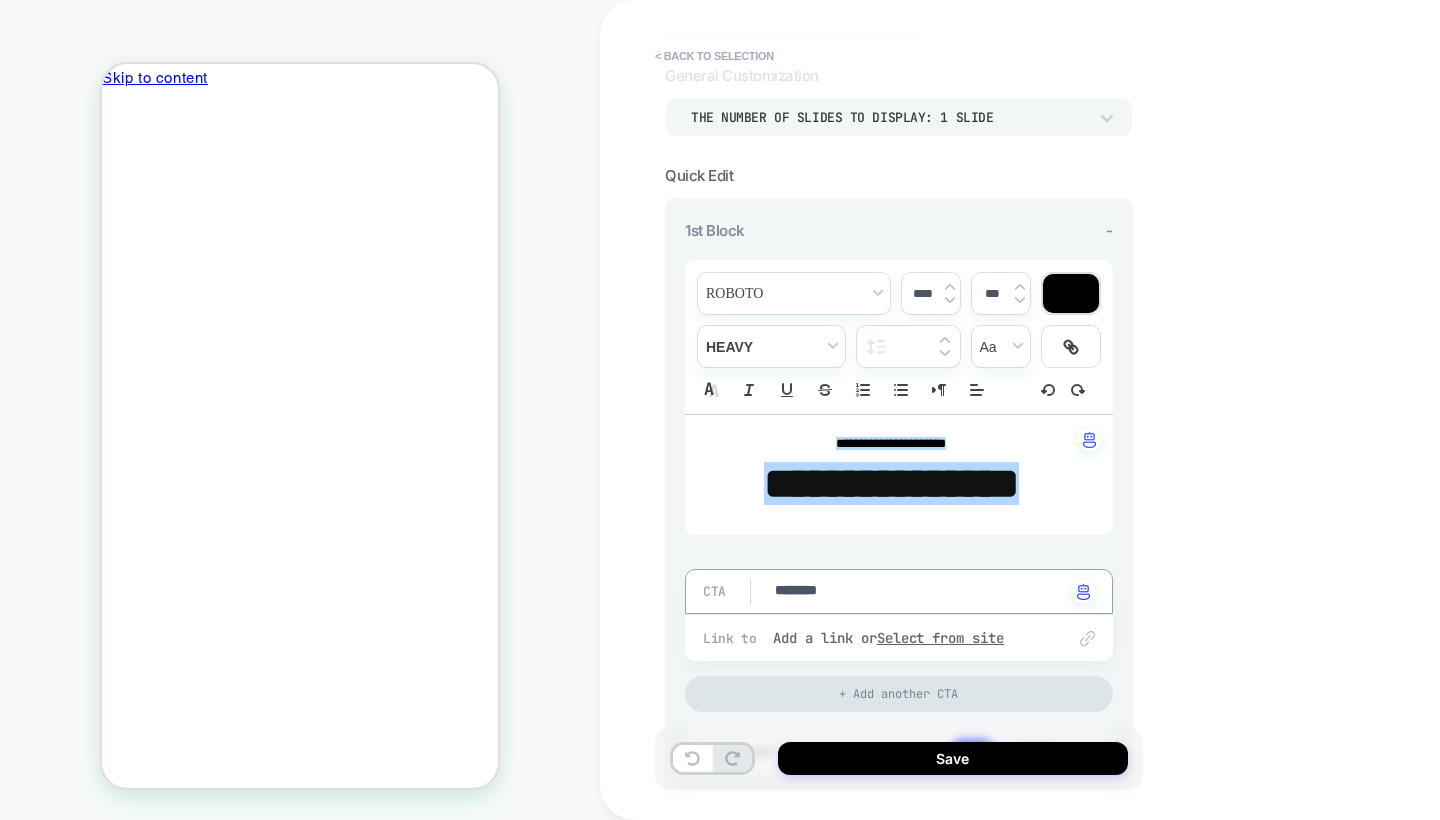 type on "********" 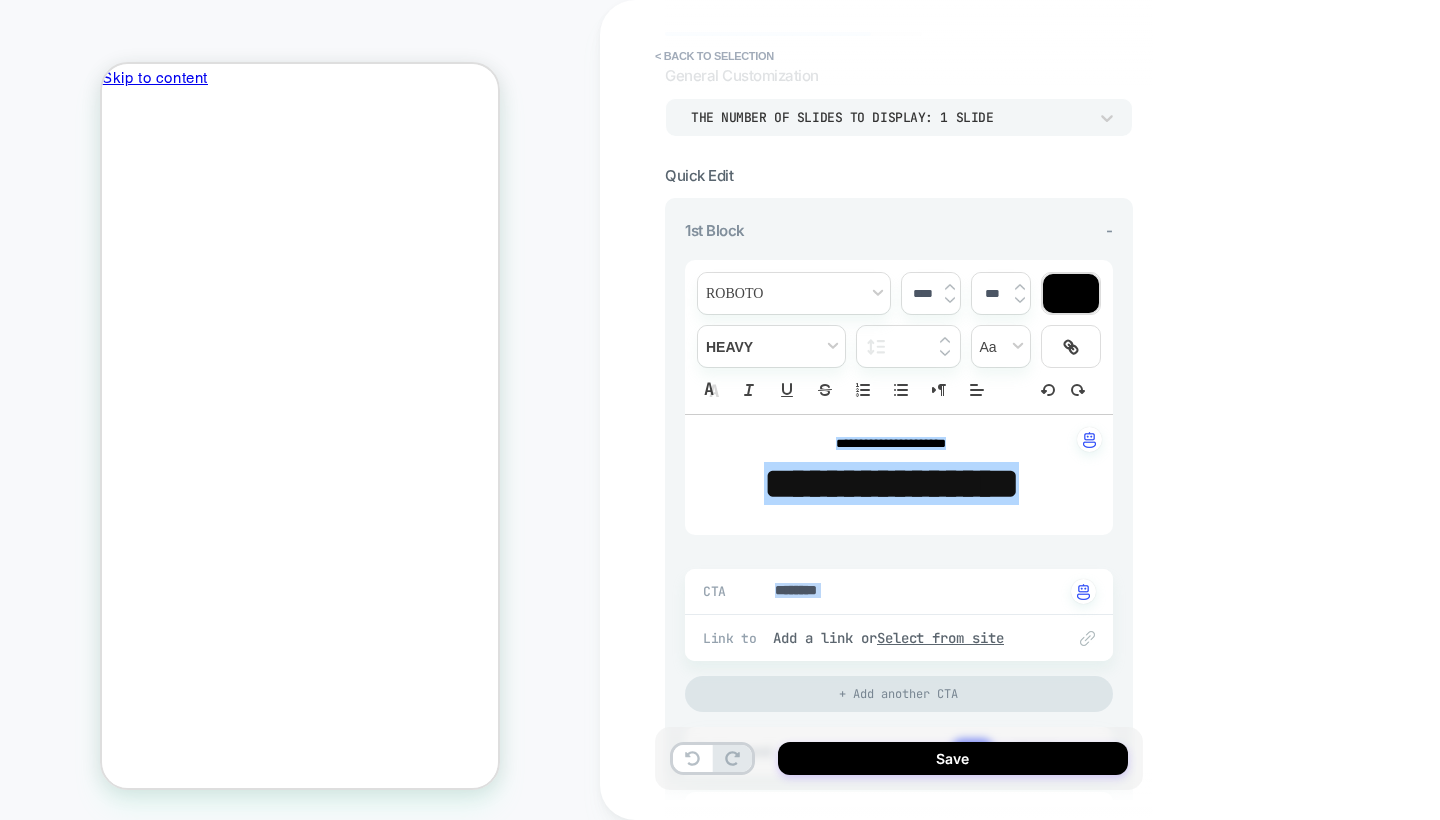 drag, startPoint x: 917, startPoint y: 606, endPoint x: 847, endPoint y: 594, distance: 71.021126 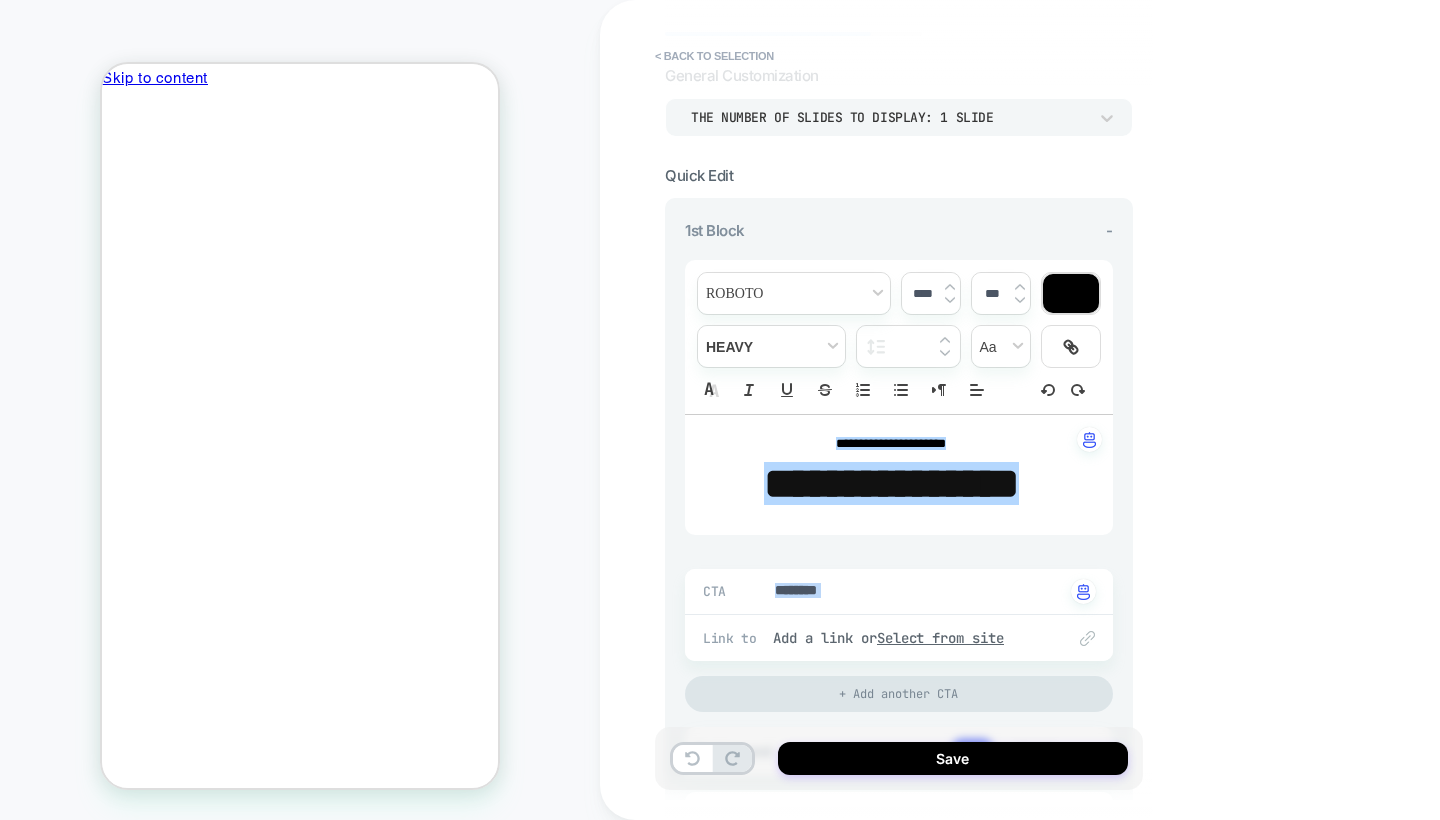 click on "CTA ******** Click to change to  alternative text" at bounding box center (899, 591) 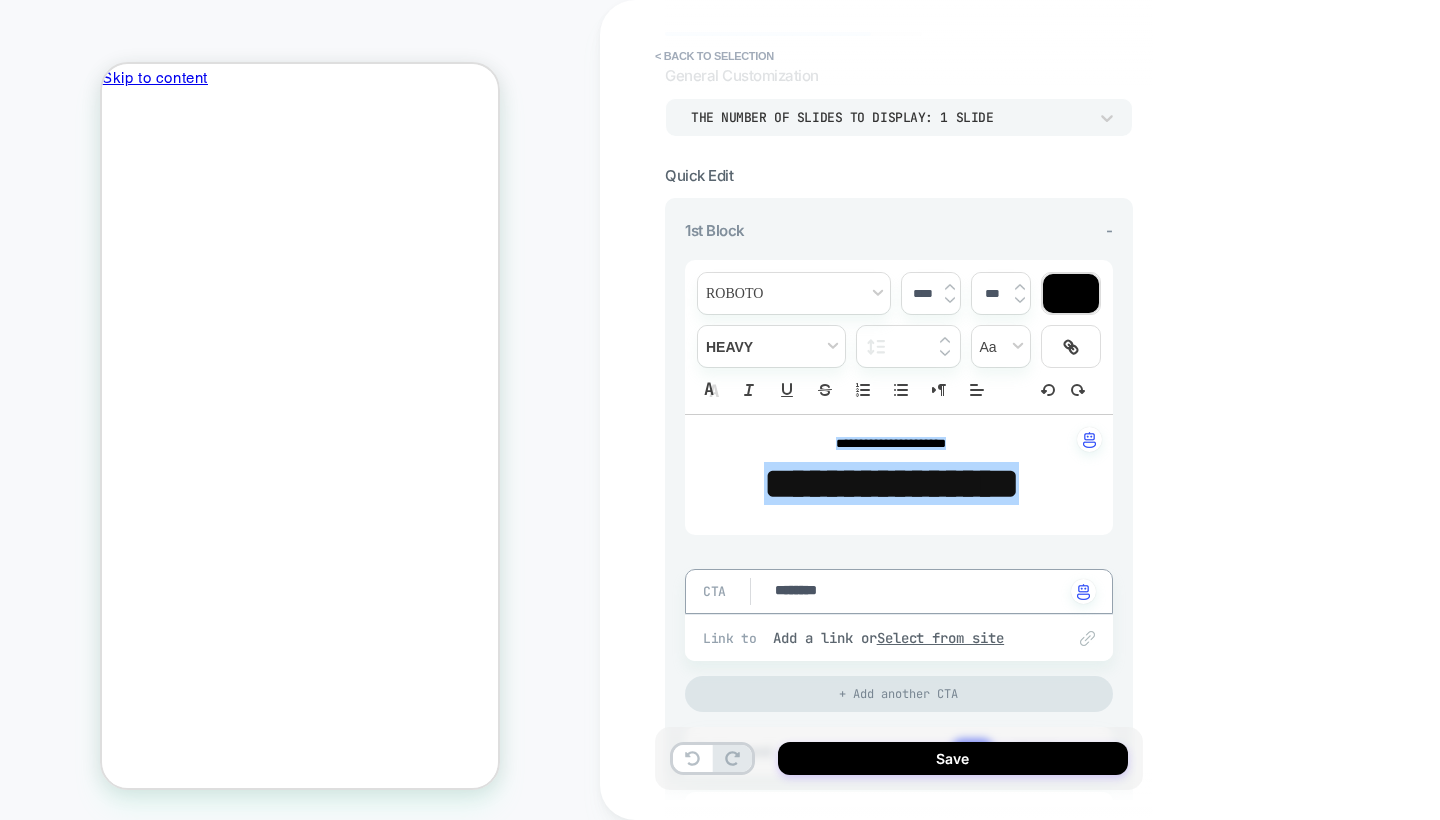 drag, startPoint x: 847, startPoint y: 594, endPoint x: 784, endPoint y: 594, distance: 63 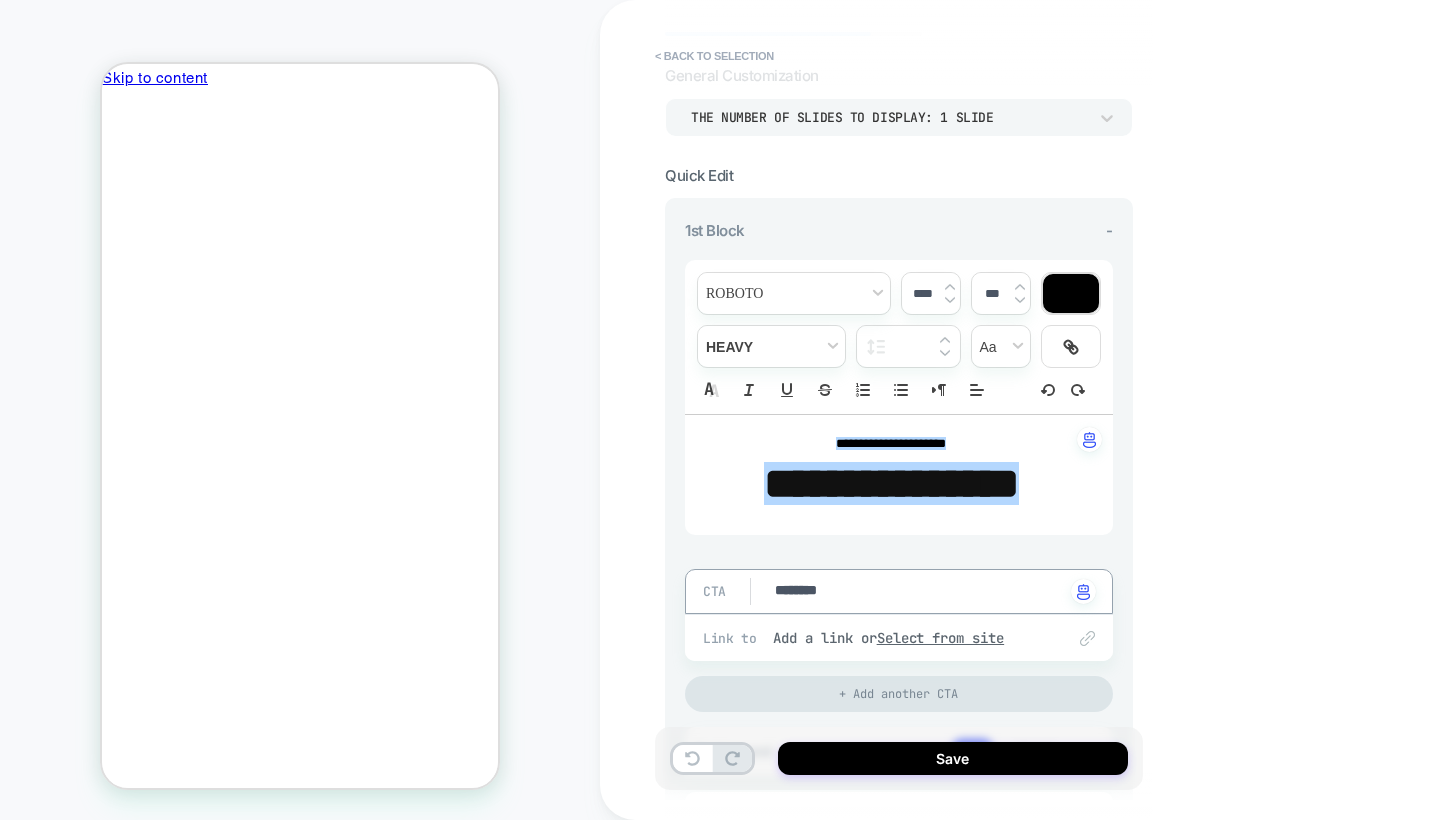 drag, startPoint x: 861, startPoint y: 597, endPoint x: 759, endPoint y: 597, distance: 102 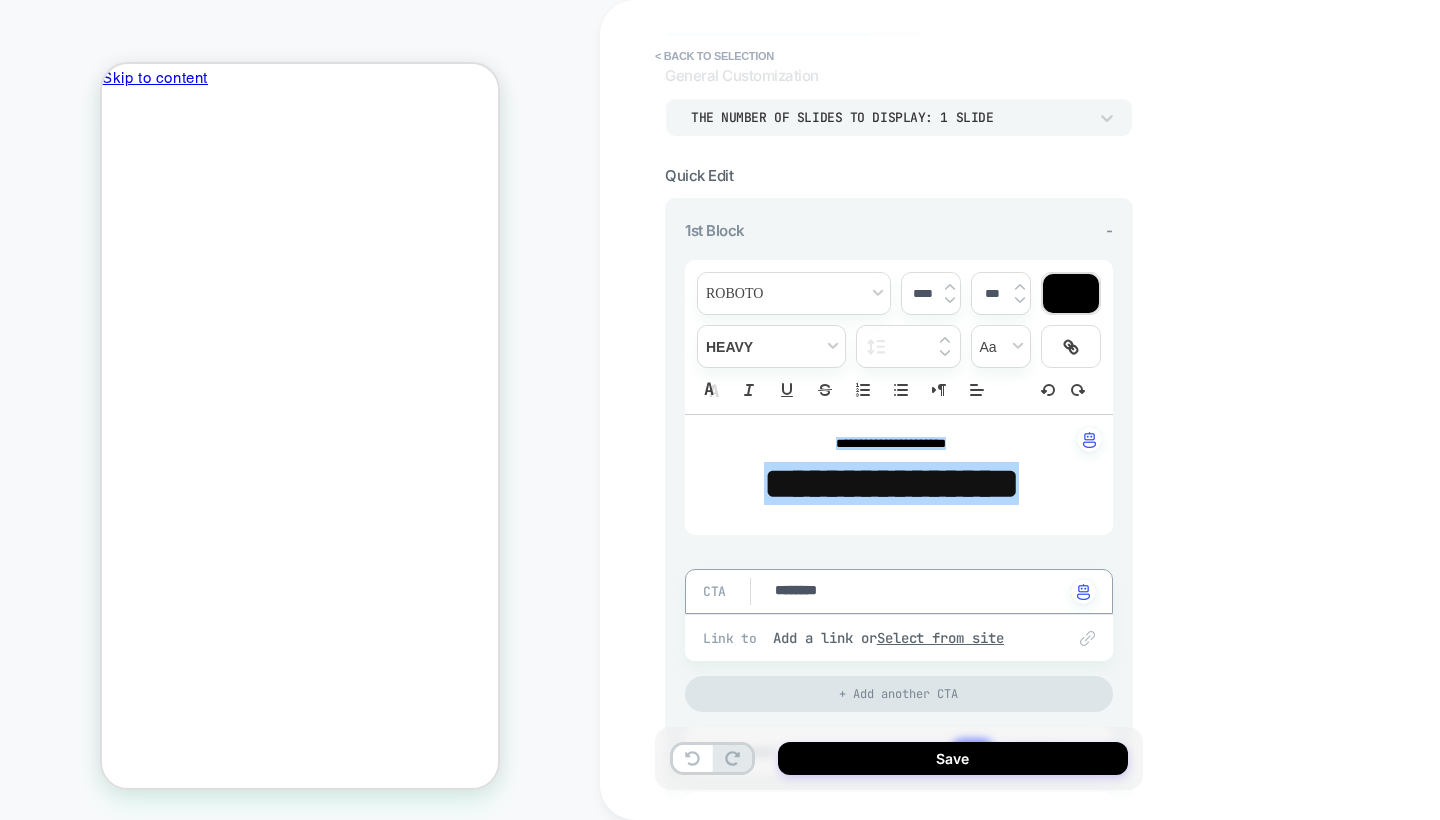 click on "CTA ******** Click to change to  alternative text" at bounding box center [899, 591] 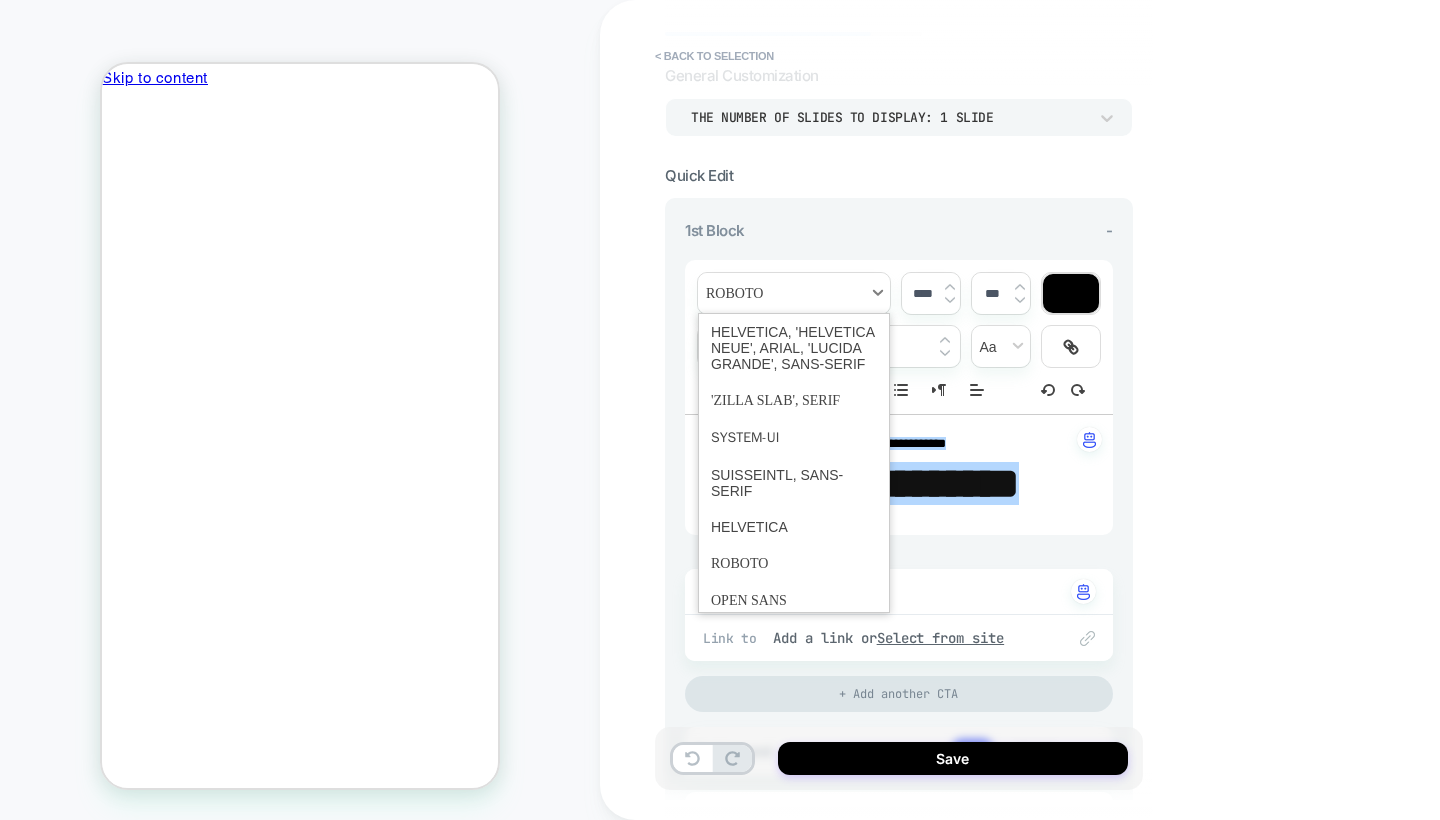 click at bounding box center (794, 293) 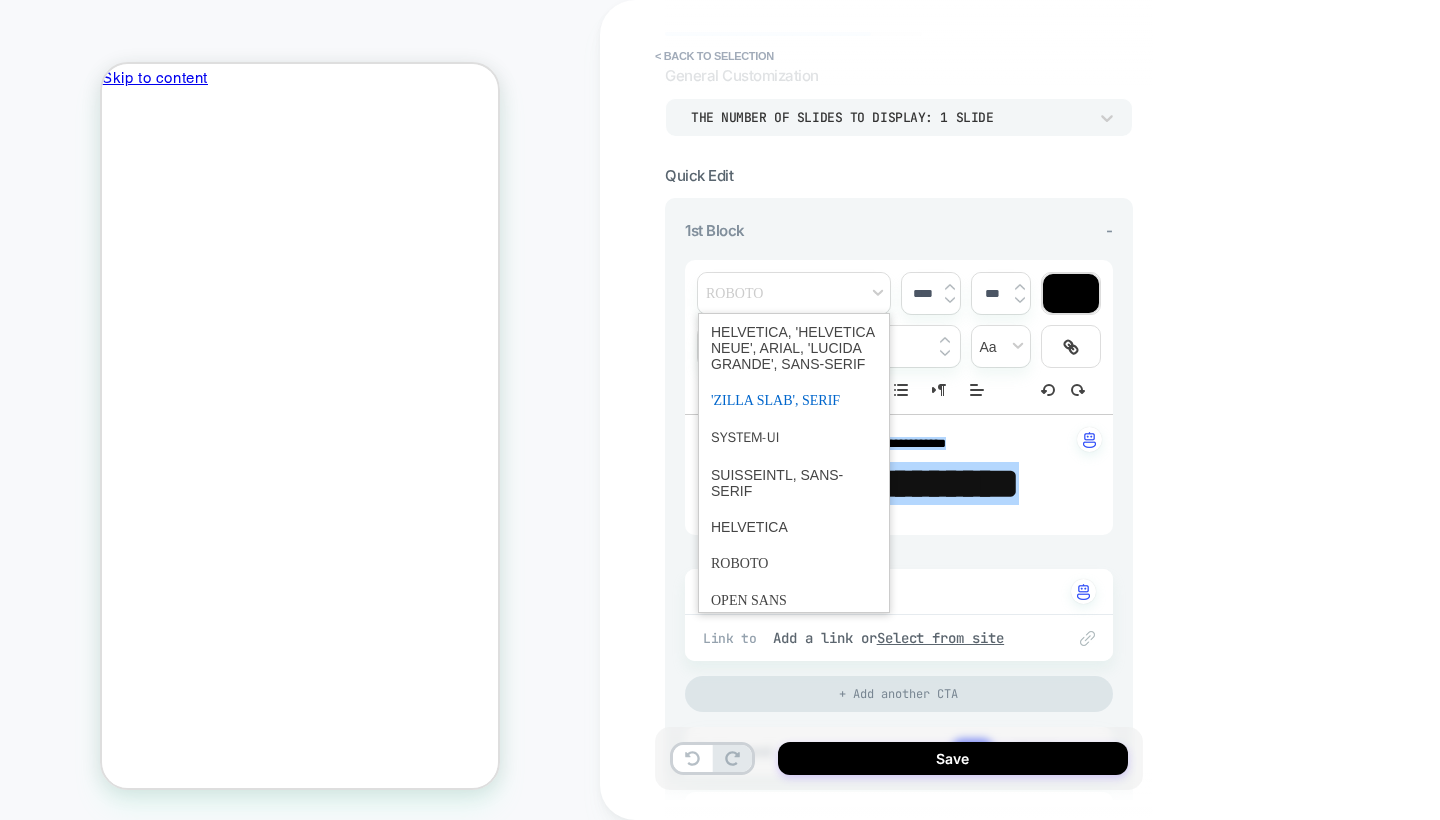 click at bounding box center (794, 400) 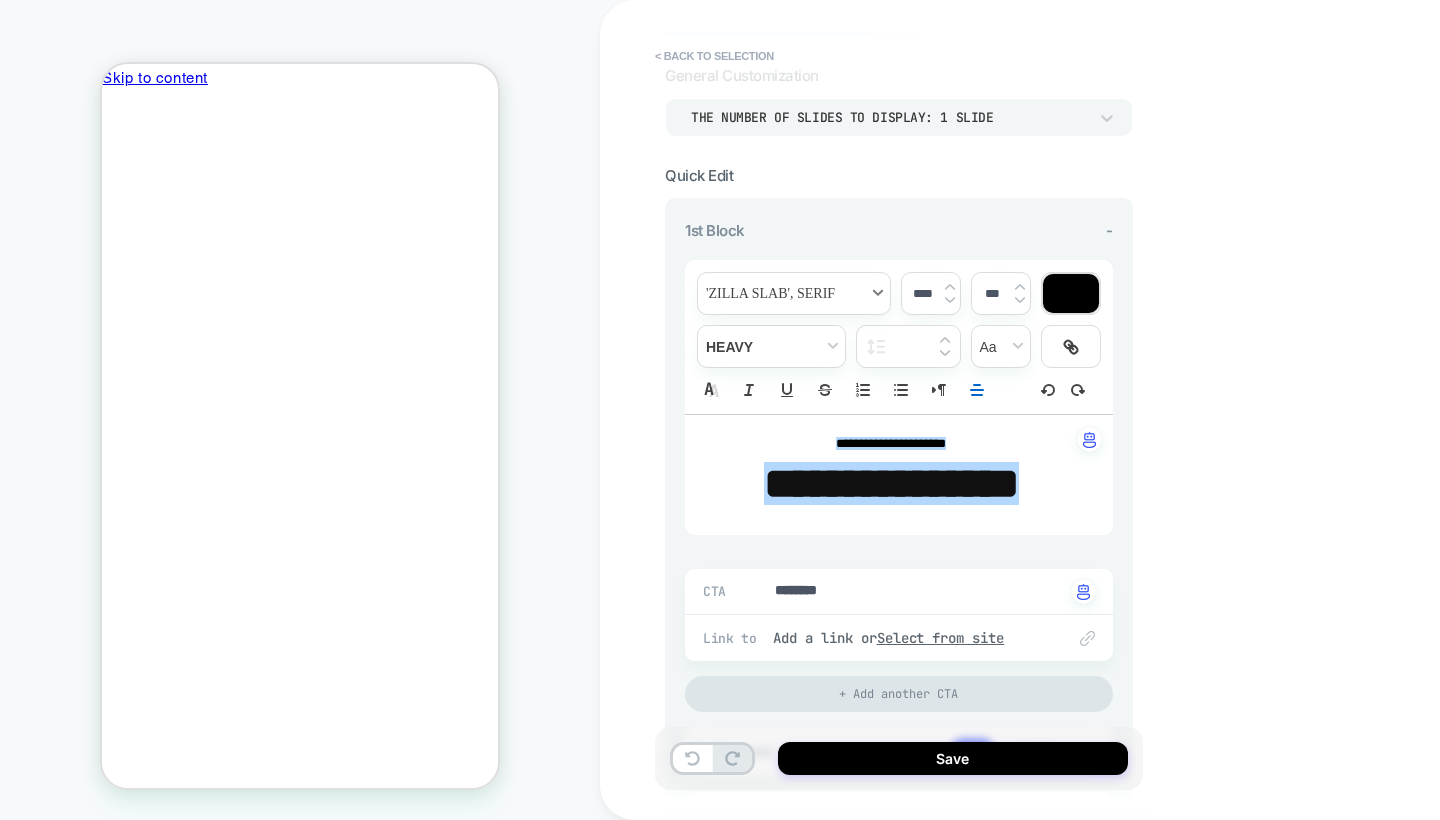 click at bounding box center (794, 293) 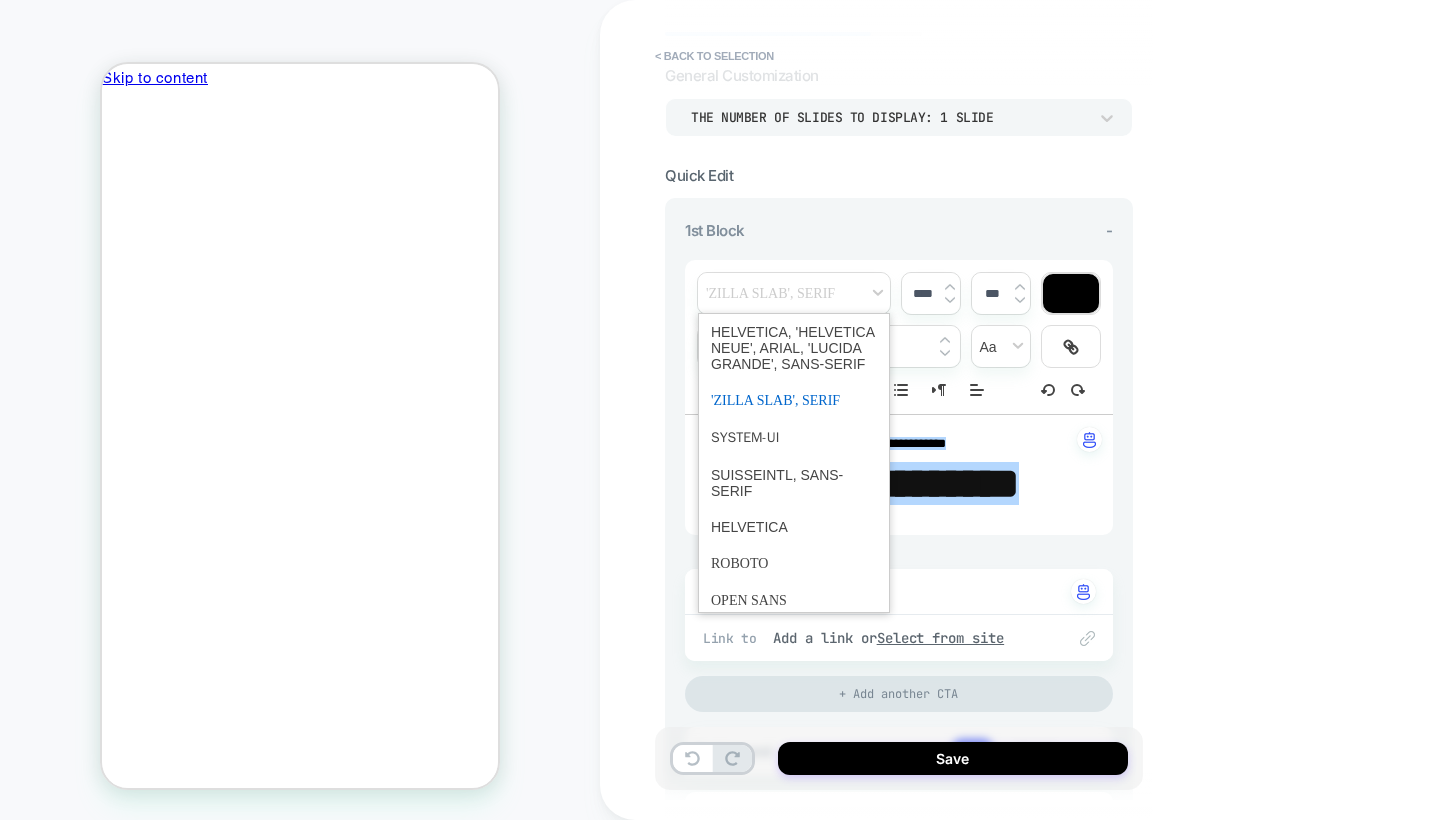 click at bounding box center [794, 400] 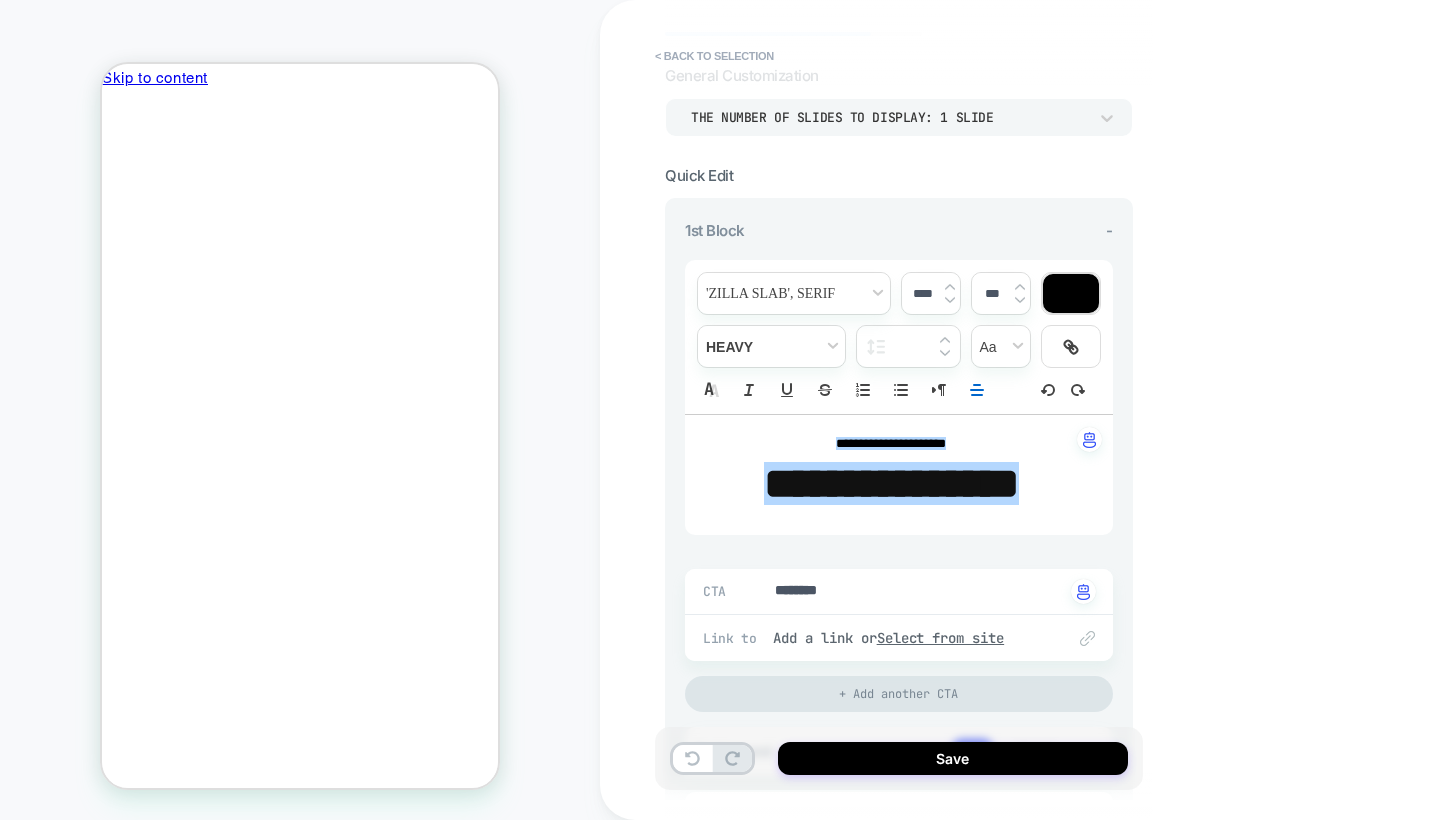 click on "**********" at bounding box center [1040, 410] 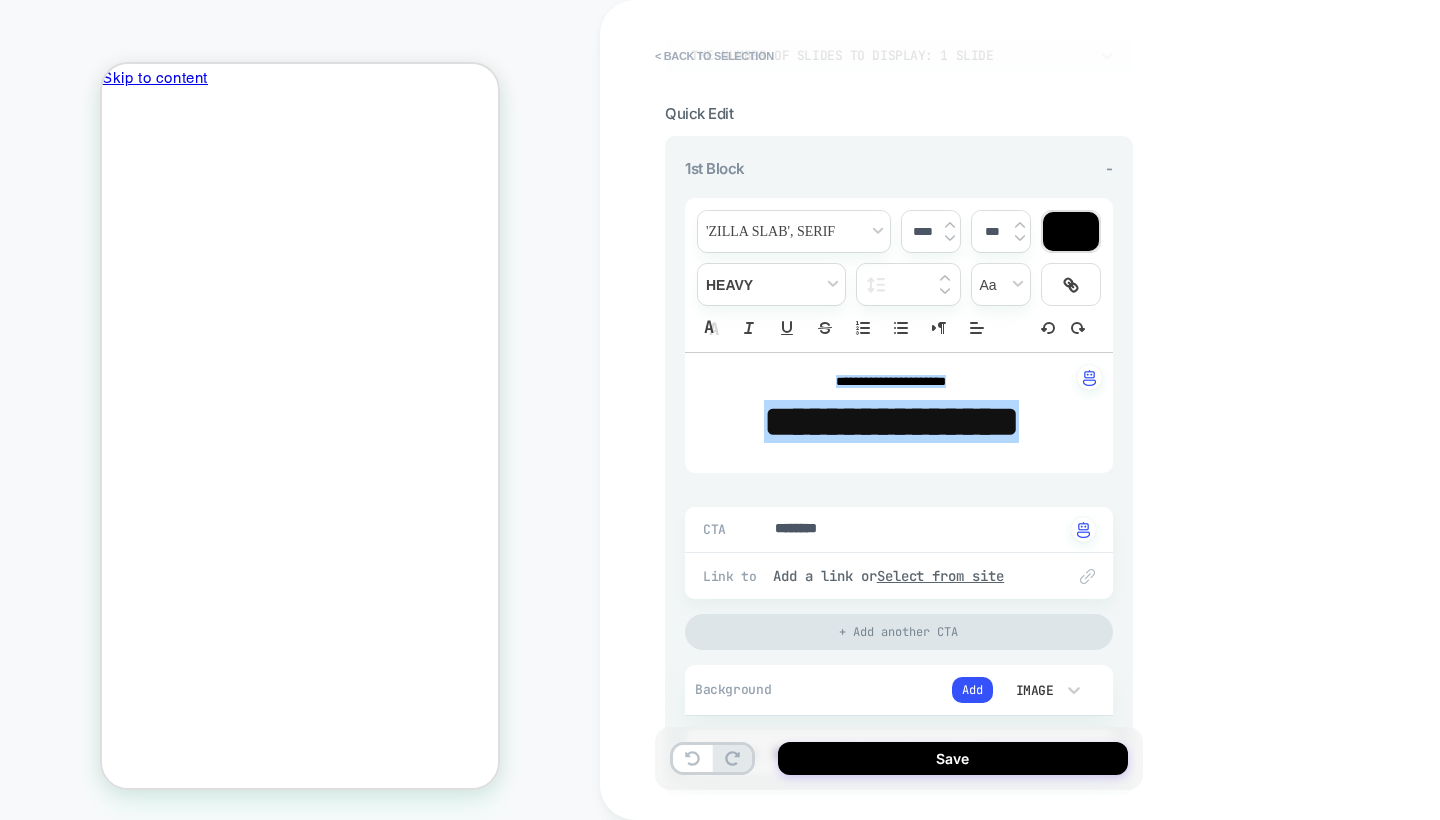 scroll, scrollTop: 161, scrollLeft: 0, axis: vertical 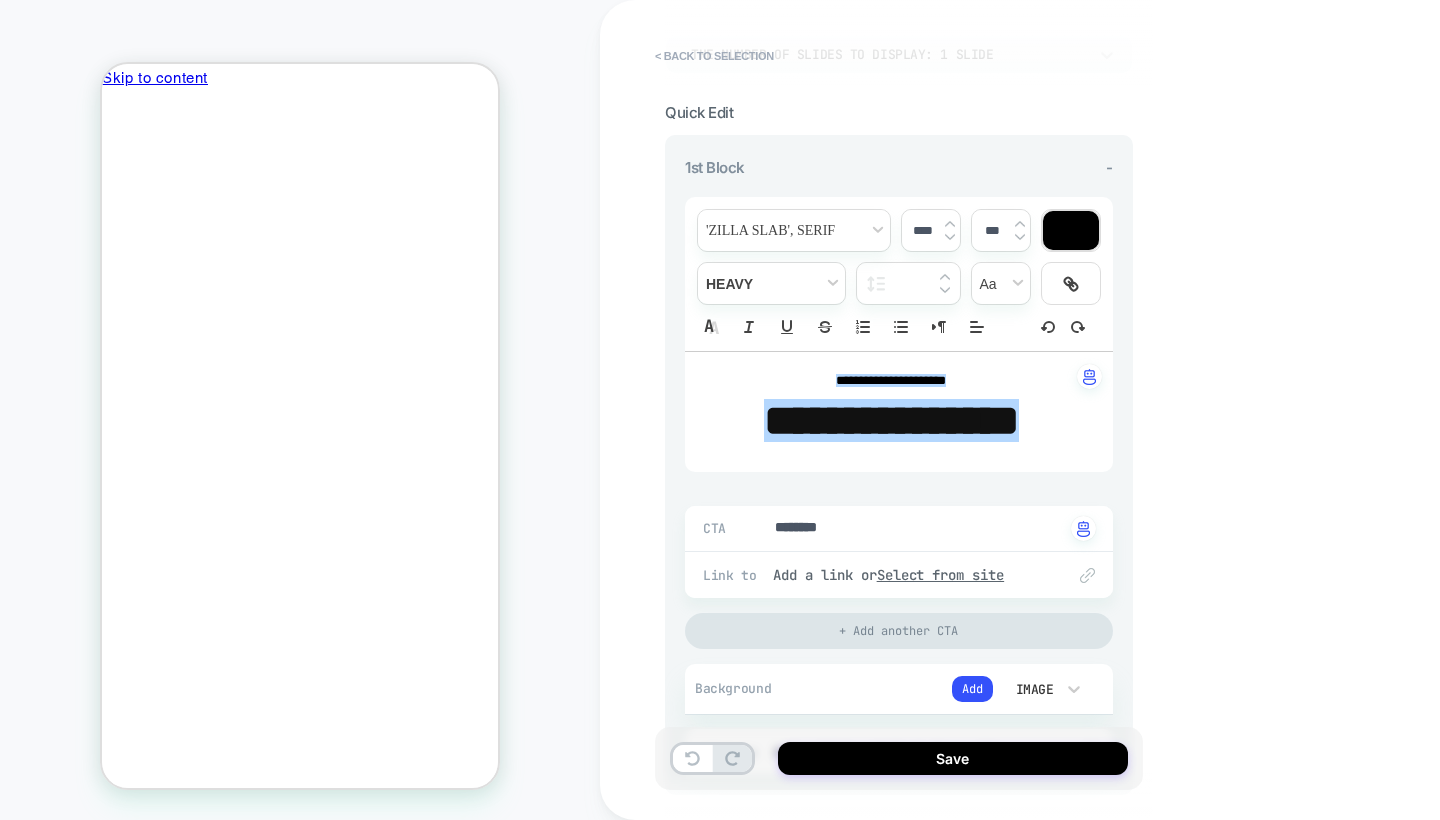 click on "**********" at bounding box center (1040, 410) 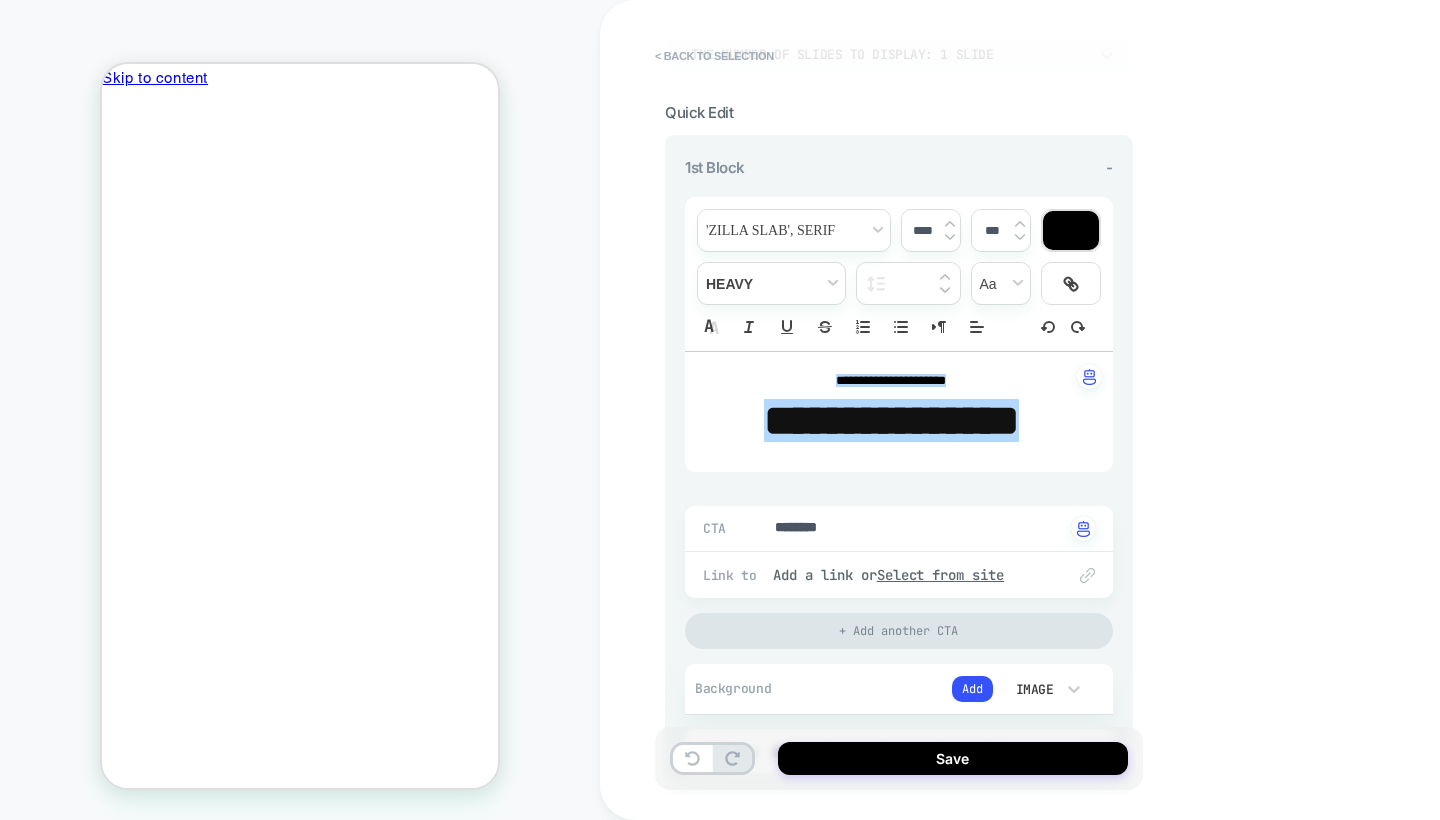 click on "**********" at bounding box center [891, 420] 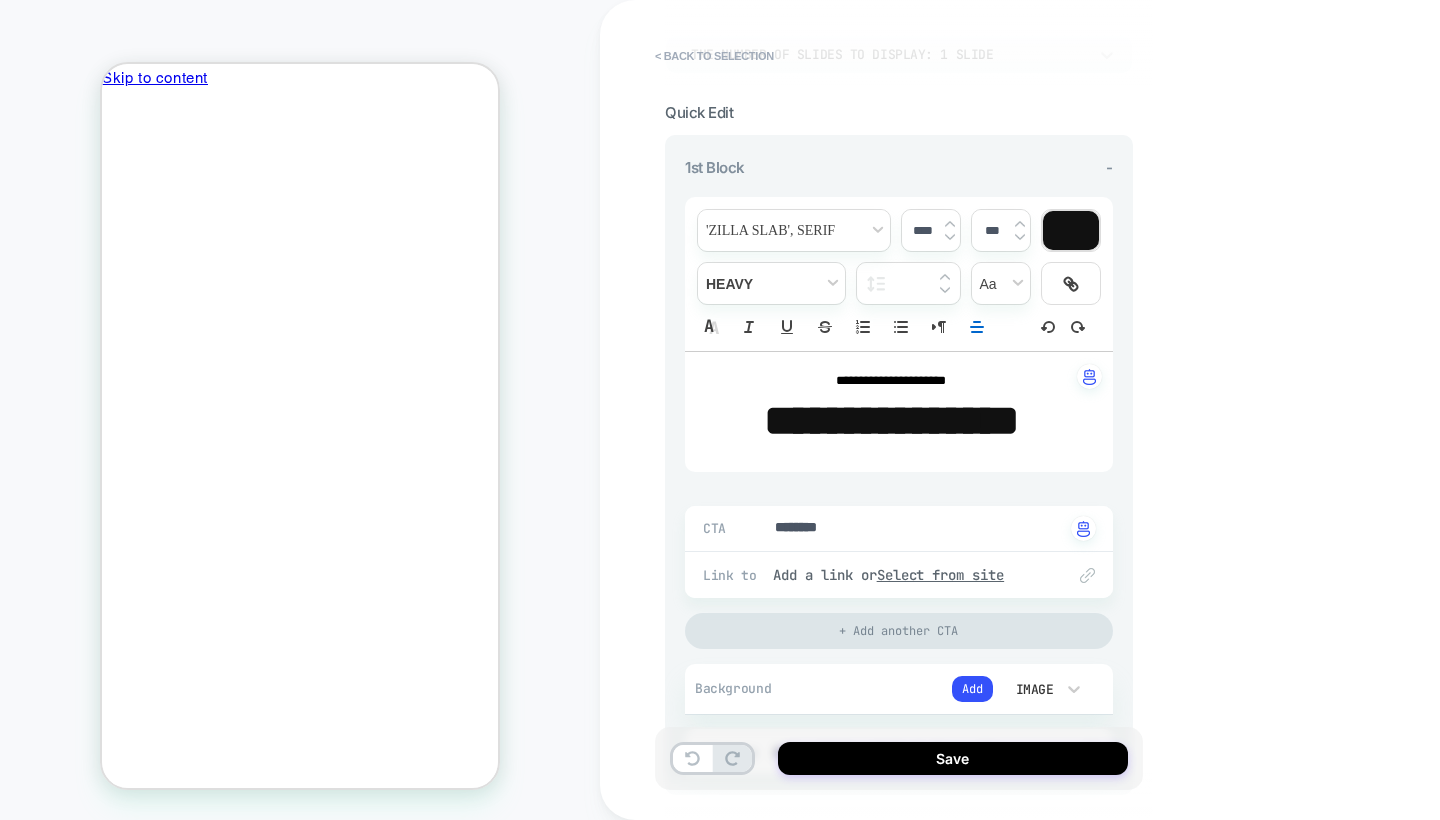 click on "**********" at bounding box center (899, 478) 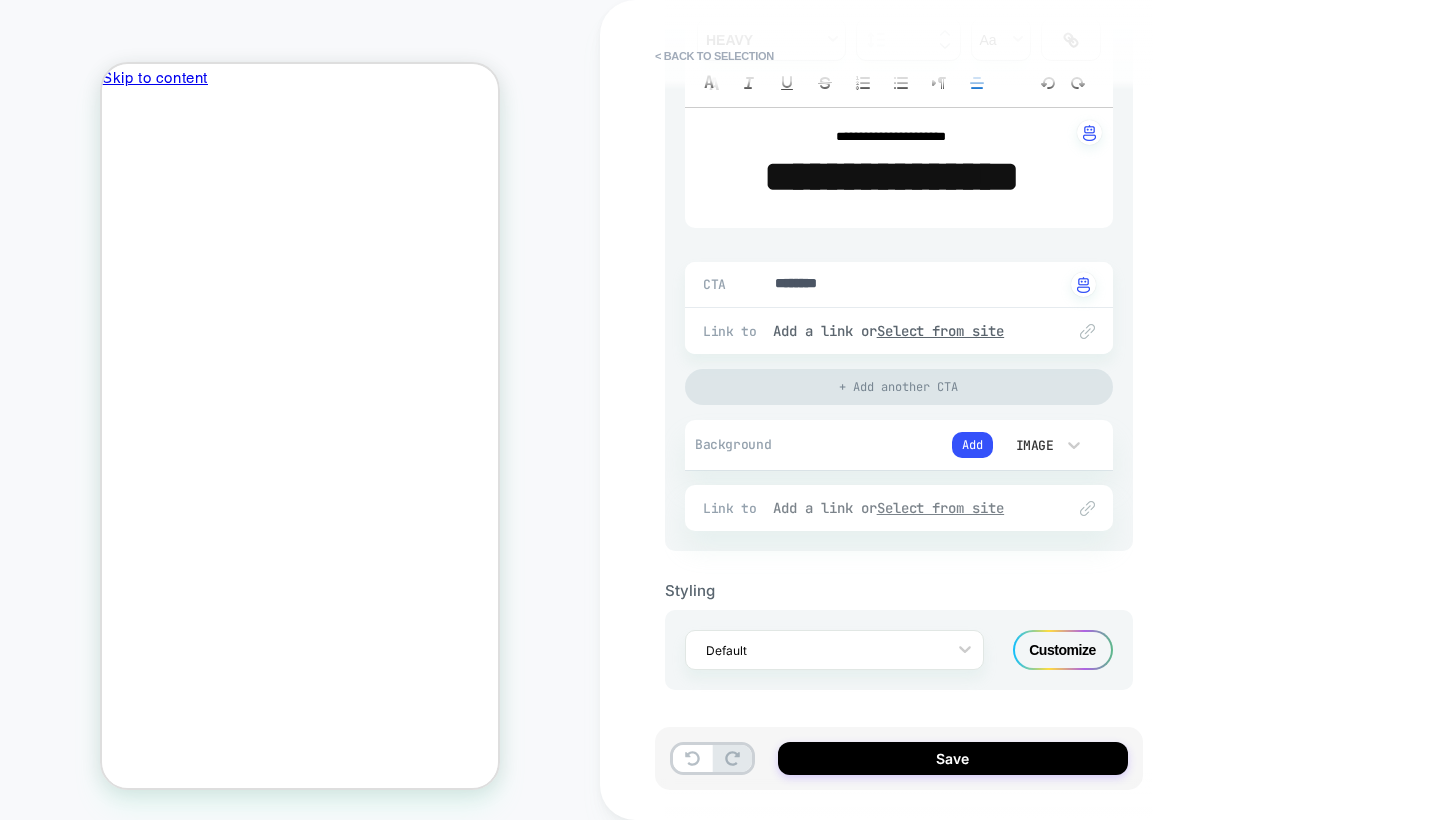 scroll, scrollTop: 408, scrollLeft: 0, axis: vertical 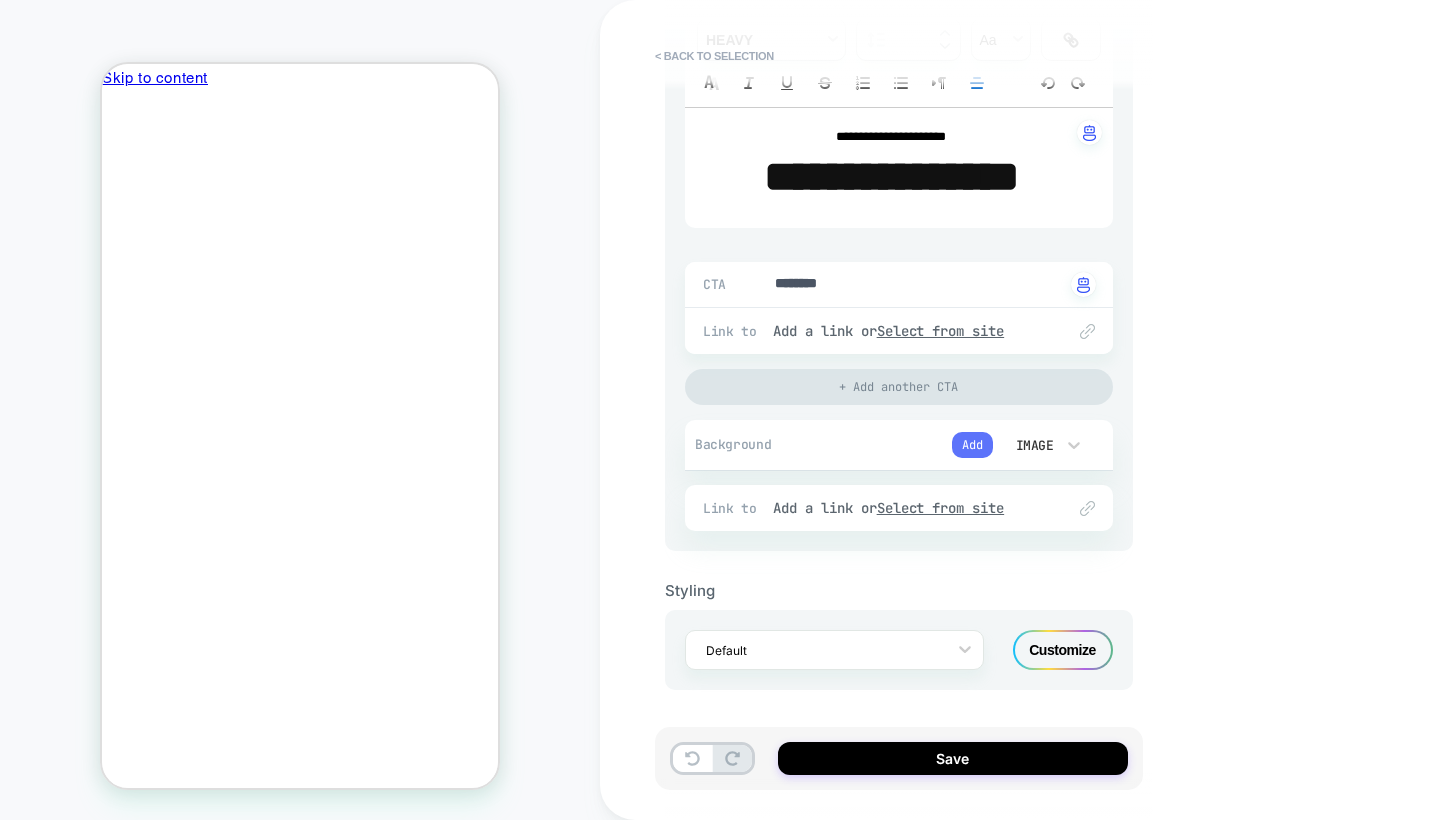 click on "Add" at bounding box center (972, 445) 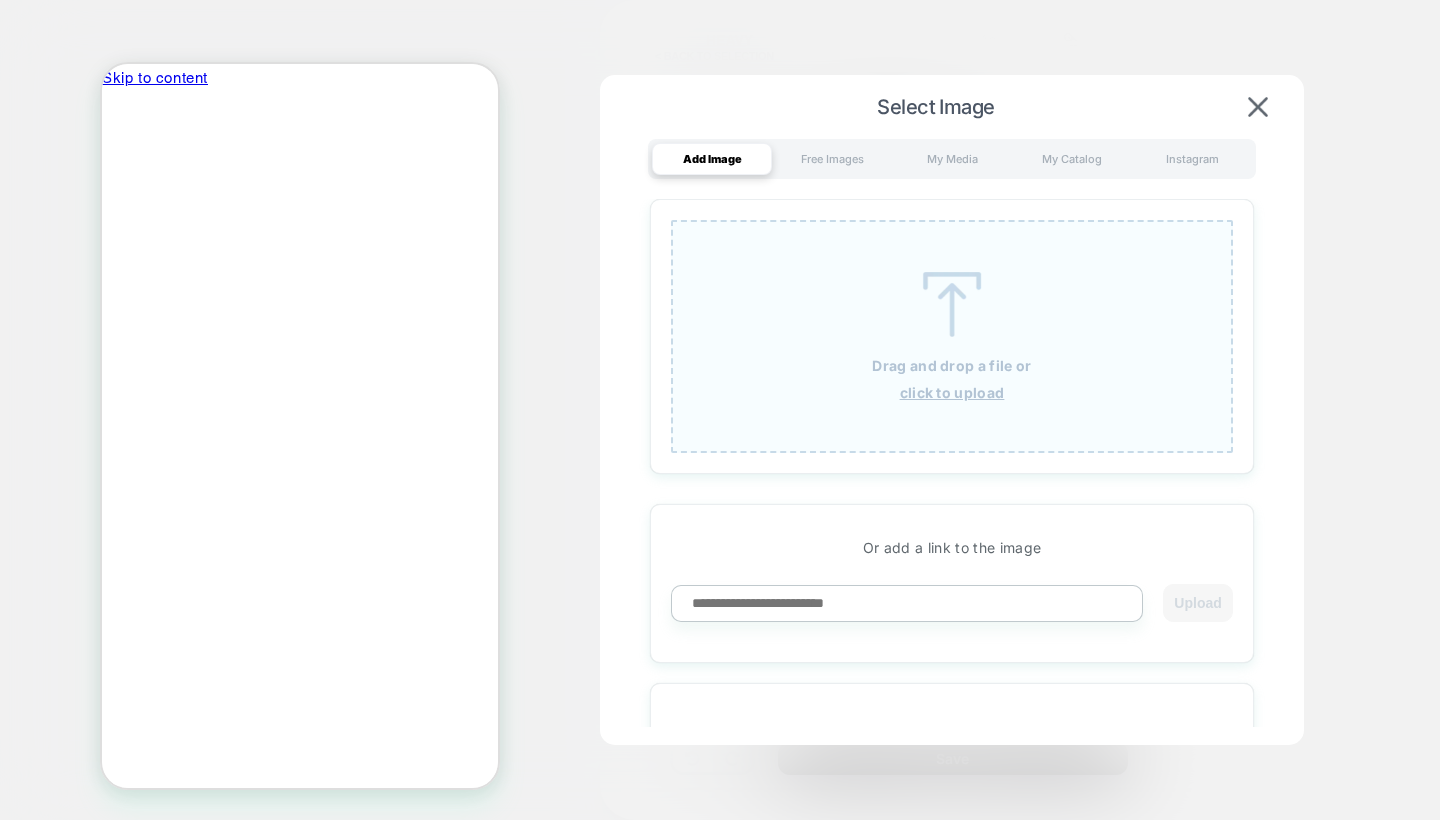 click on "Drag and drop a file or click to upload" at bounding box center [952, 336] 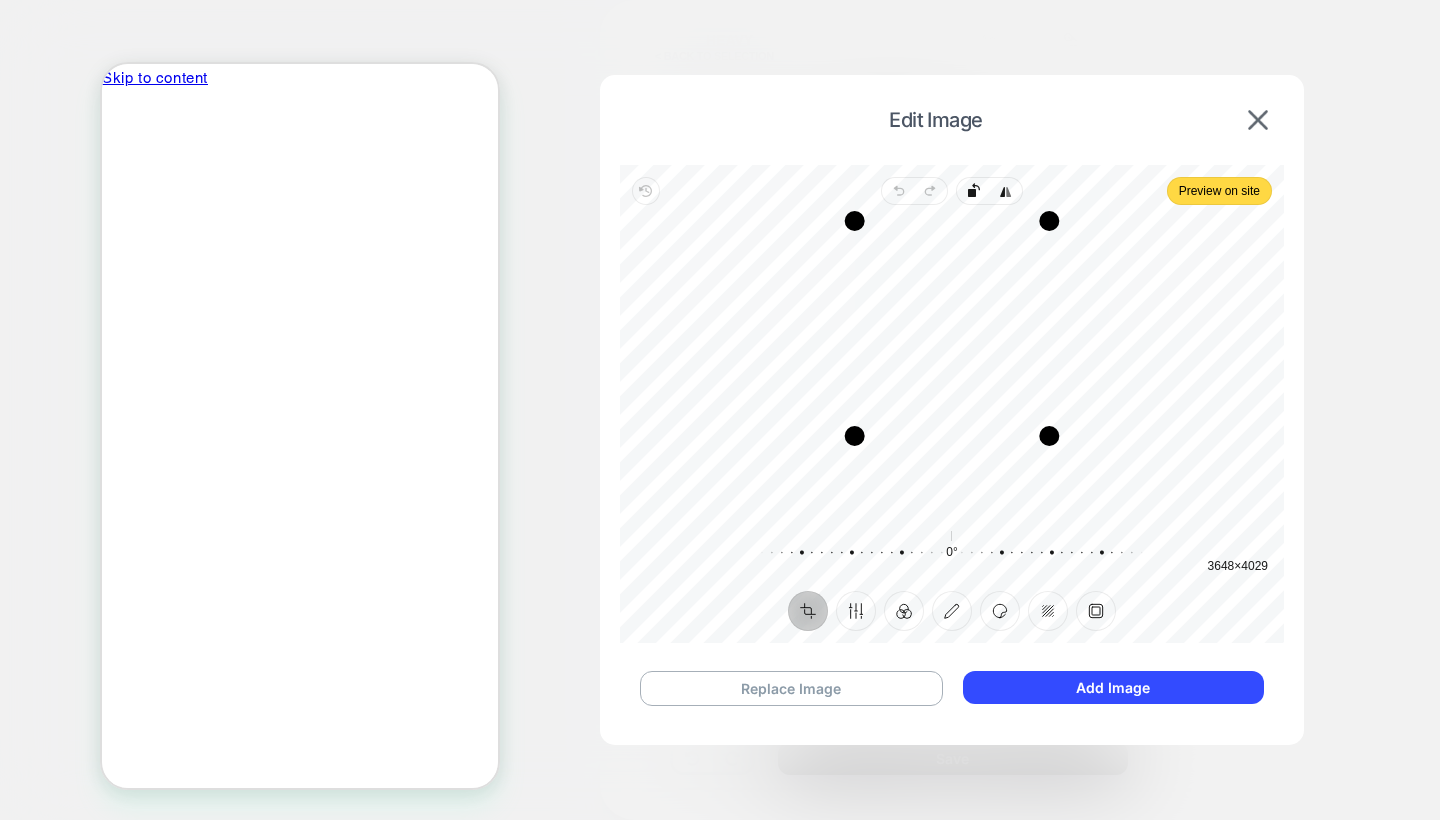 drag, startPoint x: 937, startPoint y: 510, endPoint x: 964, endPoint y: 432, distance: 82.5409 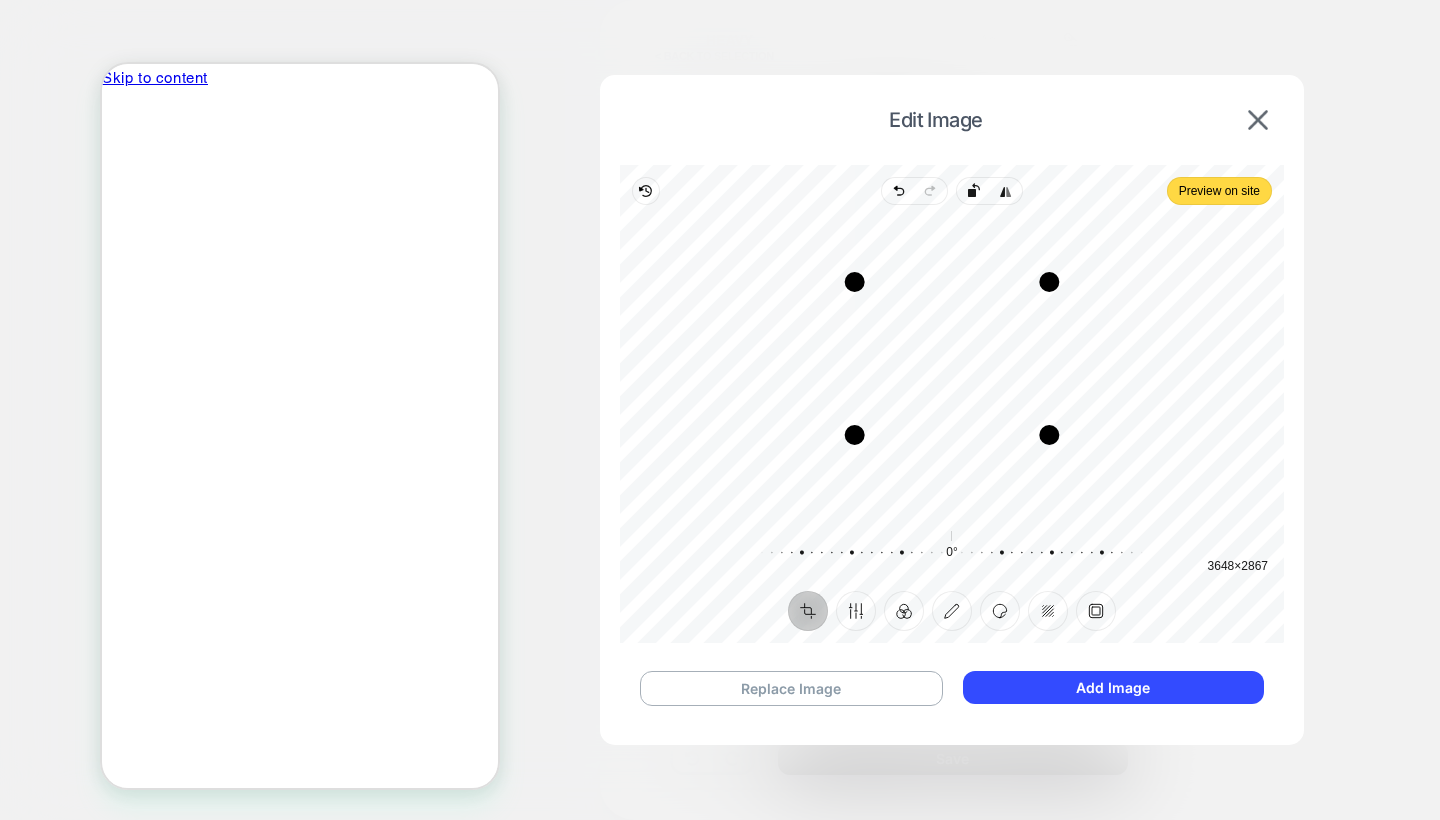 drag, startPoint x: 957, startPoint y: 219, endPoint x: 956, endPoint y: 295, distance: 76.00658 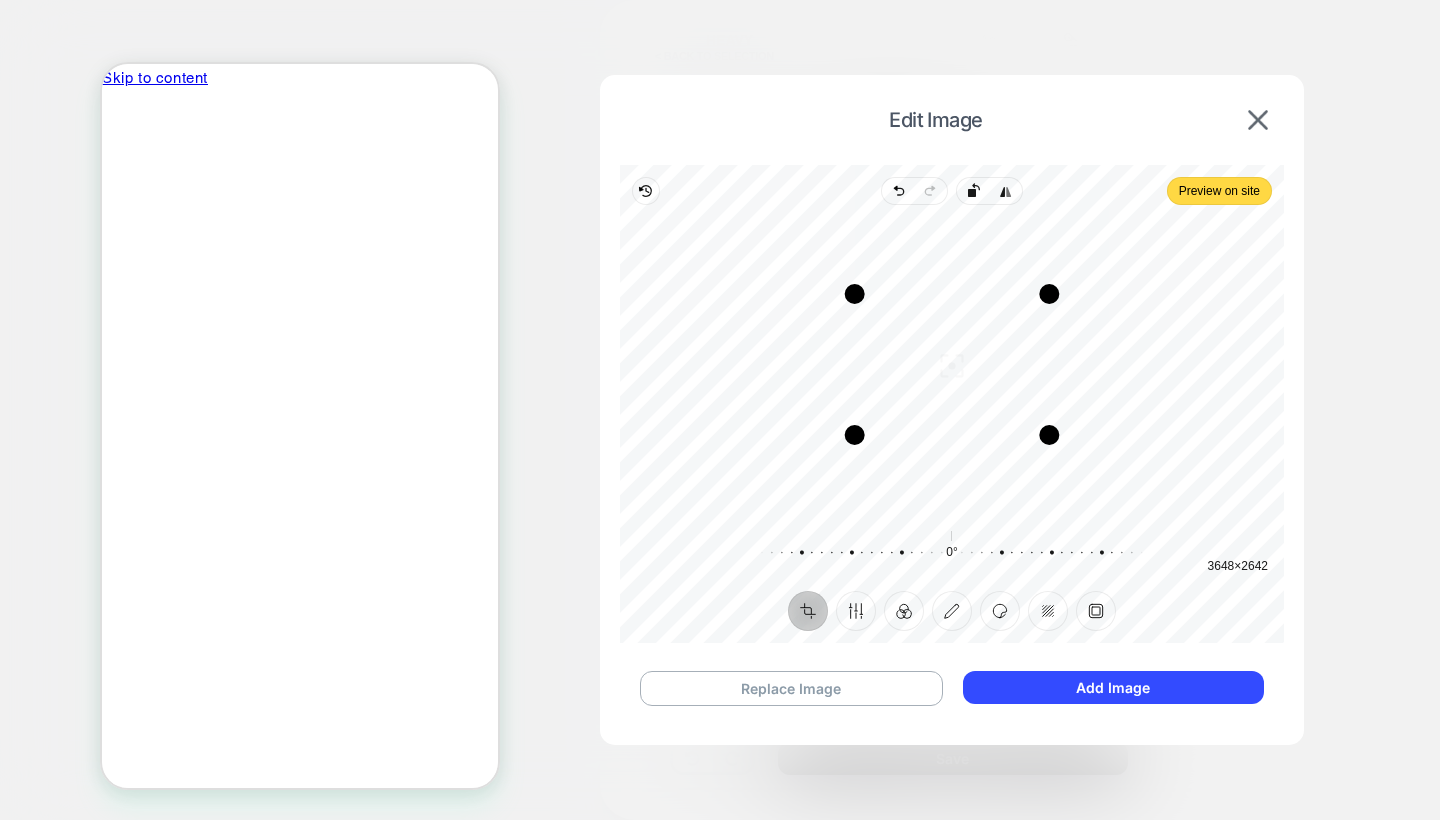 drag, startPoint x: 950, startPoint y: 295, endPoint x: 950, endPoint y: 283, distance: 12 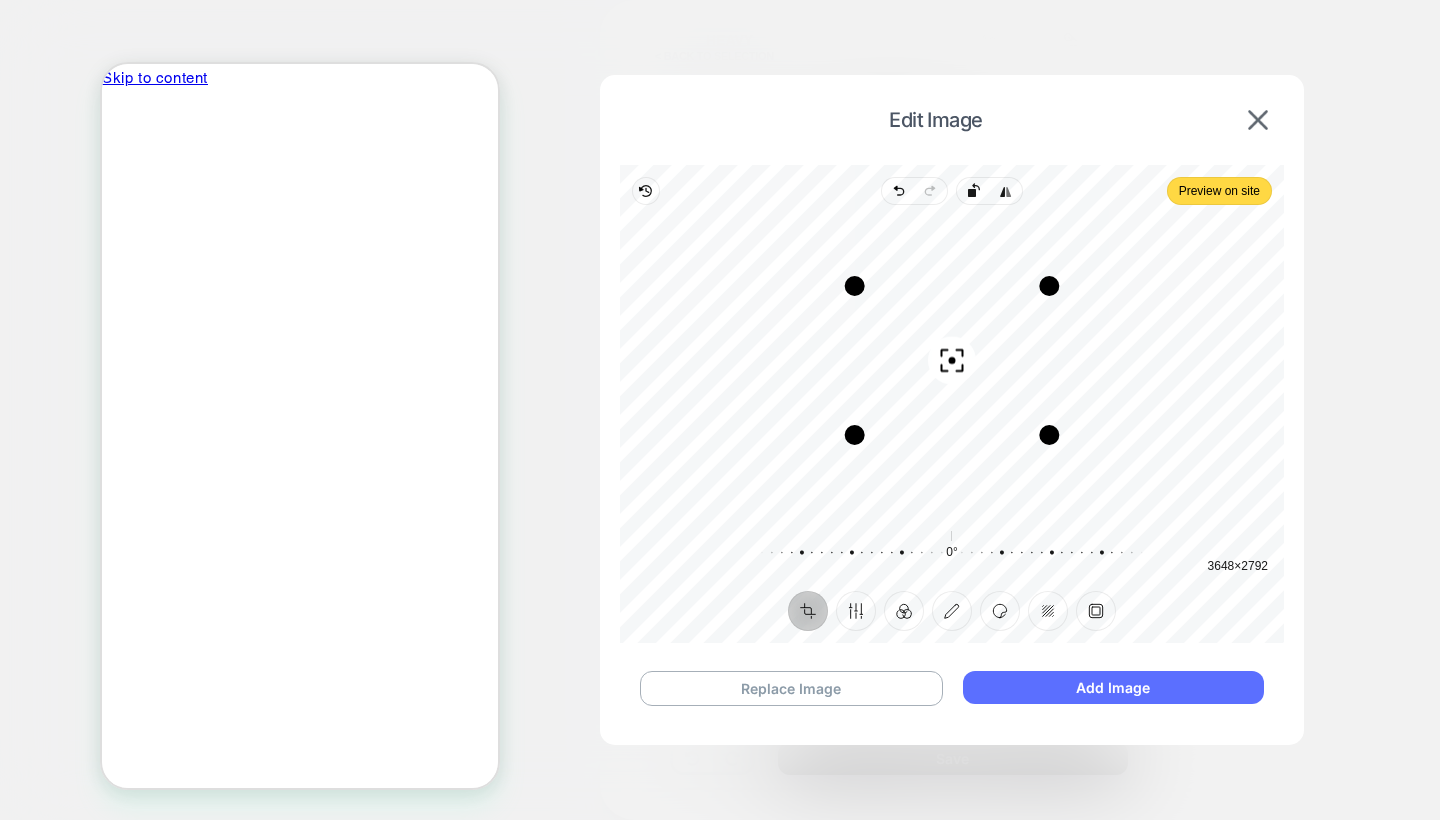 click on "Add Image" at bounding box center [1113, 687] 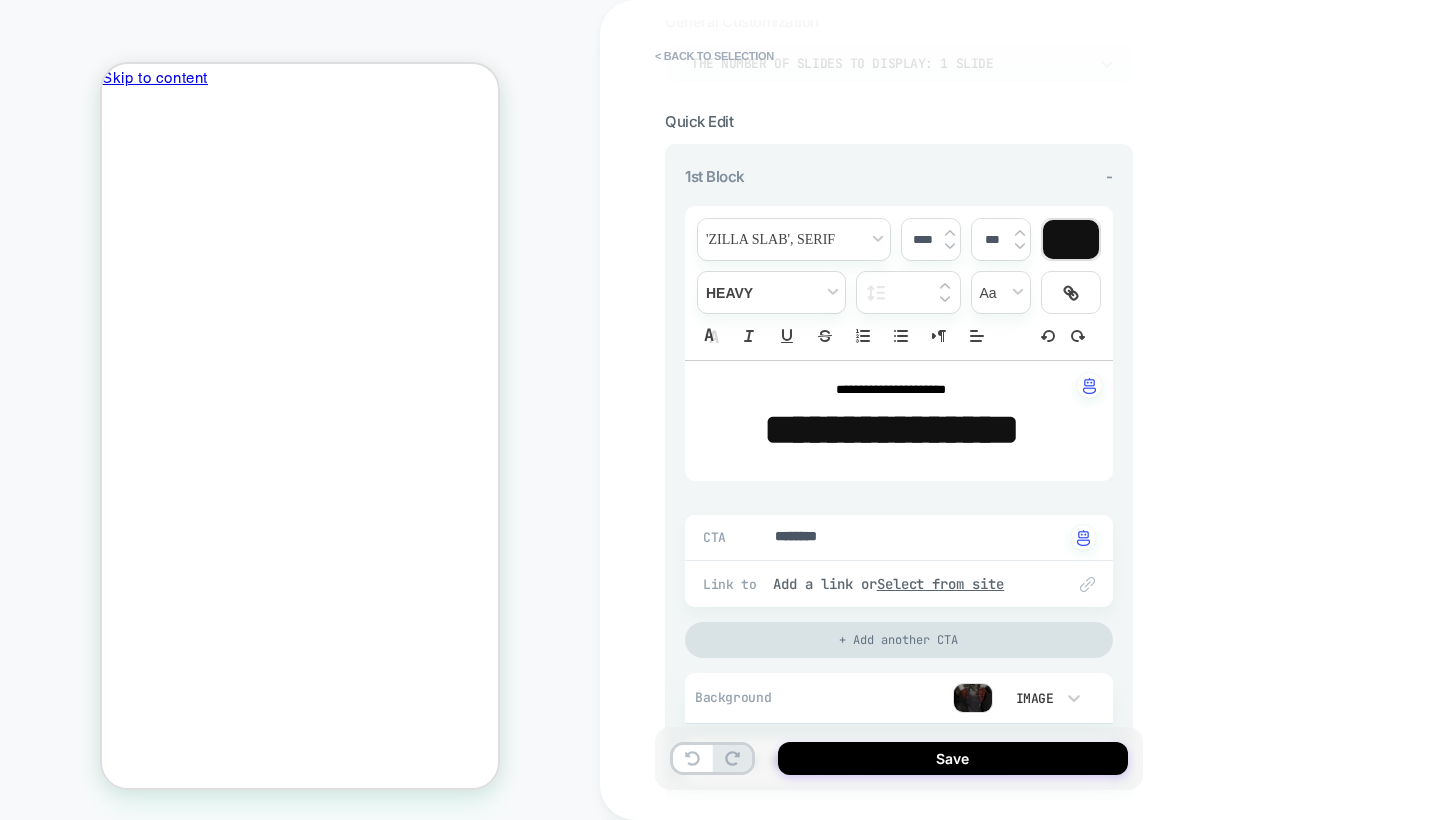 scroll, scrollTop: 143, scrollLeft: 0, axis: vertical 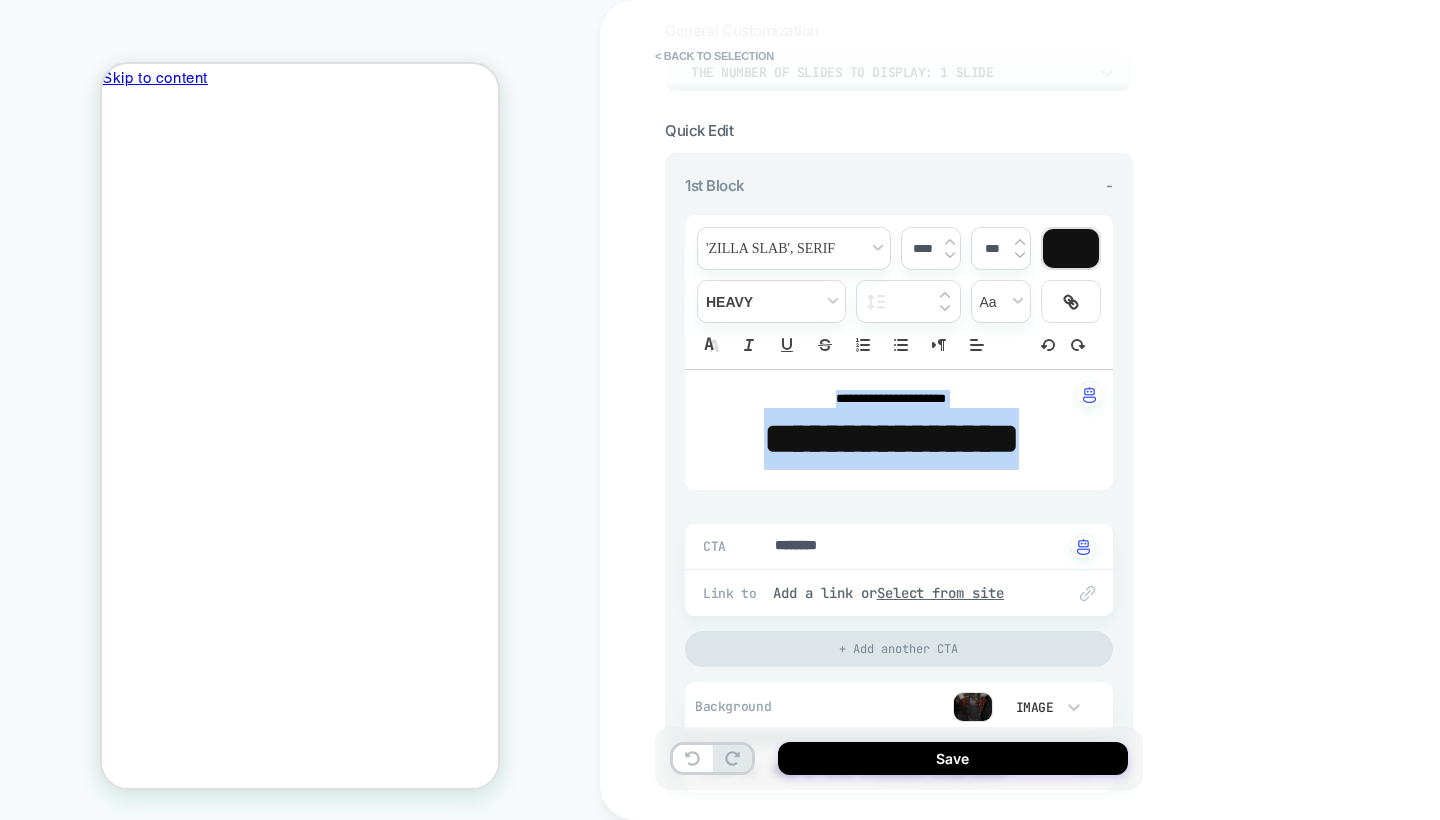 drag, startPoint x: 1065, startPoint y: 448, endPoint x: 763, endPoint y: 398, distance: 306.11108 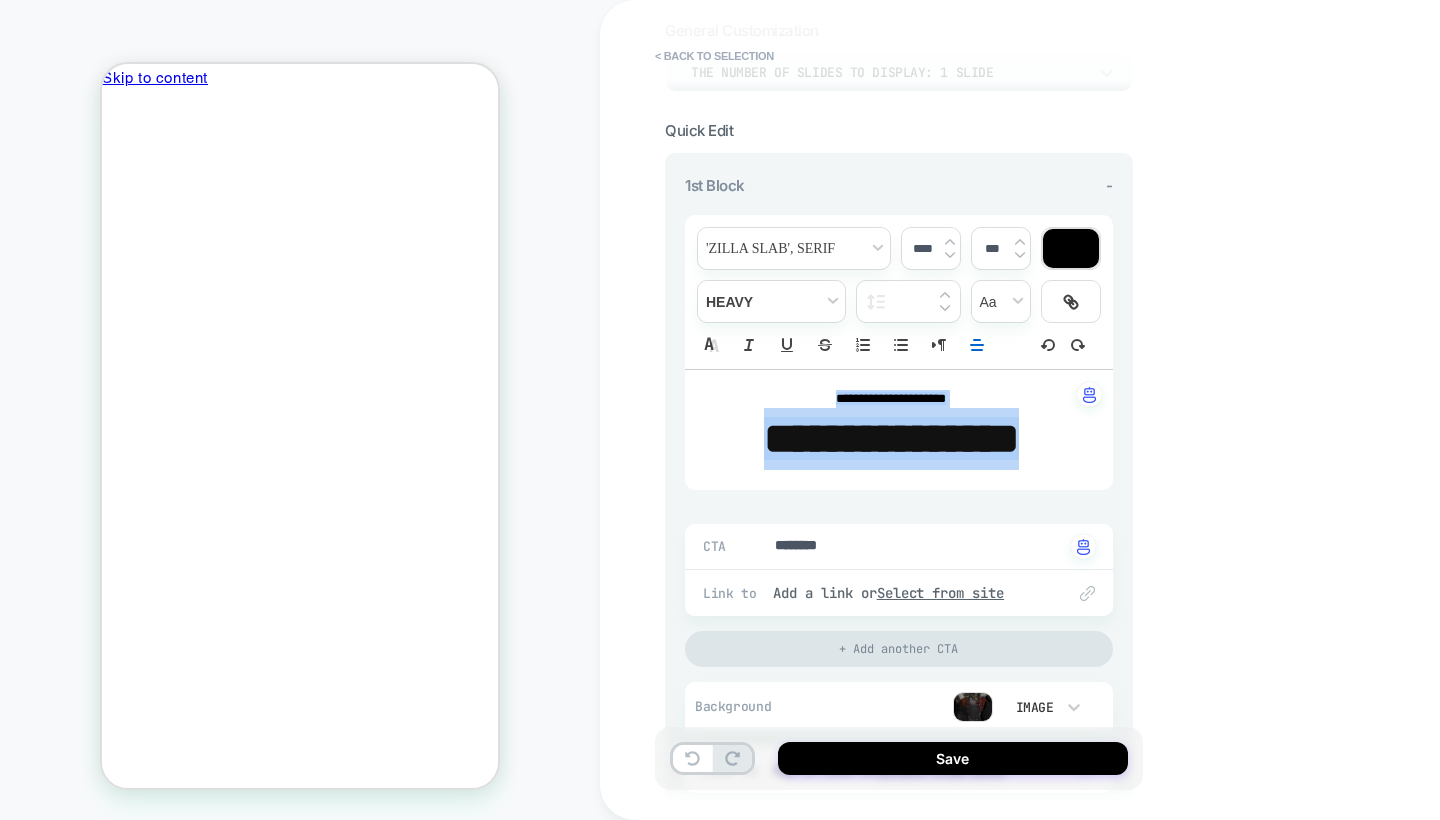 click at bounding box center (1071, 248) 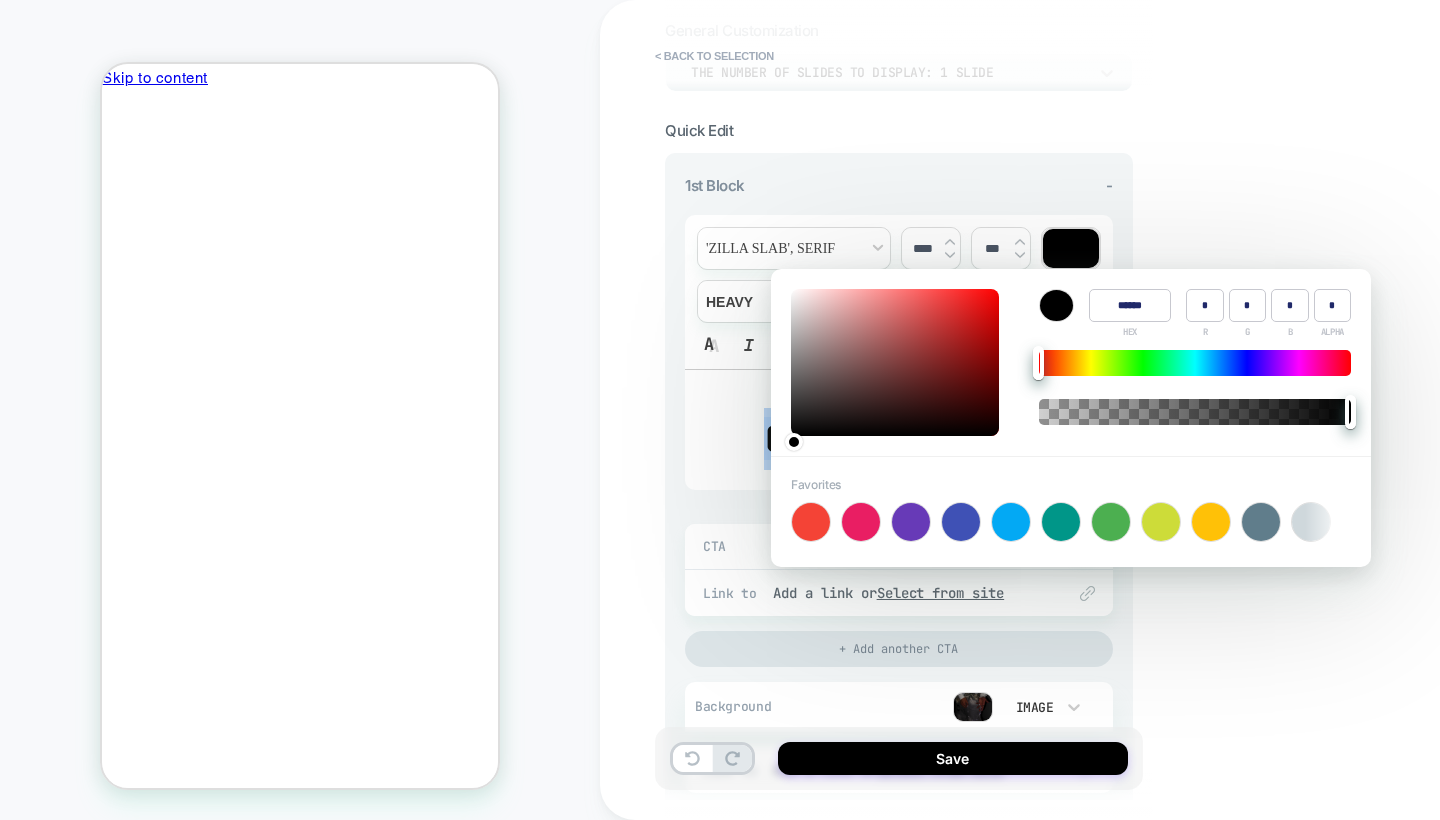 type on "*" 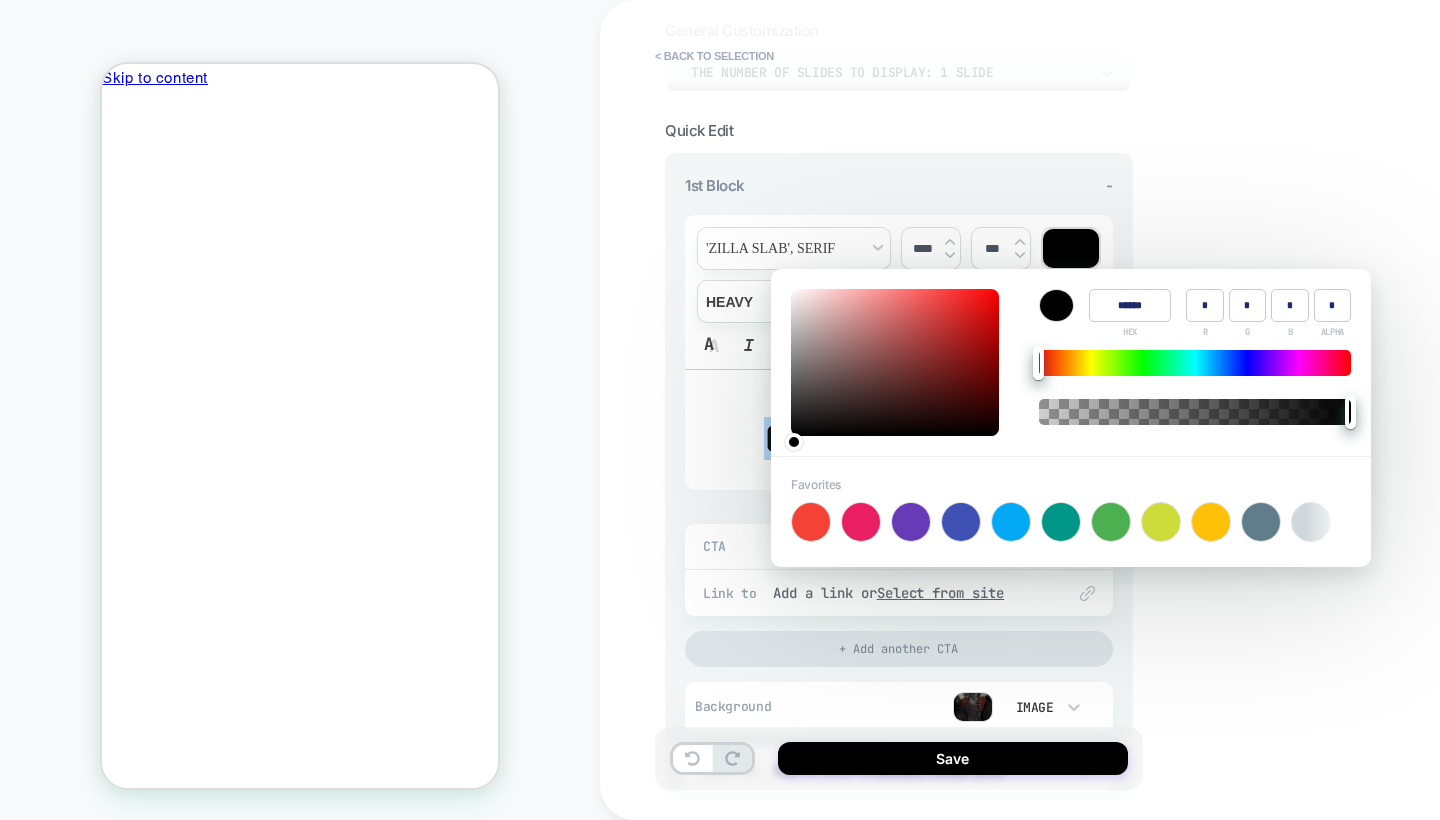 type on "*" 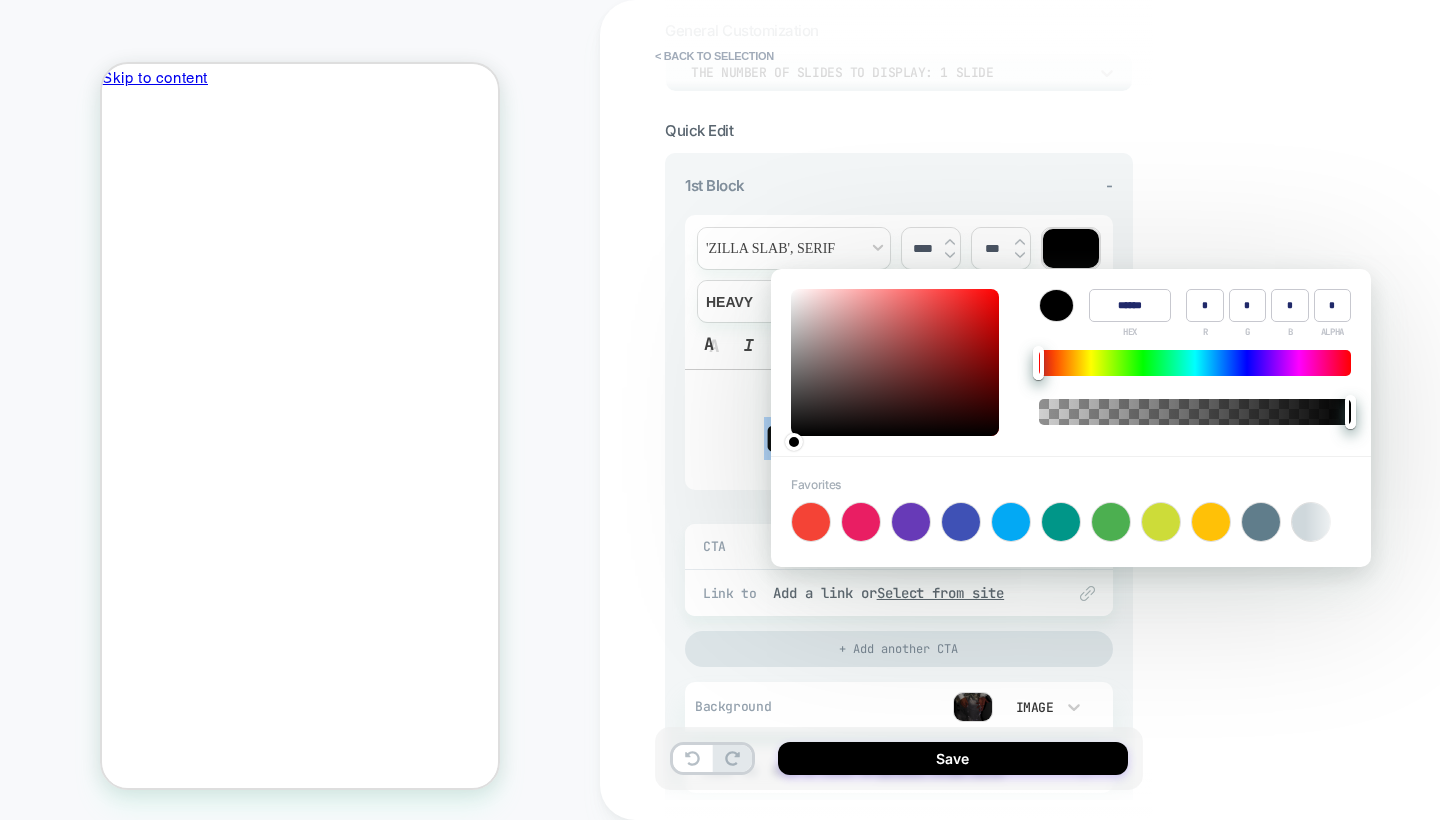 type on "******" 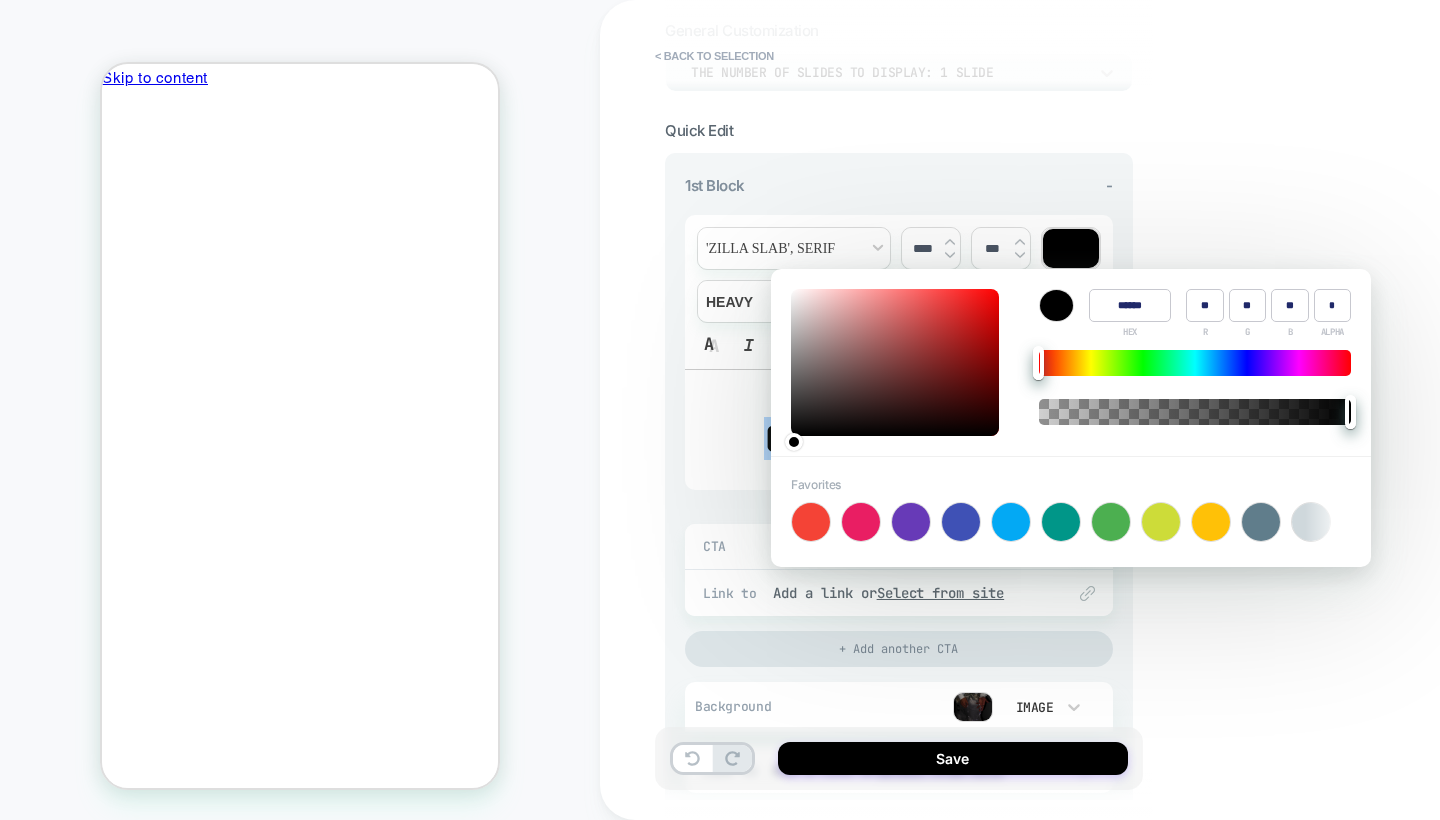 type on "***" 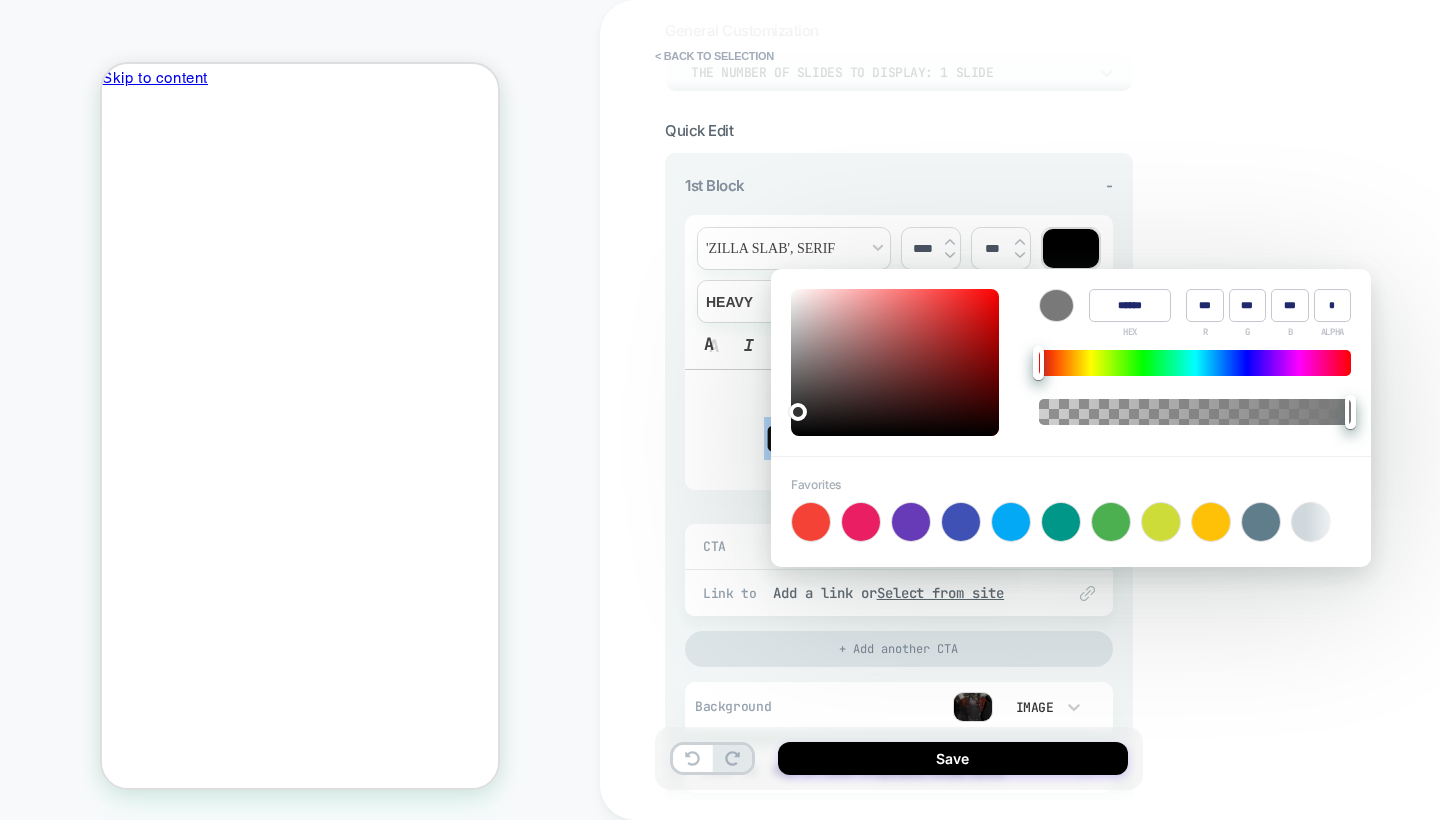 type on "******" 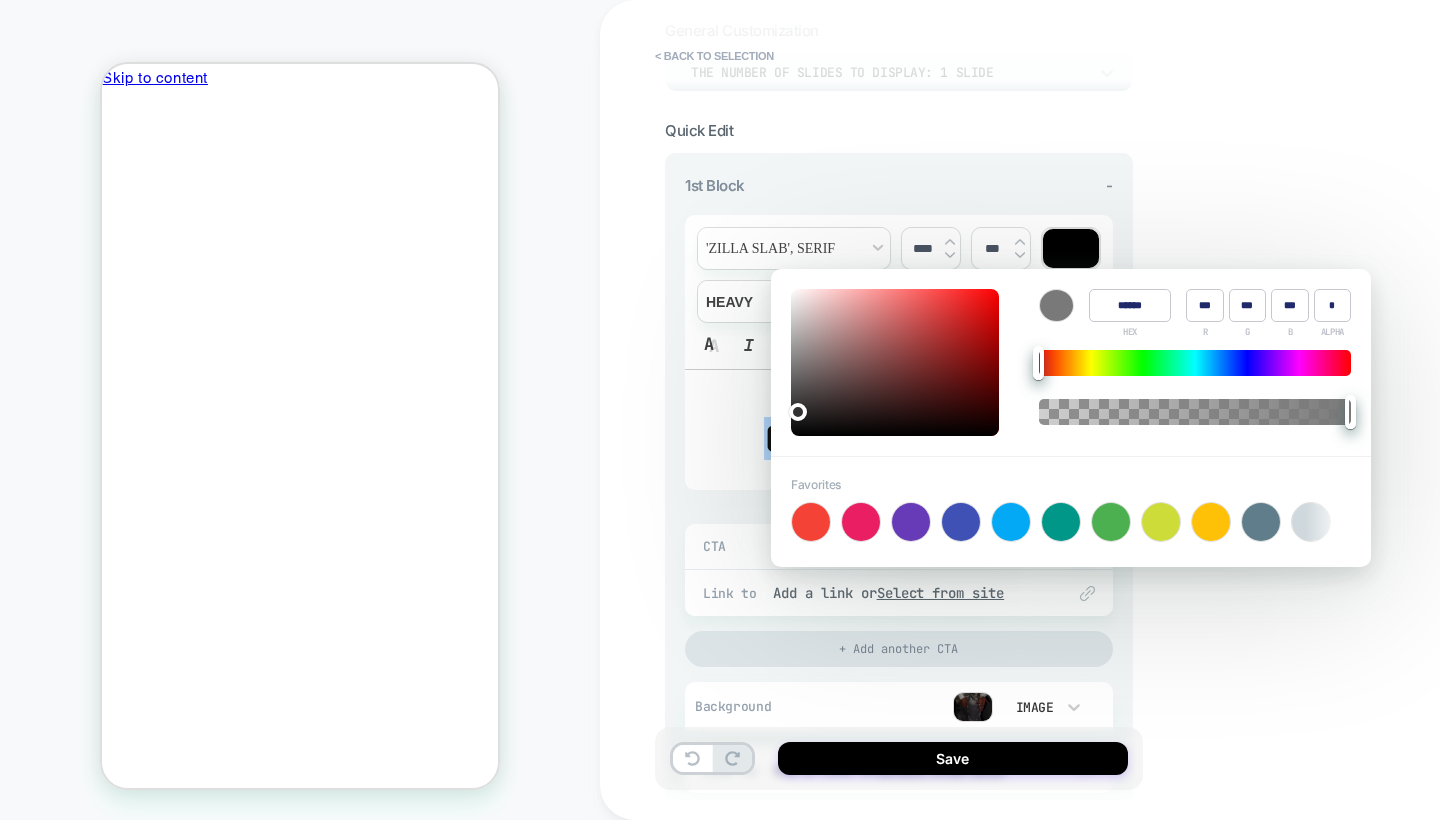 type on "******" 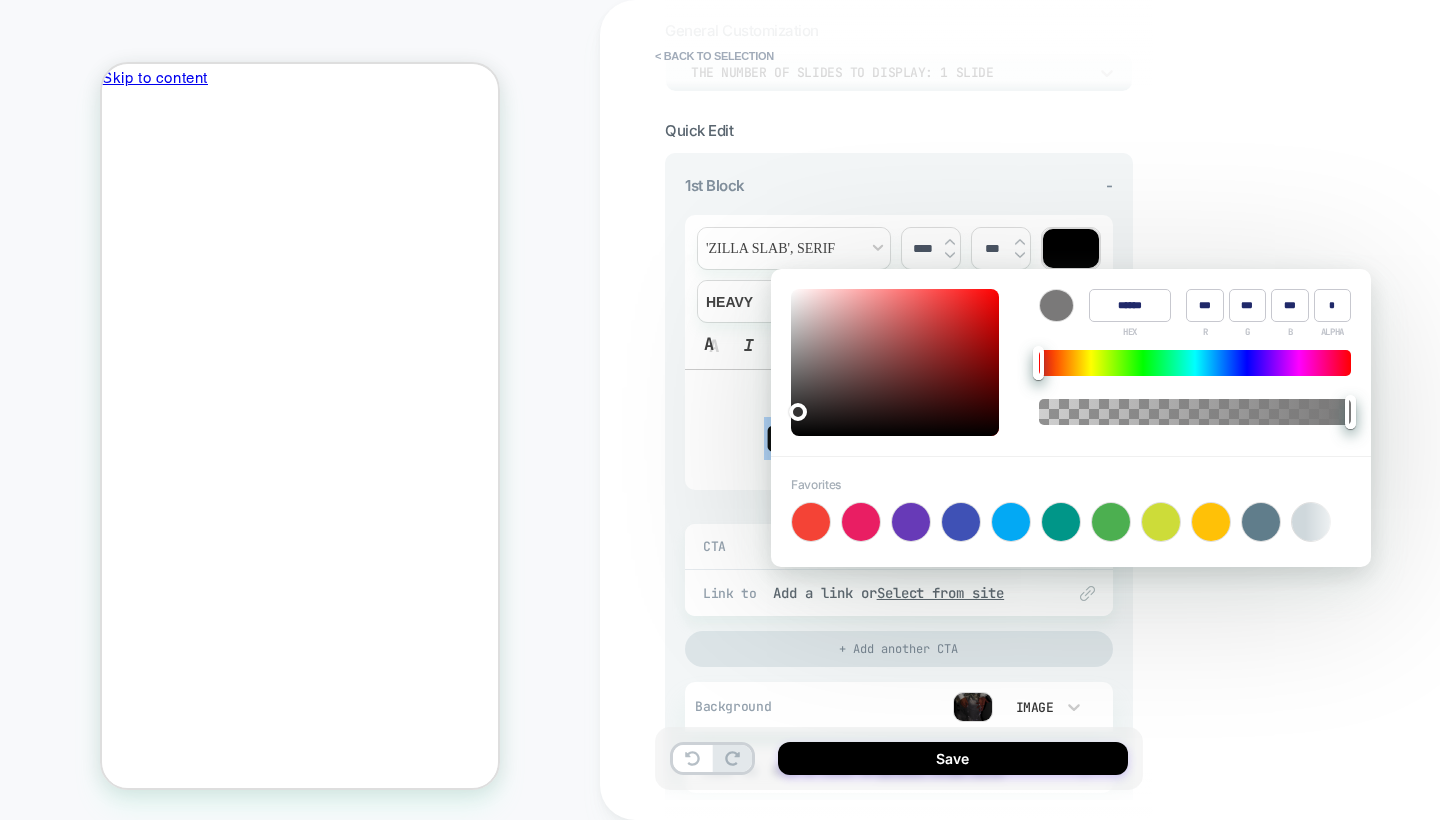 type on "***" 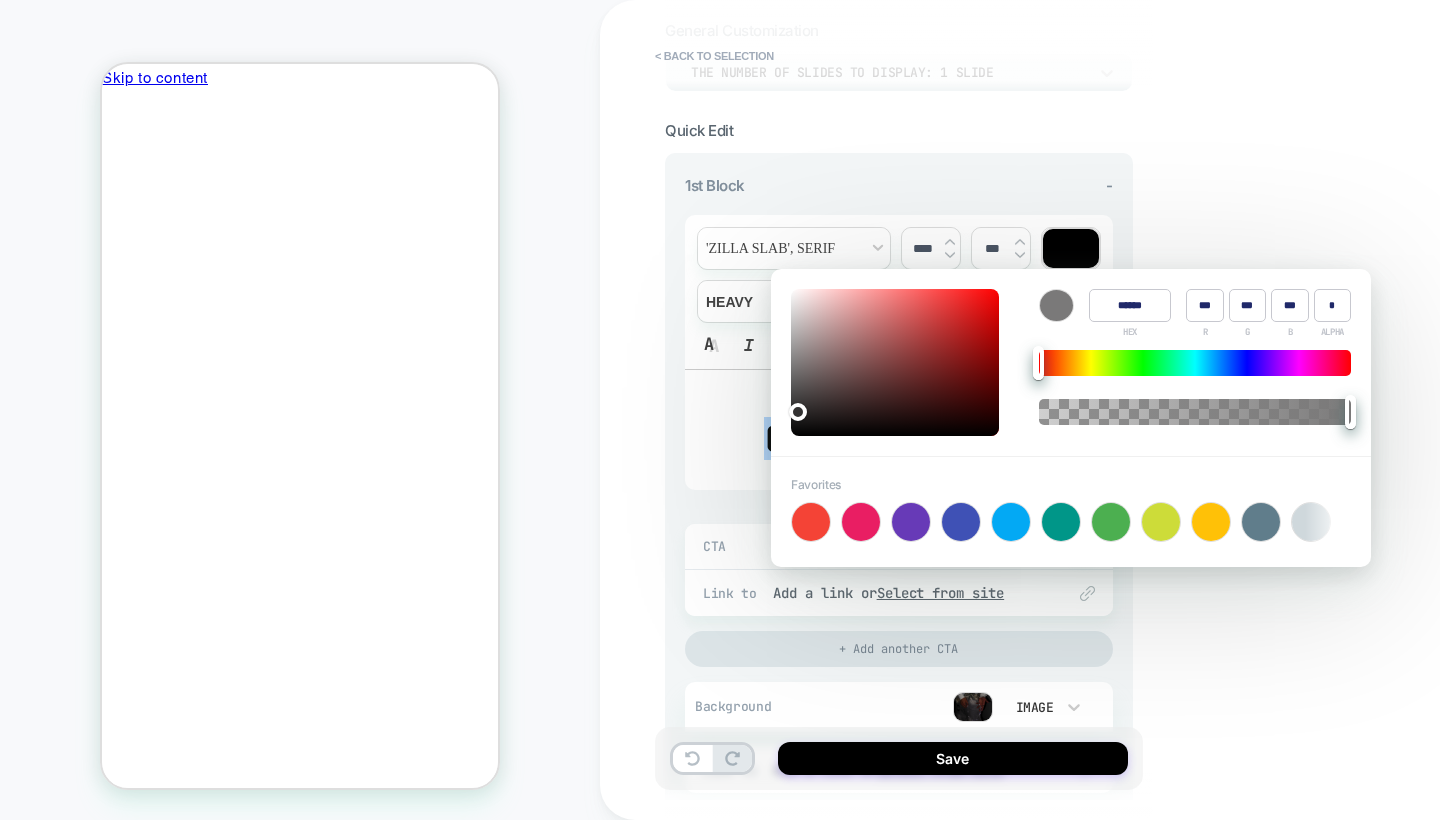 type on "******" 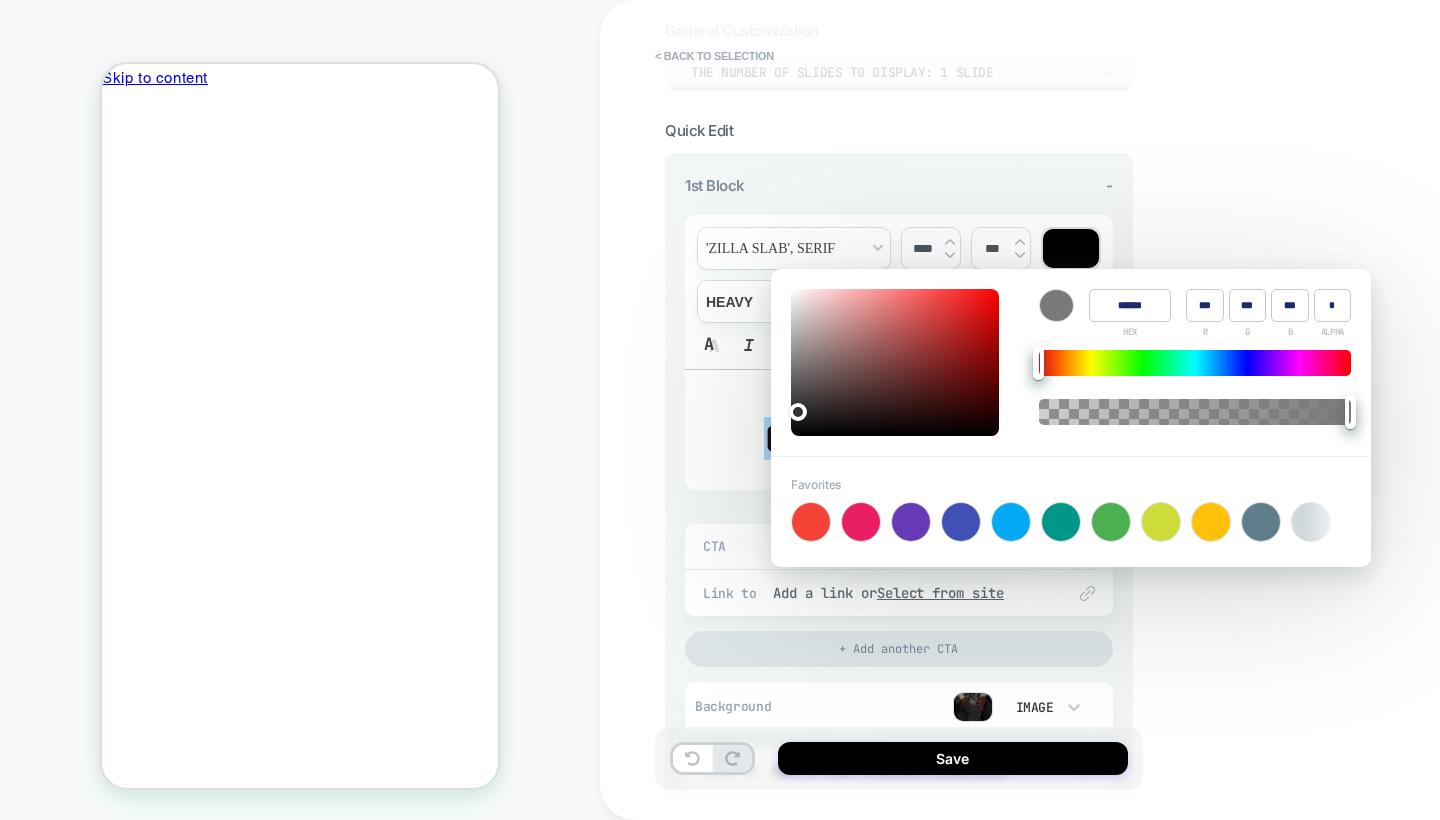 type on "***" 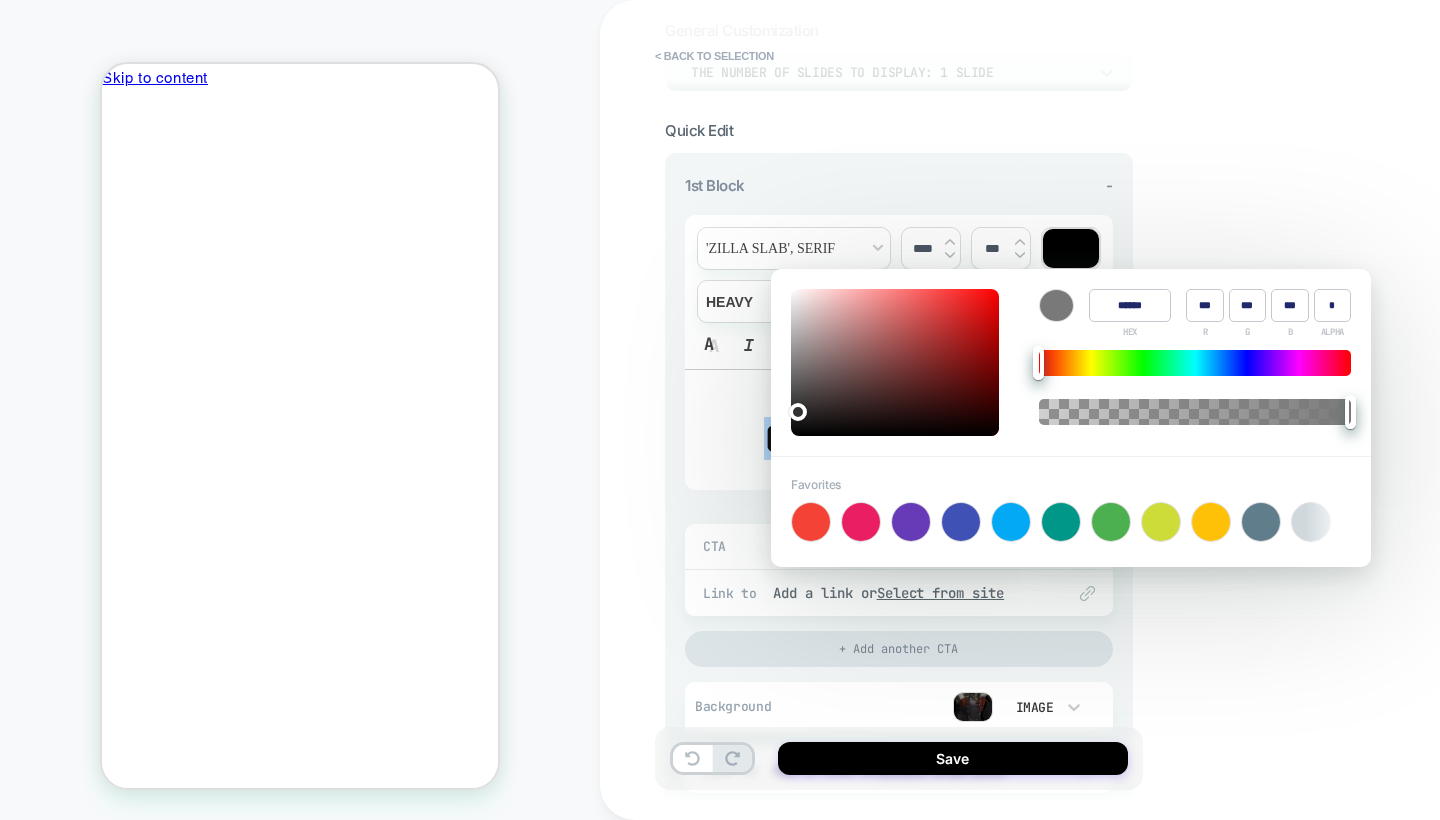 type on "******" 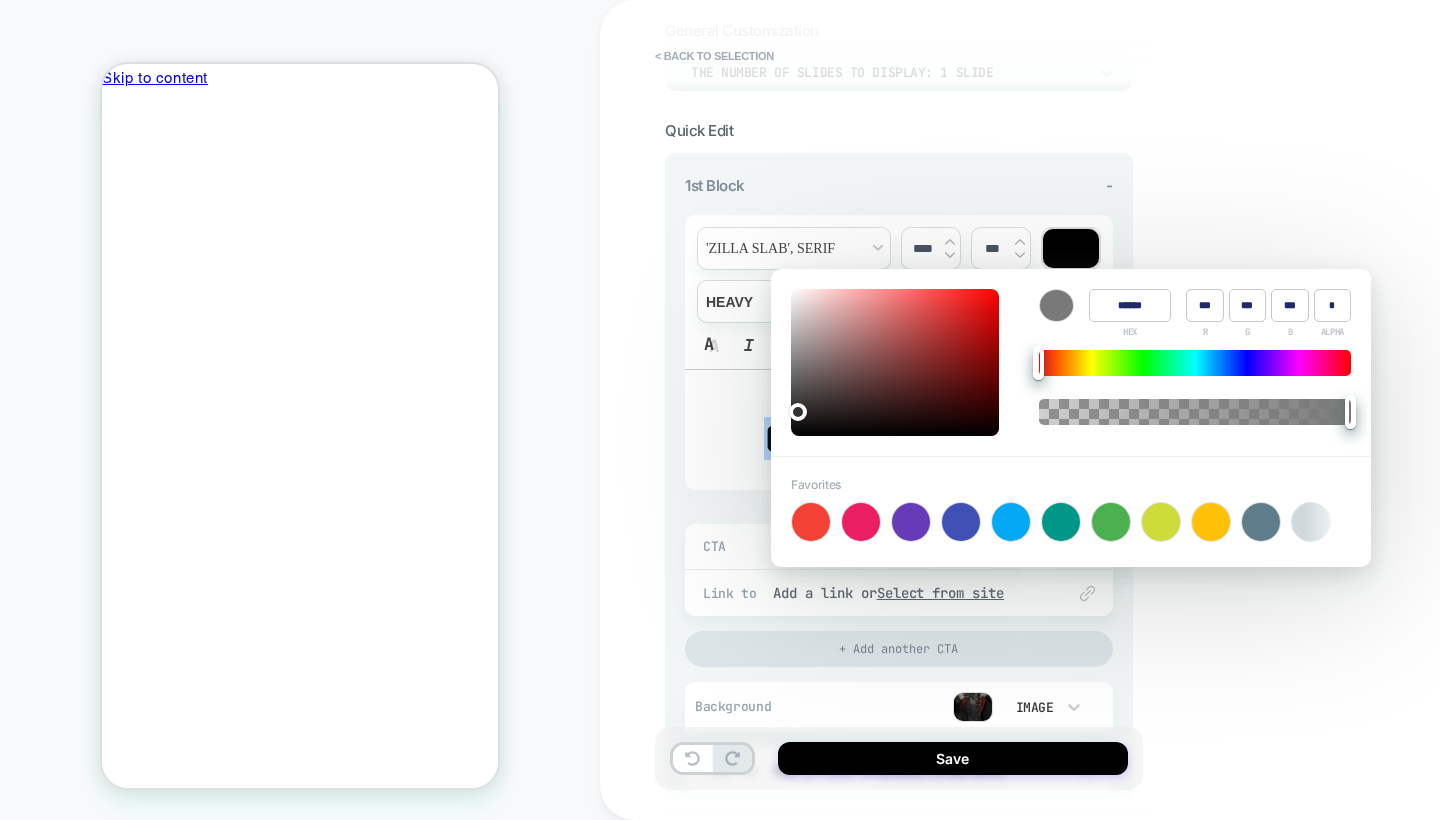 type on "******" 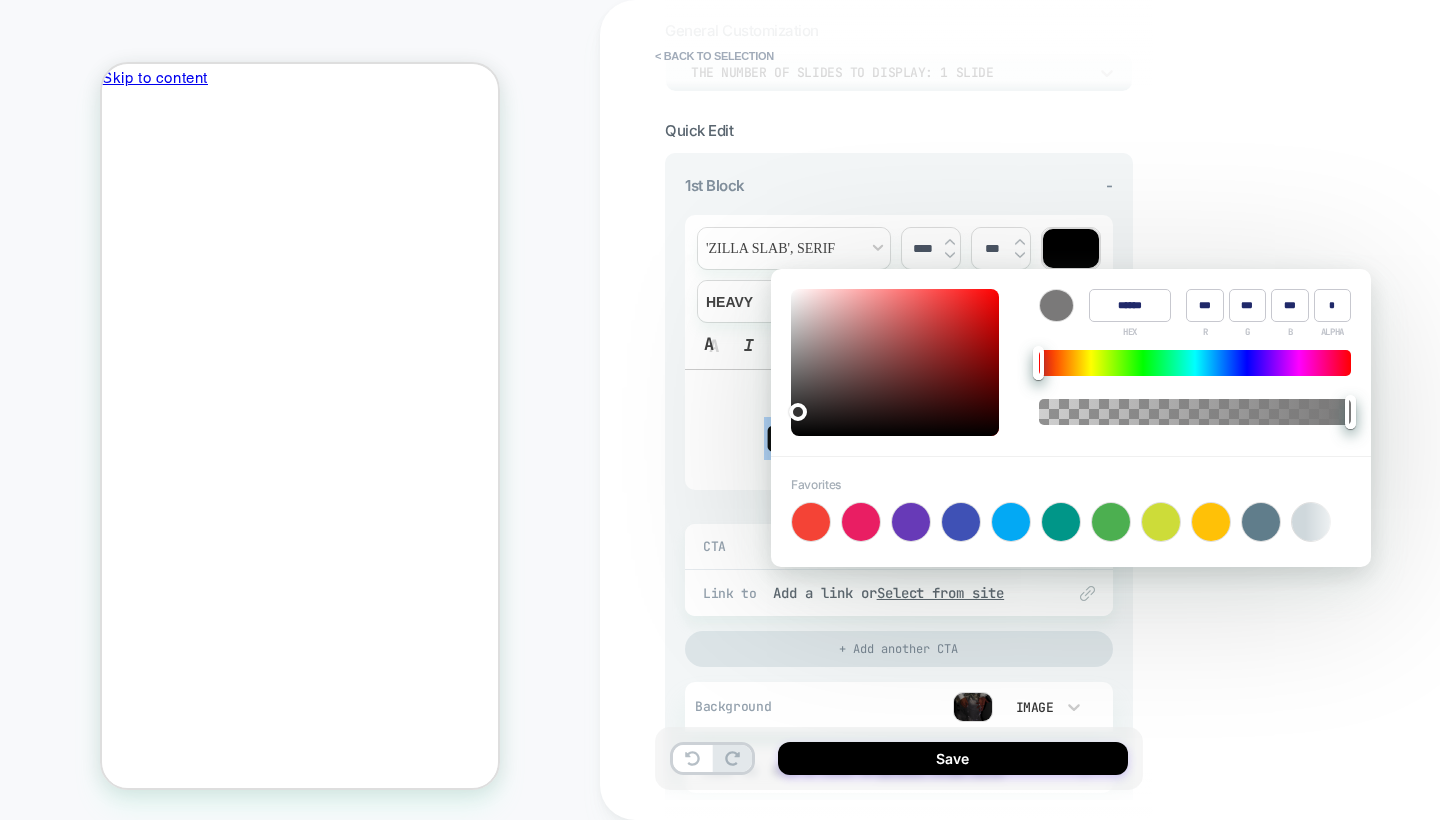 type on "******" 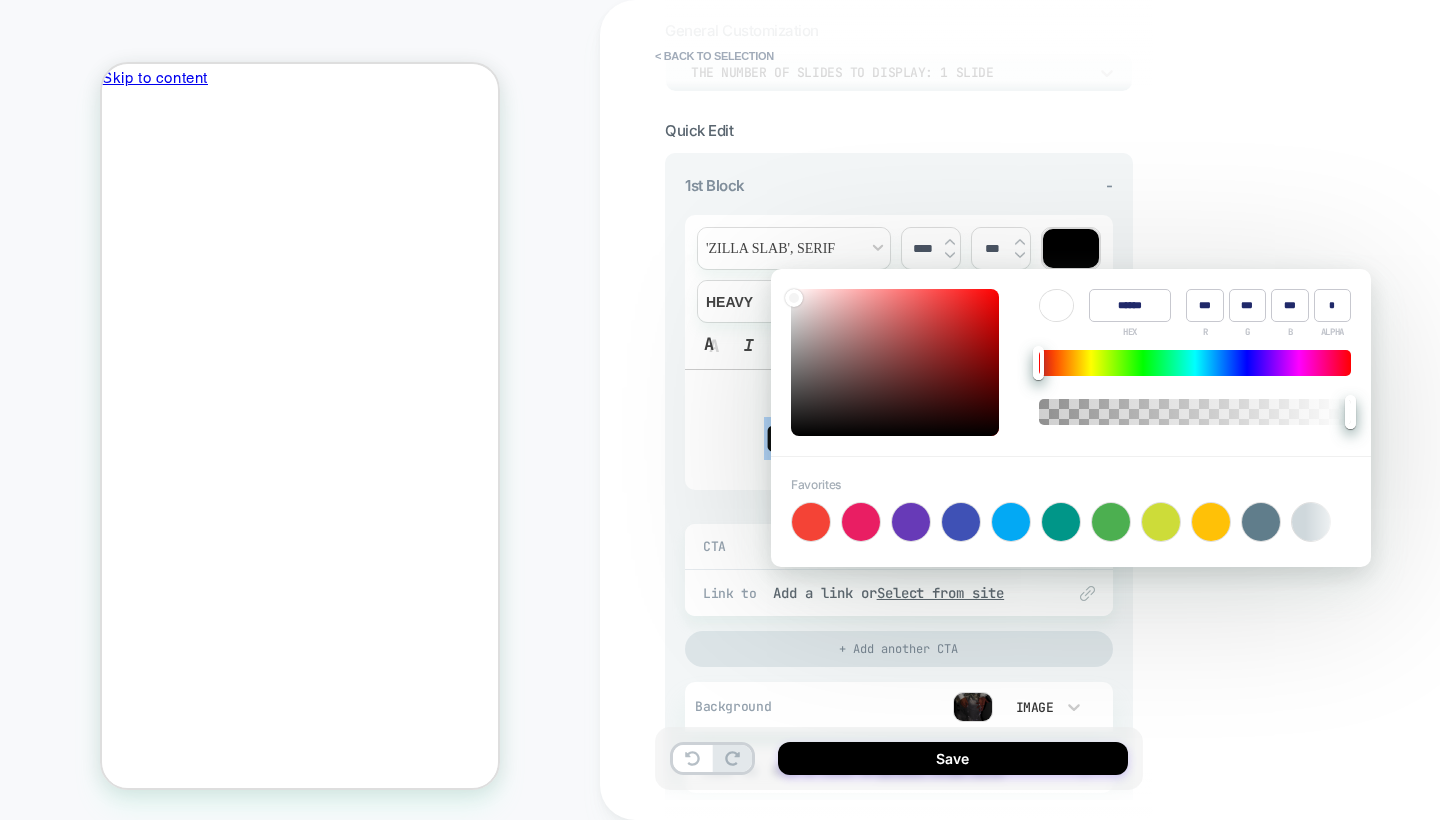type on "***" 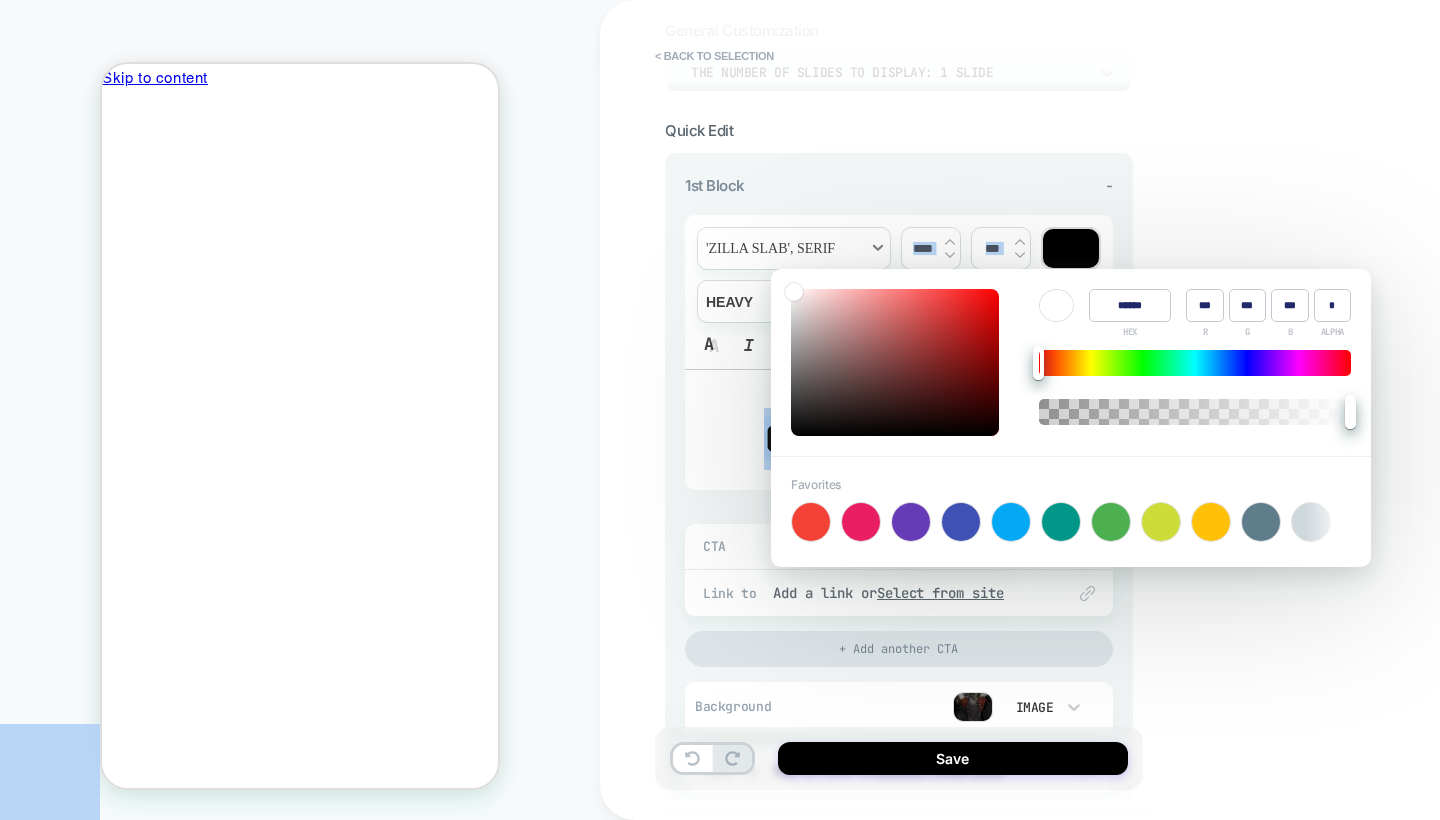 drag, startPoint x: 795, startPoint y: 440, endPoint x: 787, endPoint y: 266, distance: 174.1838 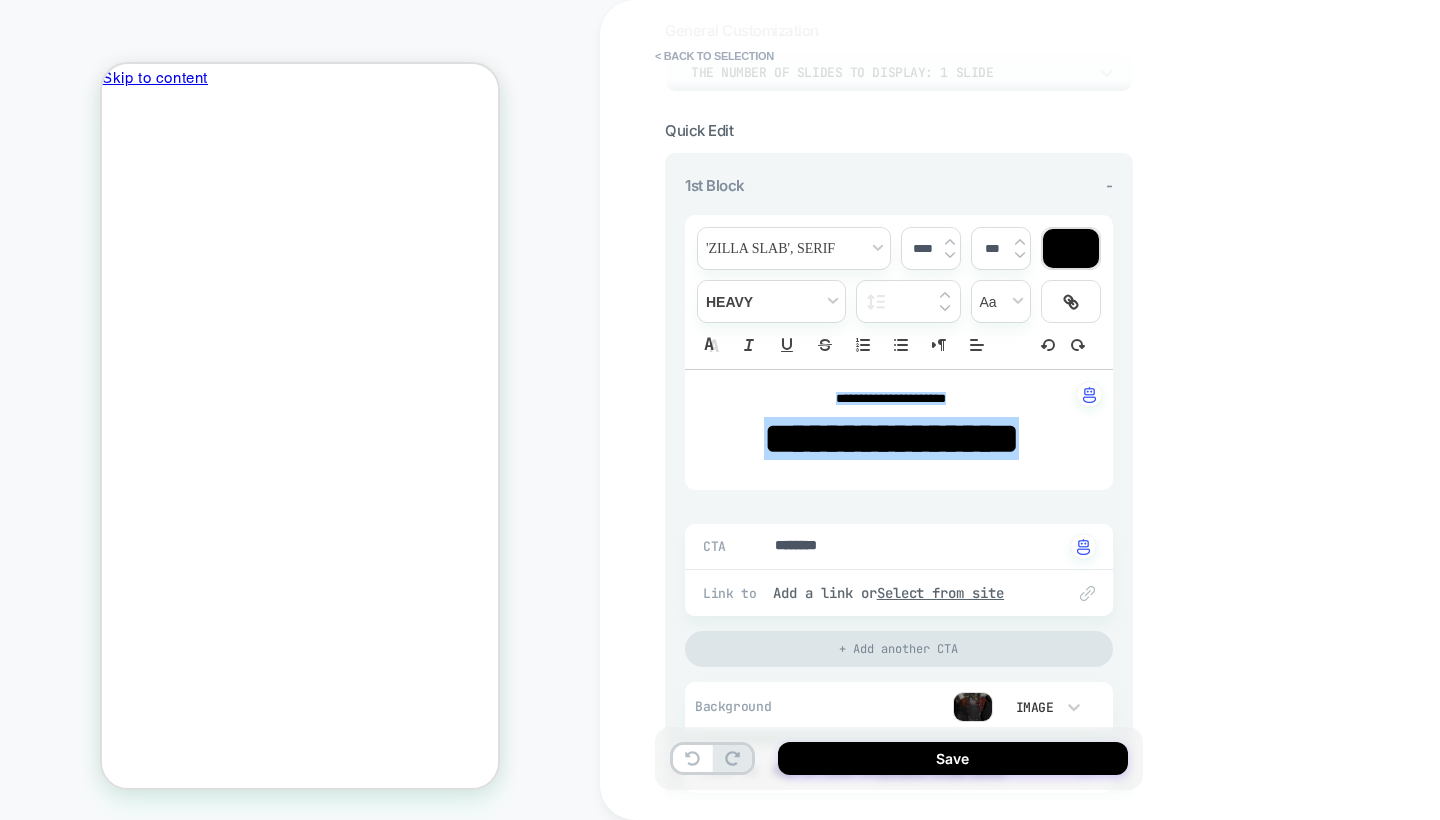 click at bounding box center [1071, 248] 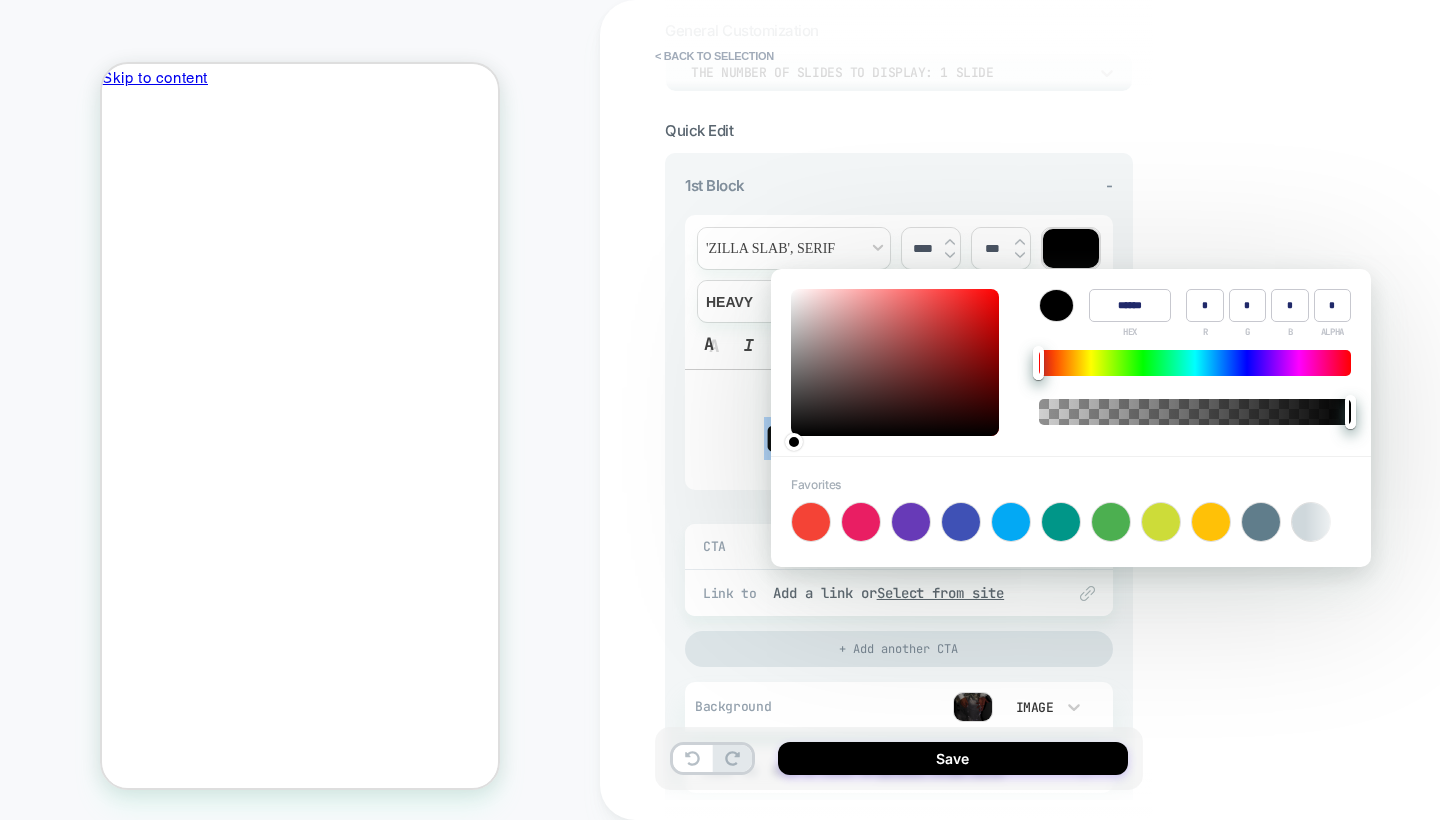 type on "*" 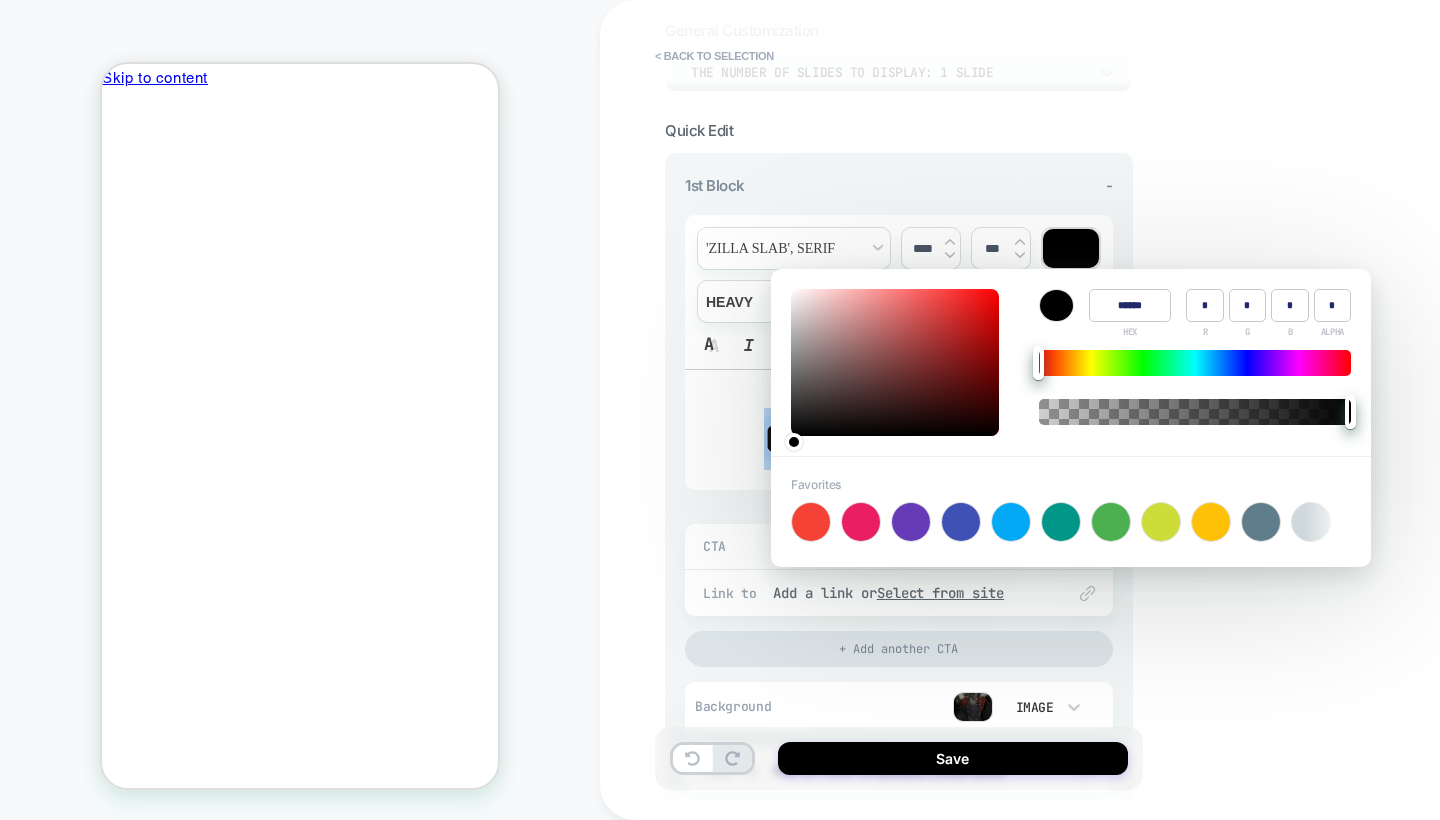 type on "******" 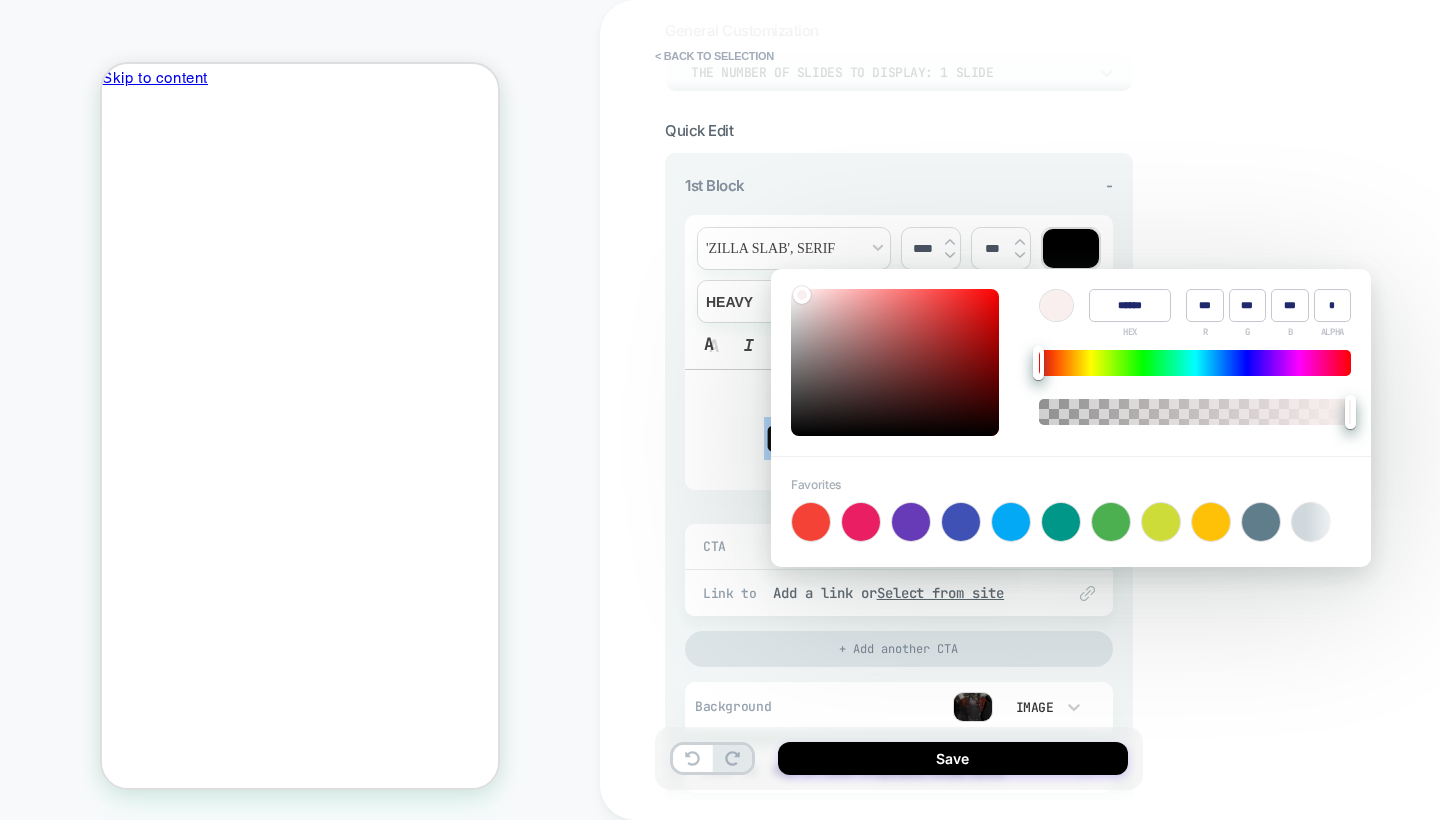 type on "***" 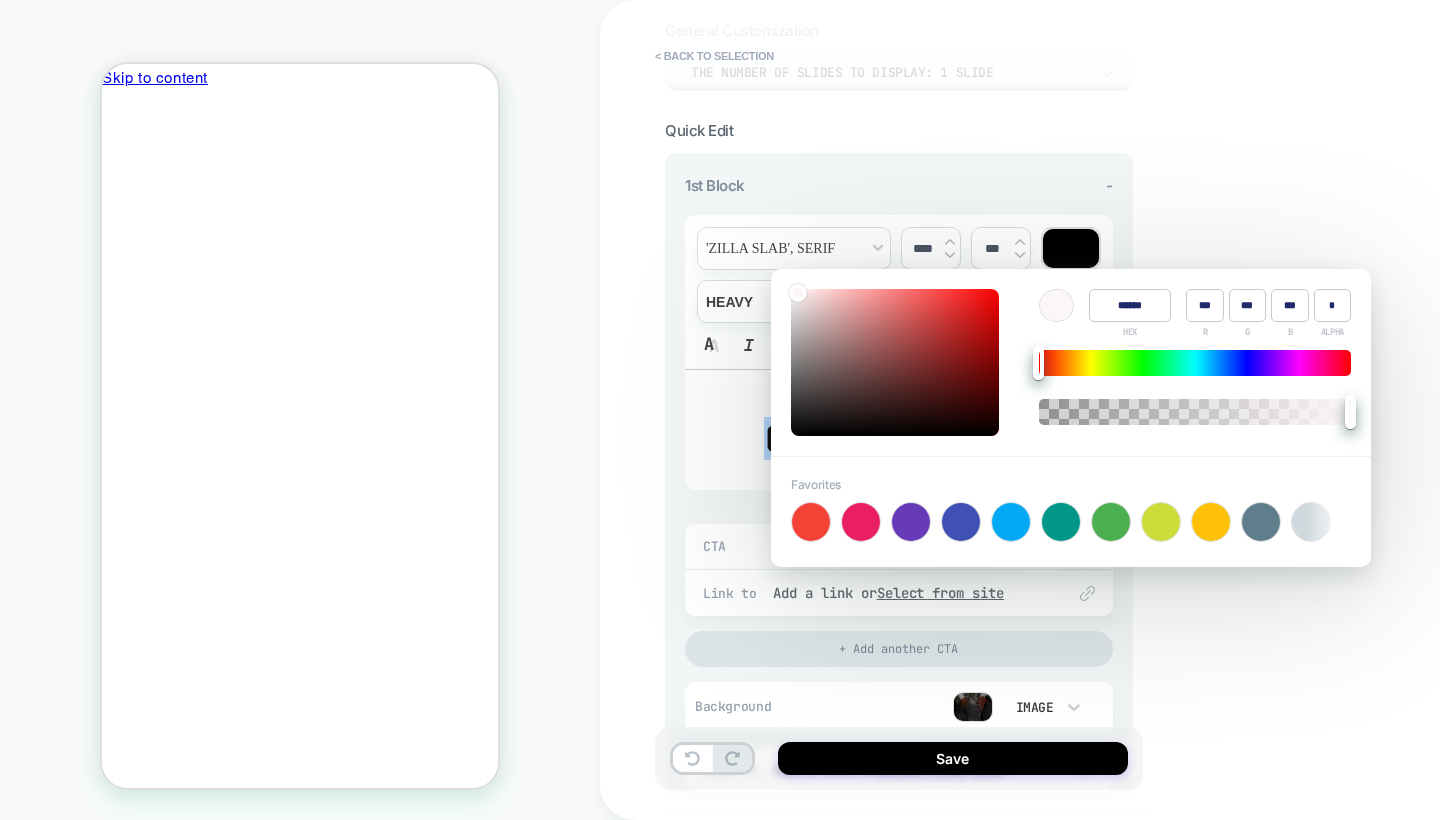 type on "***" 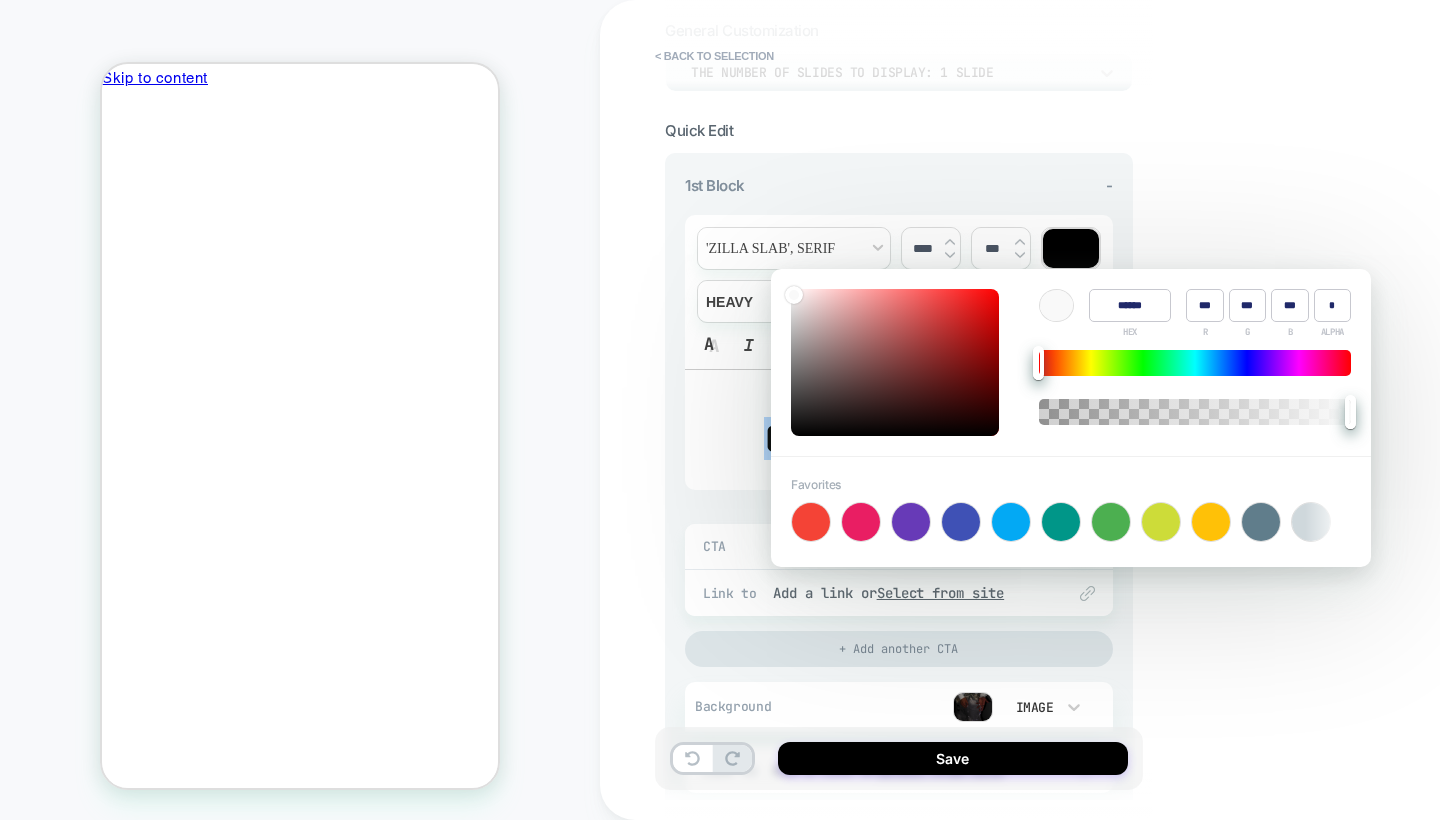type on "***" 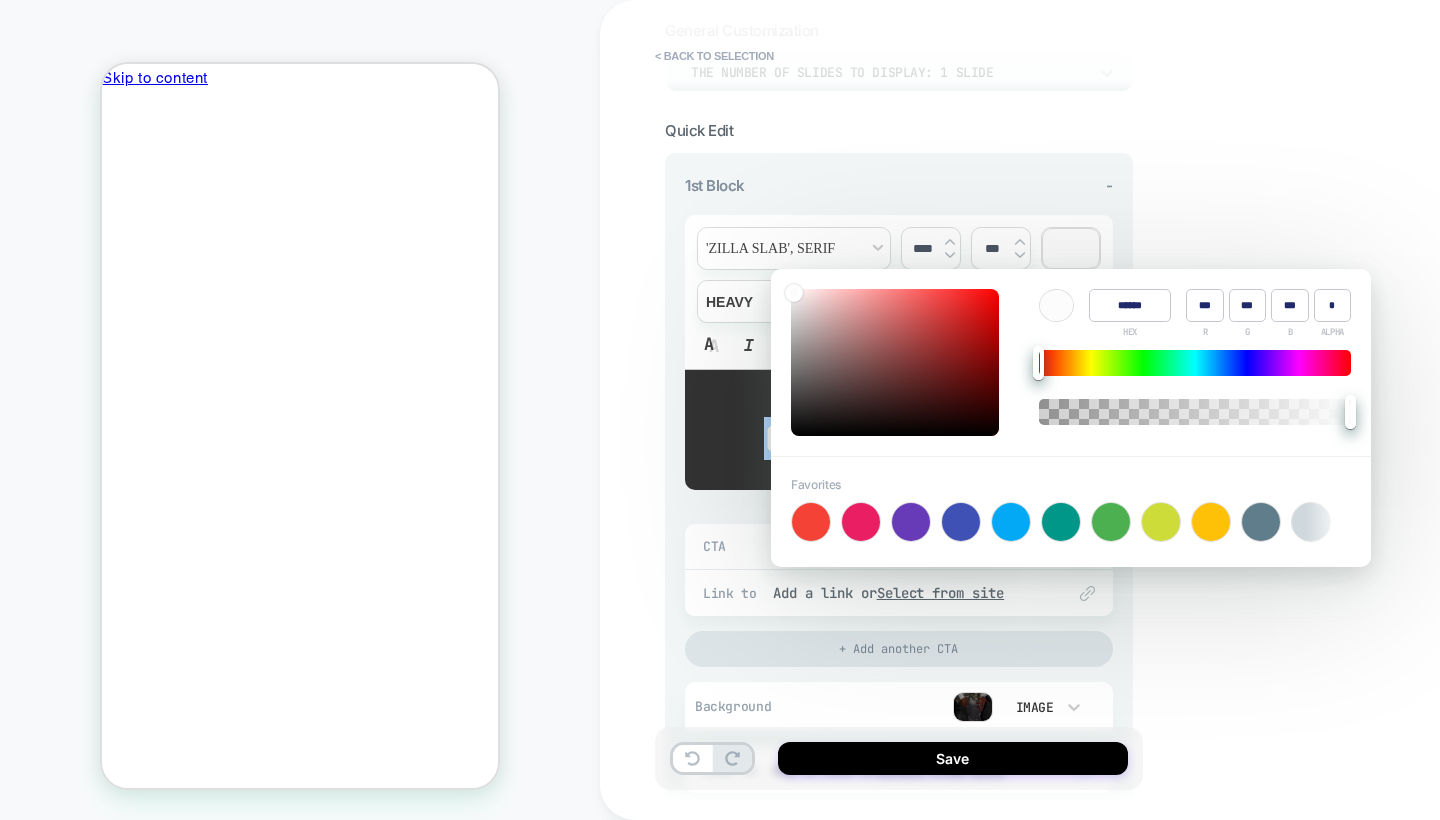 click on "**********" at bounding box center (1040, 410) 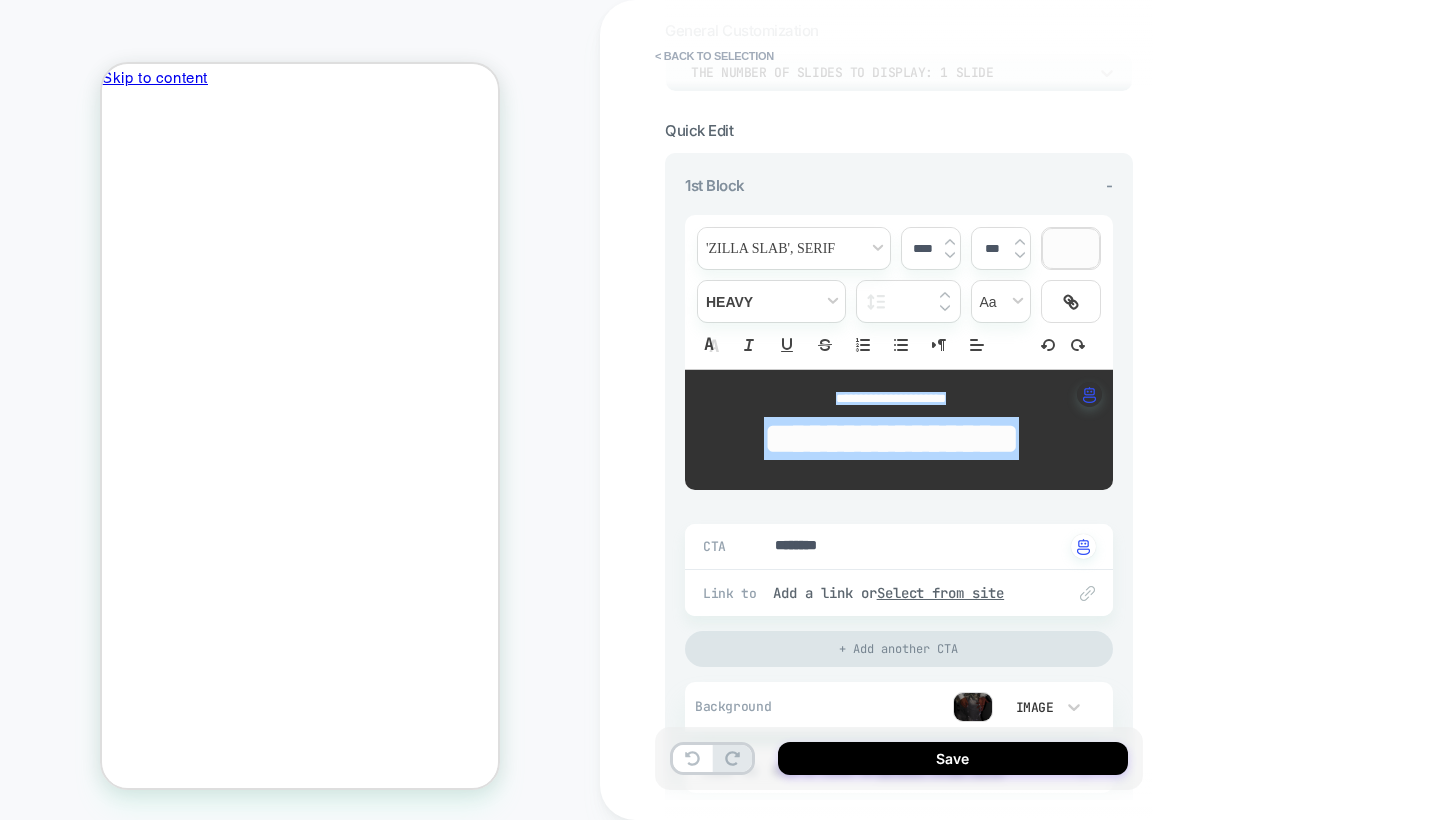 click on "**********" at bounding box center (1040, 410) 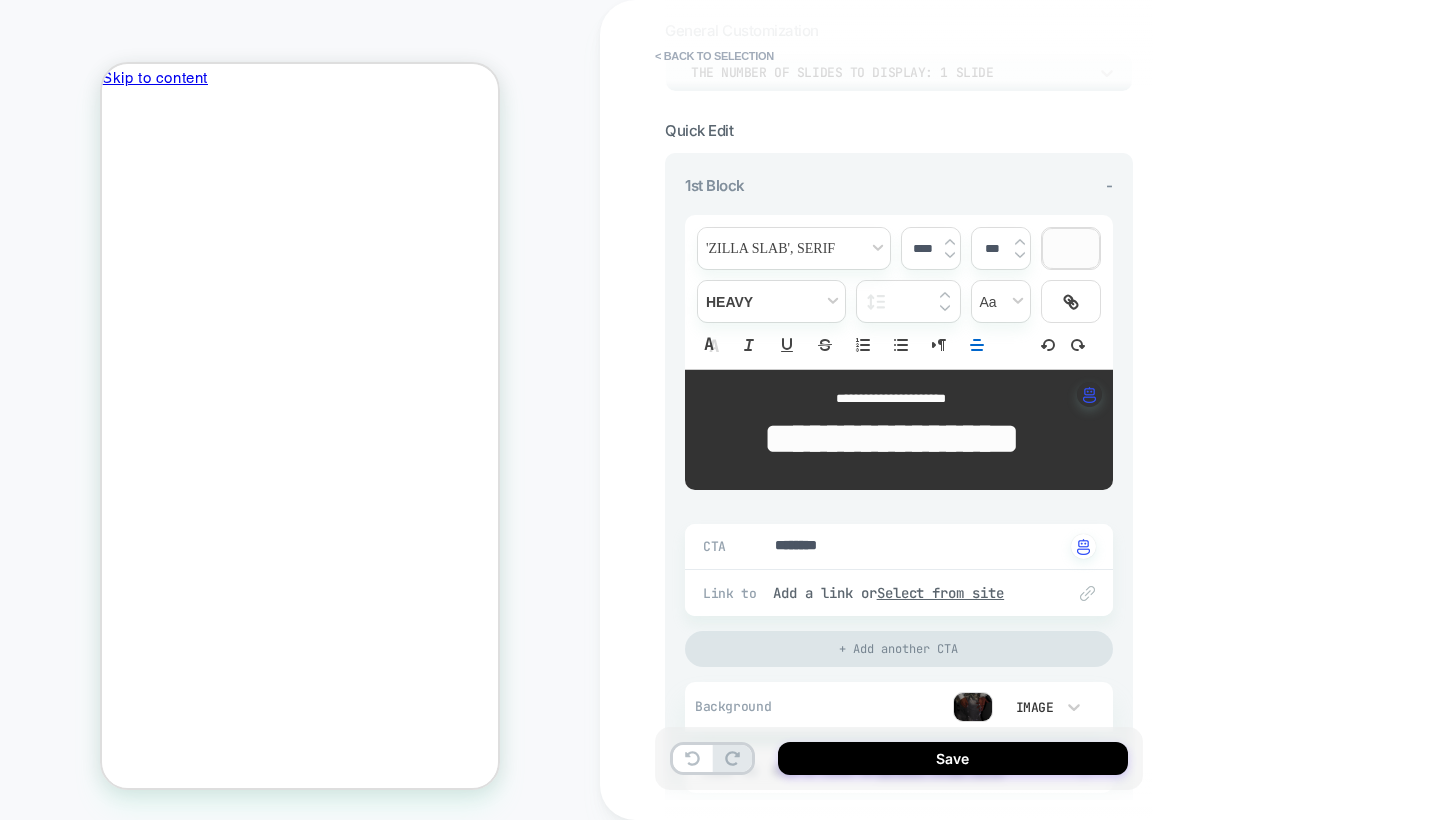 click on "**********" at bounding box center (1040, 410) 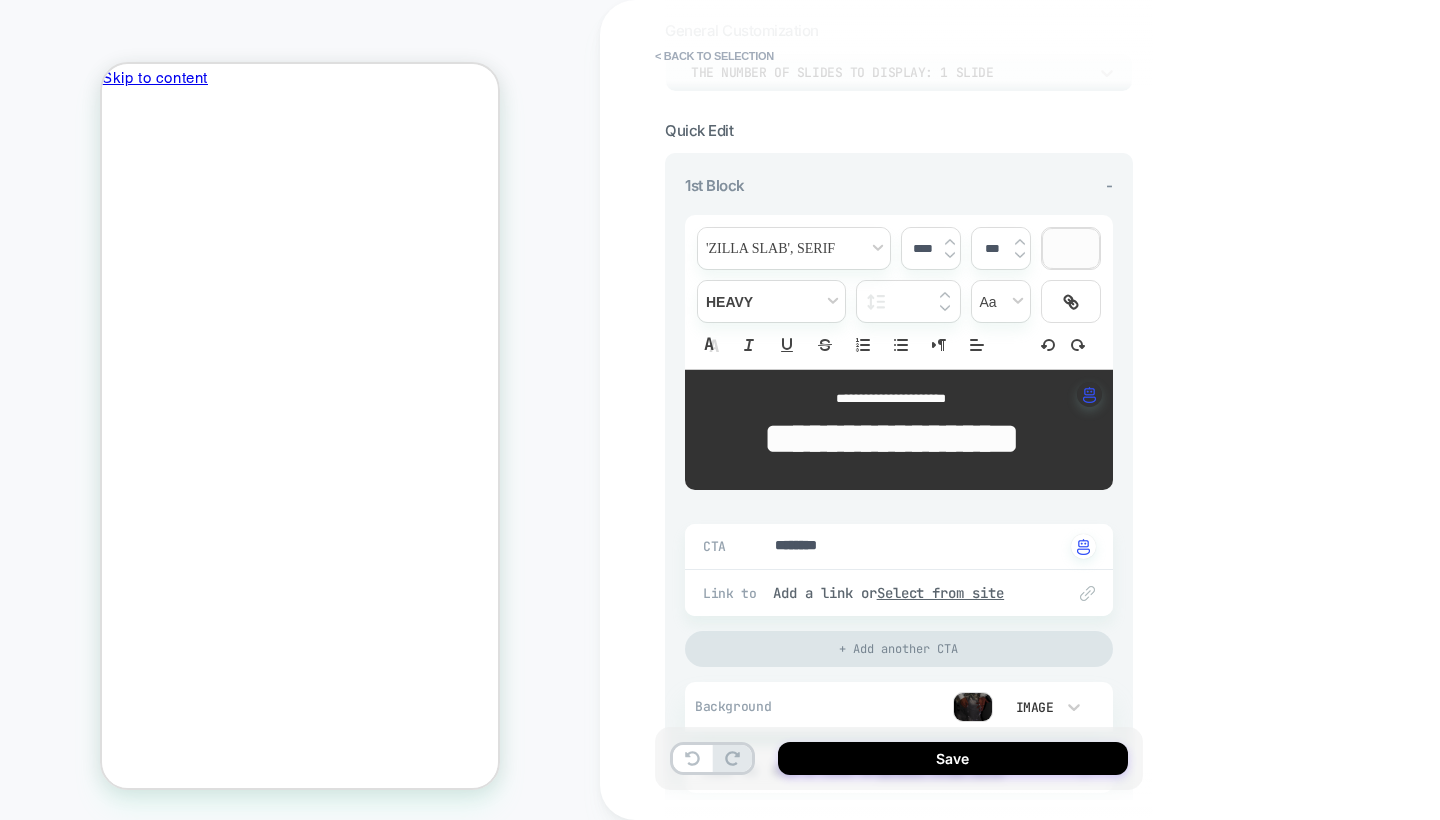 click at bounding box center (300, 2912) 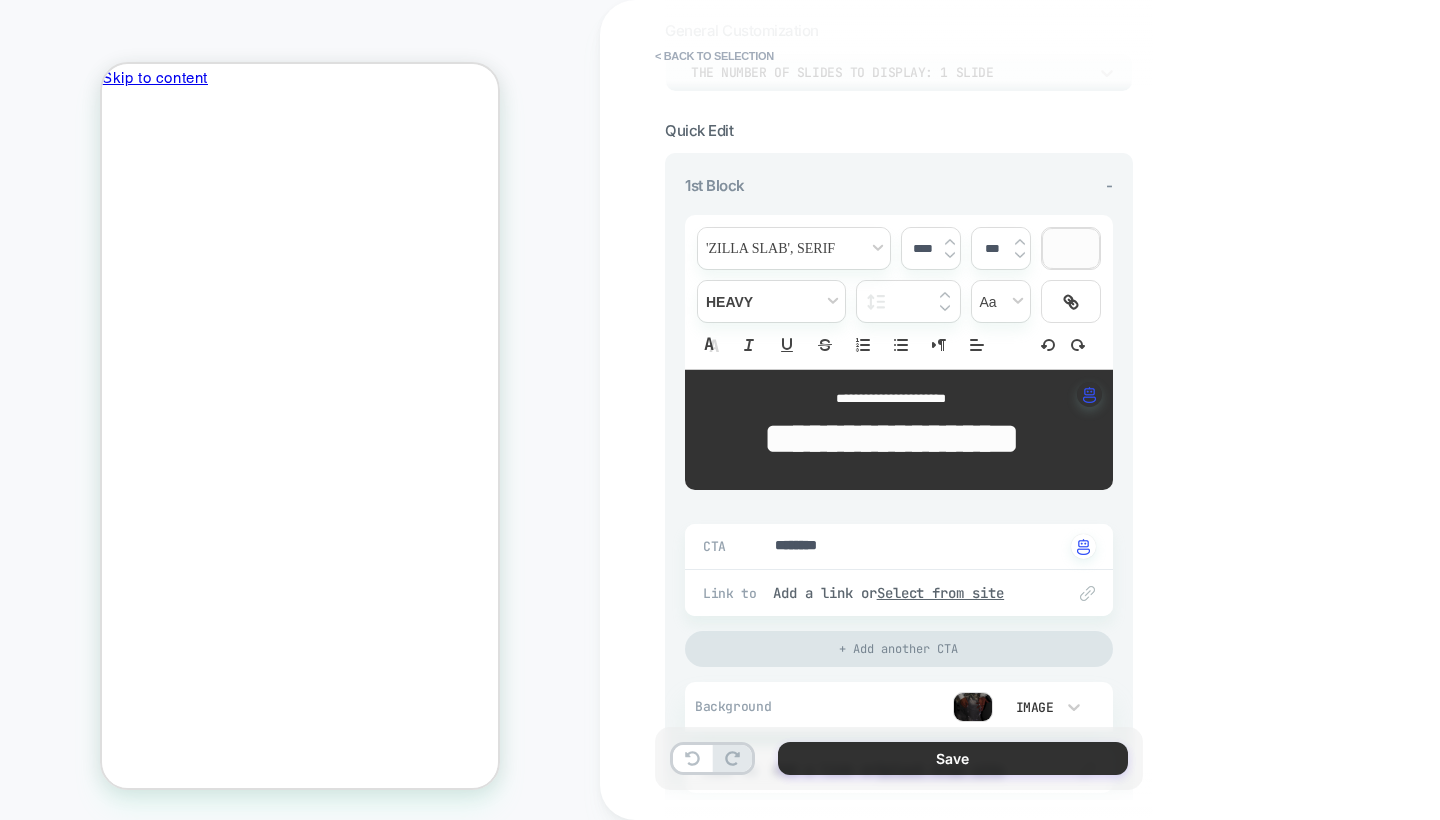 click on "Save" at bounding box center [953, 758] 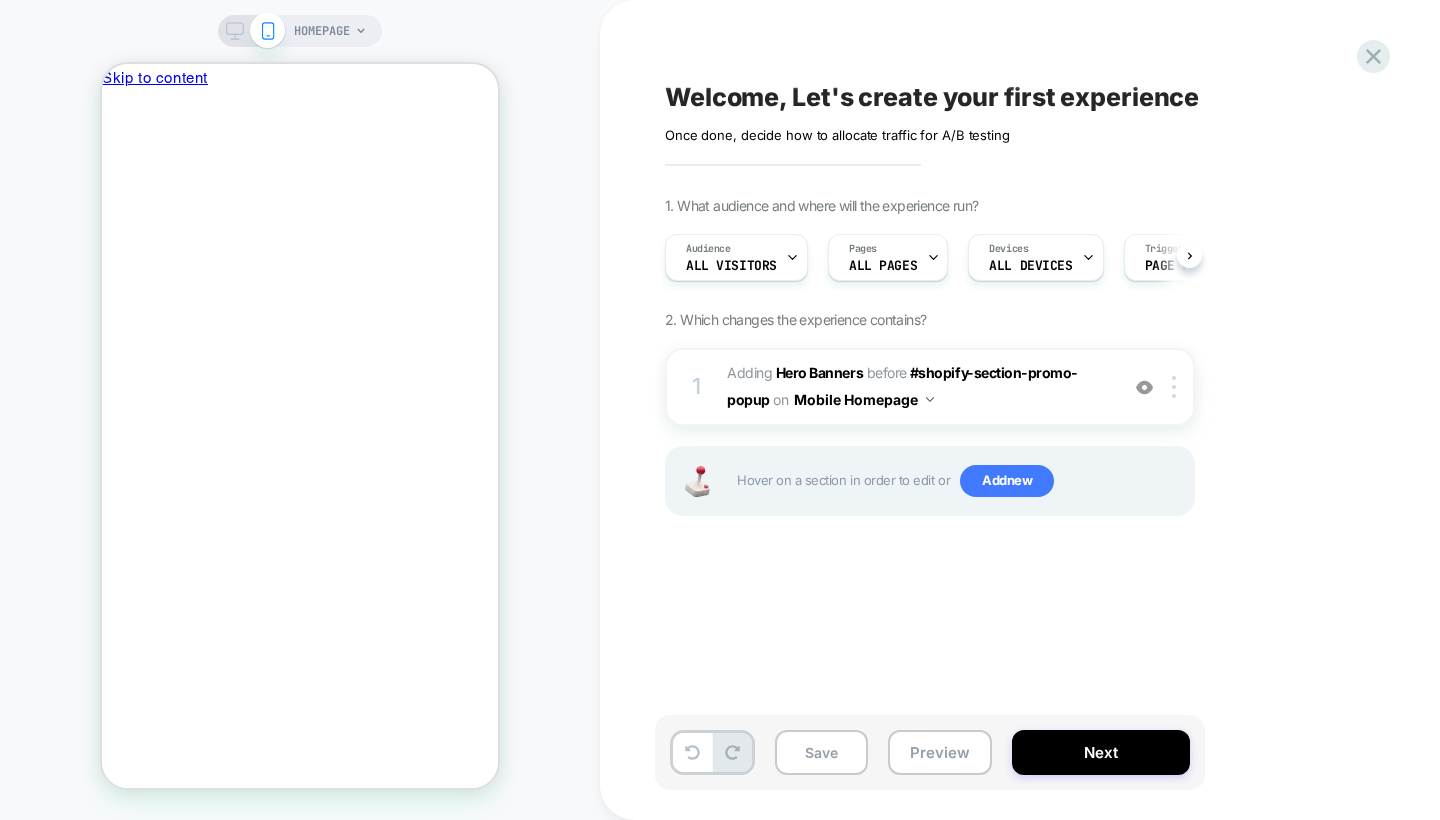 scroll, scrollTop: 0, scrollLeft: 1, axis: horizontal 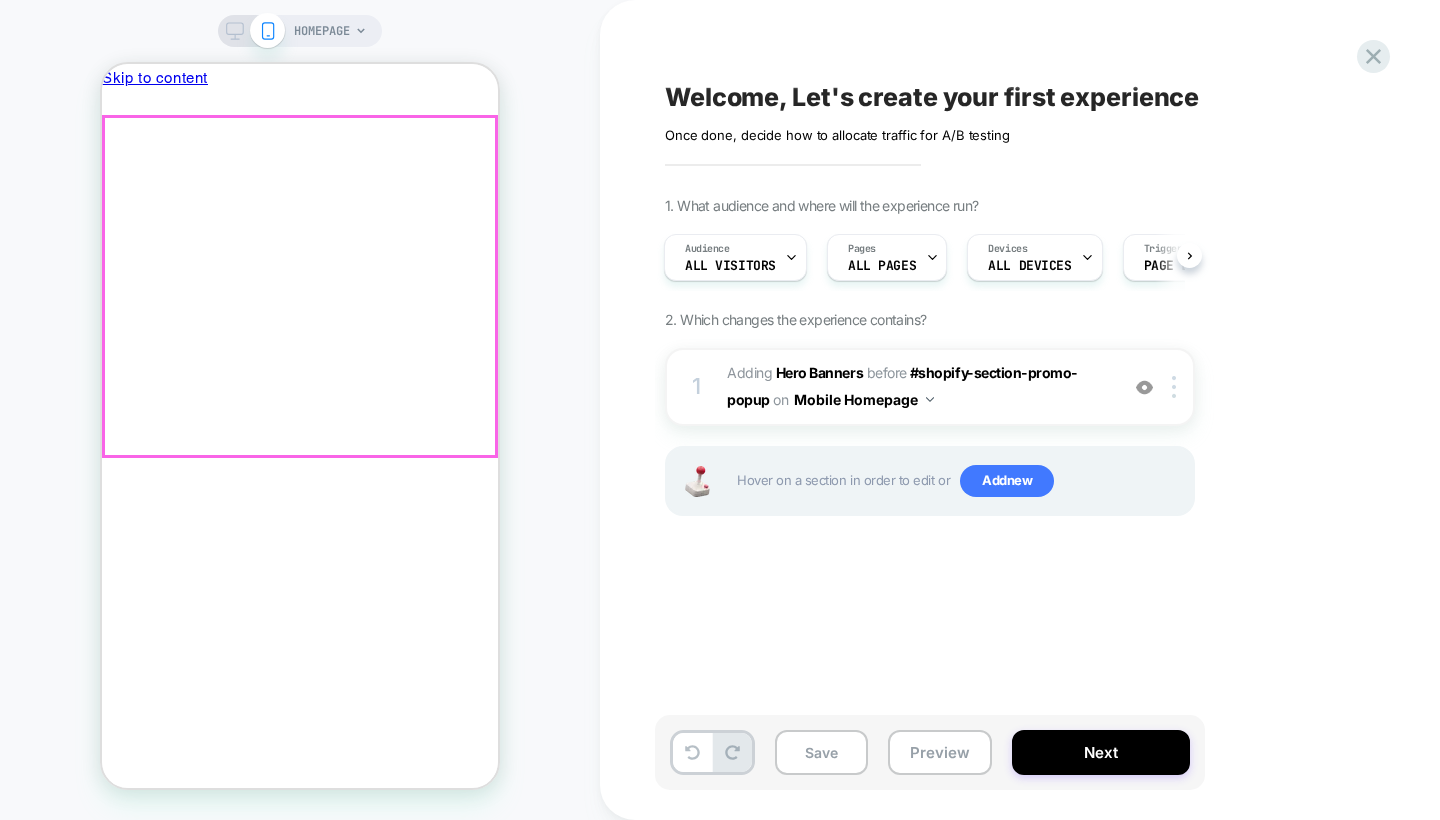 click on "Back to School SALE 🚨 UP TO 40% OFF!﻿ SHOP NOW ᐸ ᐳ" at bounding box center (300, 2912) 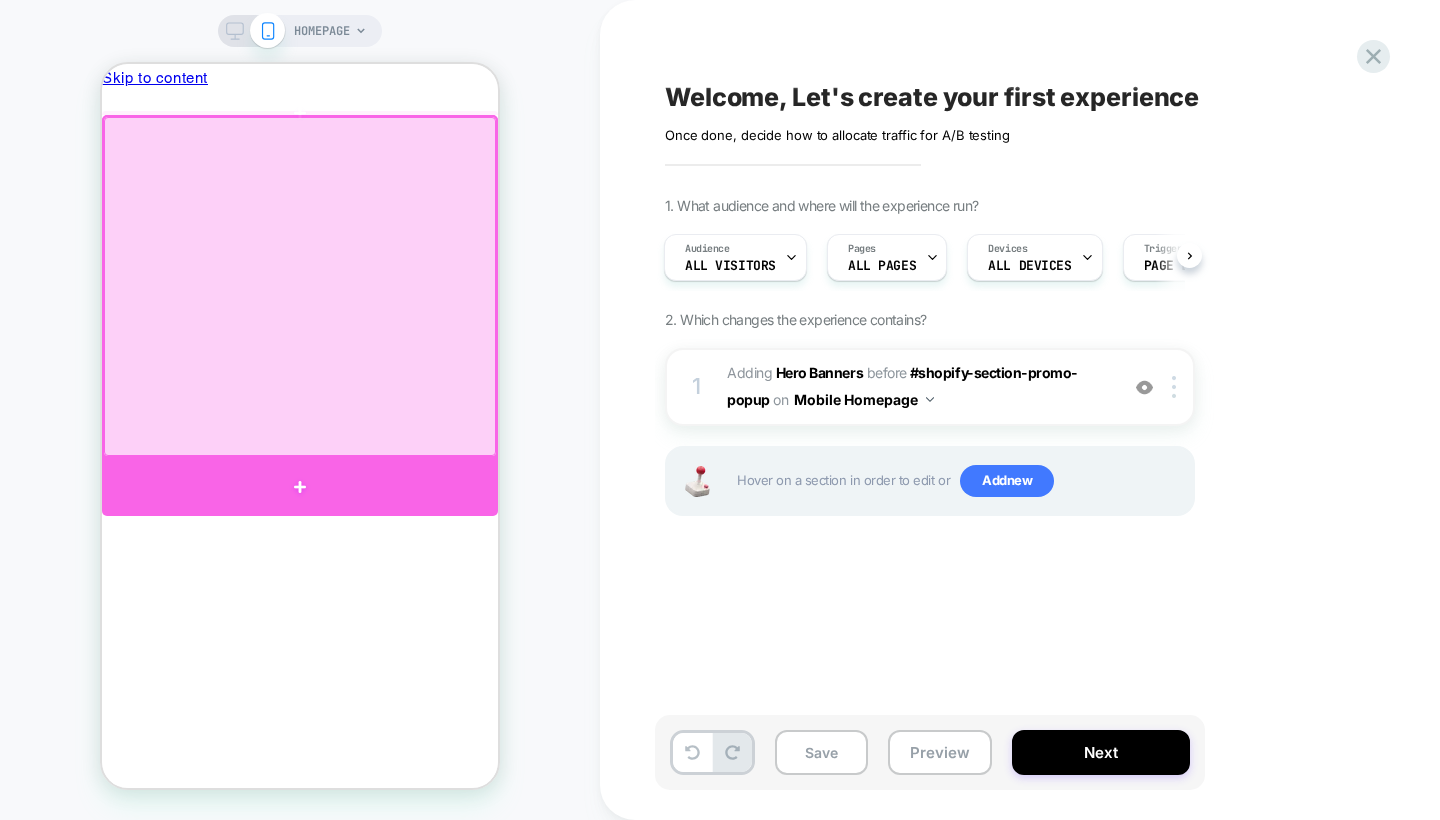 click at bounding box center (300, 487) 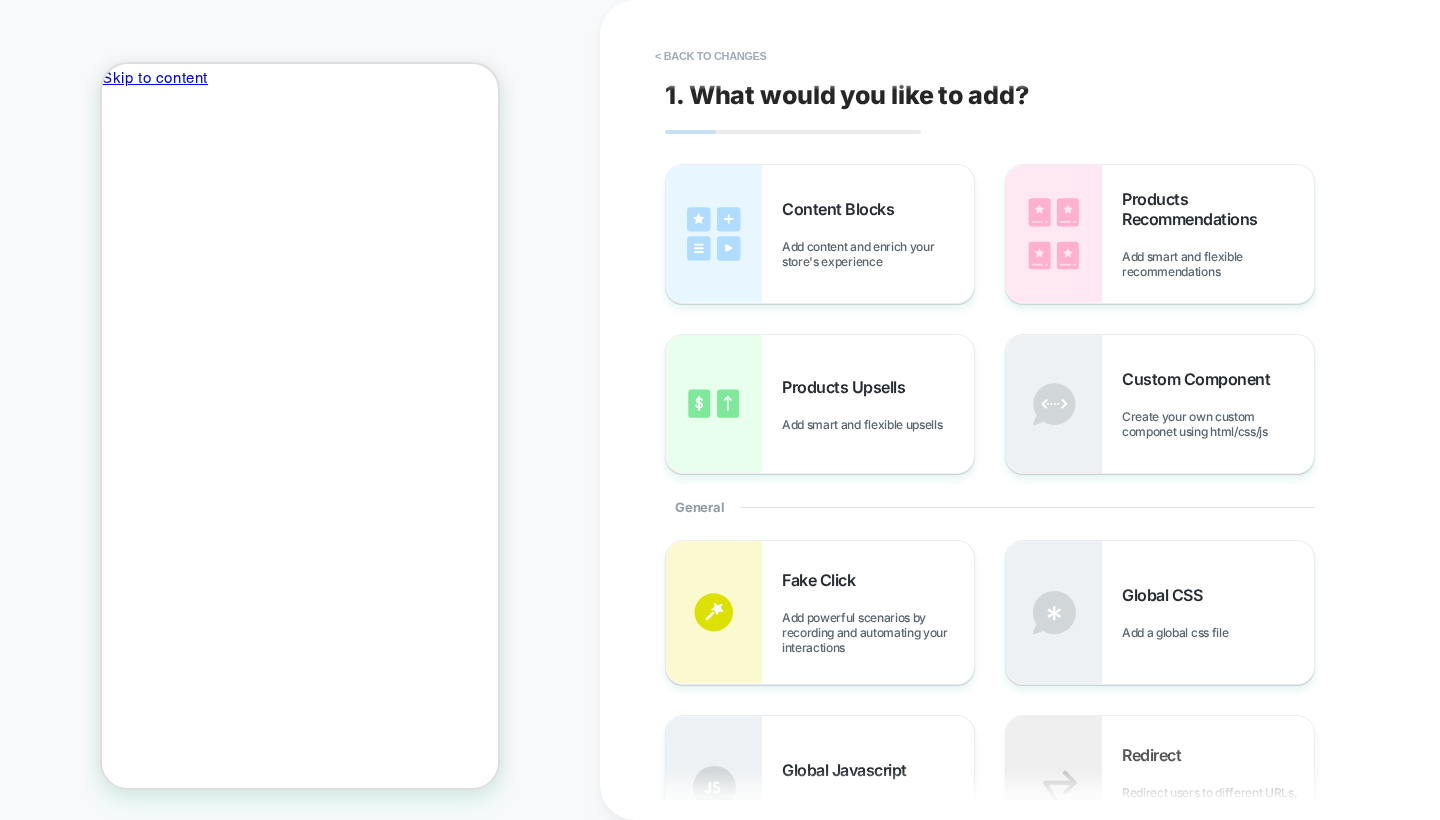 scroll, scrollTop: 54, scrollLeft: 0, axis: vertical 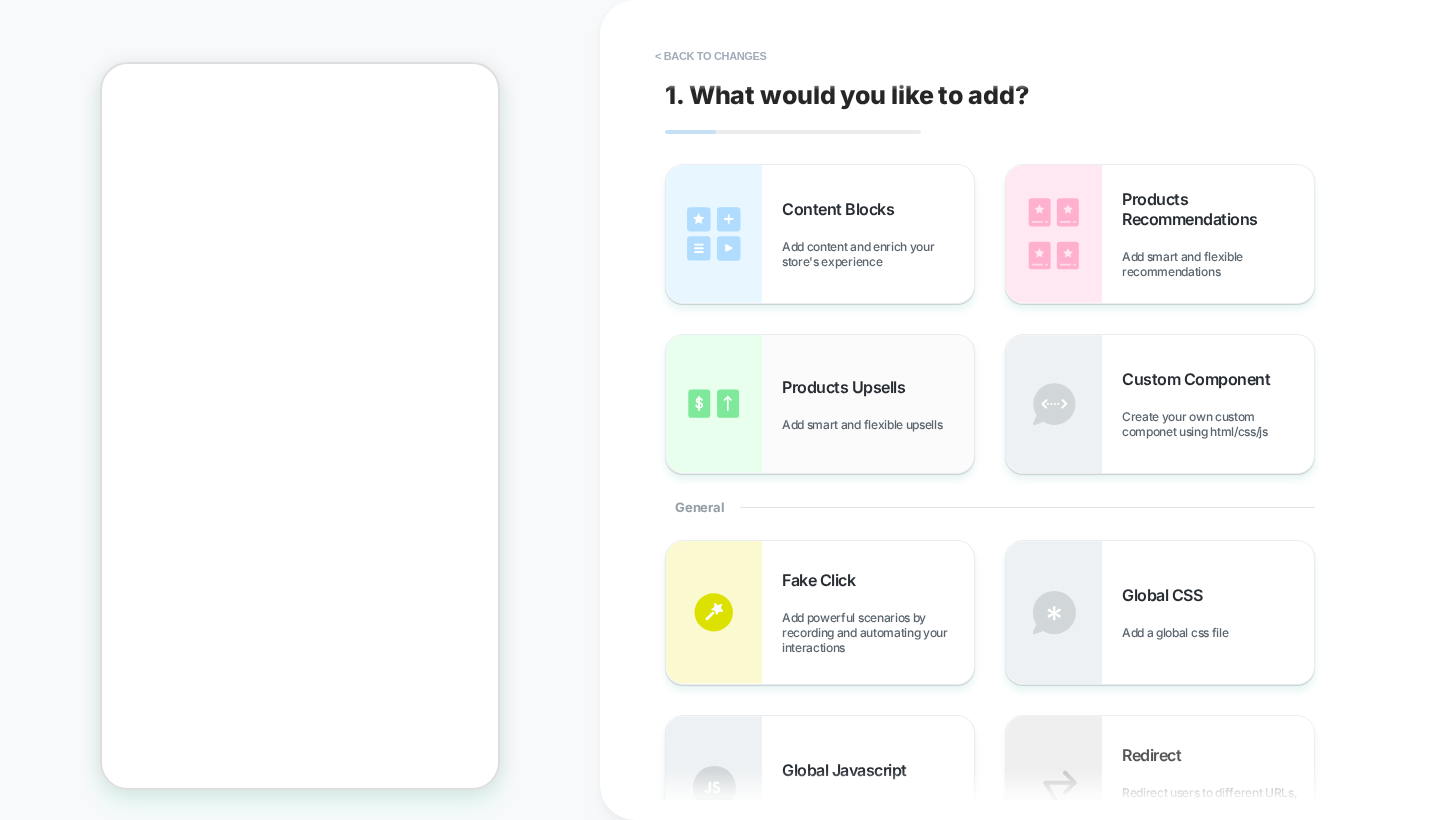 click on "Products Upsells Add smart and flexible upsells" at bounding box center [878, 404] 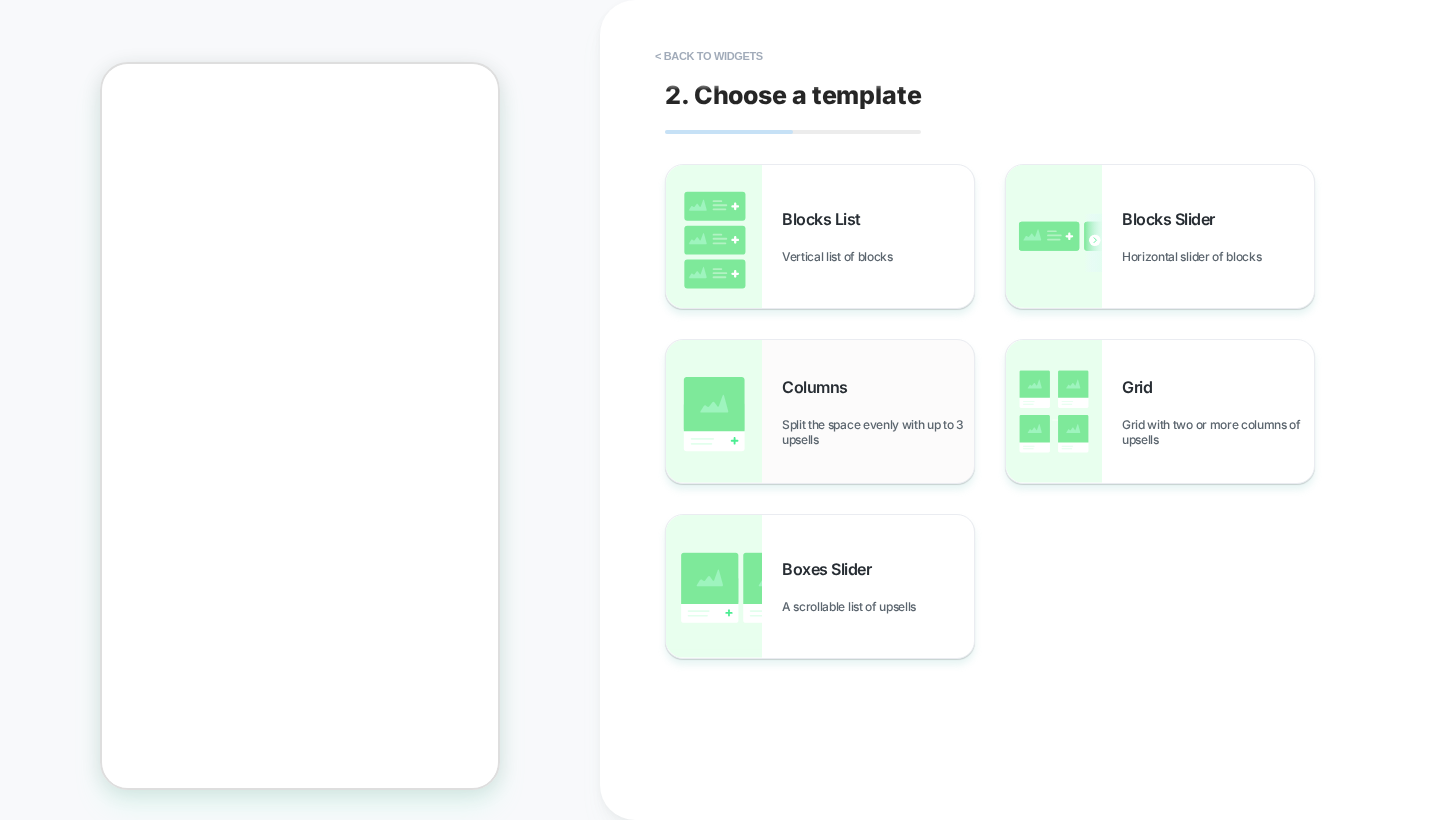 scroll, scrollTop: 0, scrollLeft: 0, axis: both 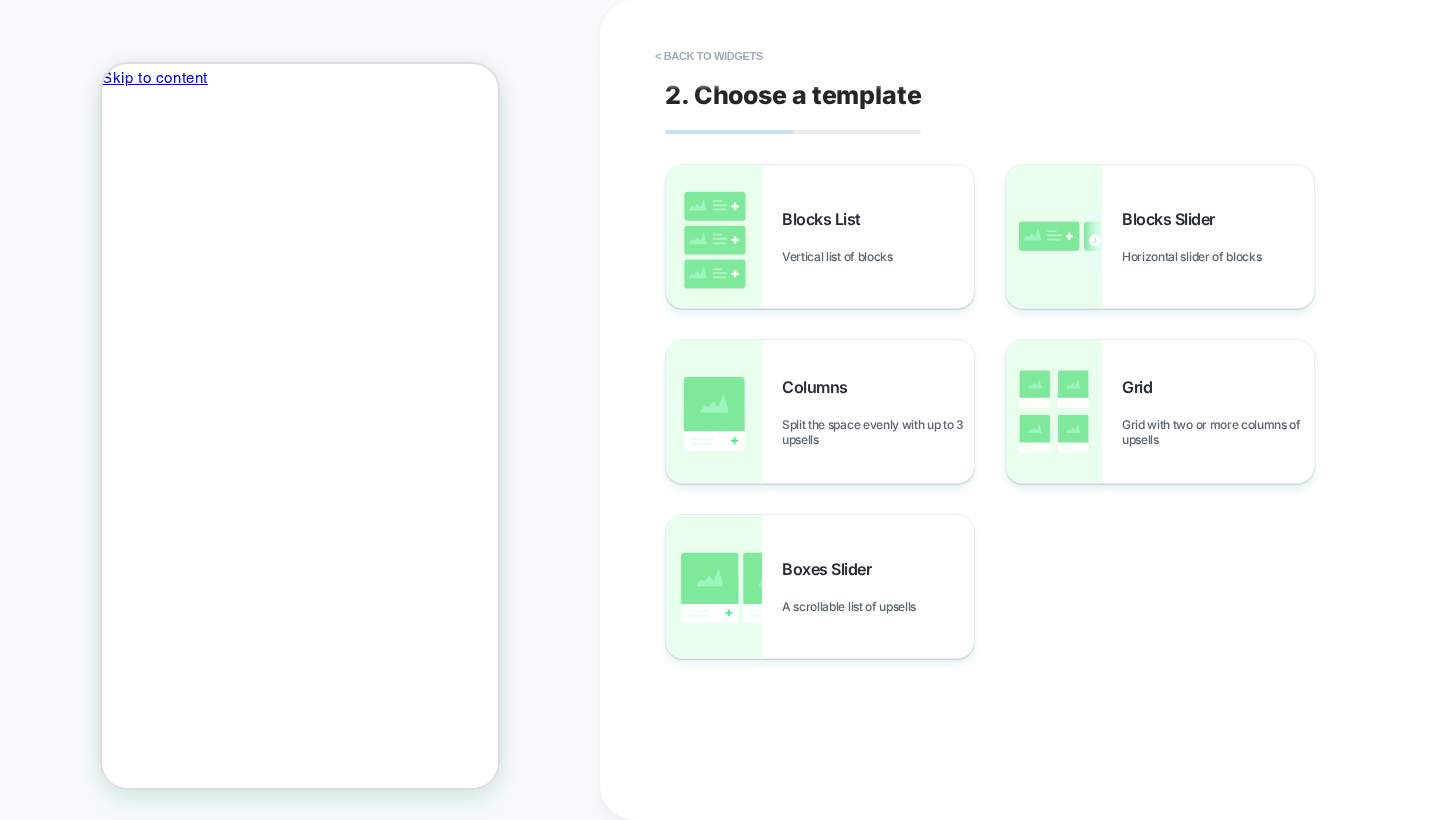 click on "< Back to widgets 2. Choose a template Blocks List Vertical list of blocks Blocks Slider Horizontal slider of blocks Columns Split the space evenly with up to 3 upsells Grid Grid with two or more columns of upsells Boxes Slider A scrollable list of upsells" at bounding box center [1040, 410] 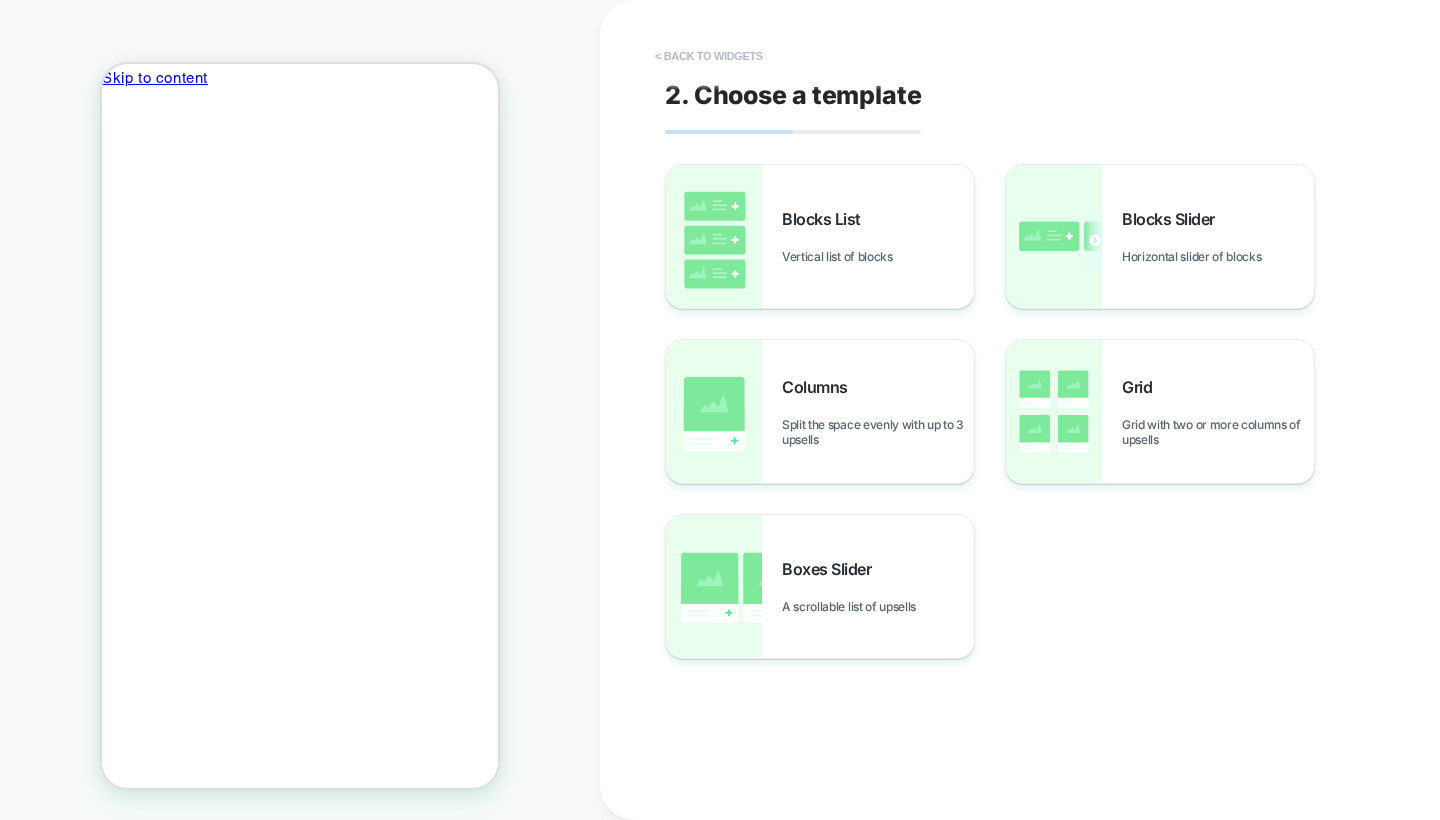 click on "< Back to widgets" at bounding box center (709, 56) 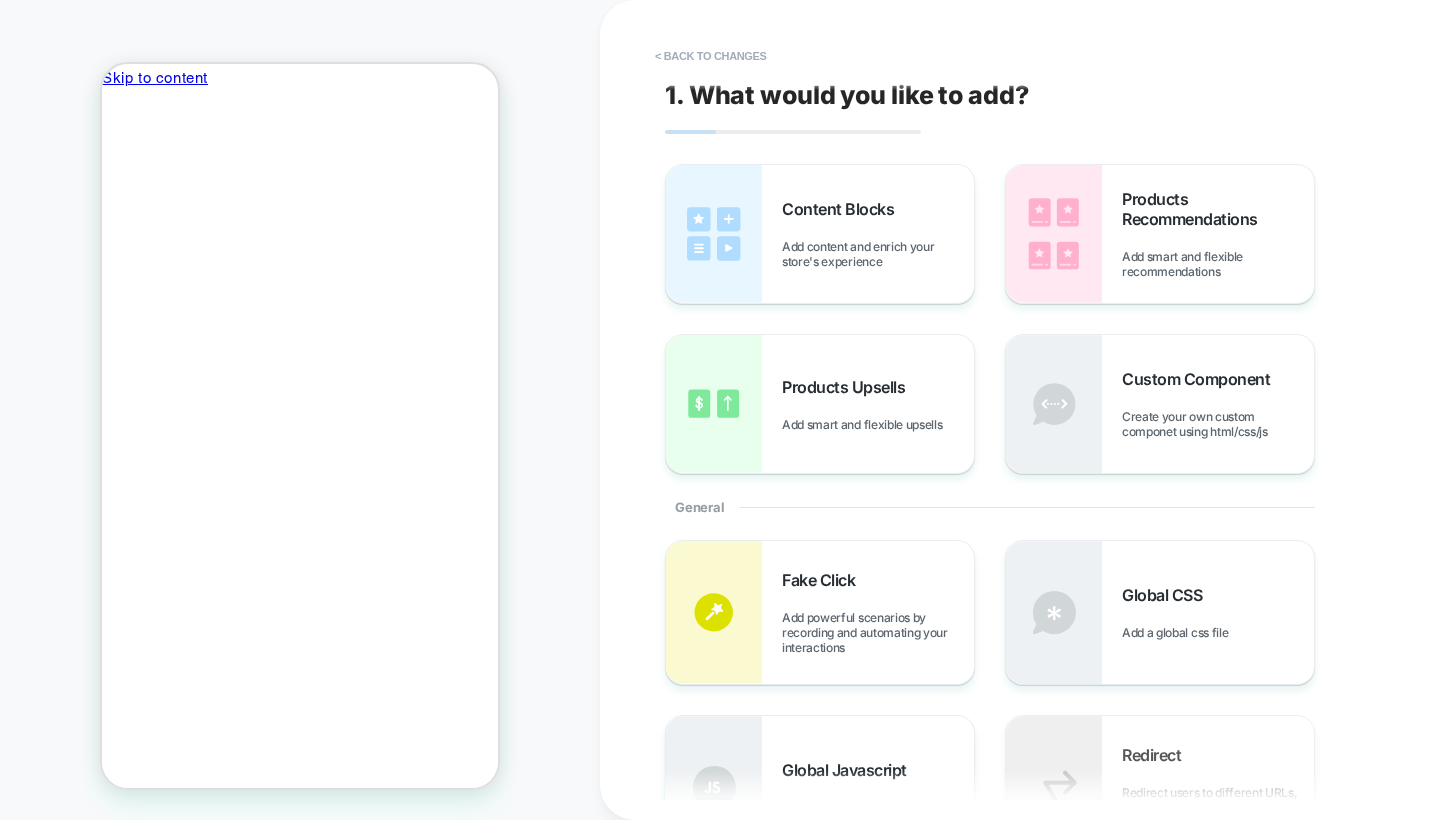 scroll, scrollTop: 52, scrollLeft: 0, axis: vertical 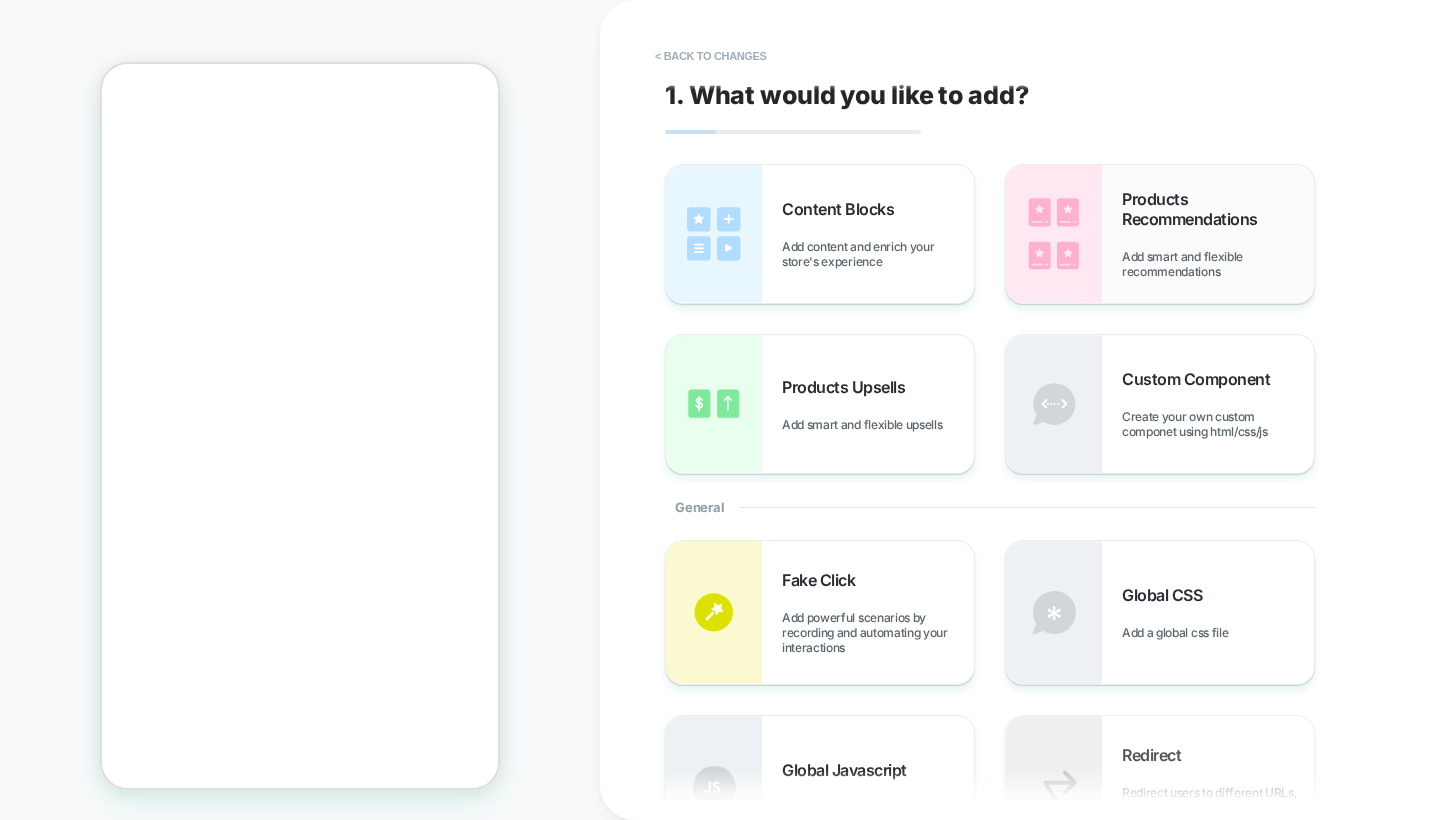 click at bounding box center [1054, 234] 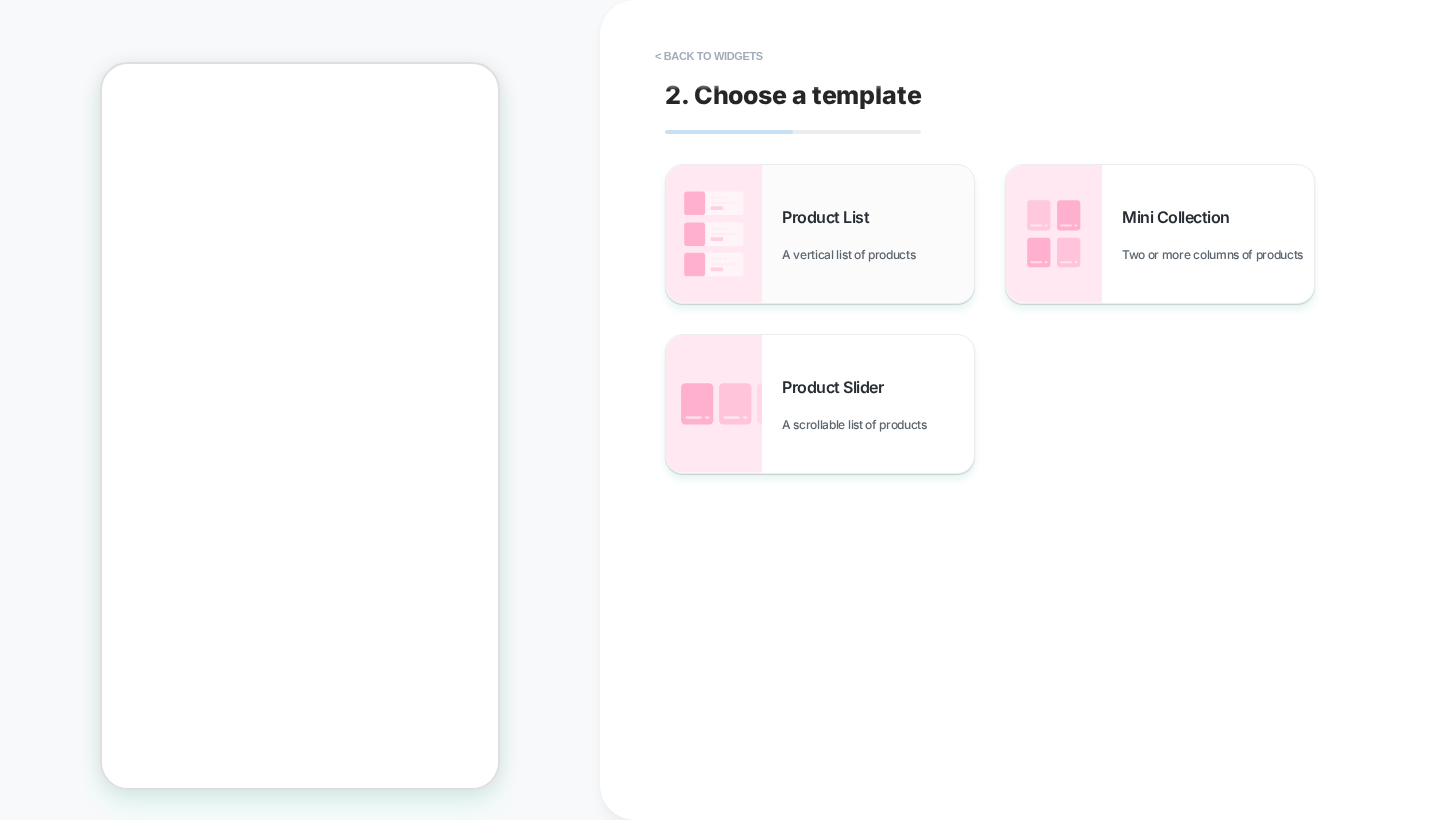 scroll, scrollTop: 0, scrollLeft: 0, axis: both 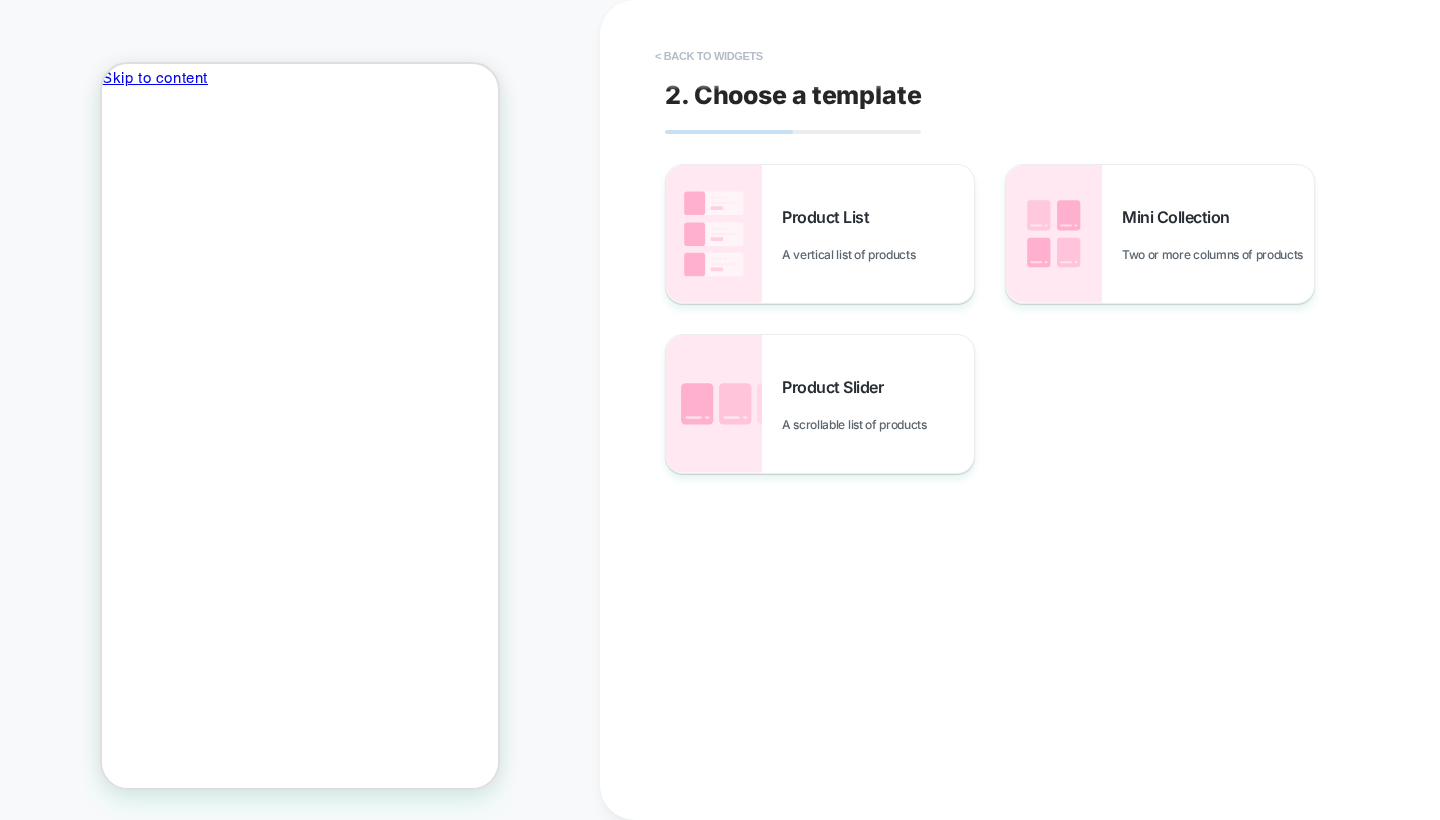 click on "< Back to widgets" at bounding box center [709, 56] 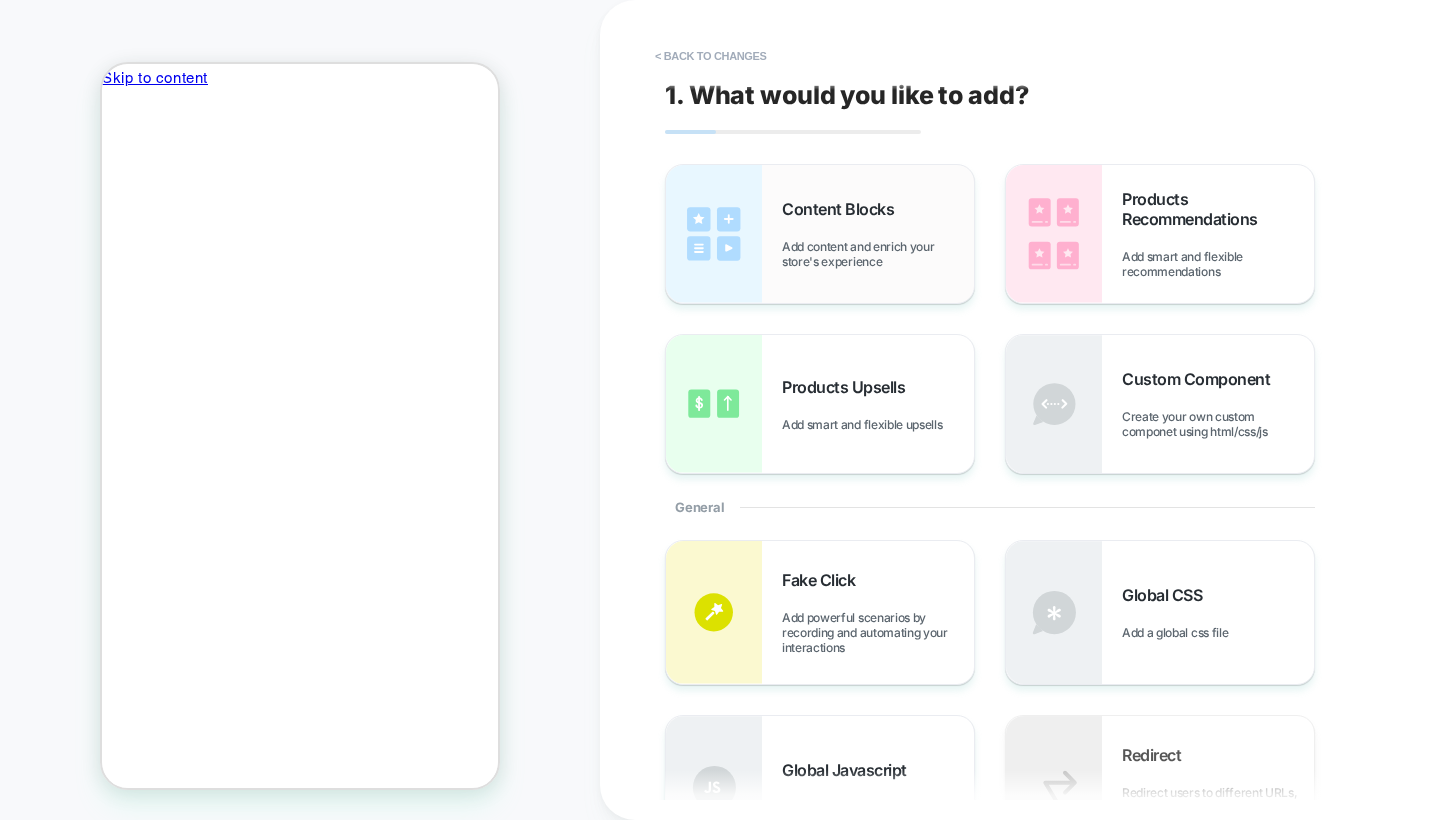scroll, scrollTop: 52, scrollLeft: 0, axis: vertical 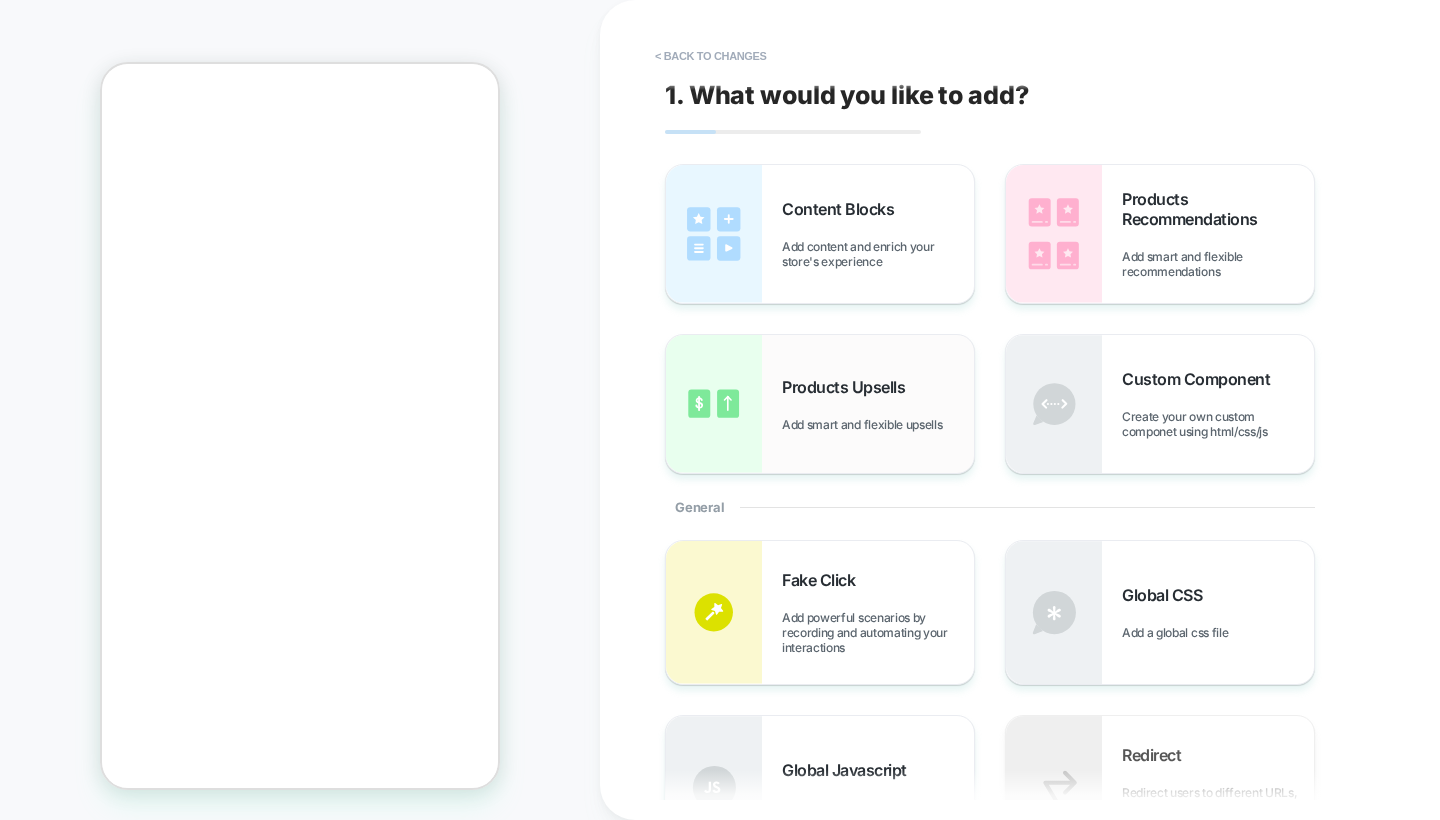click on "Products Upsells" at bounding box center [848, 387] 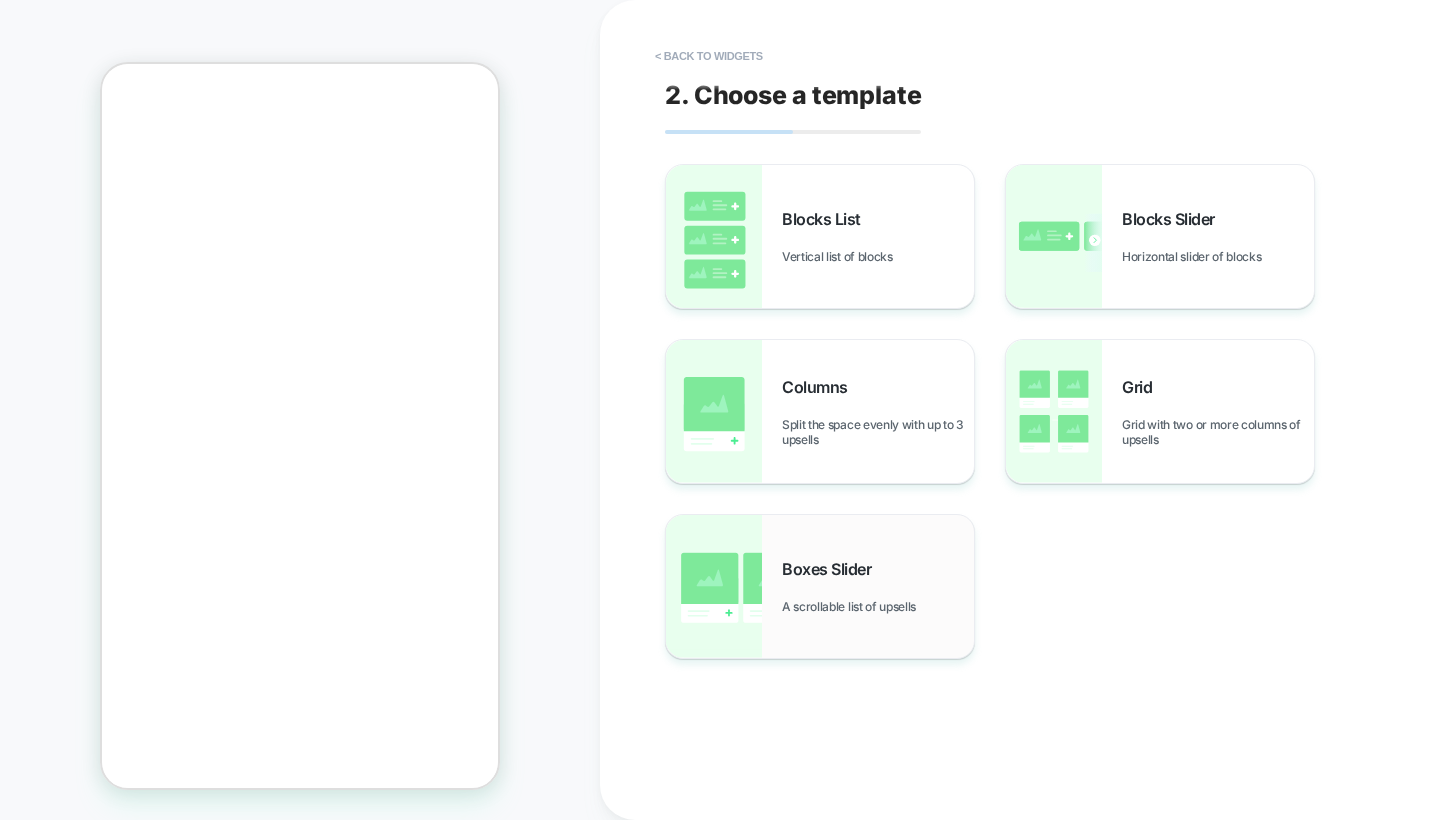 scroll, scrollTop: 0, scrollLeft: 0, axis: both 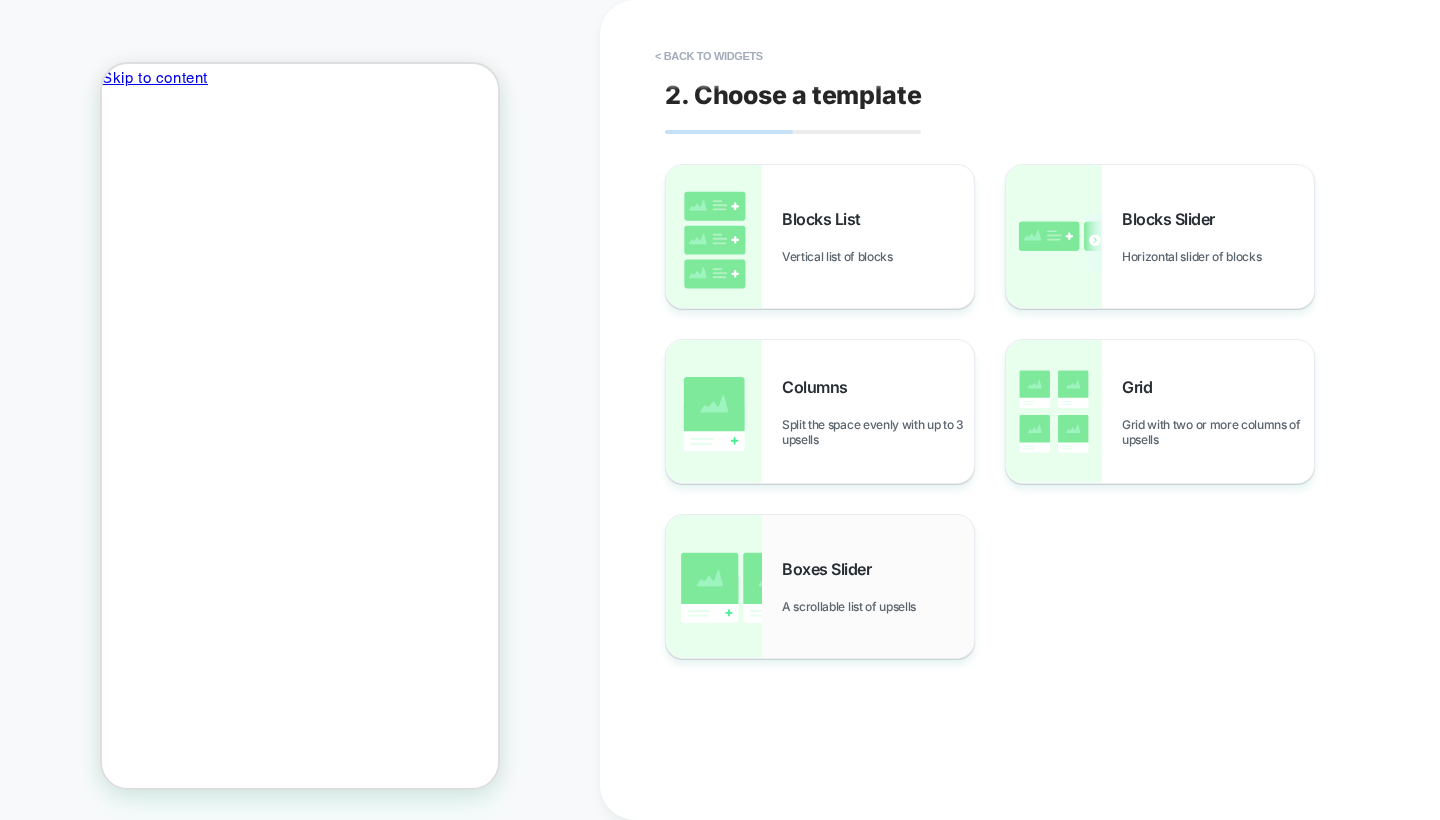 click on "A scrollable list of upsells" at bounding box center [854, 606] 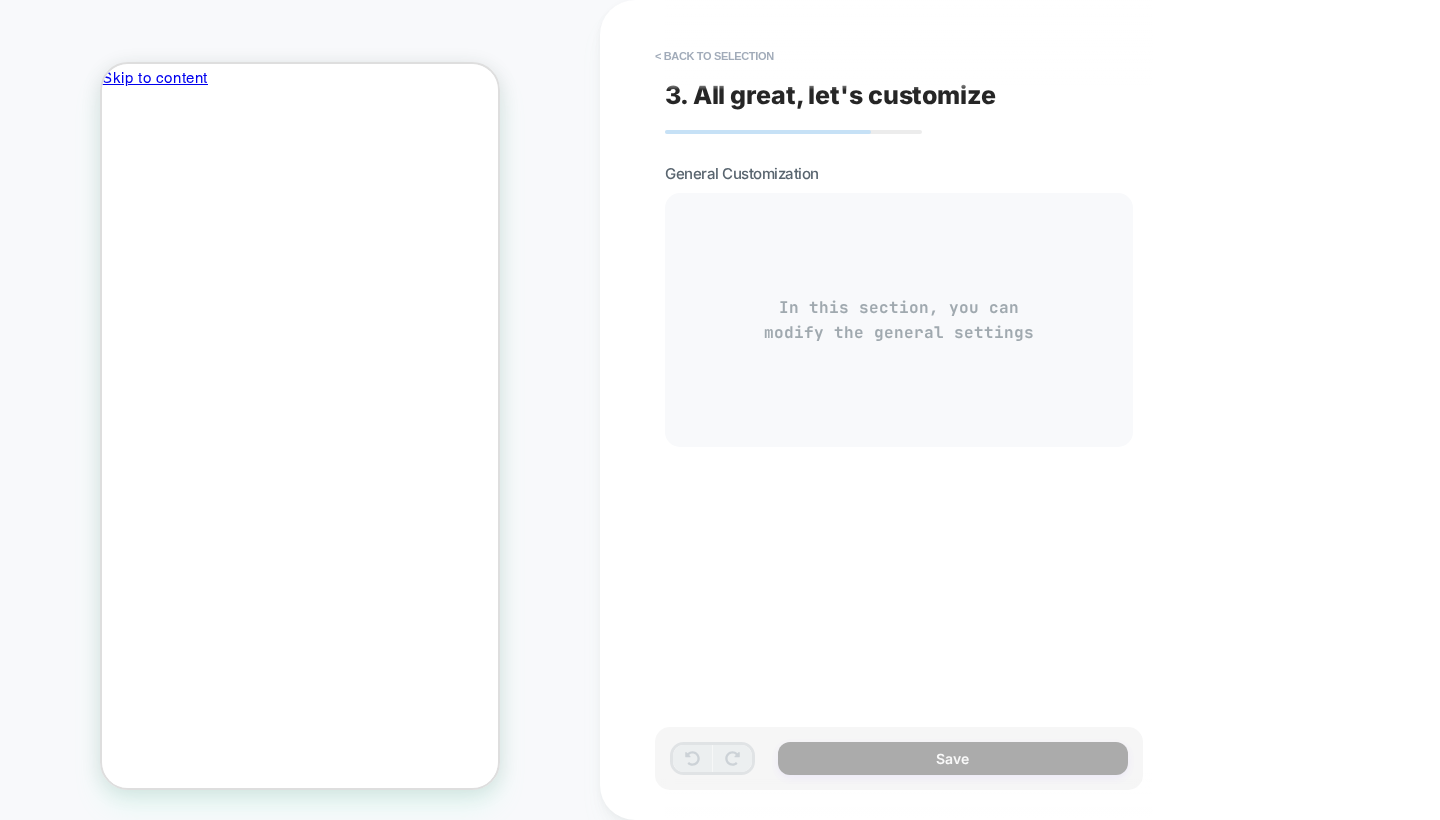 click on "In this section, you can modify the general settings" at bounding box center [899, 320] 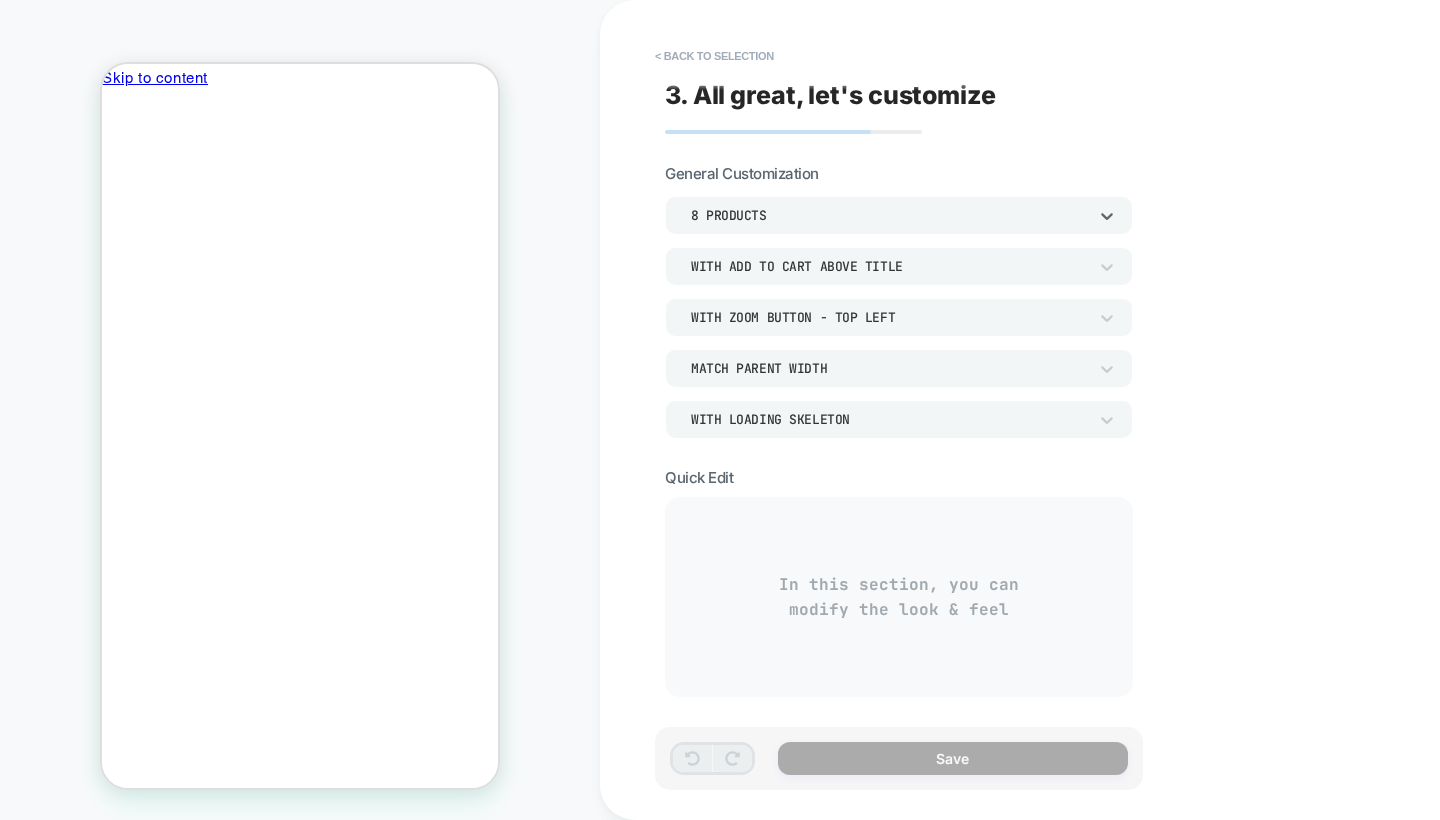 click on "8 Products" at bounding box center (889, 215) 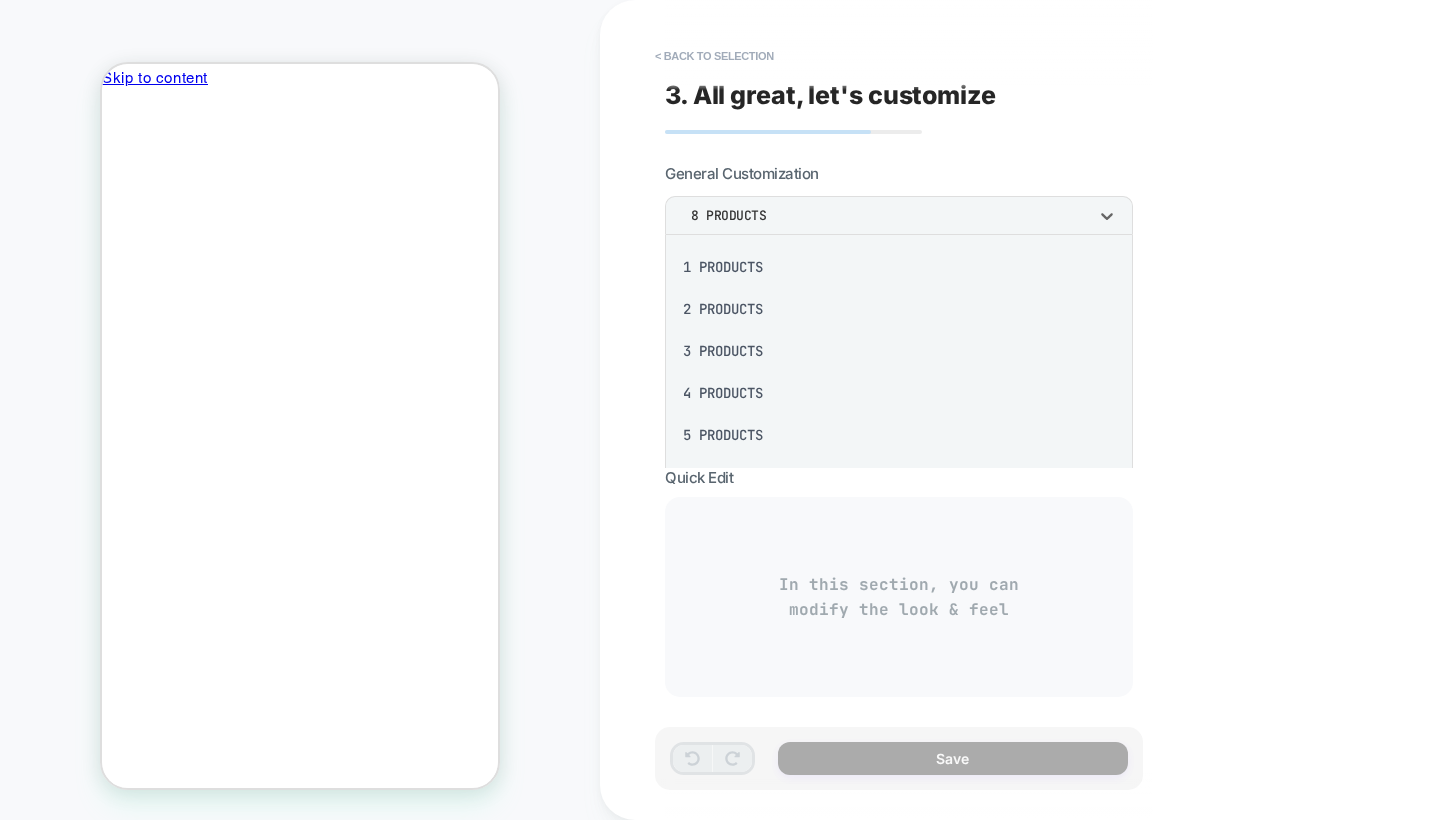 click on "1 Products" at bounding box center [899, 267] 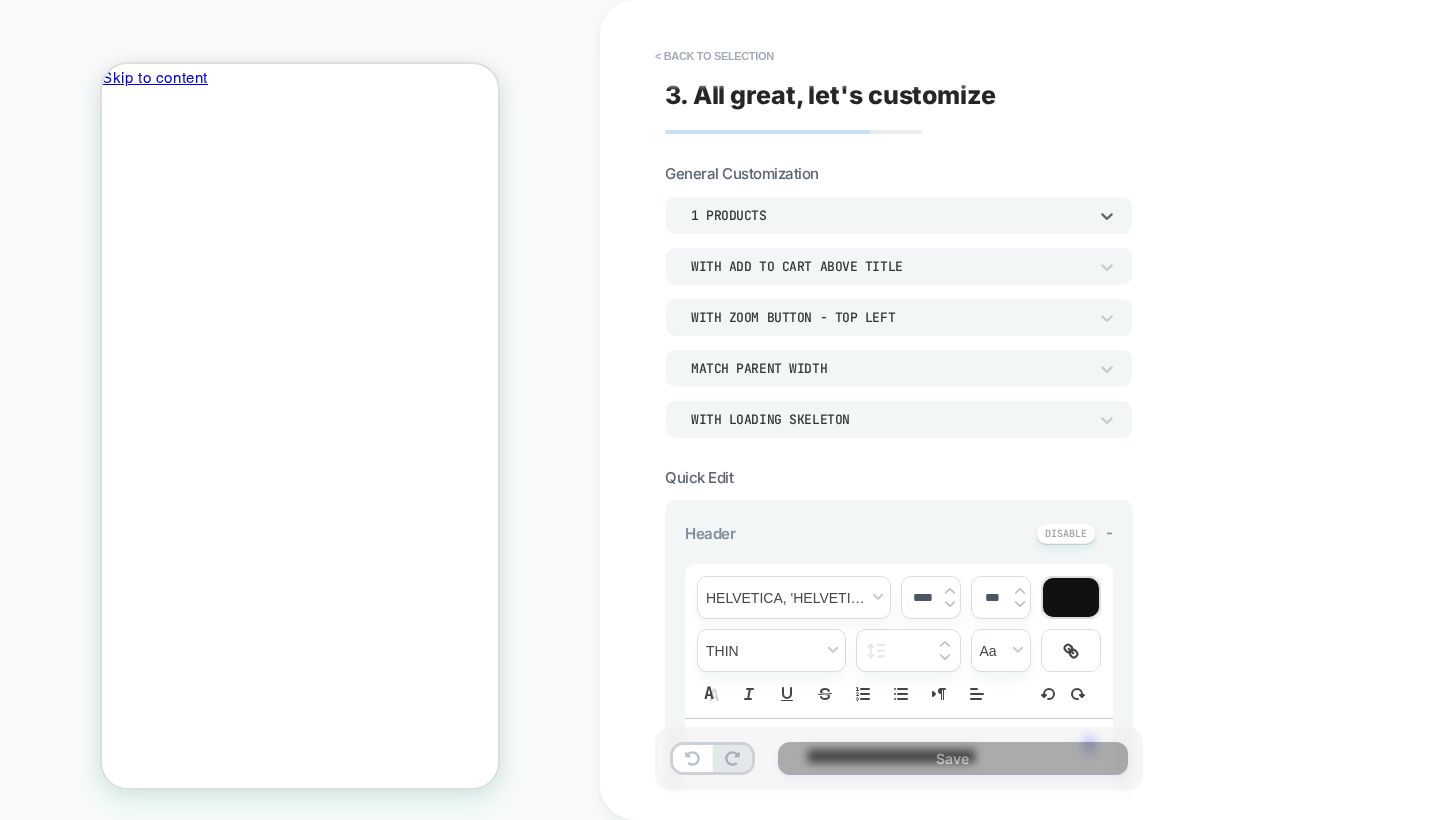 click on "With add to cart above title" at bounding box center [889, 266] 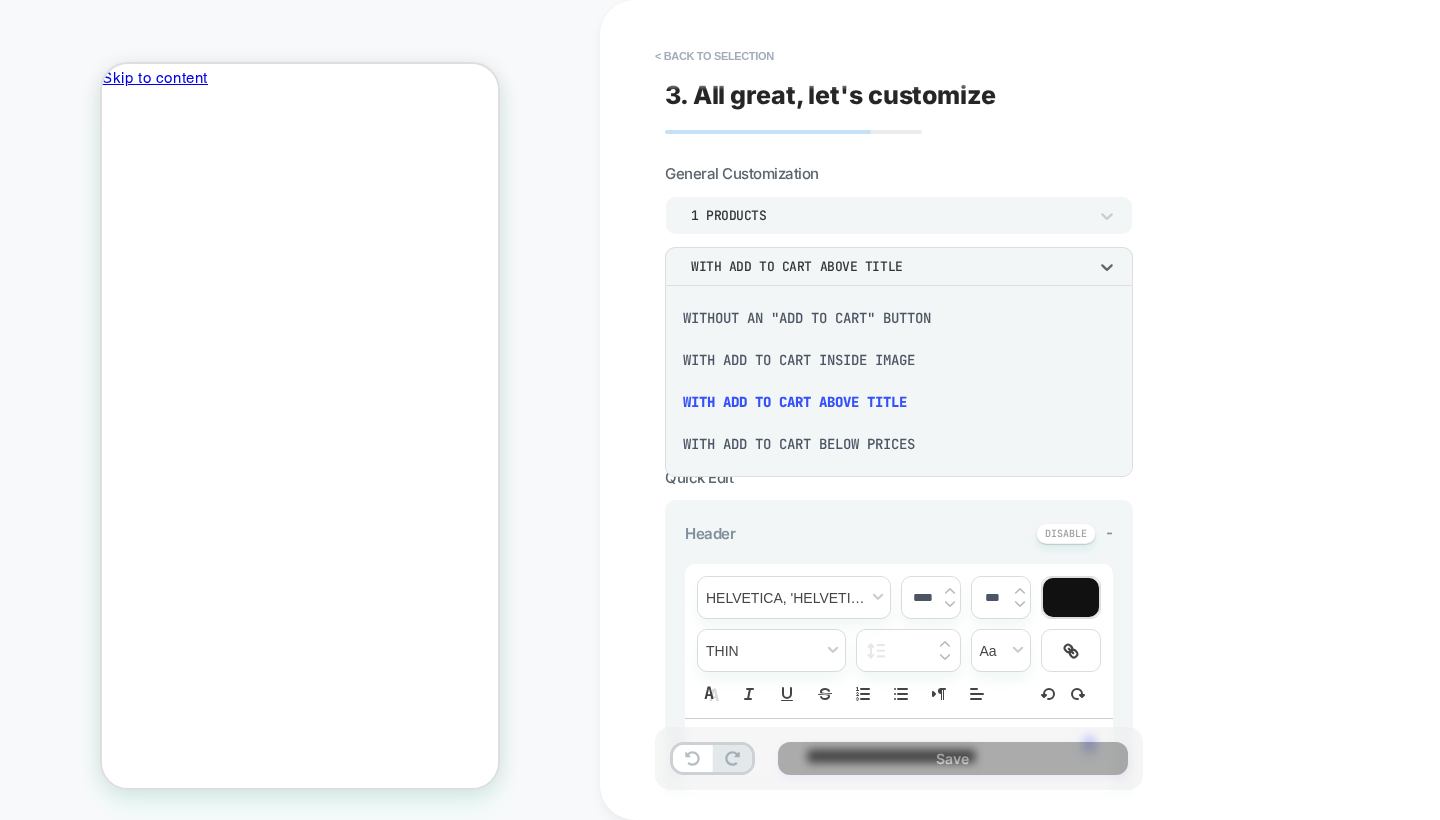 click at bounding box center [720, 410] 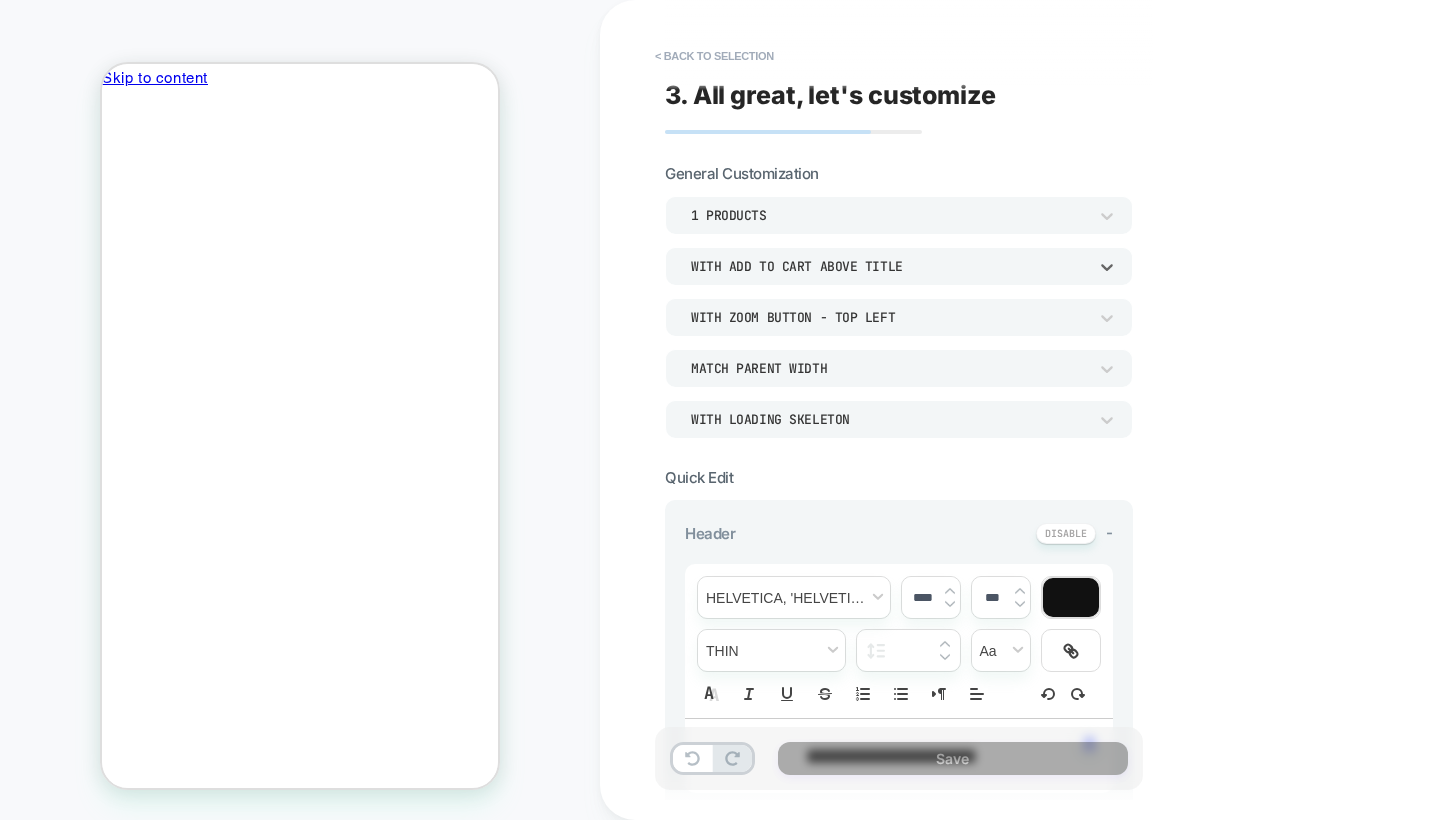 click on "With add to cart above title" at bounding box center [889, 266] 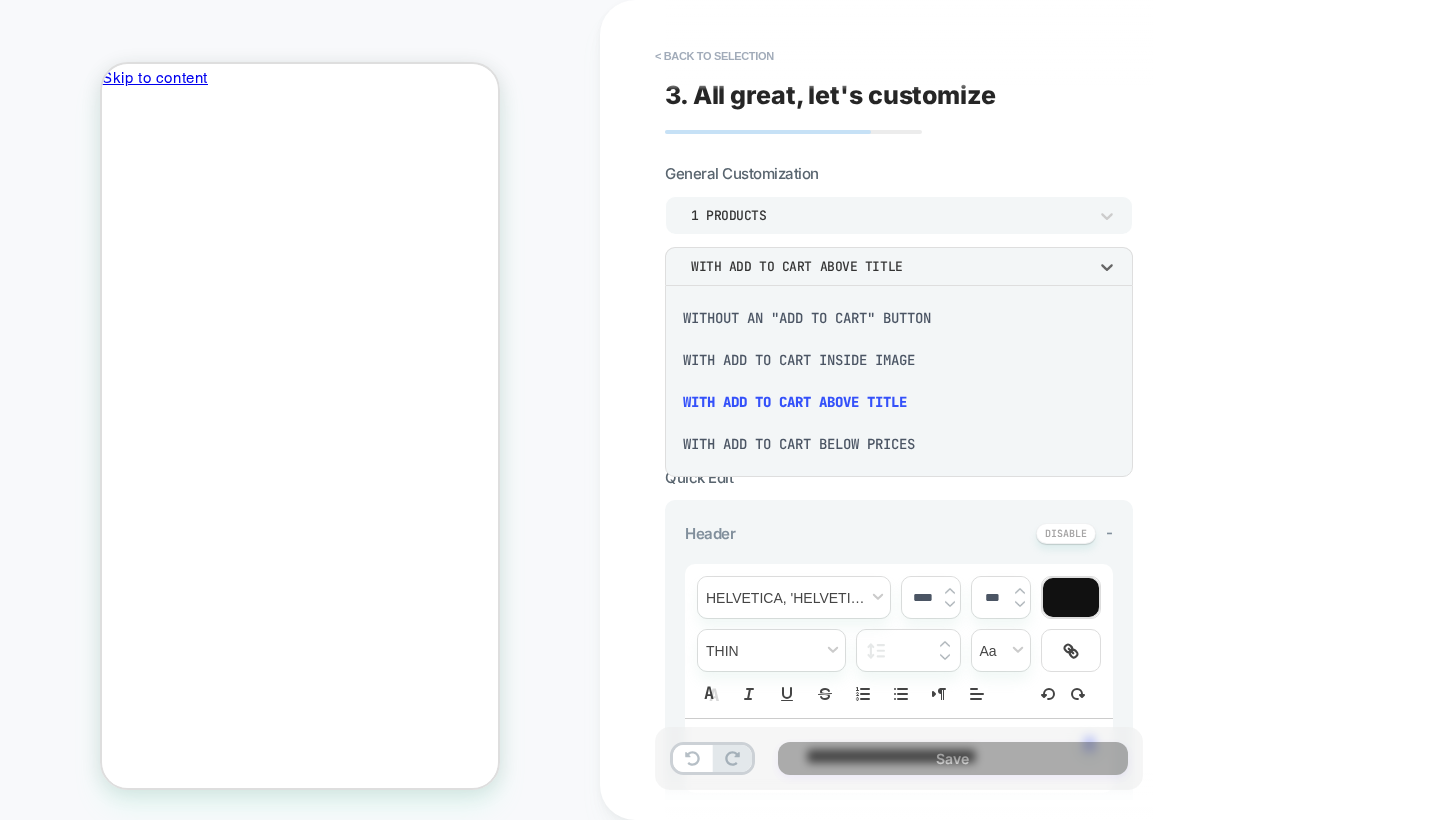 click on "With add to cart below prices" at bounding box center (899, 444) 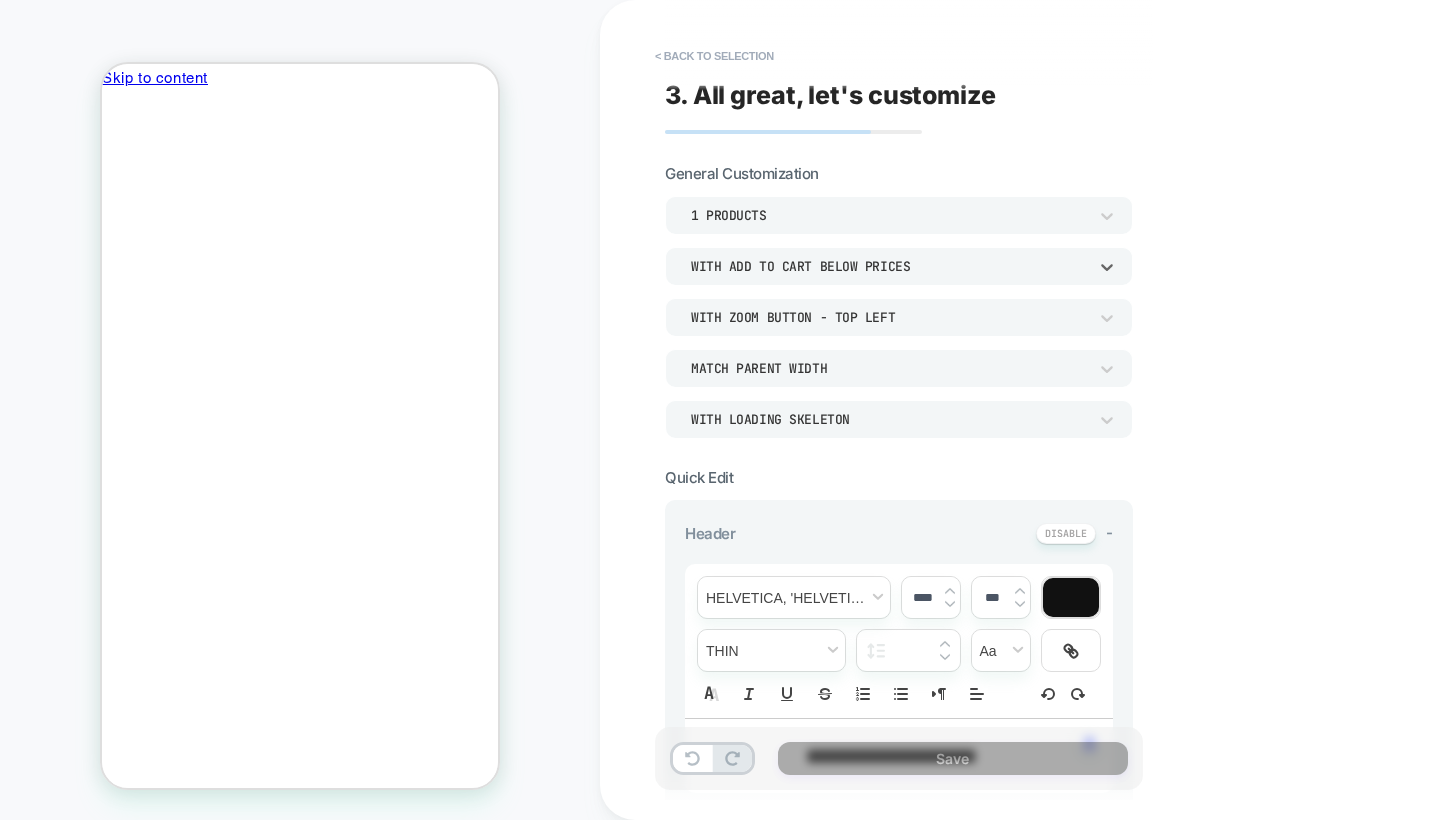 click on "With Zoom Button - Top Left" at bounding box center [889, 317] 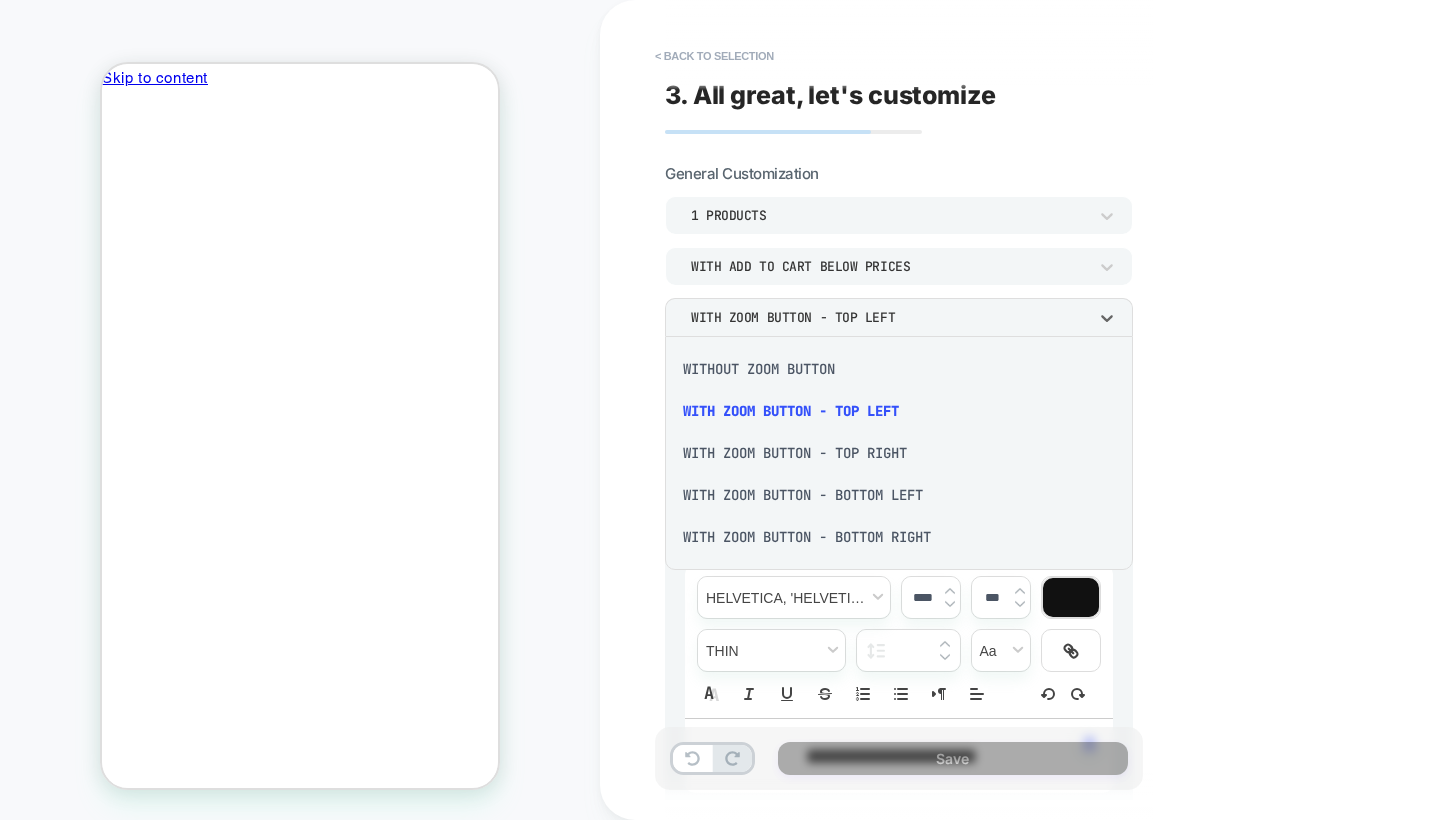 click on "With Zoom Button - Bottom Left" at bounding box center (899, 495) 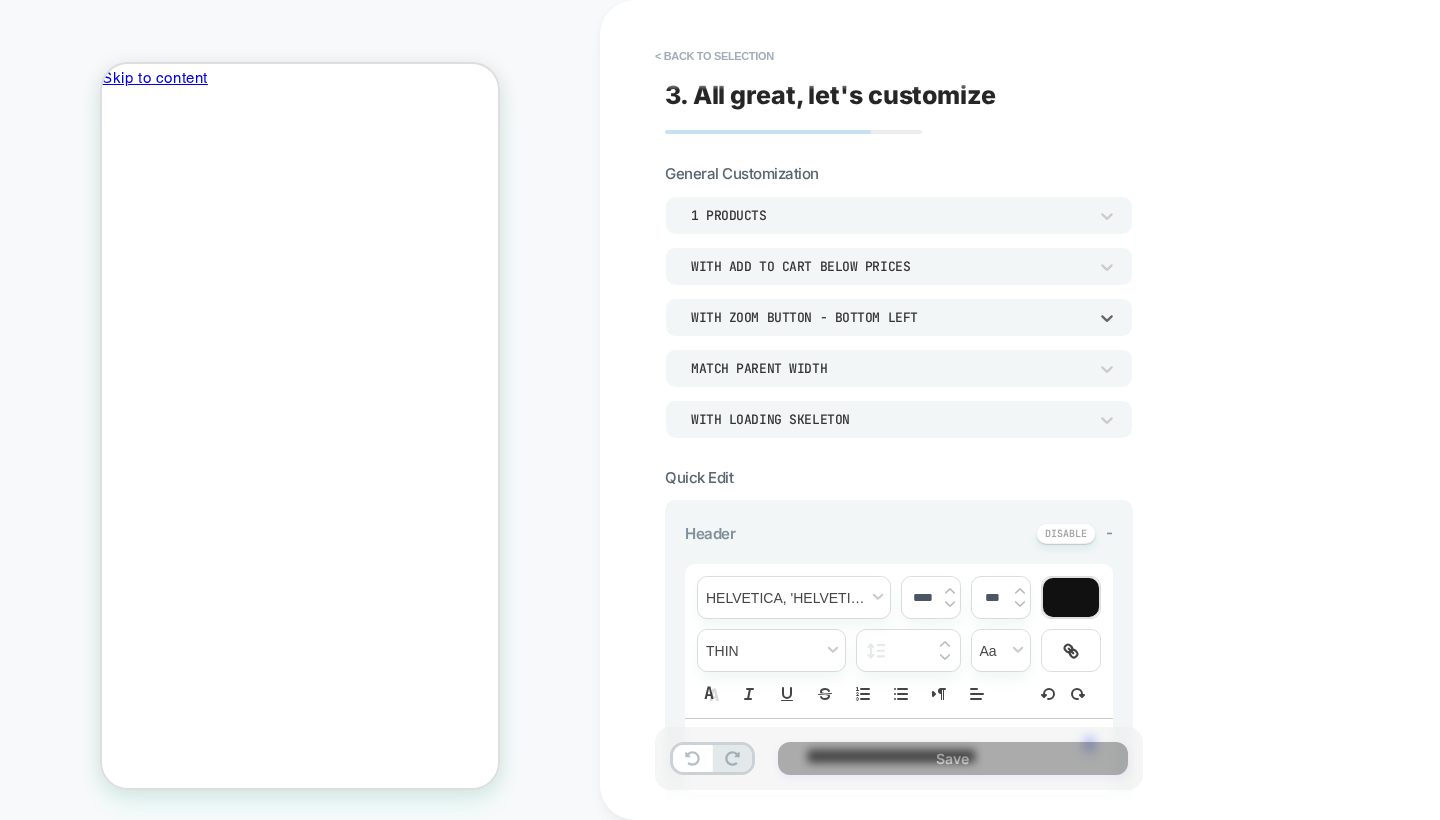 click on "Match Parent Width" at bounding box center [889, 368] 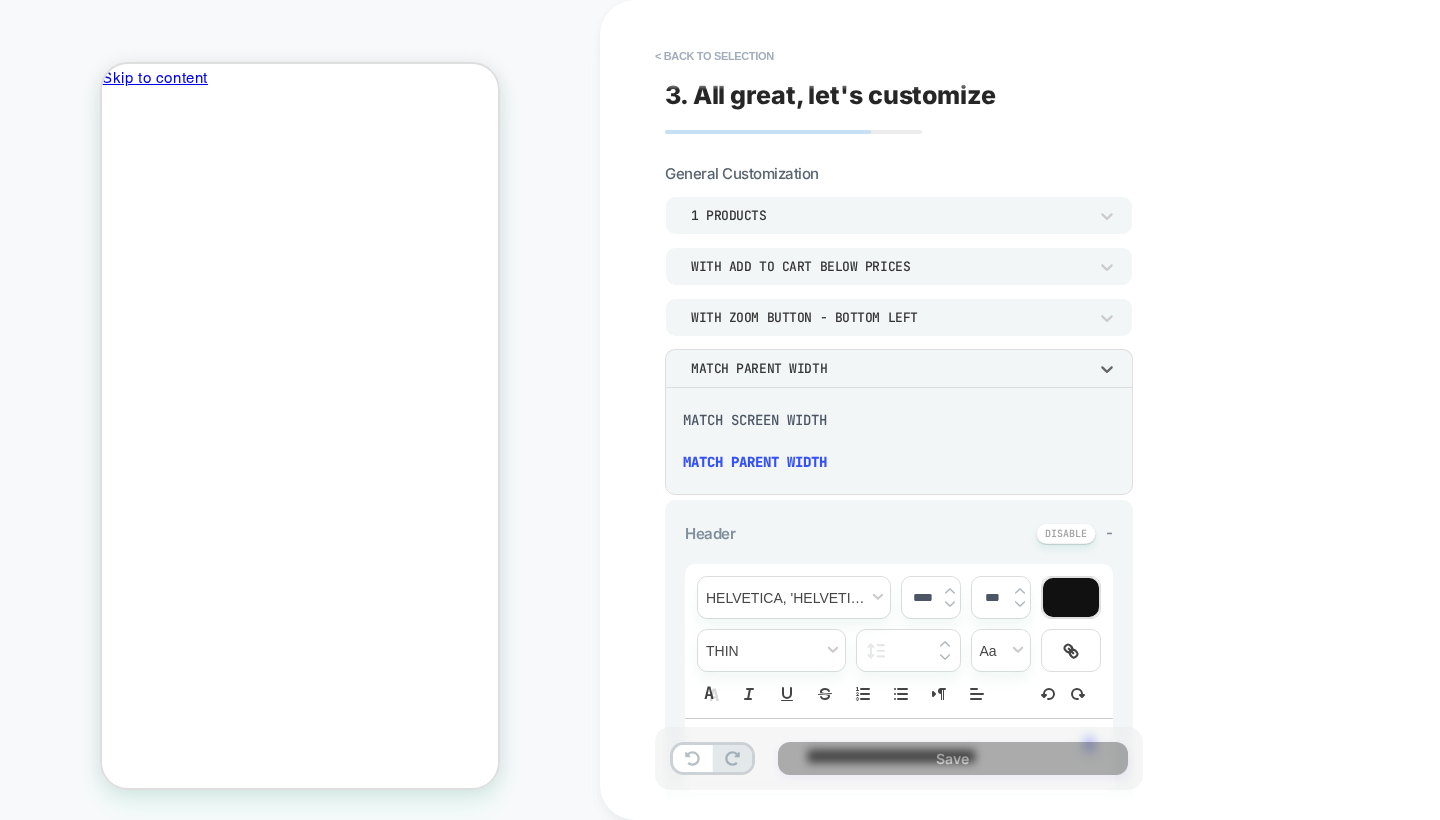click on "Match Screen Width" at bounding box center [899, 420] 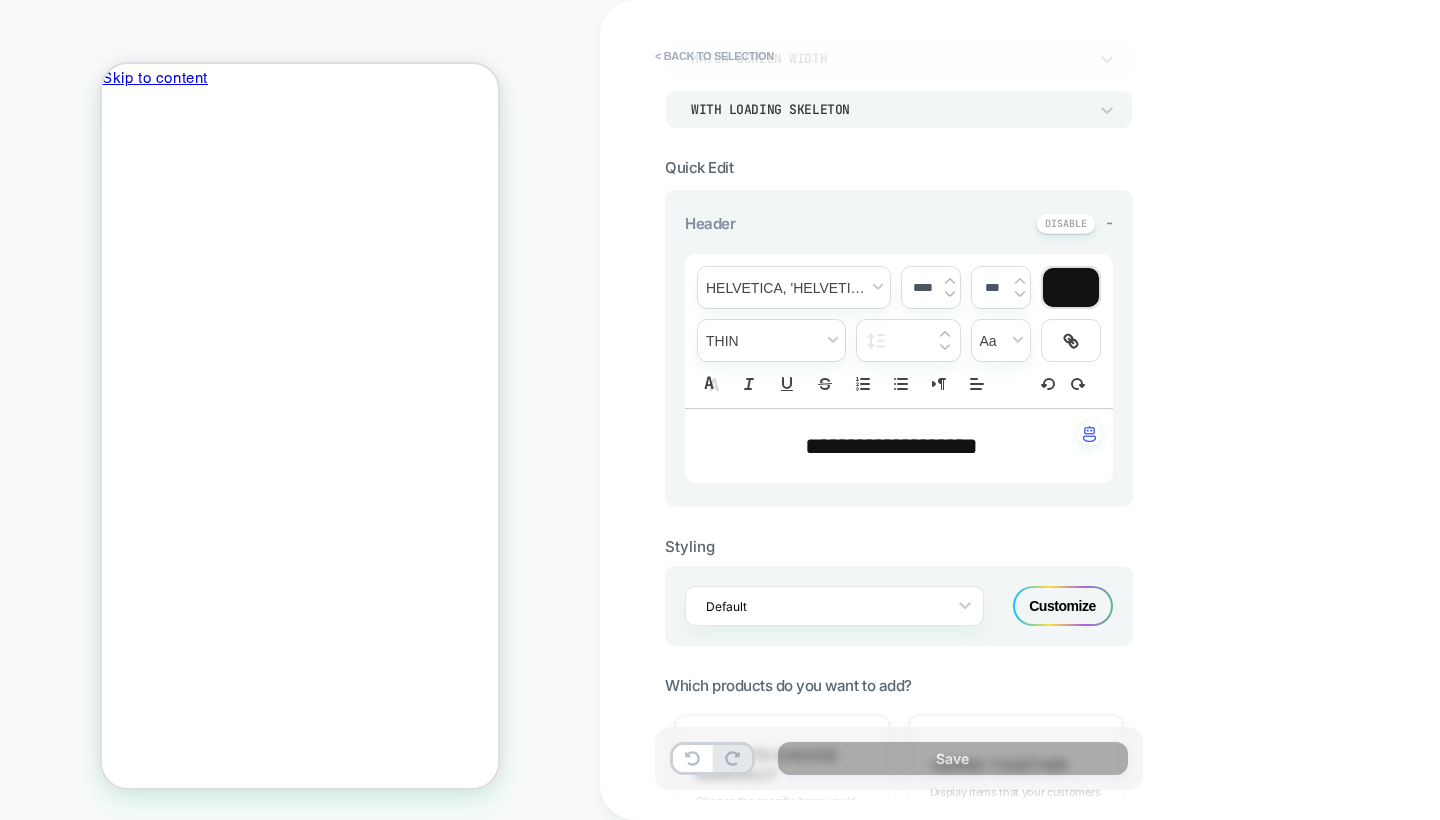 scroll, scrollTop: 345, scrollLeft: 0, axis: vertical 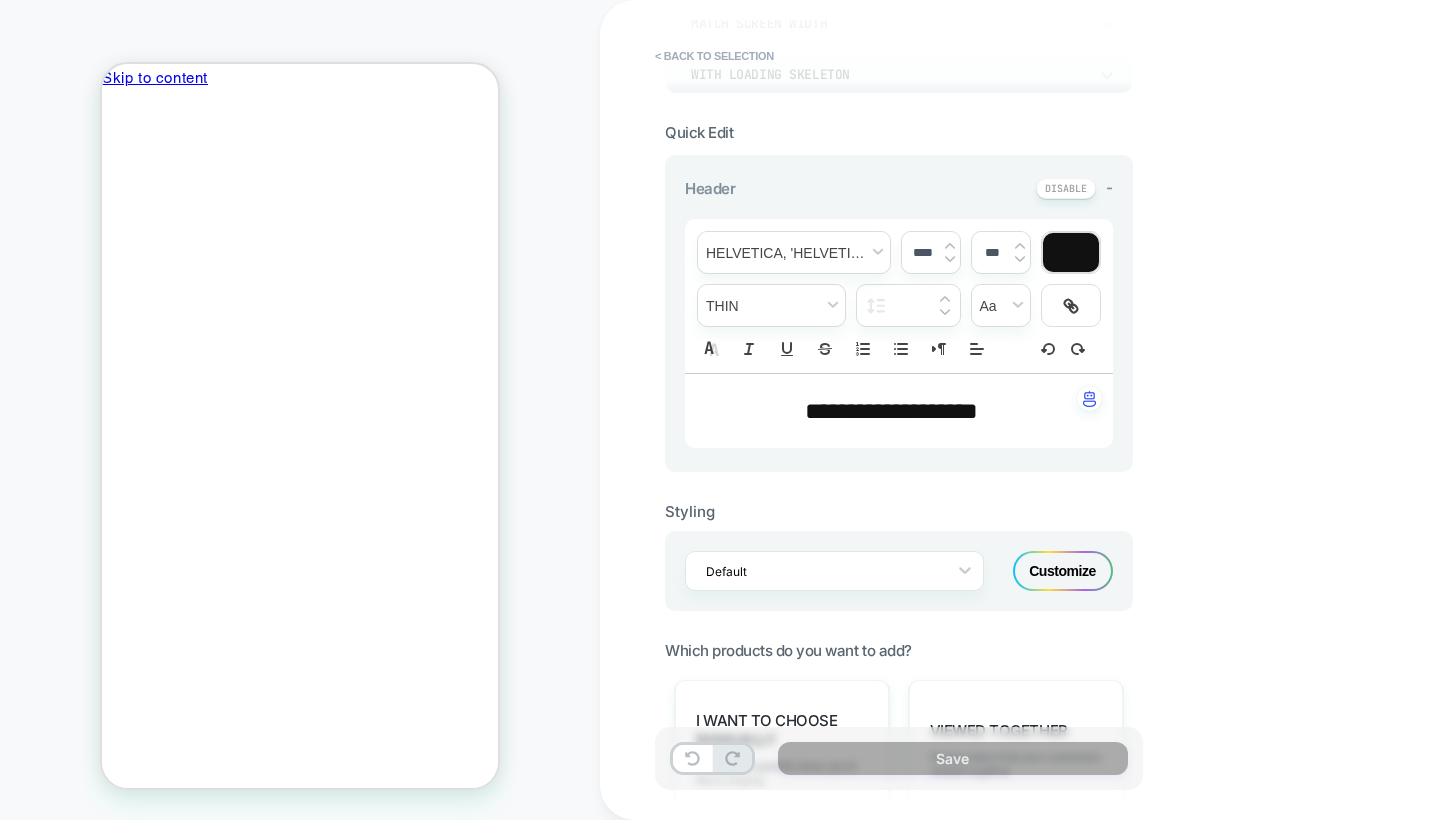 click on "**********" at bounding box center (891, 411) 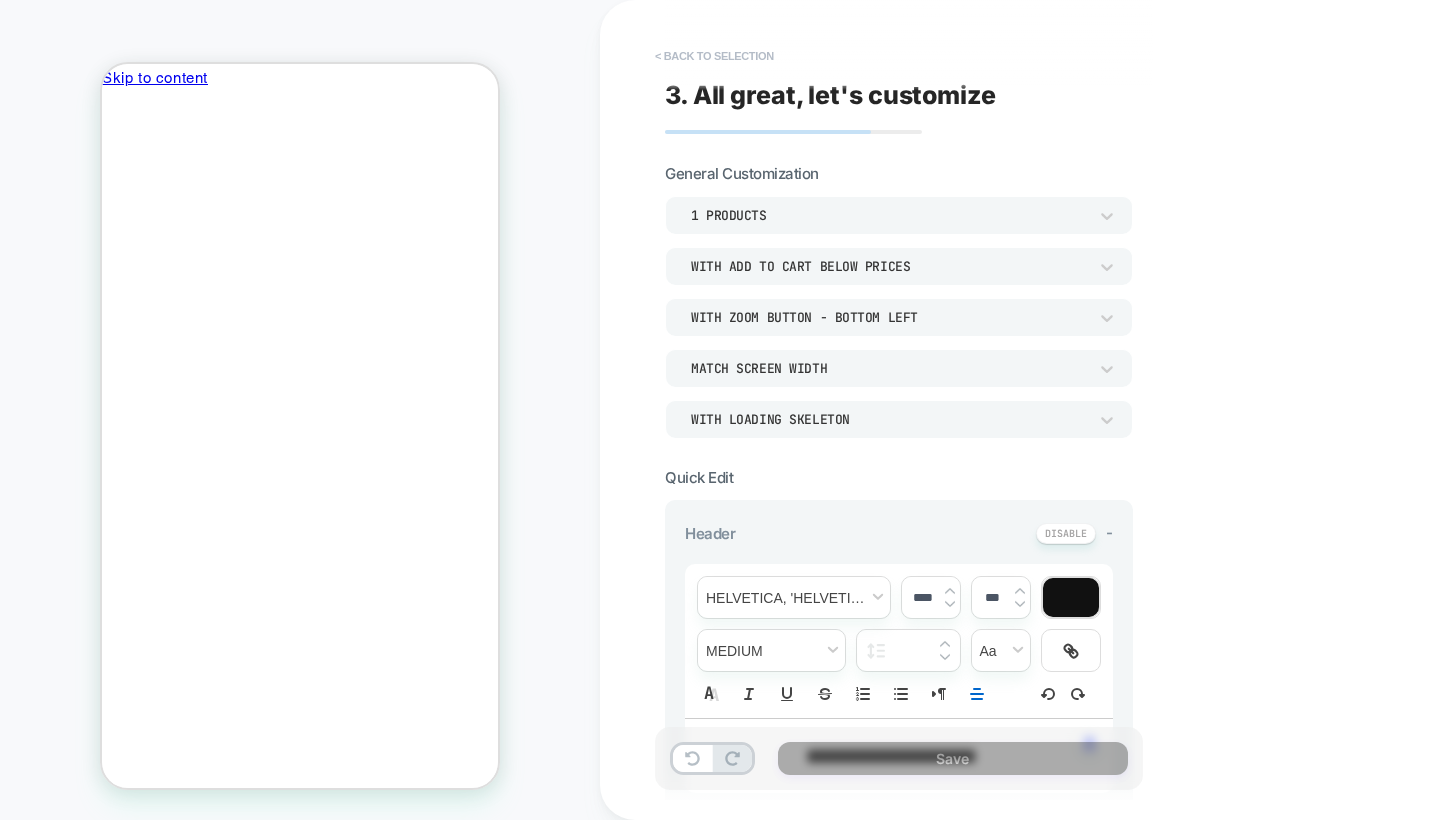 scroll, scrollTop: 0, scrollLeft: 0, axis: both 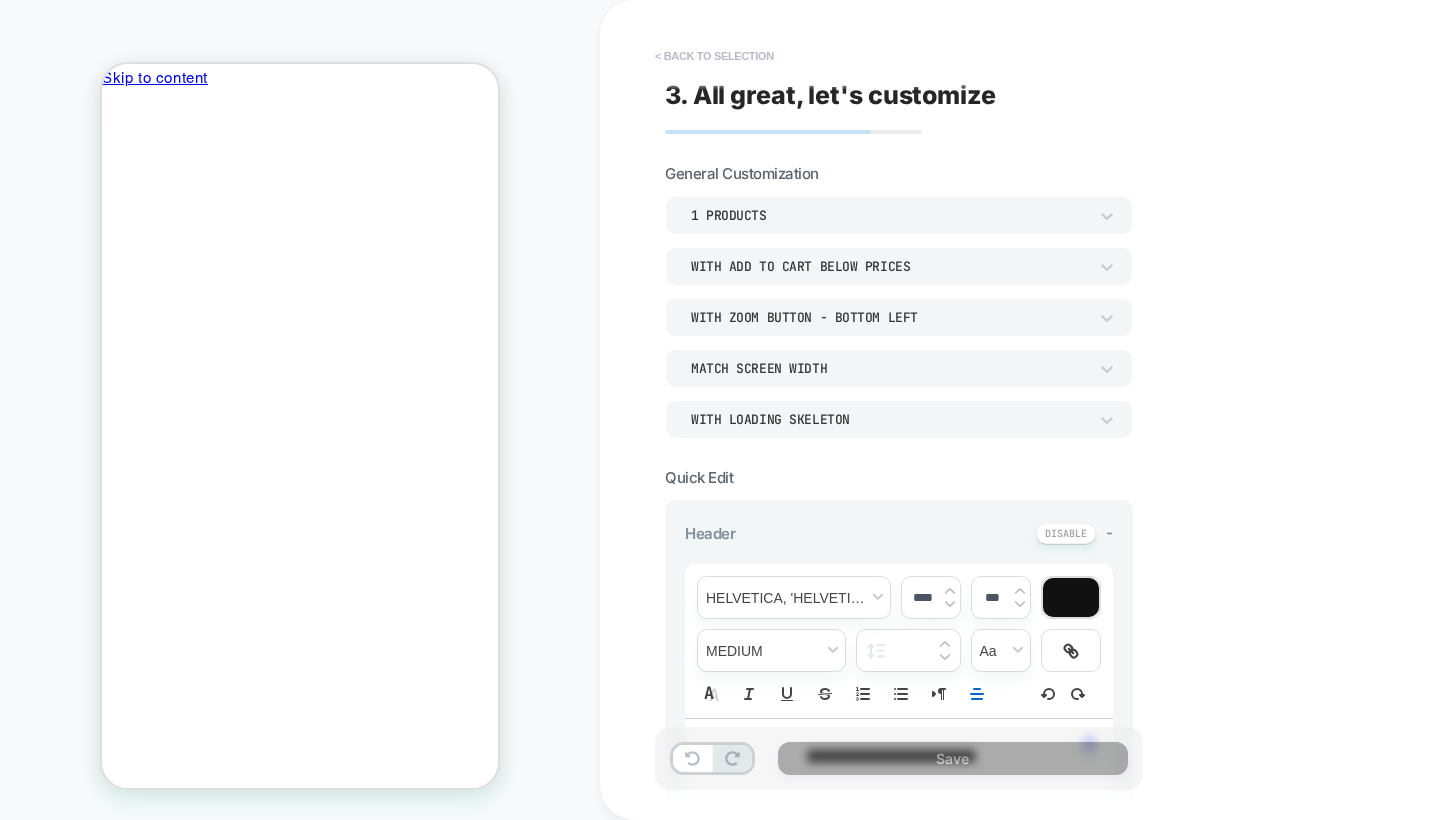 click on "< Back to selection" at bounding box center [714, 56] 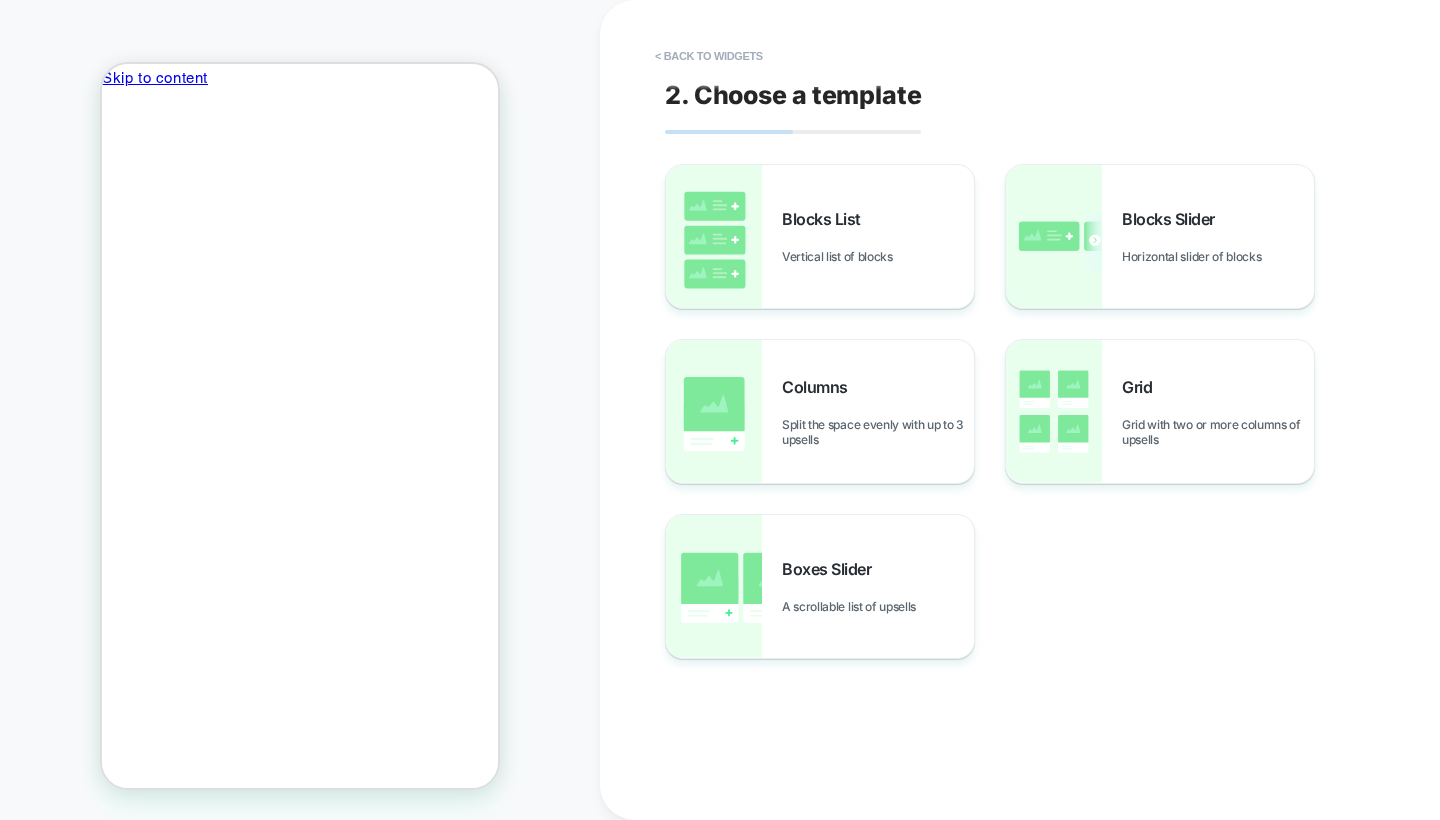scroll, scrollTop: 117, scrollLeft: 0, axis: vertical 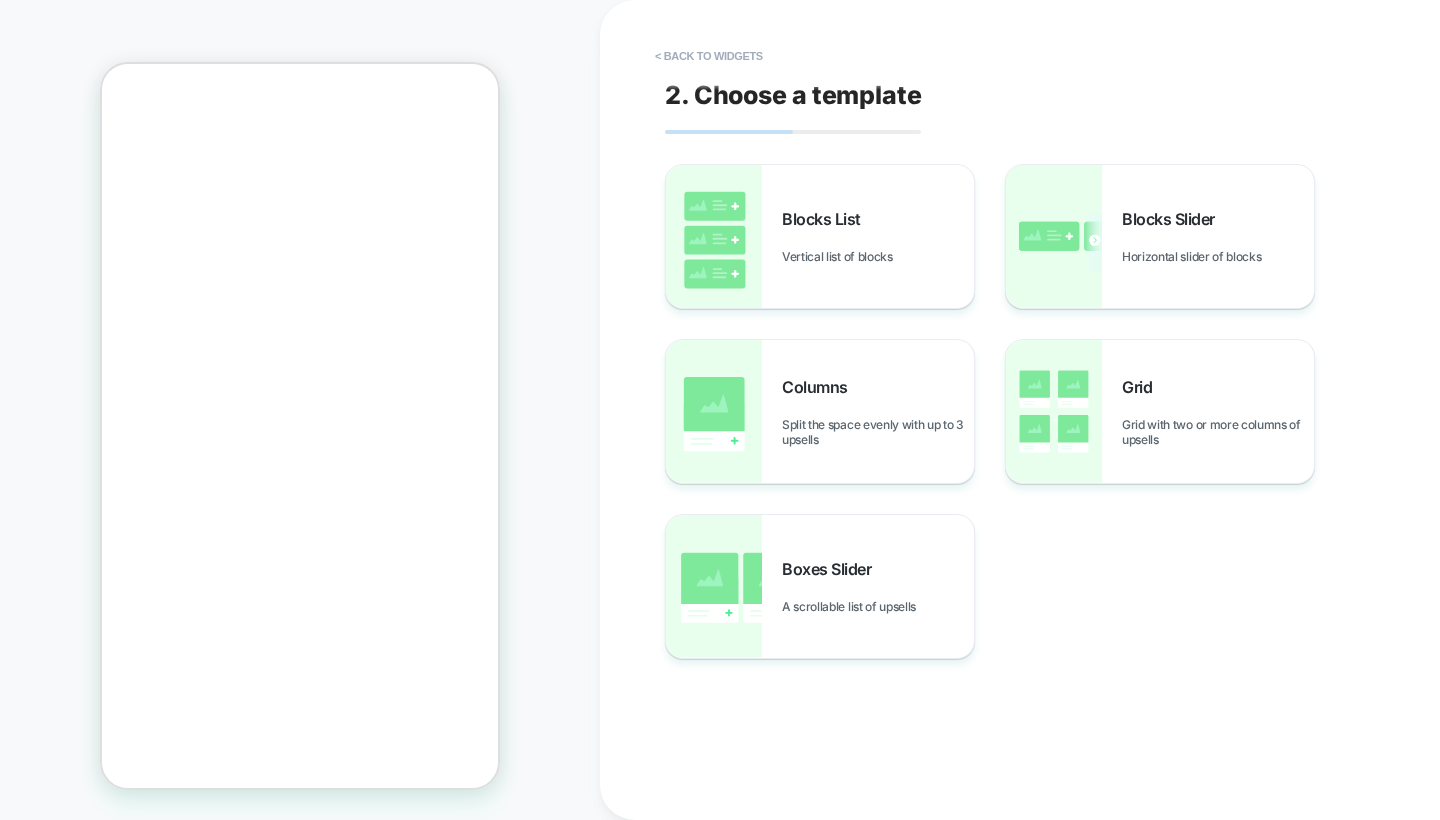 click on "< Back to widgets" at bounding box center [709, 56] 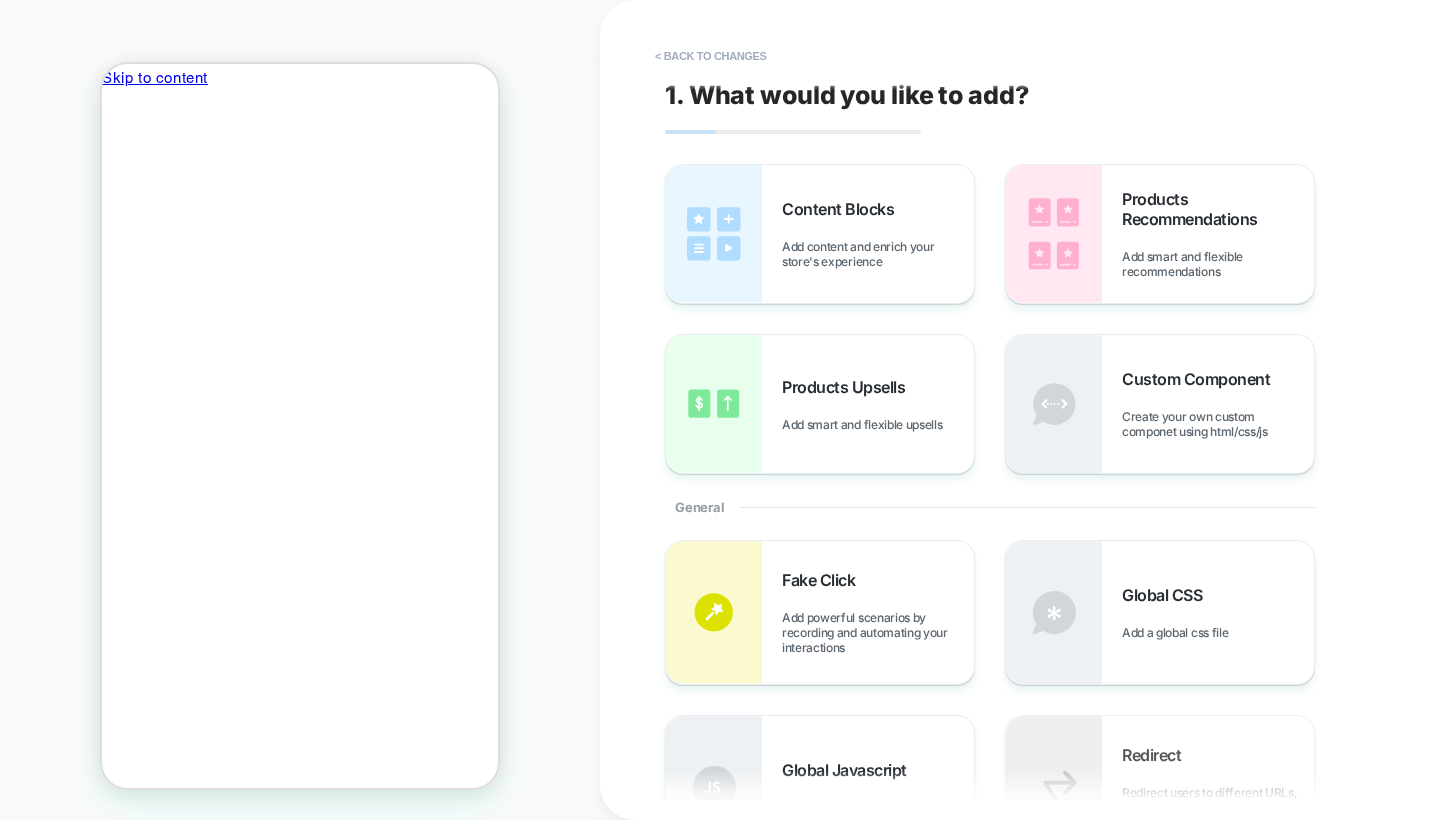 scroll, scrollTop: 52, scrollLeft: 0, axis: vertical 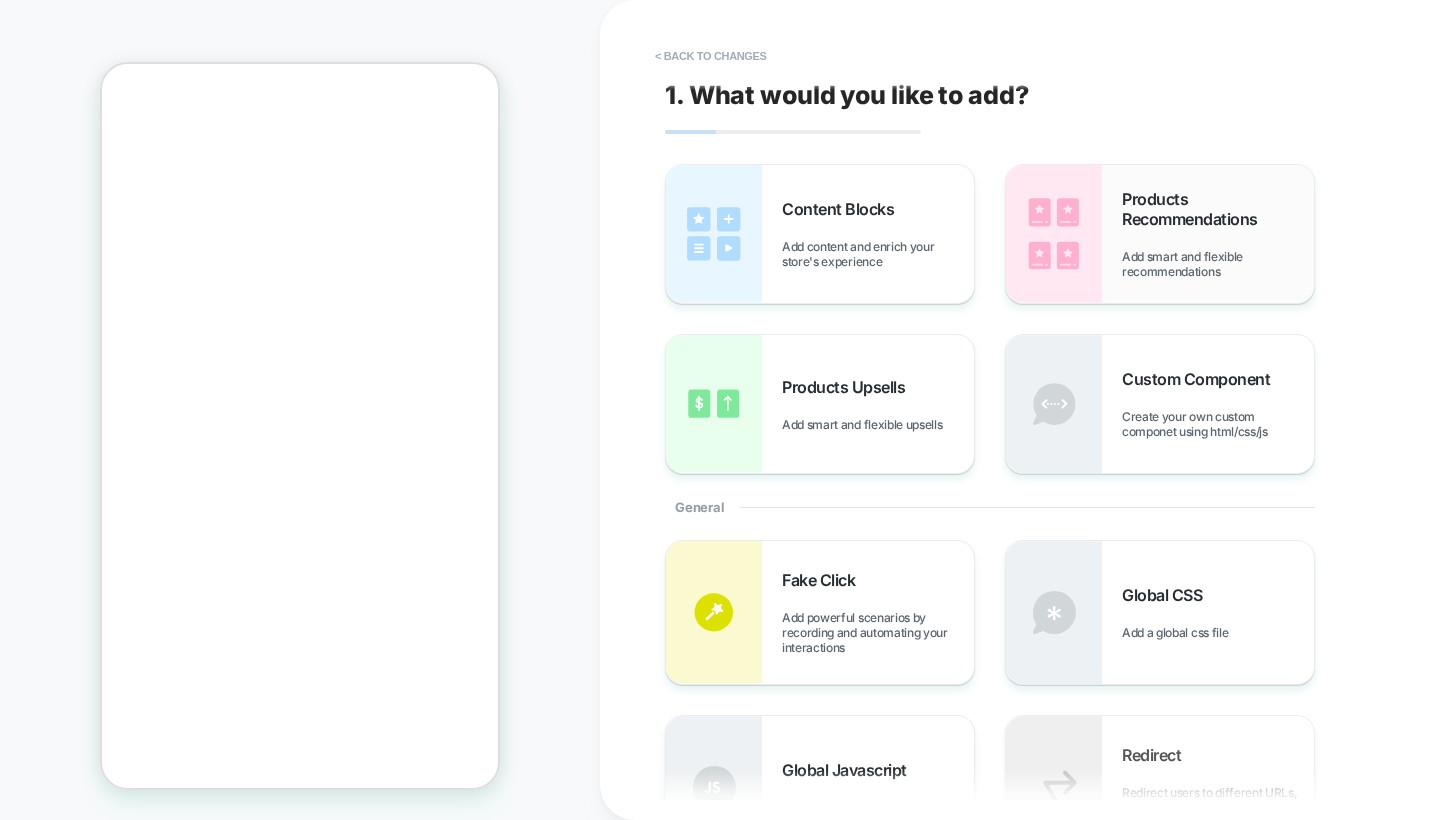 click at bounding box center [1054, 234] 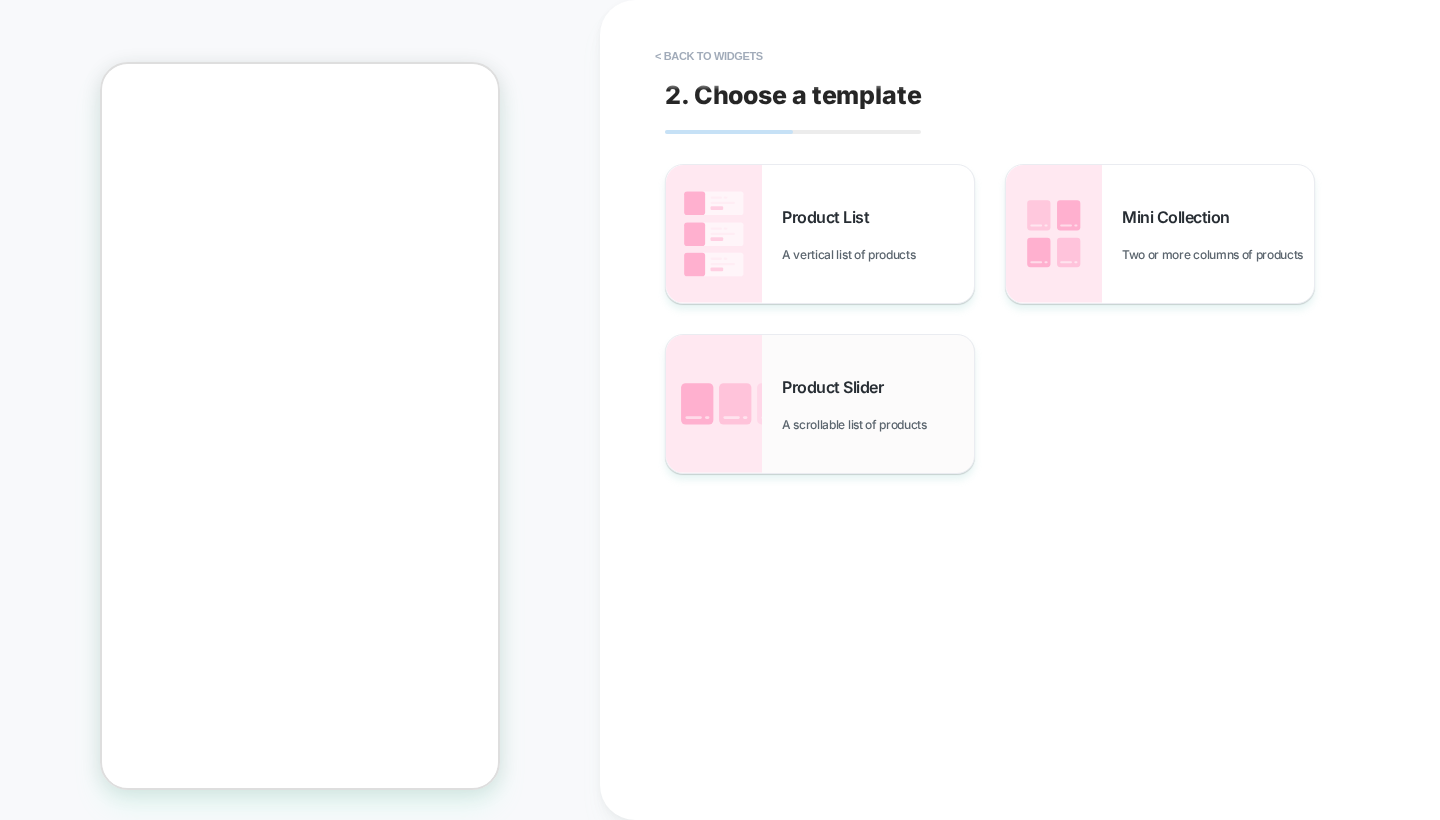 scroll, scrollTop: 0, scrollLeft: 0, axis: both 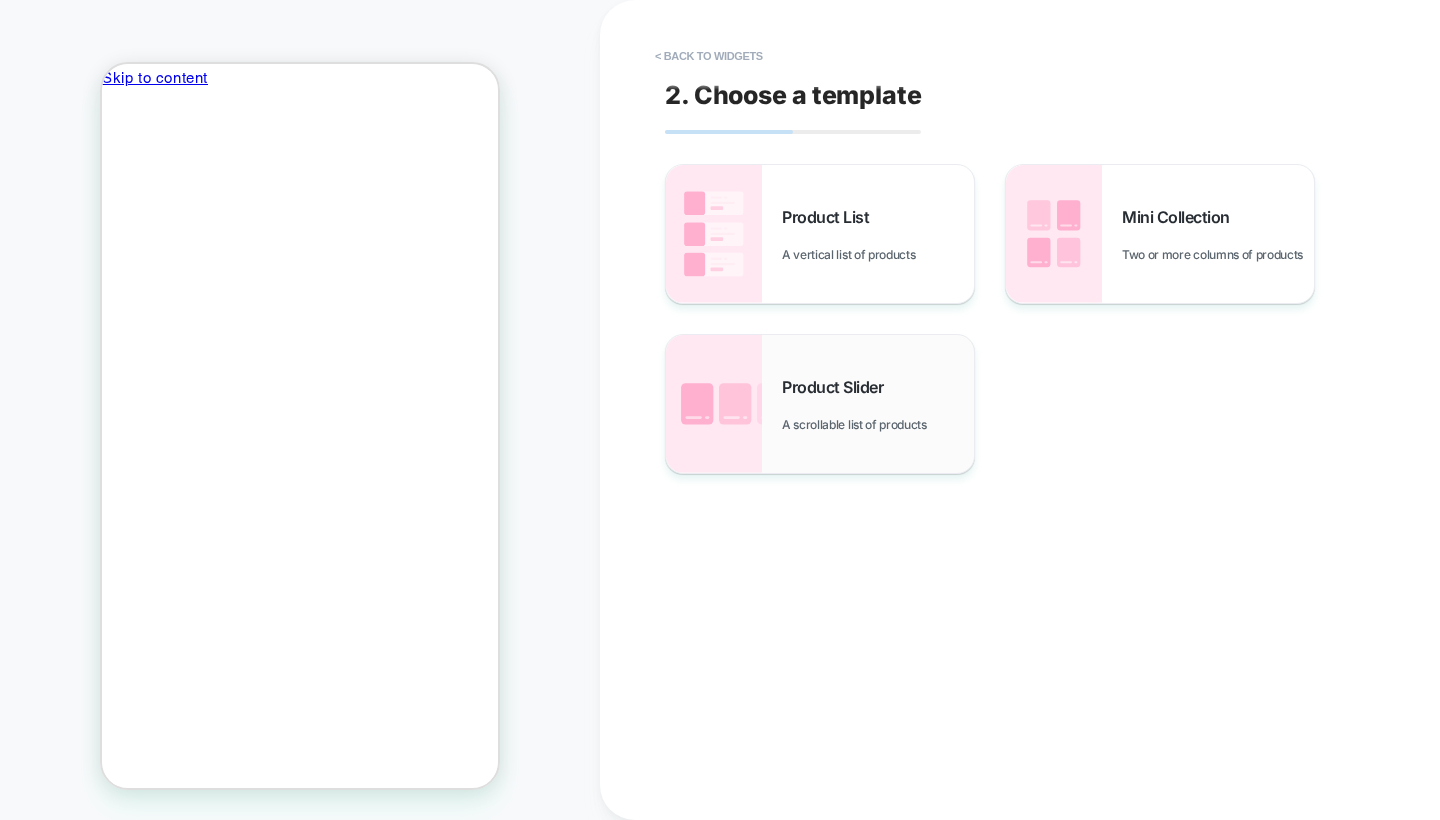 click on "A scrollable list of products" at bounding box center (859, 424) 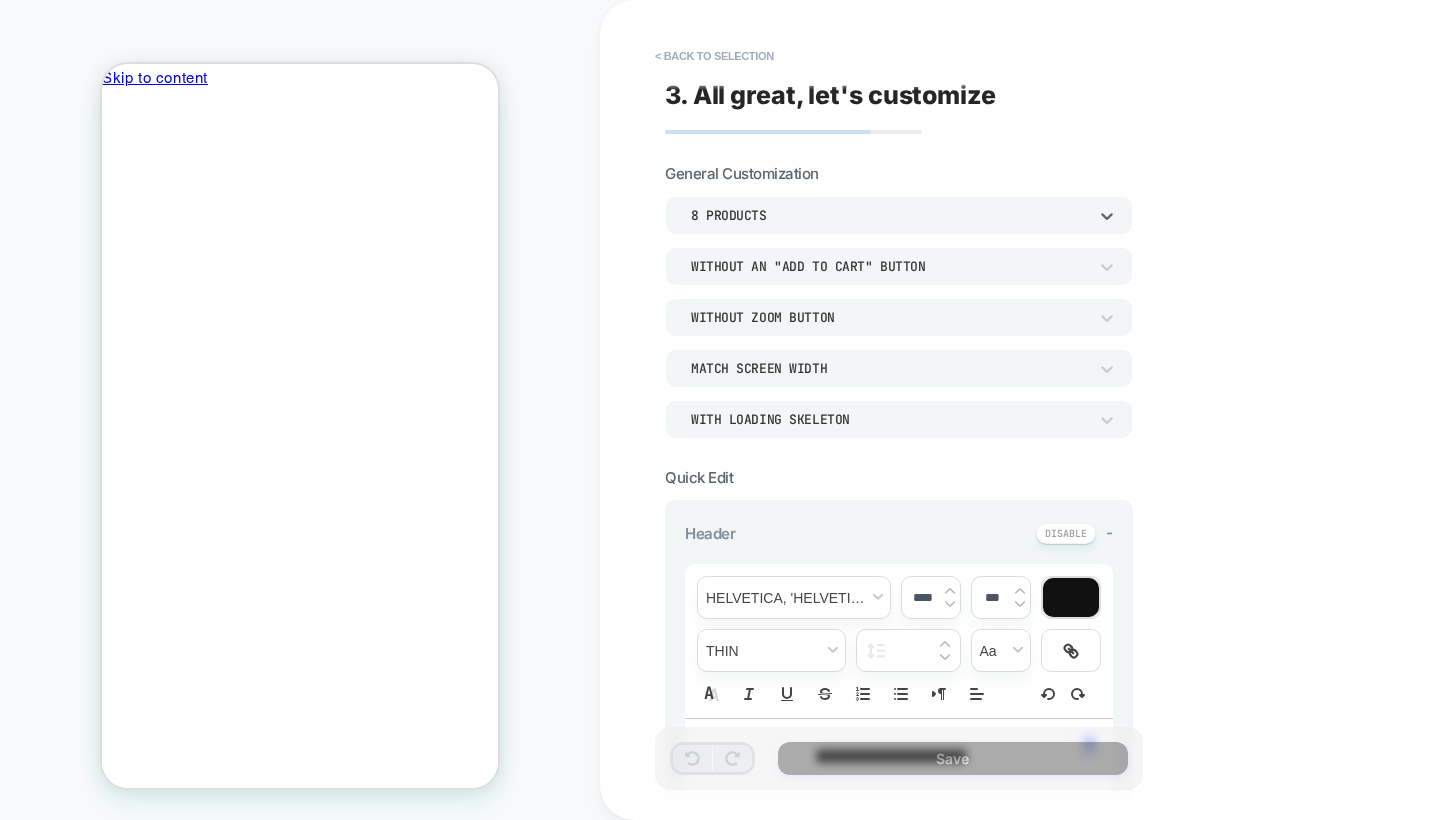 click on "8 Products" at bounding box center [889, 215] 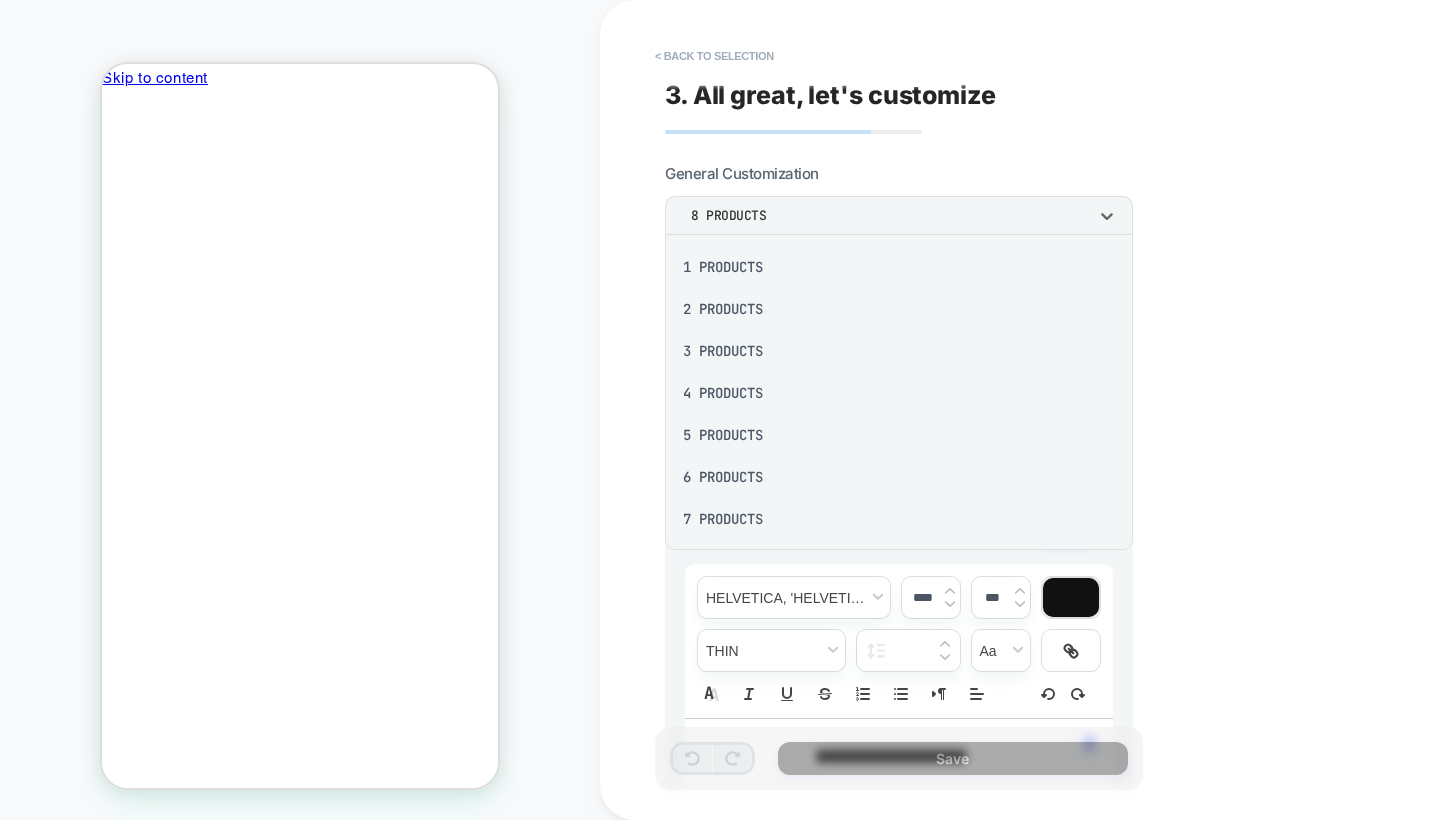 click on "1 Products" at bounding box center [899, 267] 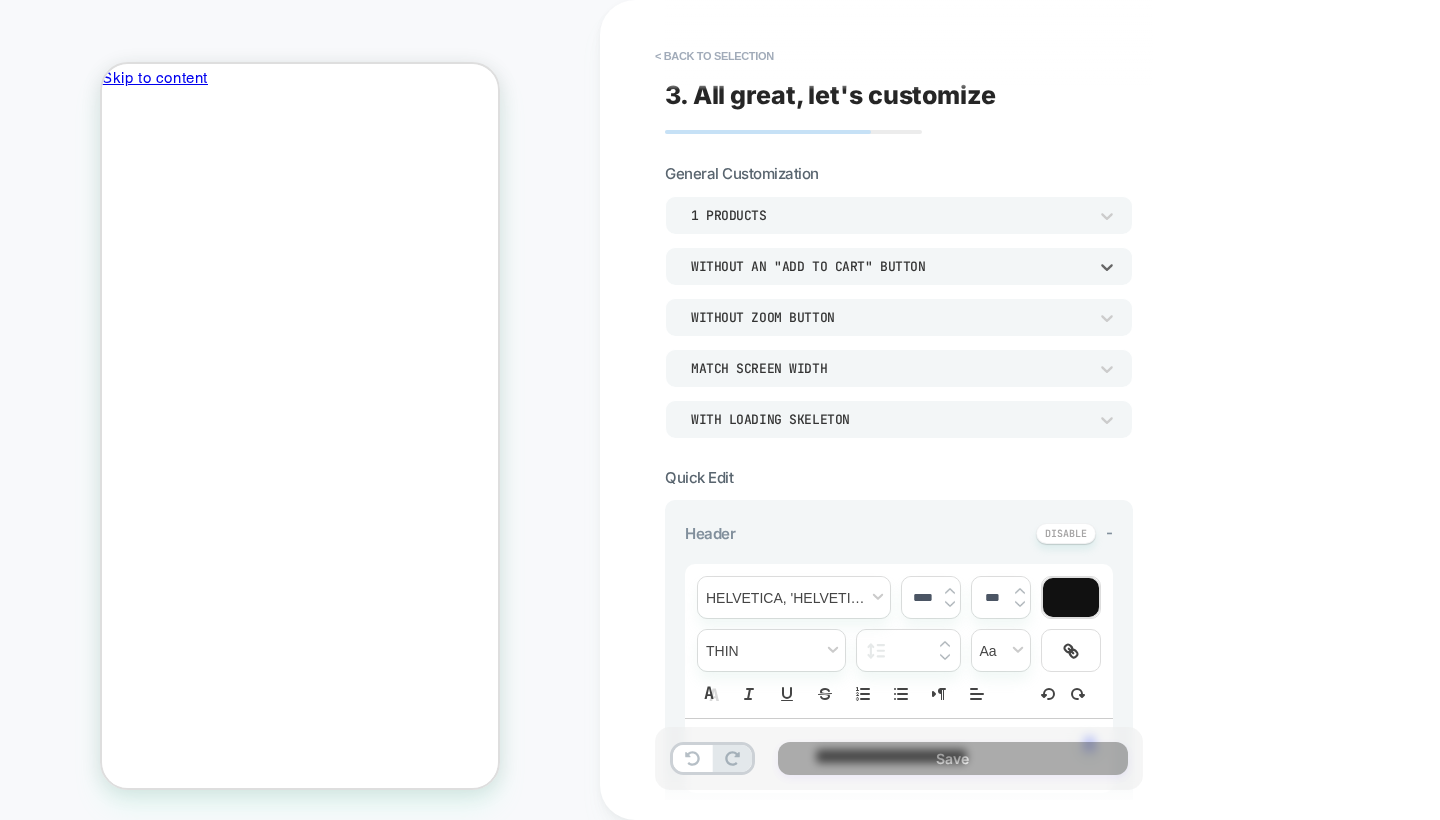 click on "Without an "add to cart" button" at bounding box center [889, 266] 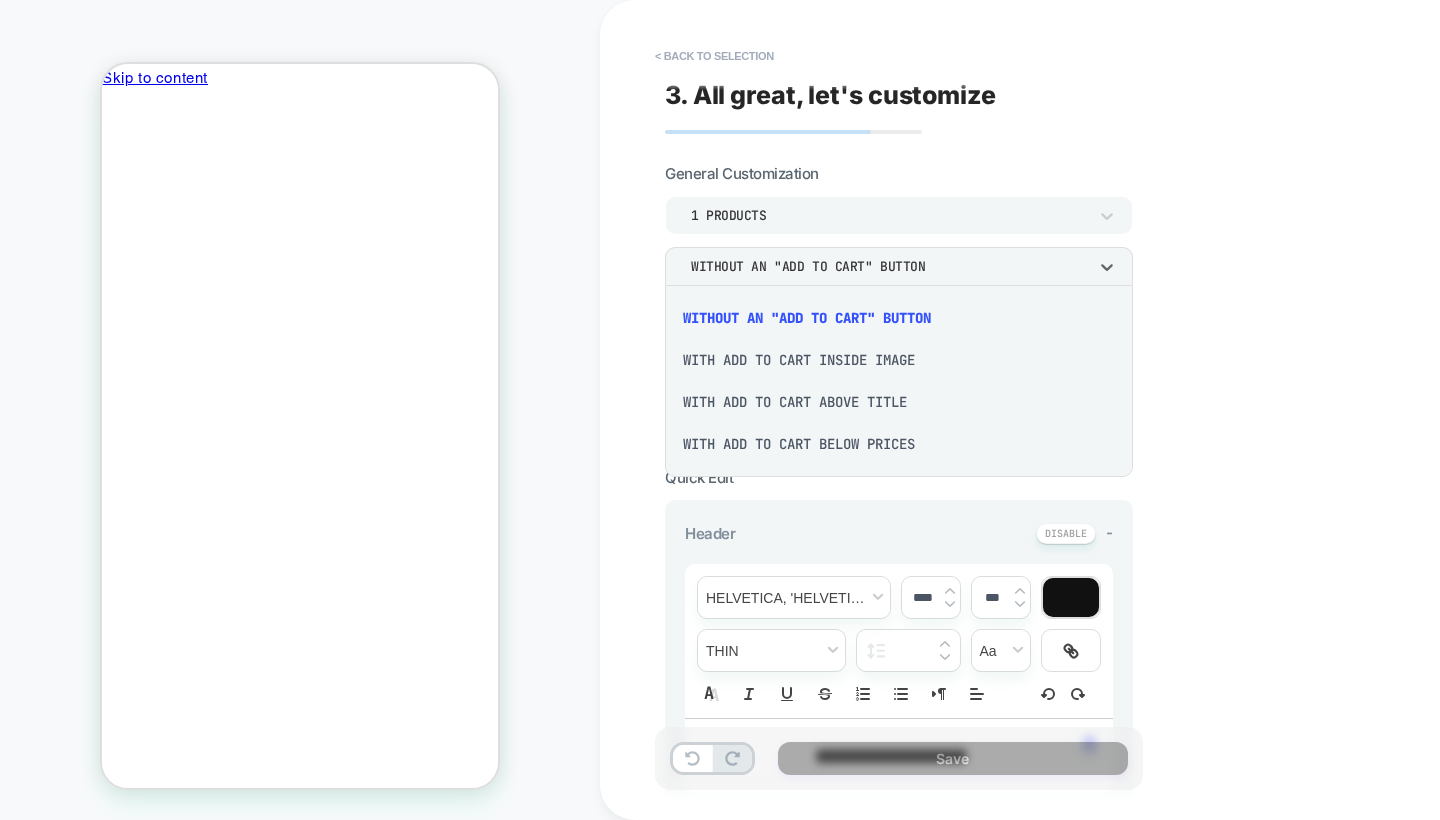 click on "With add to cart below prices" at bounding box center [899, 444] 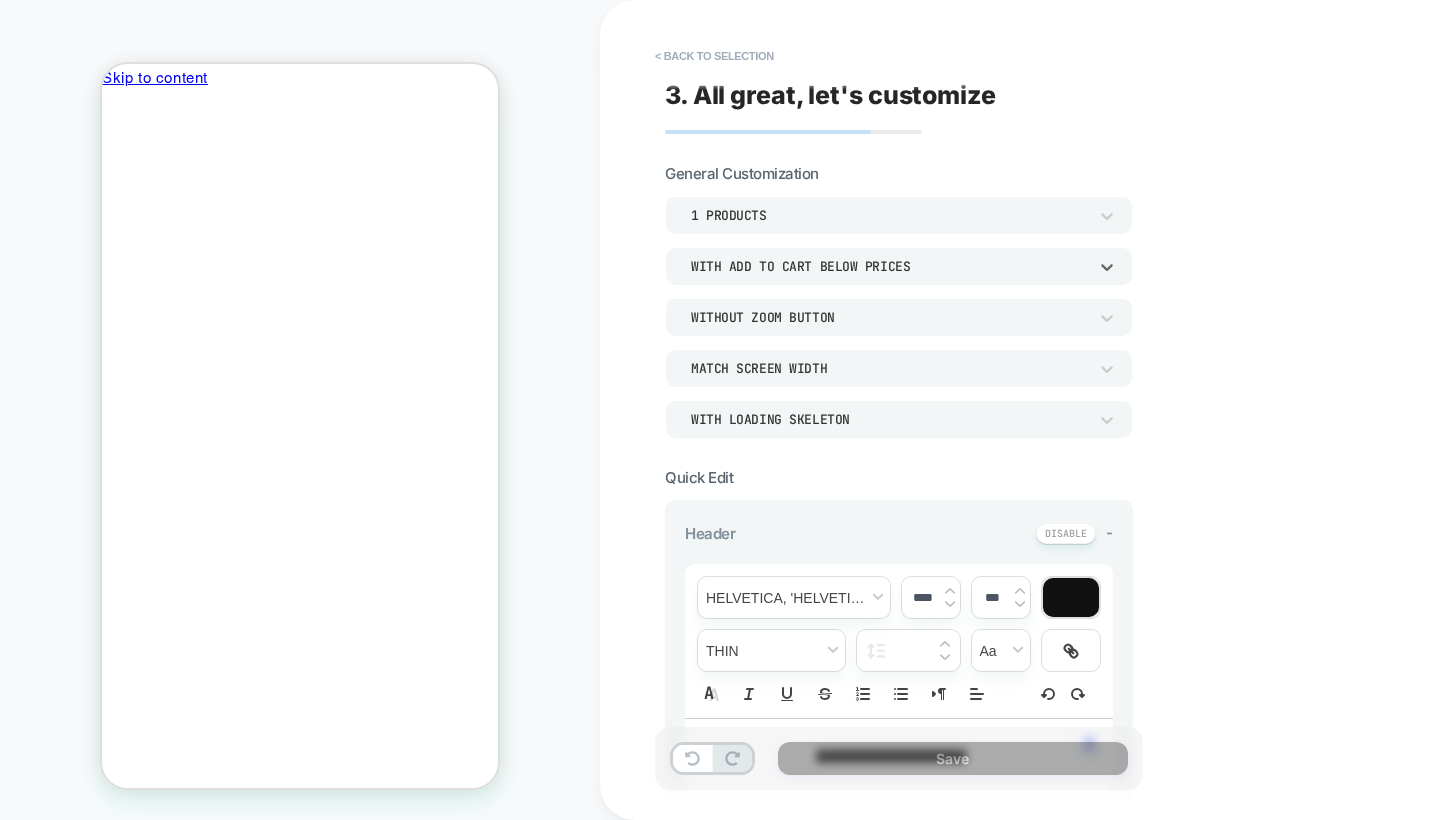 click on "Without Zoom Button" at bounding box center (889, 317) 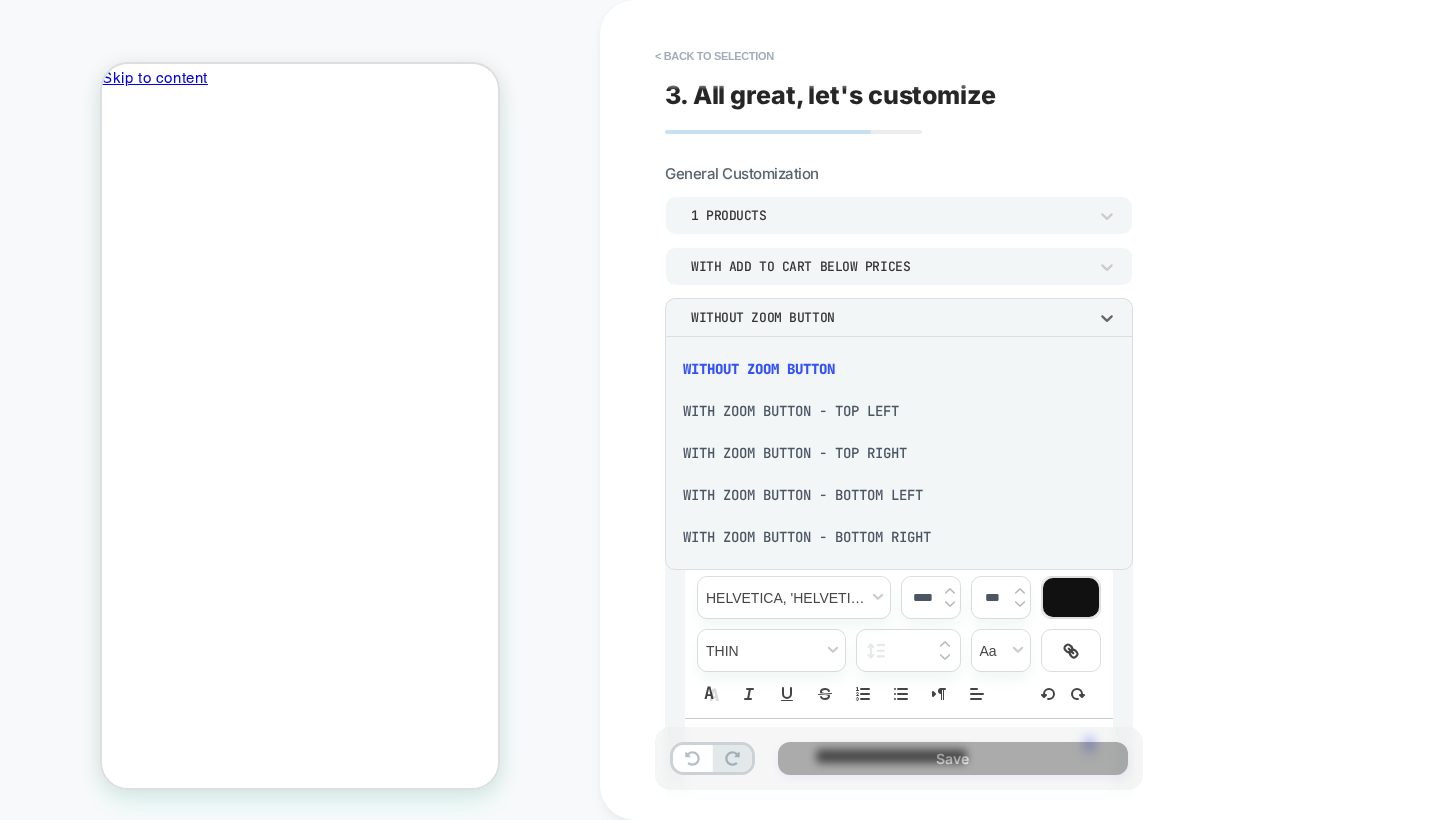 click on "With Zoom Button - Bottom Left" at bounding box center [899, 495] 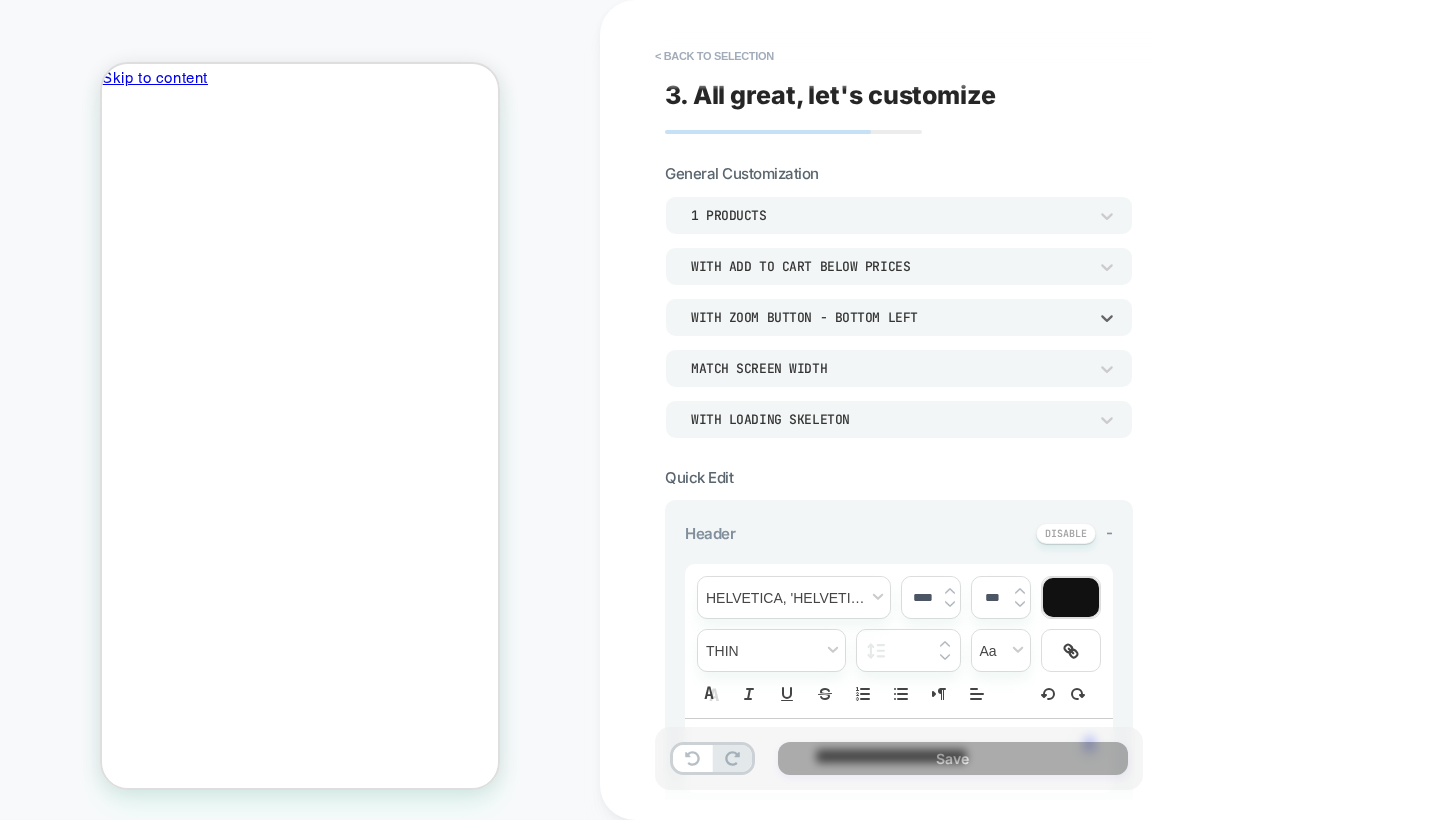 click on "WITH LOADING SKELETON" at bounding box center [889, 419] 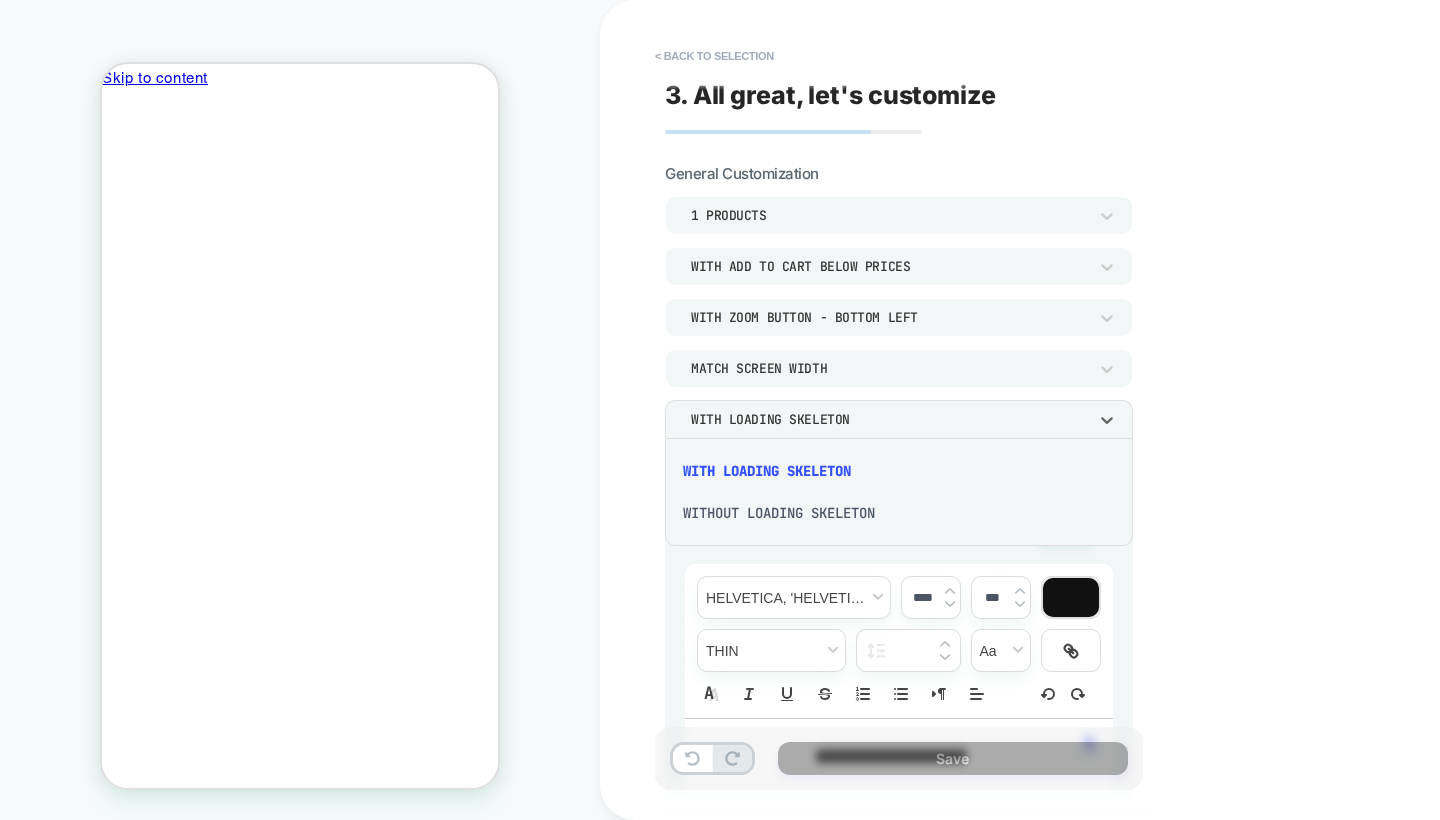 click on "WITH LOADING SKELETON" at bounding box center (899, 471) 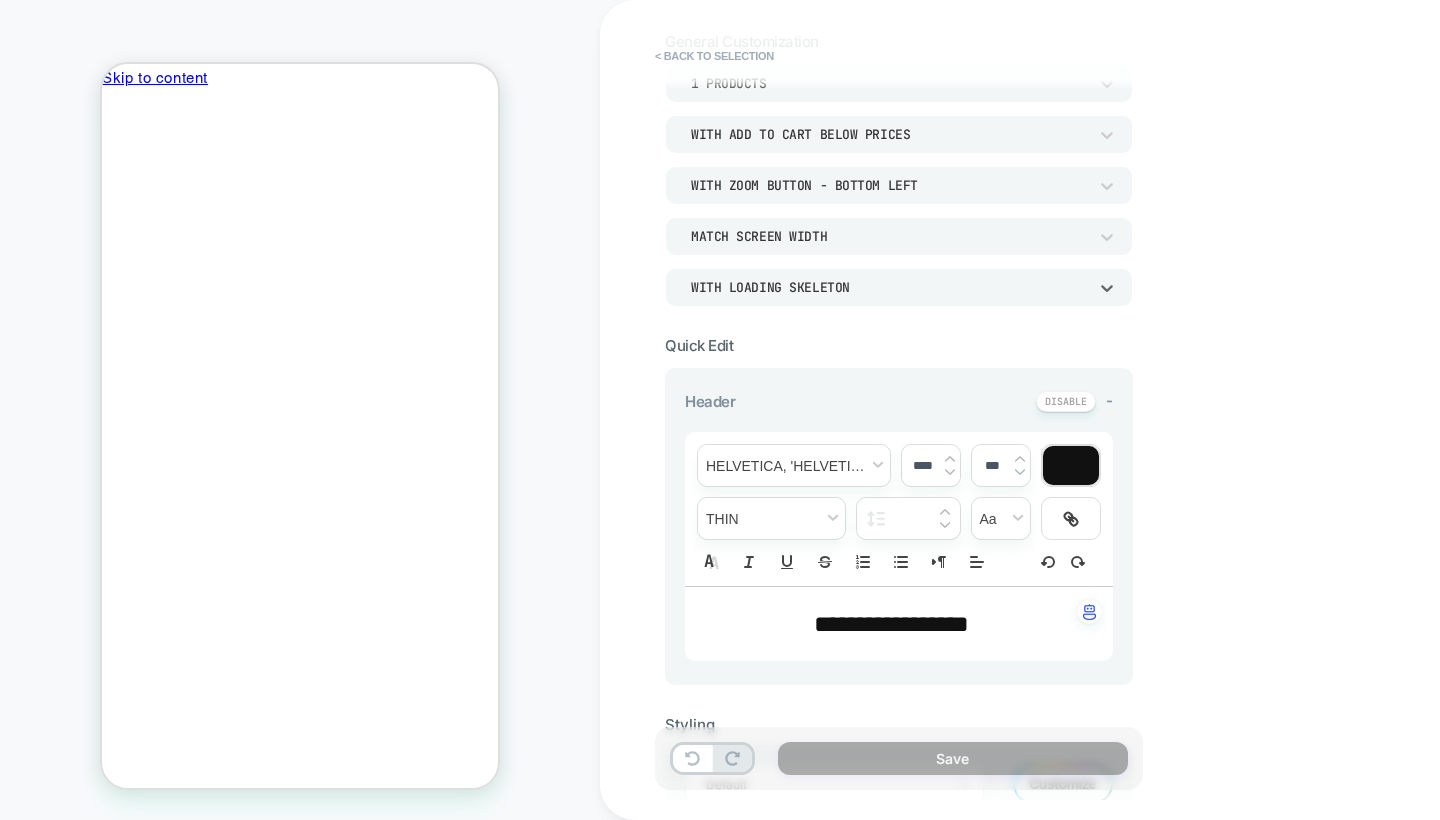 scroll, scrollTop: 153, scrollLeft: 0, axis: vertical 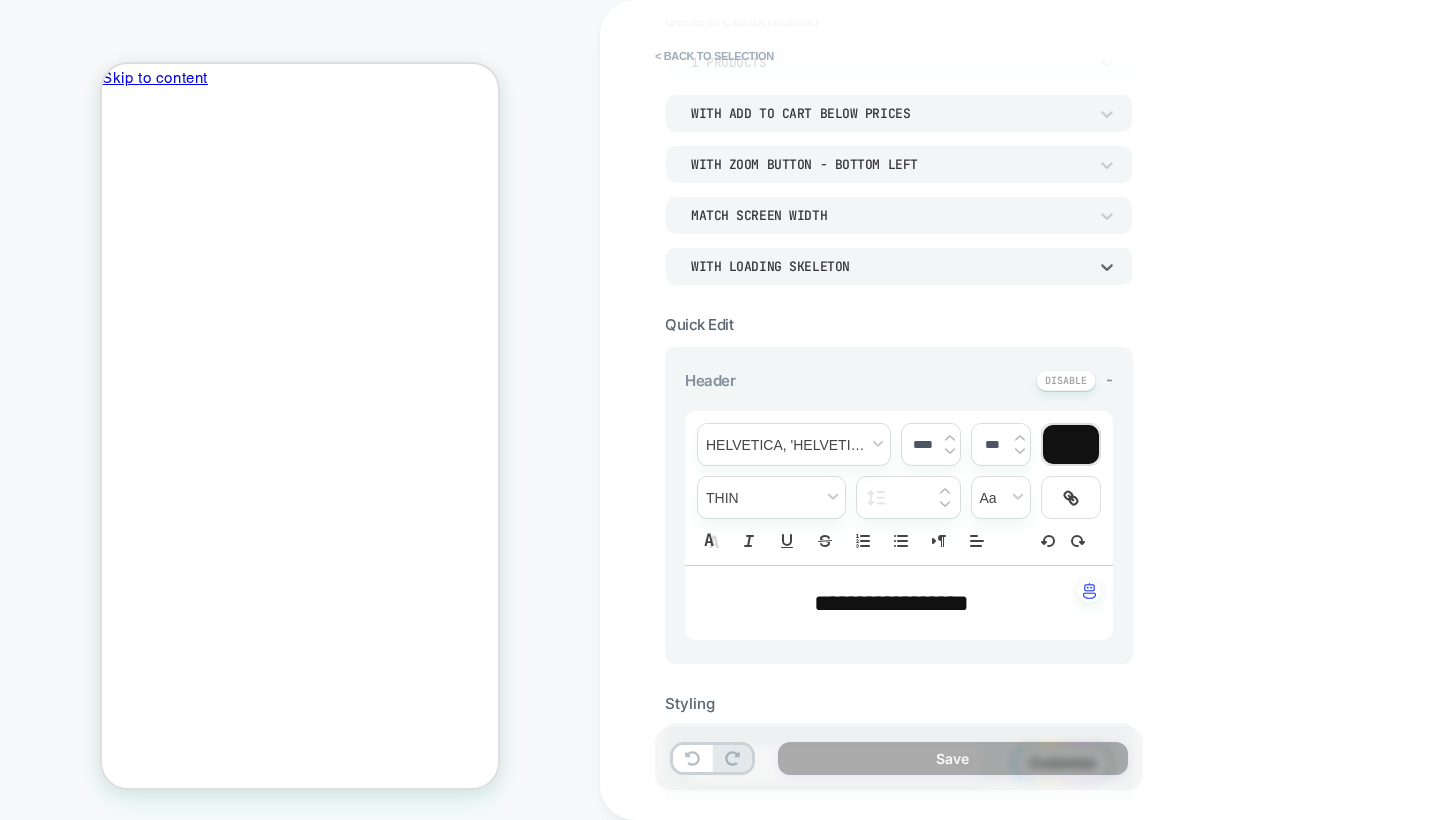click on "**********" at bounding box center [891, 603] 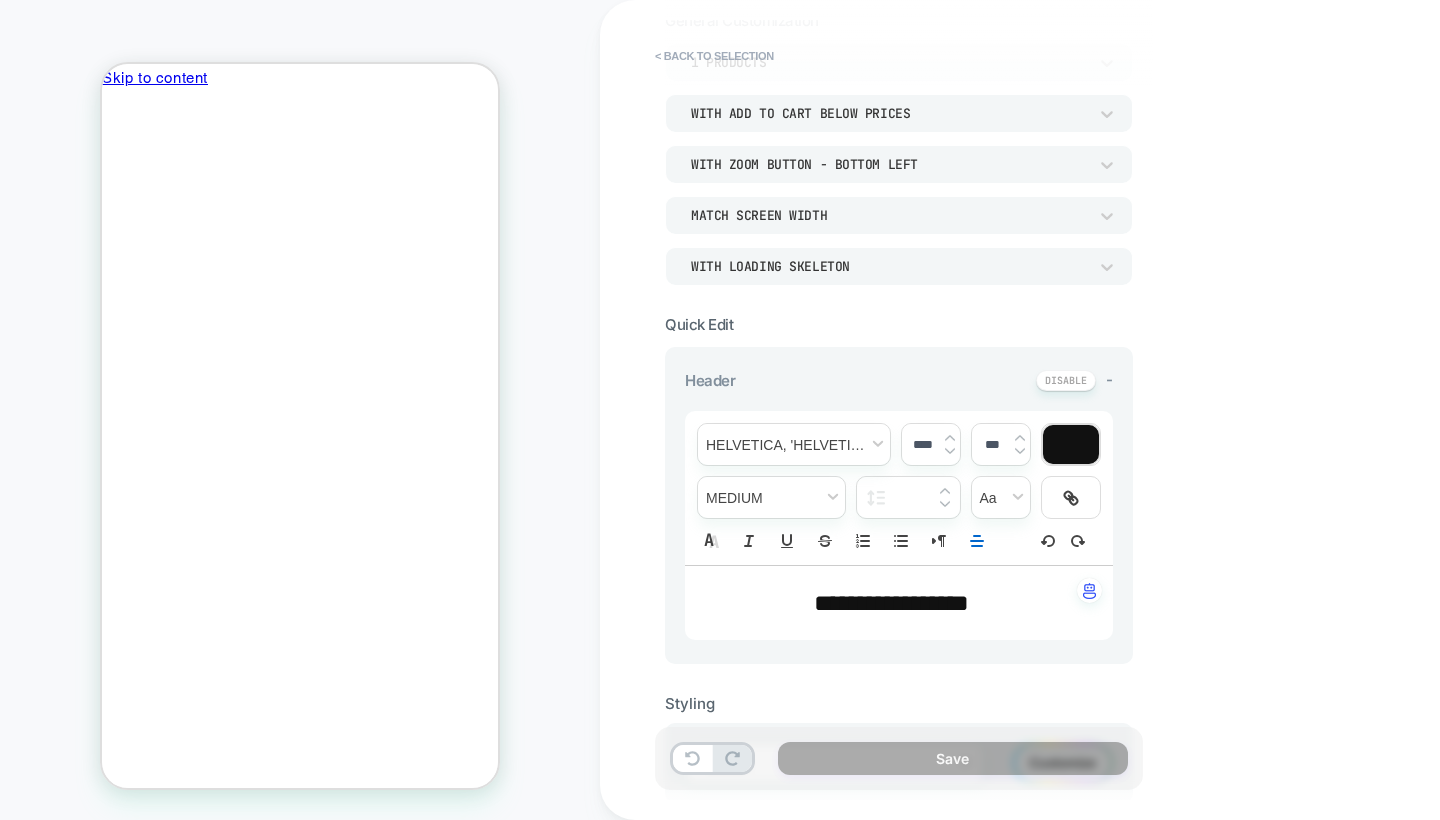 drag, startPoint x: 987, startPoint y: 603, endPoint x: 777, endPoint y: 630, distance: 211.7286 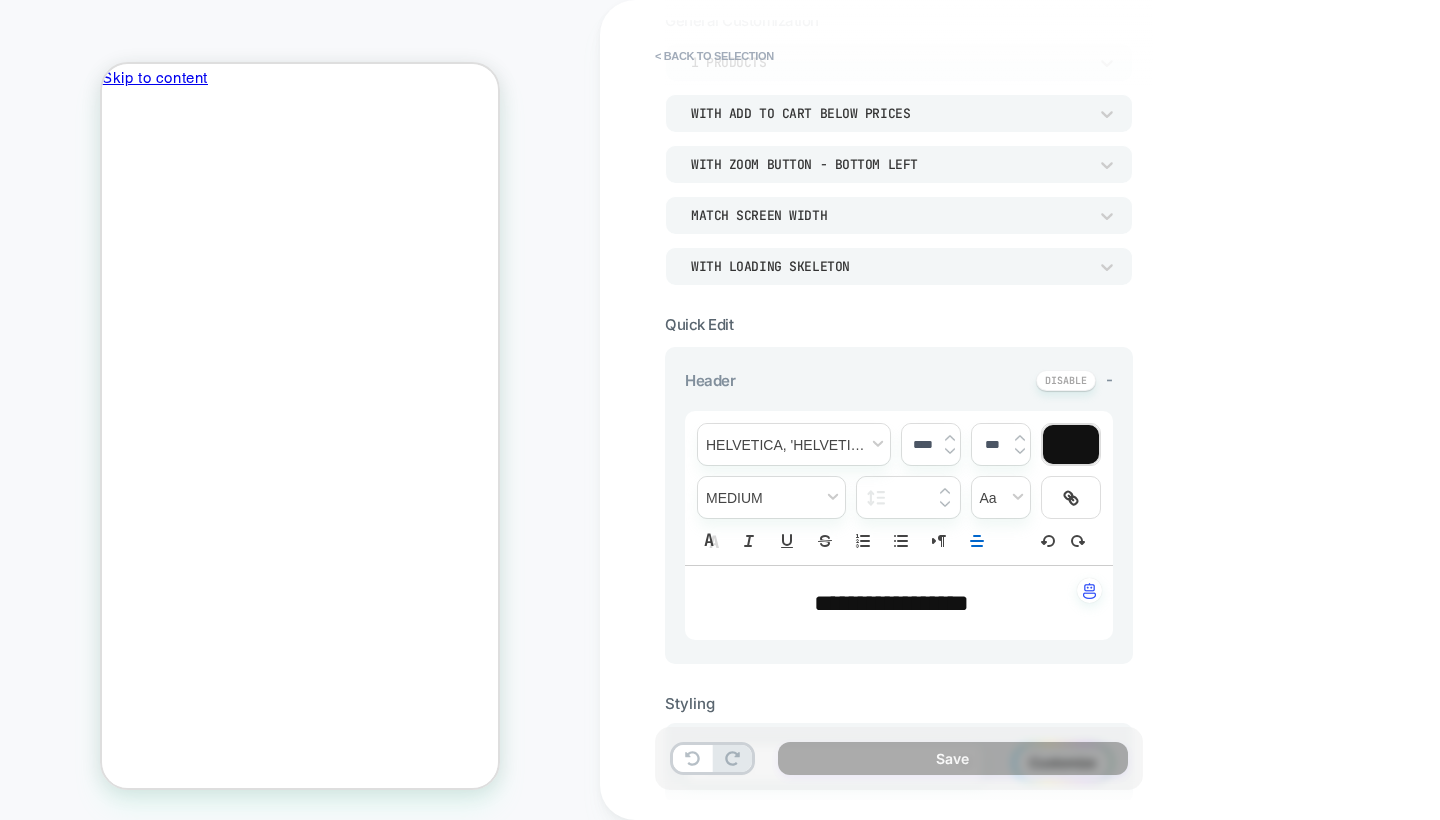 type 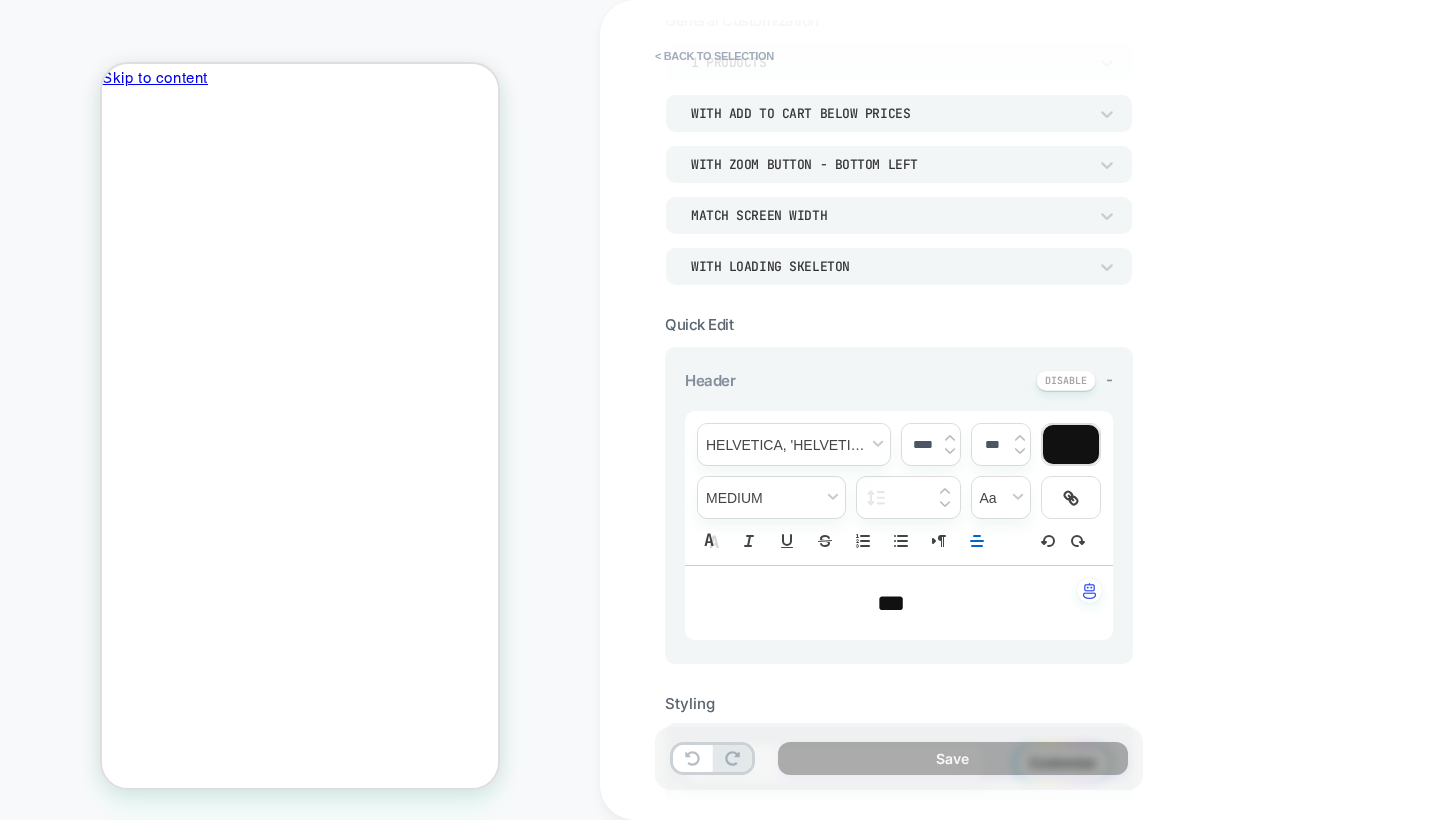 type on "****" 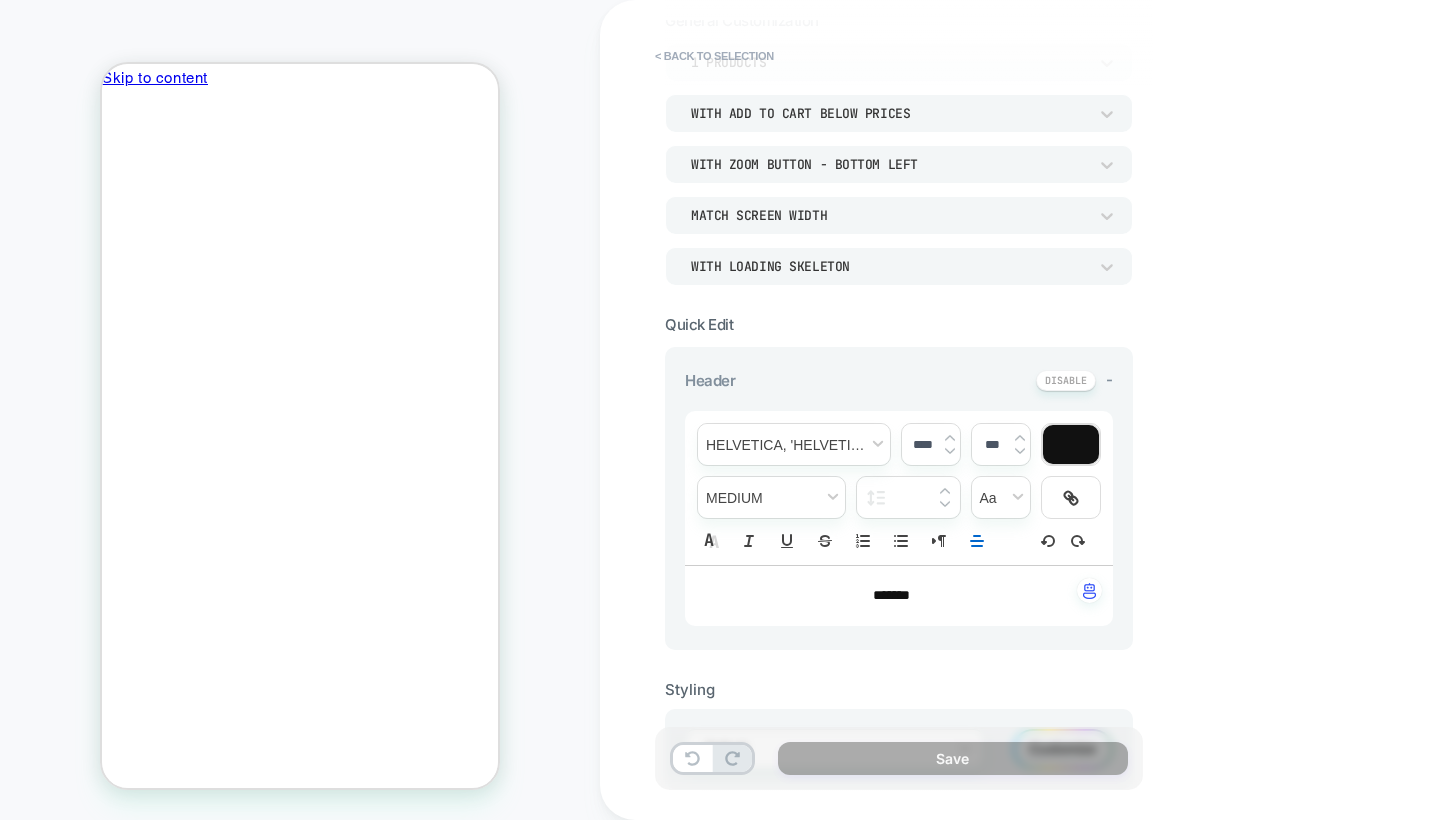 click on "**********" at bounding box center [1040, 410] 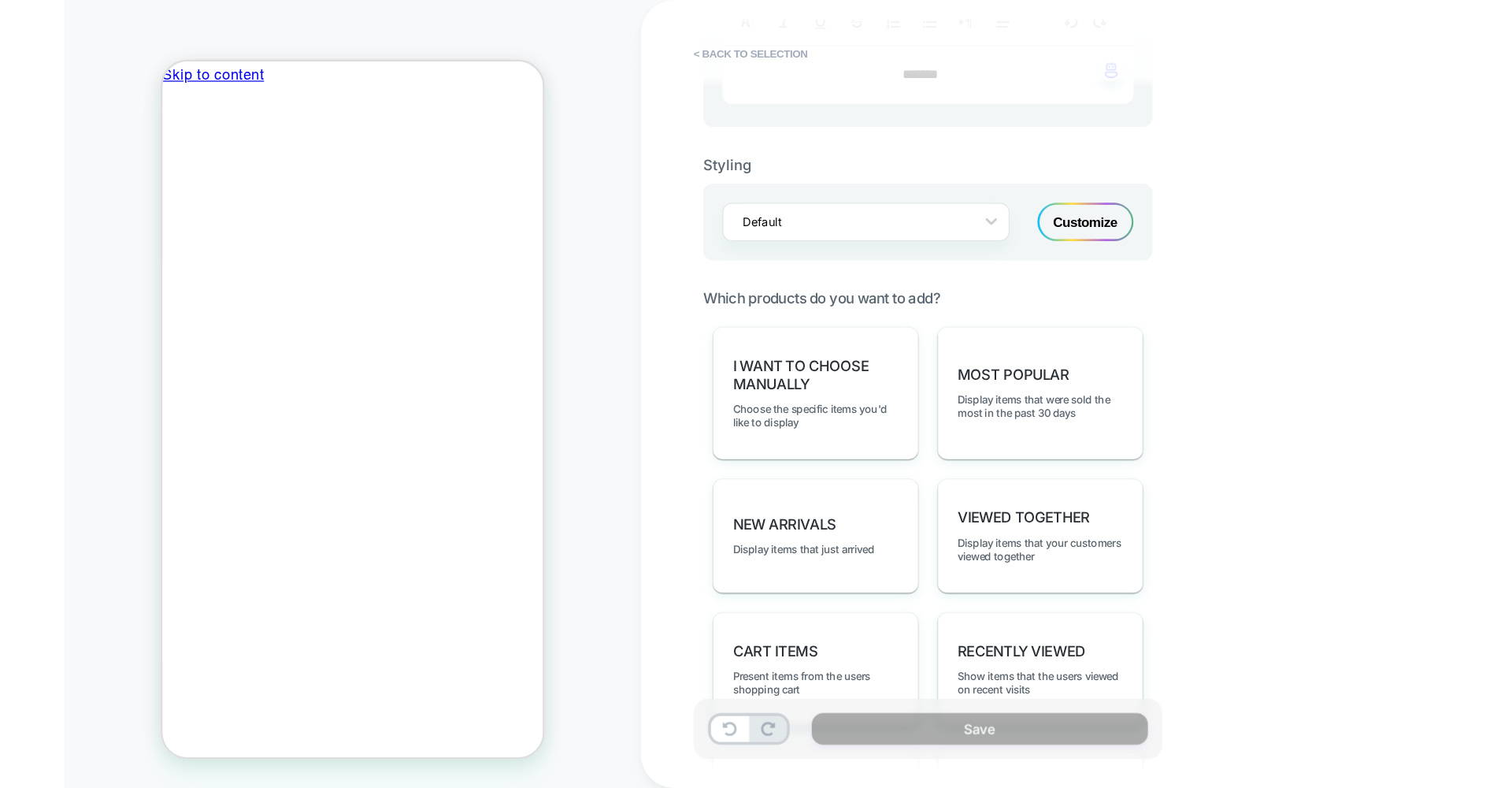 scroll, scrollTop: 542, scrollLeft: 0, axis: vertical 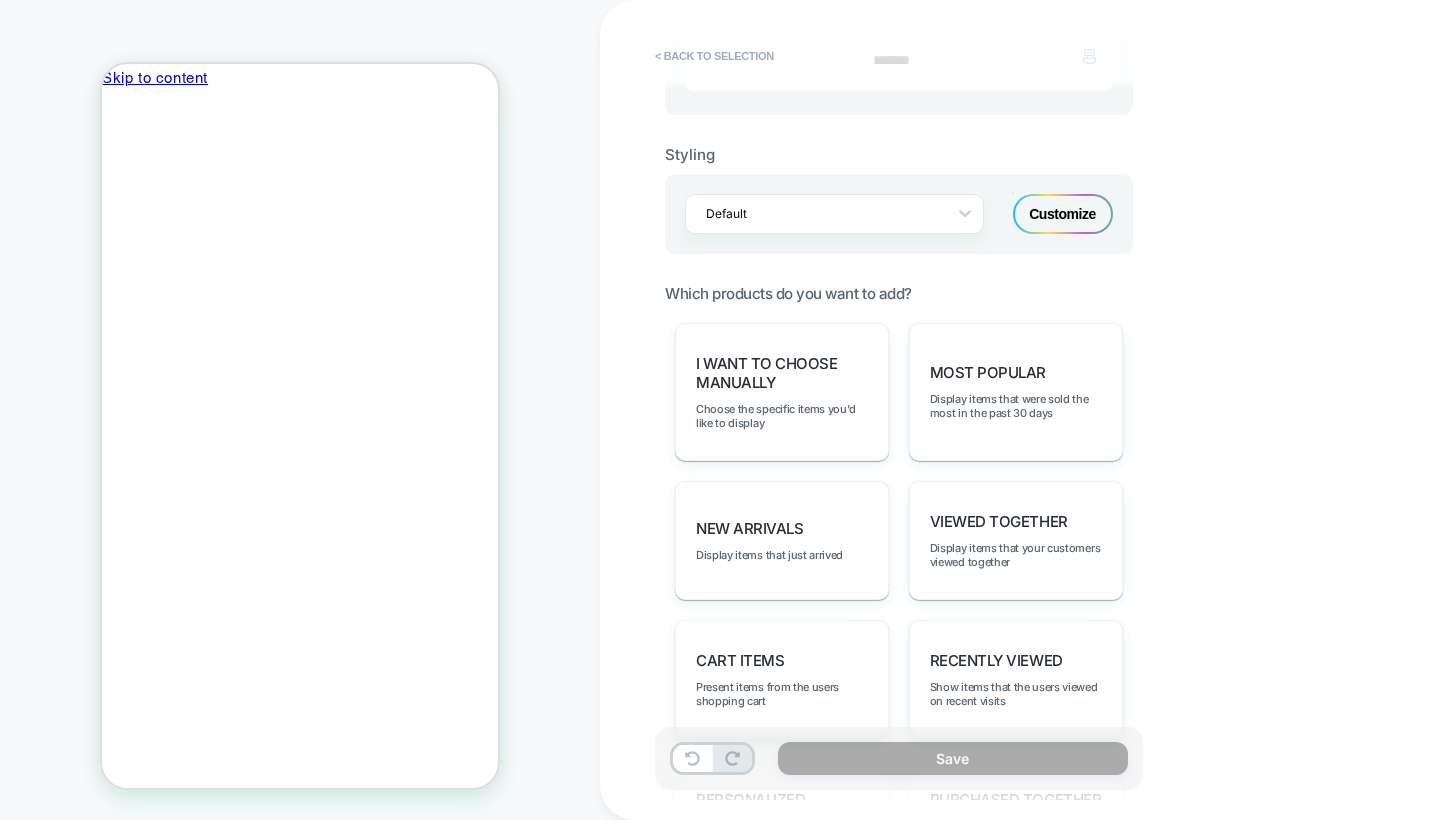 click on "I want to choose manually Choose the specific items you'd like to display" at bounding box center [782, 392] 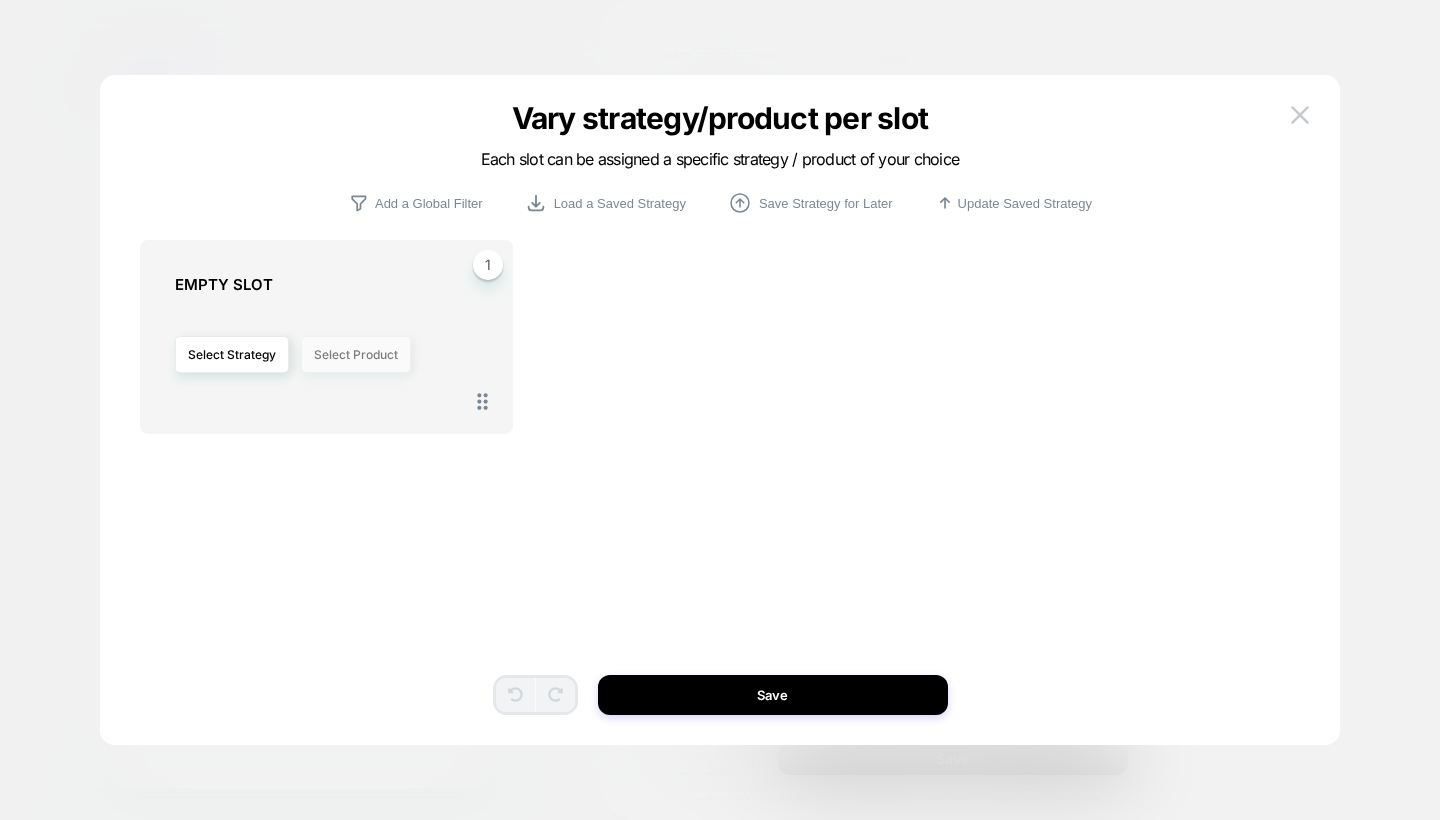 click on "Select Product" at bounding box center (356, 354) 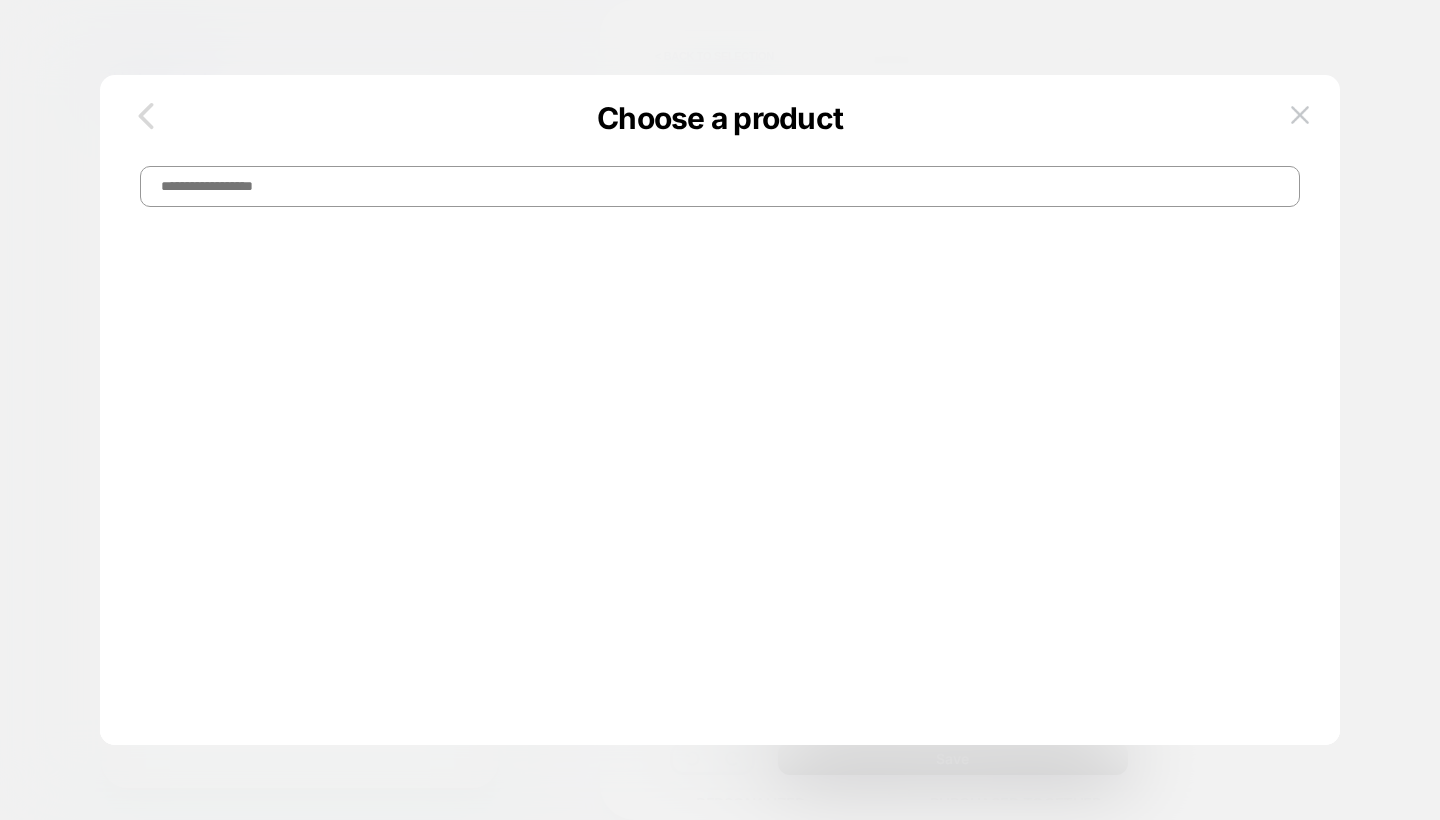 click 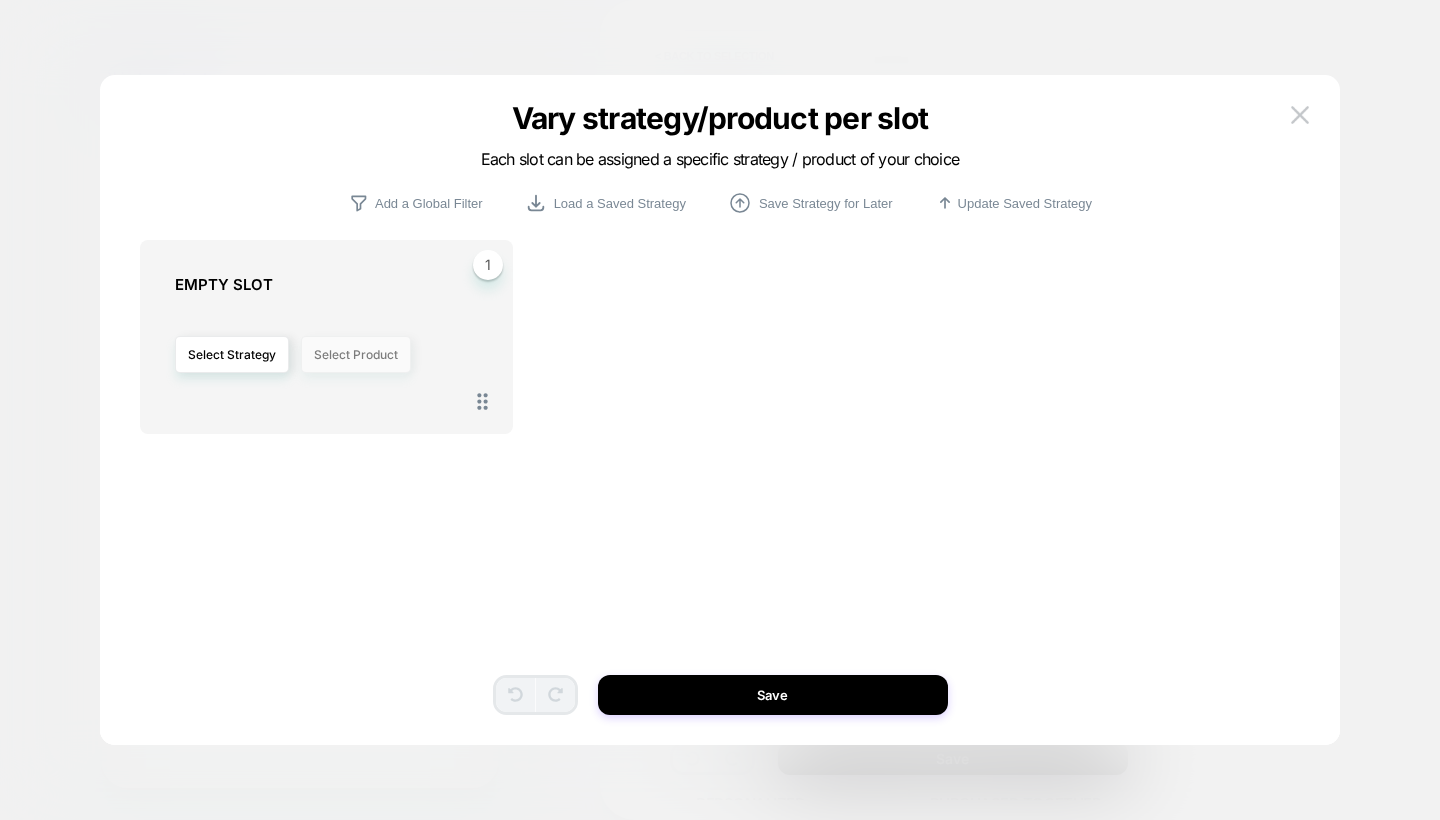 click on "Select Product" at bounding box center [356, 354] 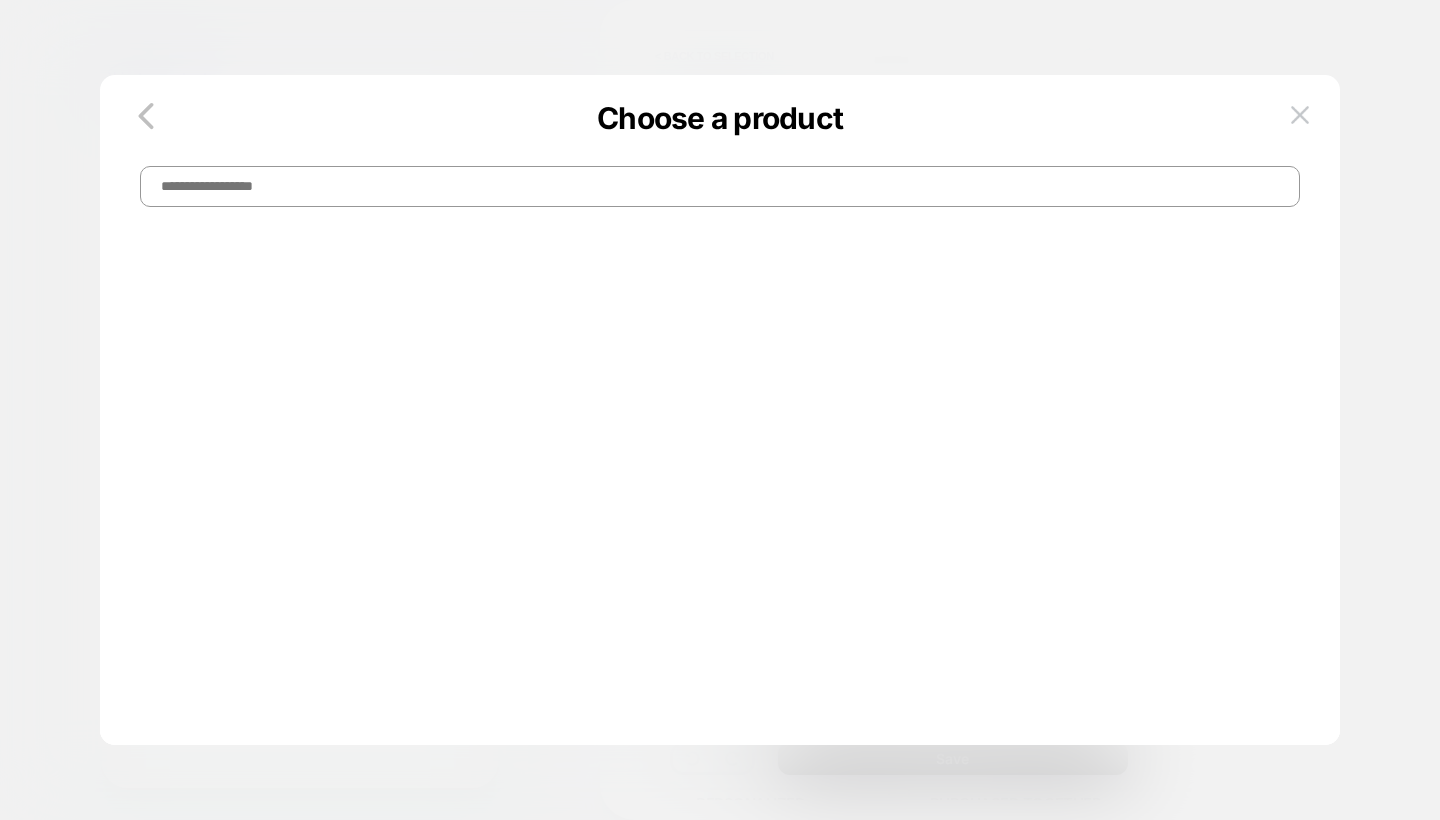 click at bounding box center (720, 186) 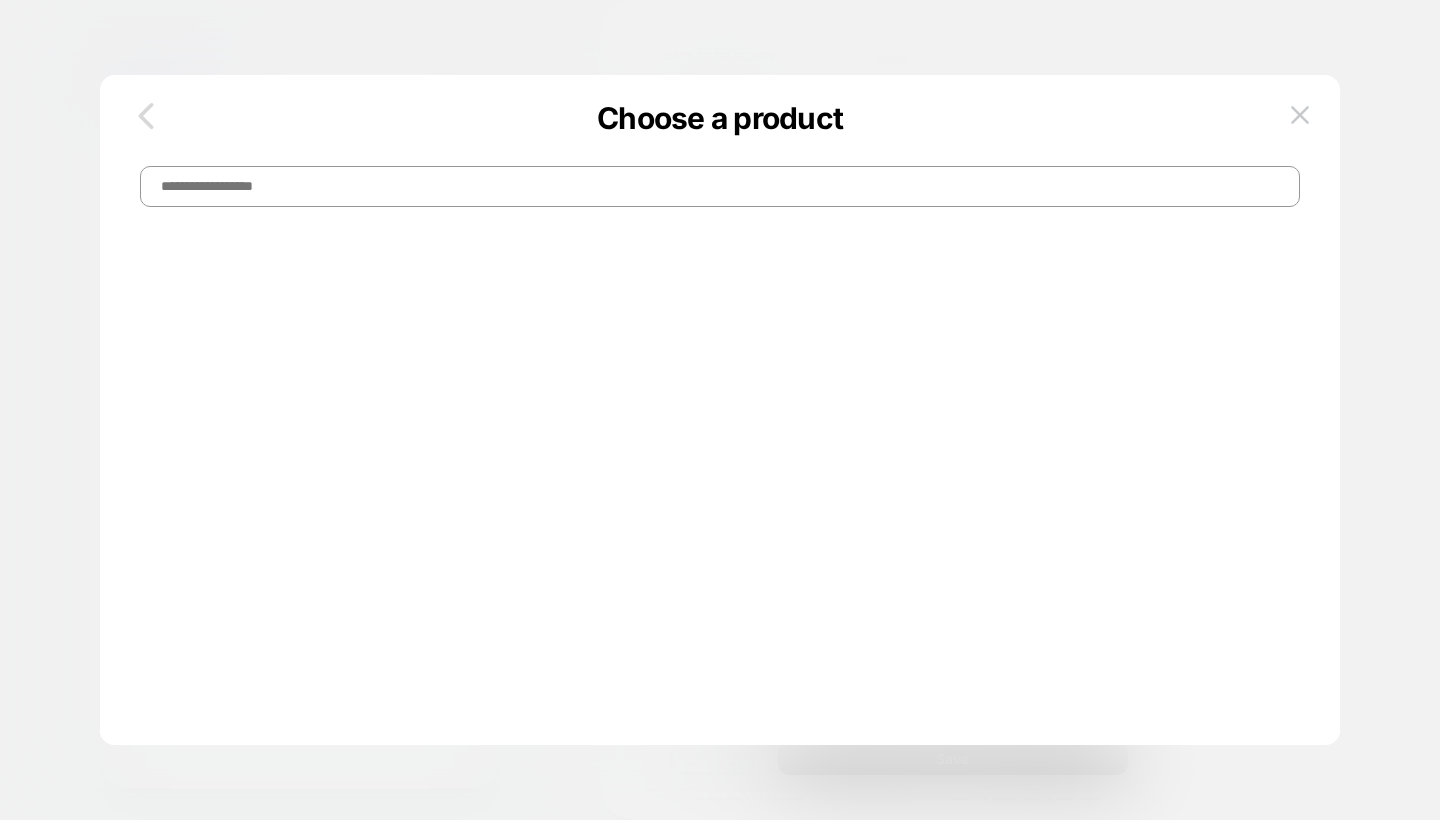 click 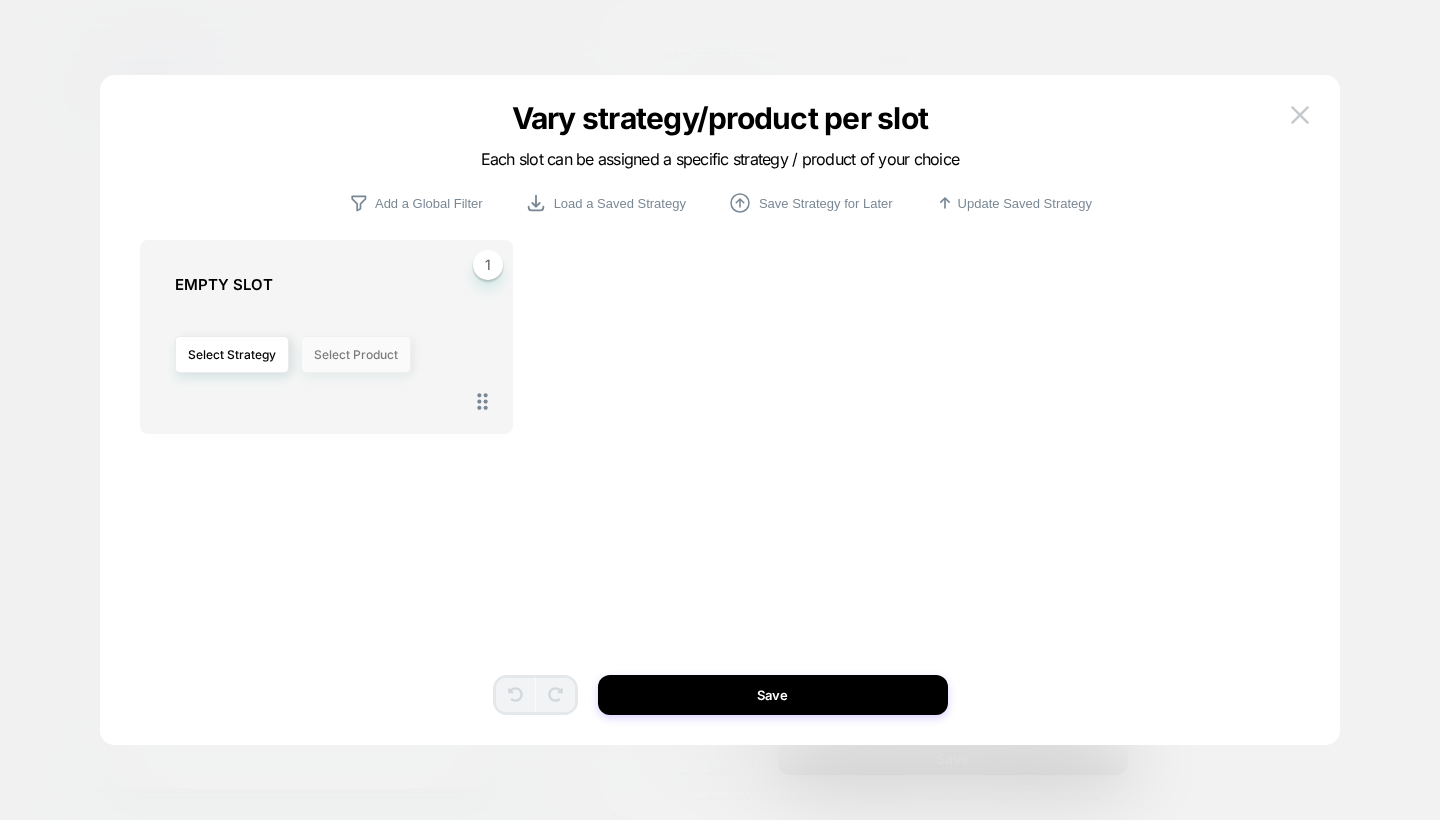 click on "Select Product" at bounding box center (356, 354) 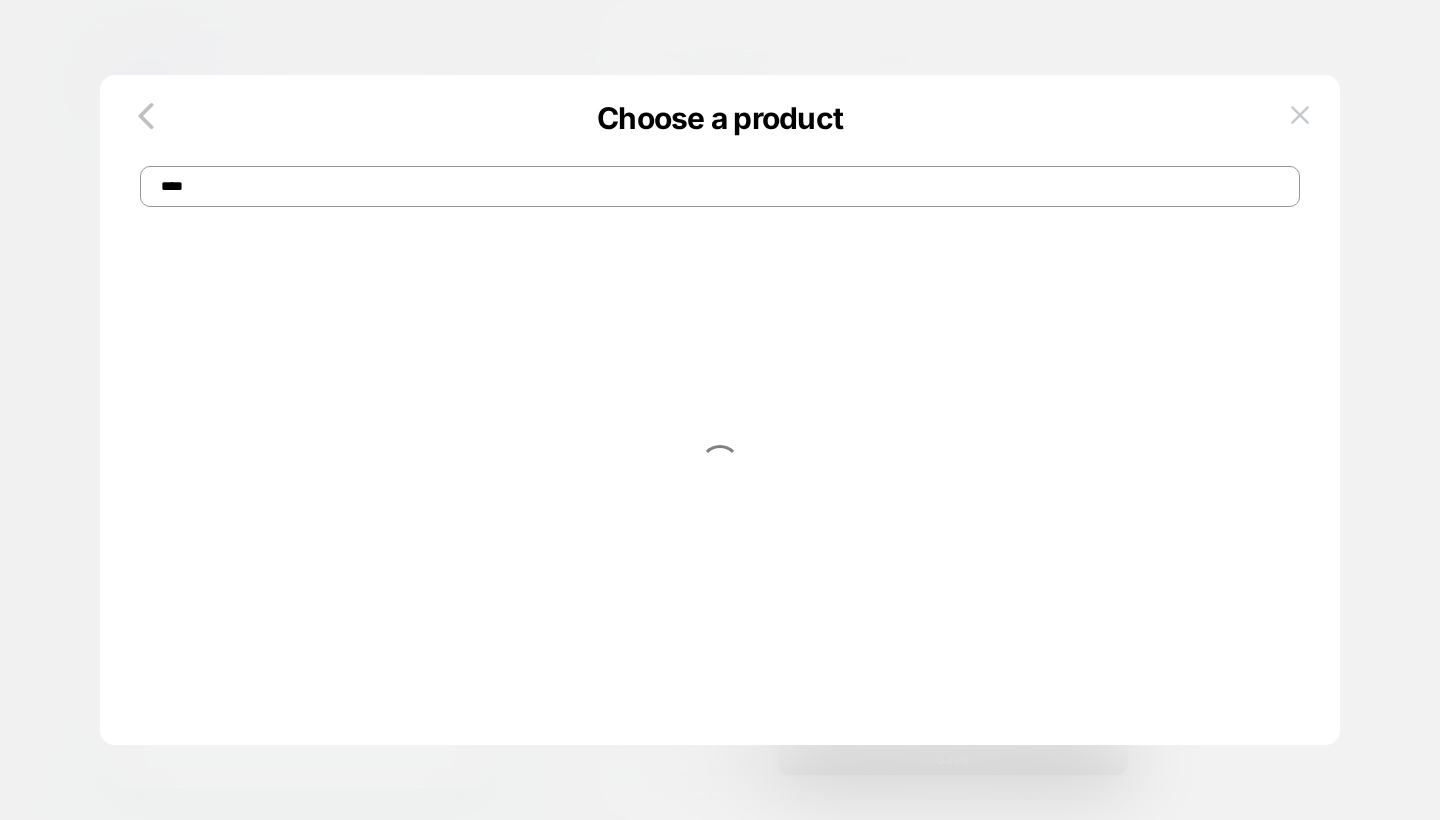 type on "****" 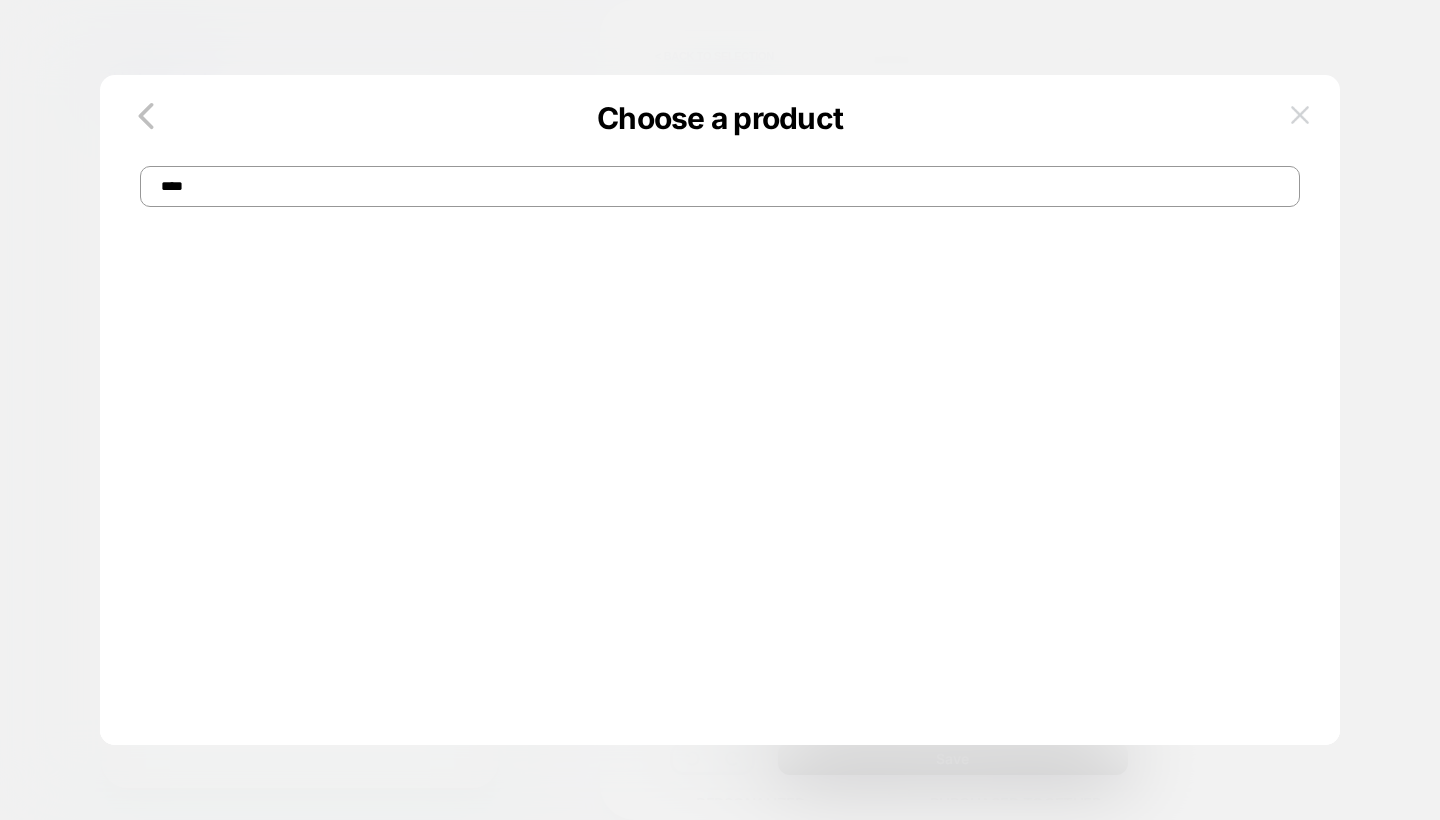 click at bounding box center (1300, 115) 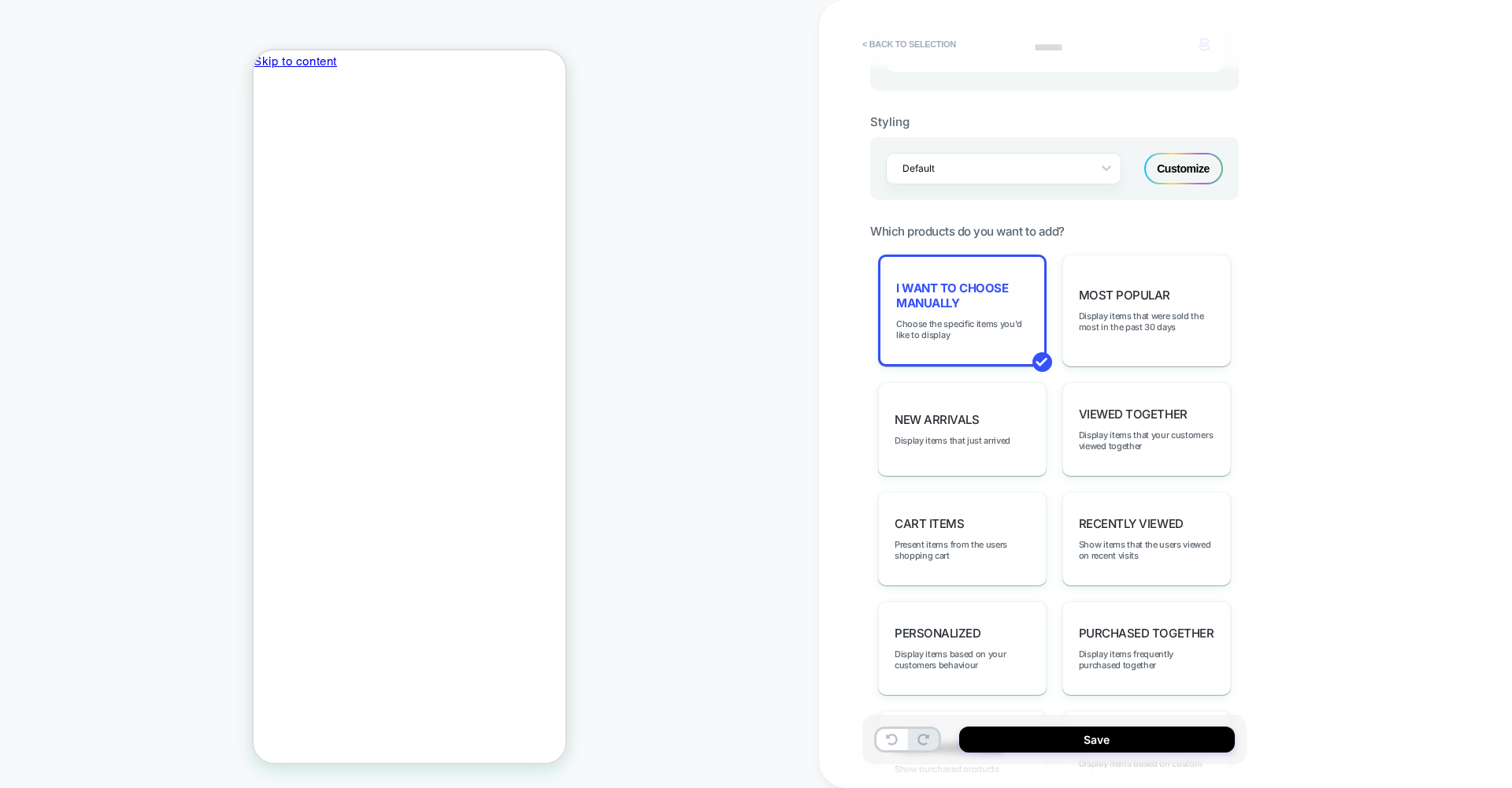 click on "HOMEPAGE" at bounding box center [410, 394] 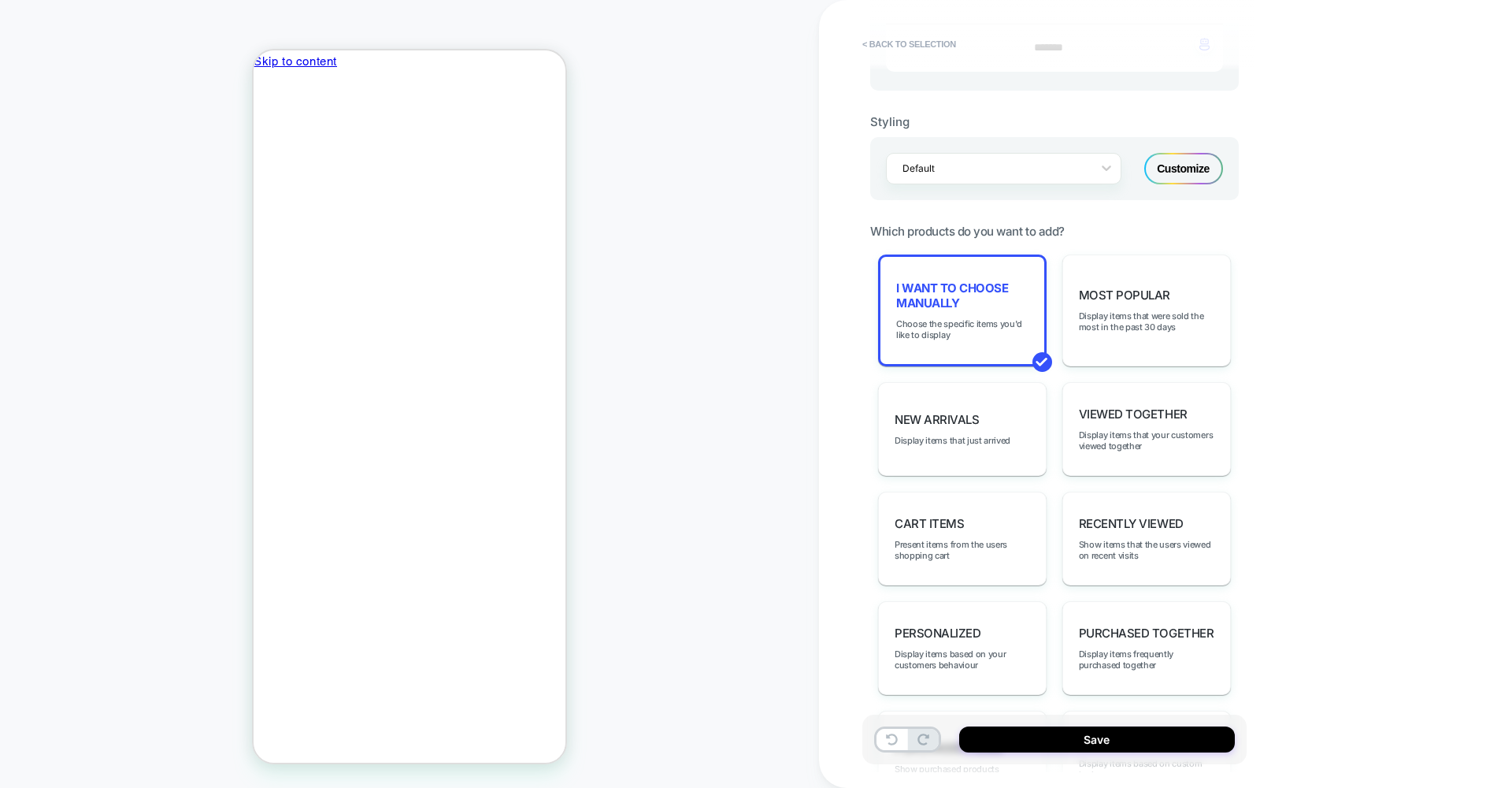click on "Back to School SALE 🚨 UP TO 40% OFF!﻿ SHOP NOW ᐸ ᐳ" at bounding box center (410, 2295) 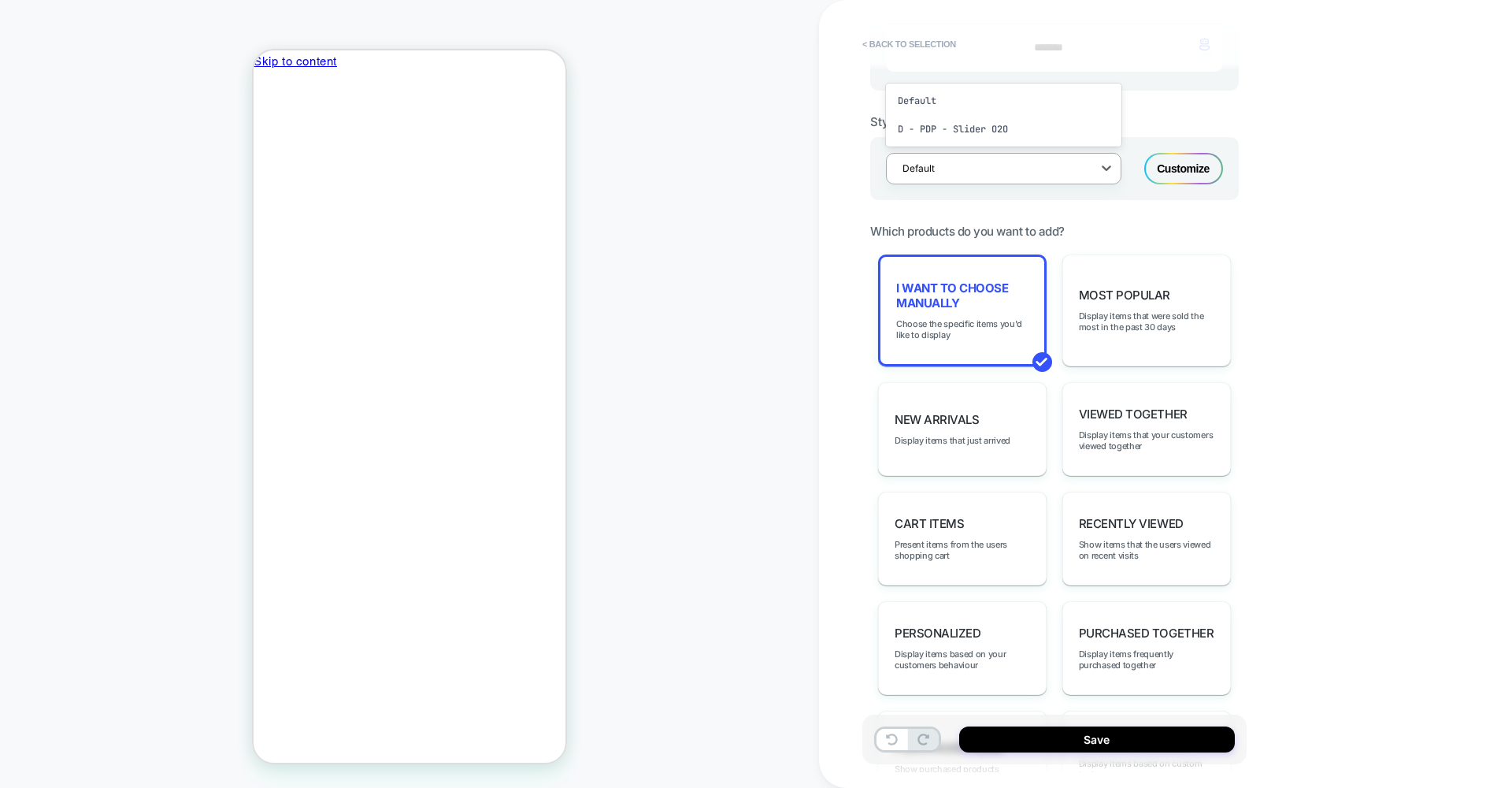 click at bounding box center [993, 168] 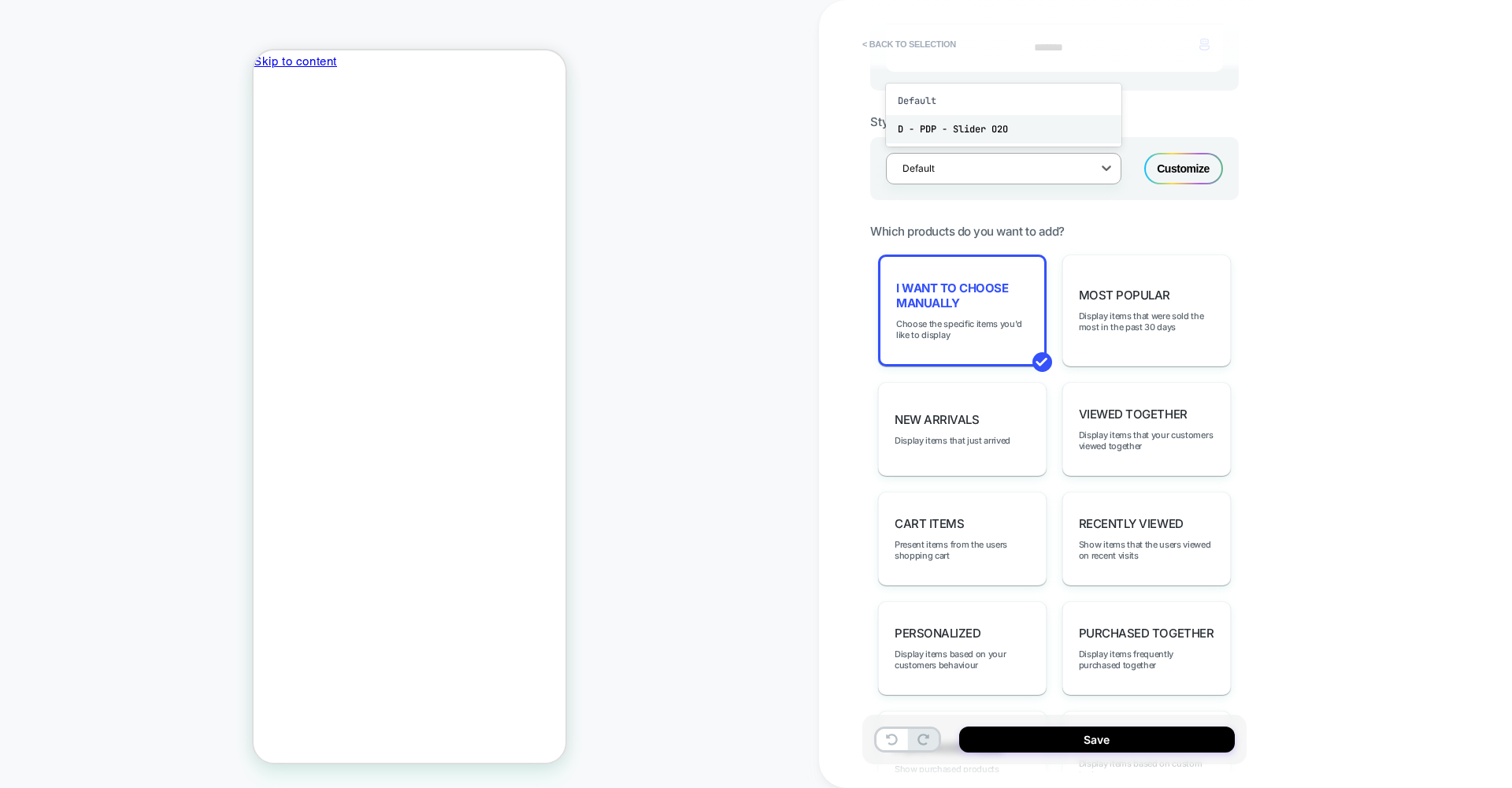 click on "D - PDP - Slider O2O" at bounding box center (1003, 129) 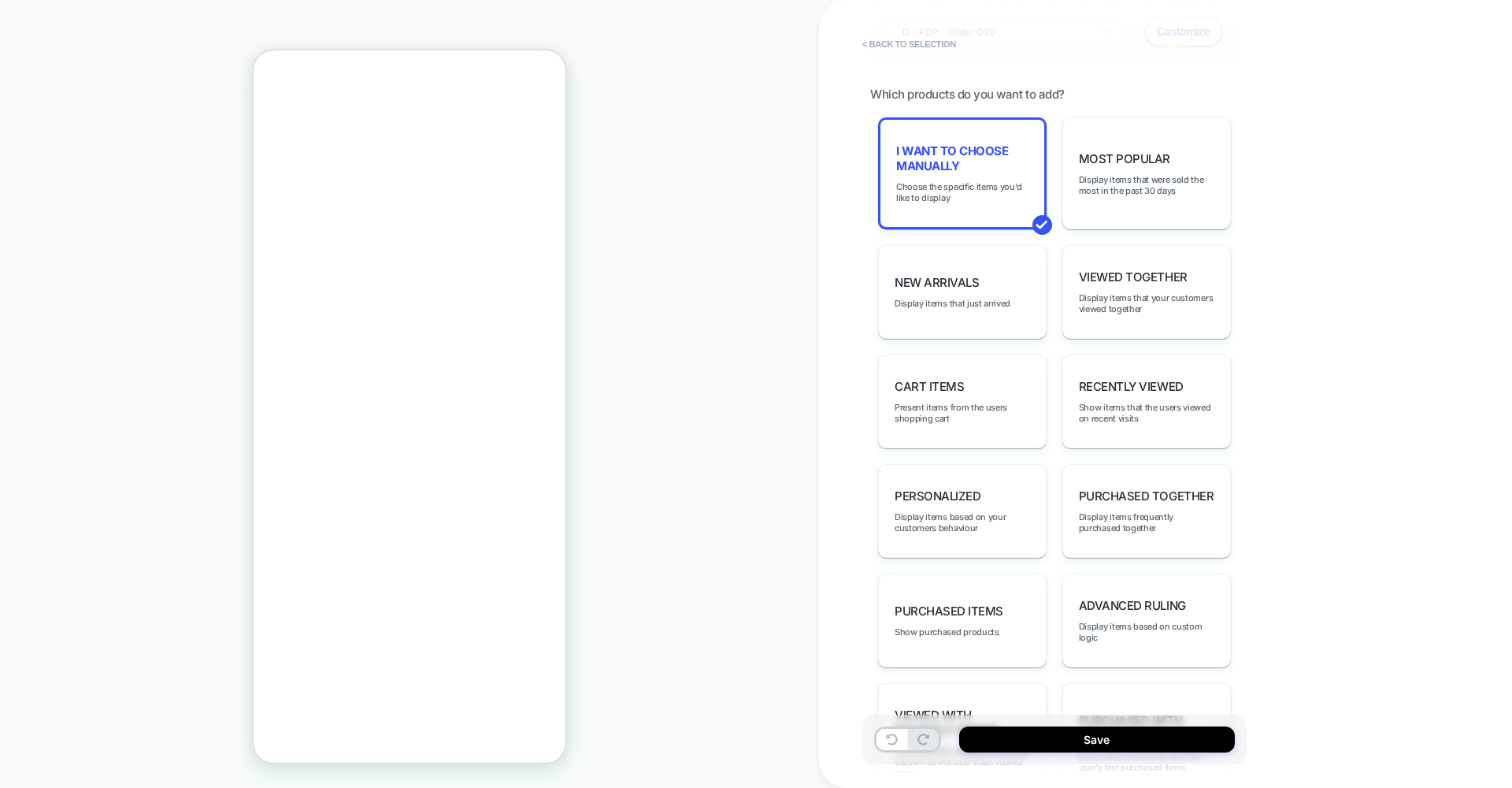 scroll, scrollTop: 60, scrollLeft: 0, axis: vertical 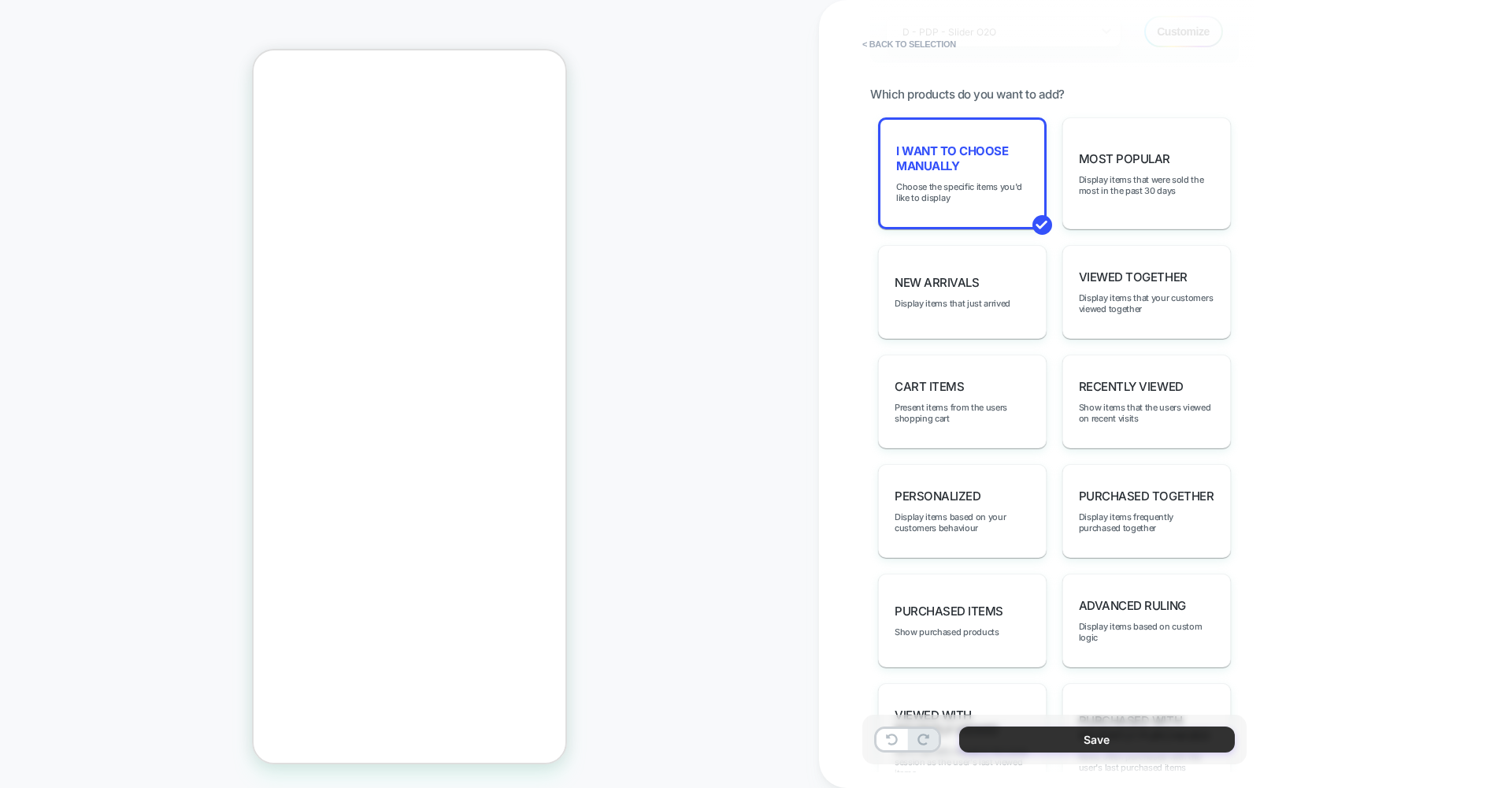click on "Save" at bounding box center [1097, 739] 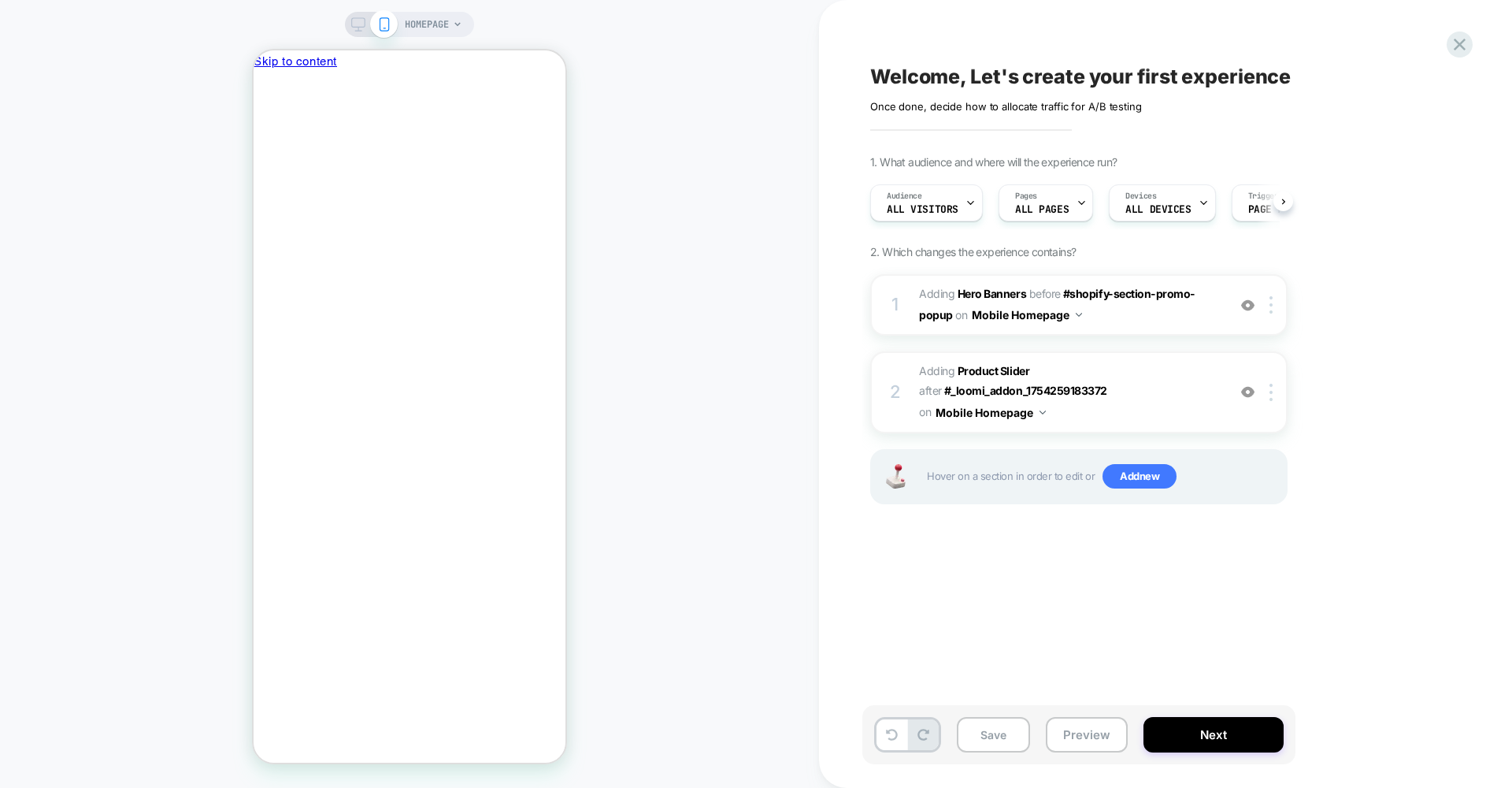 scroll, scrollTop: 0, scrollLeft: 1, axis: horizontal 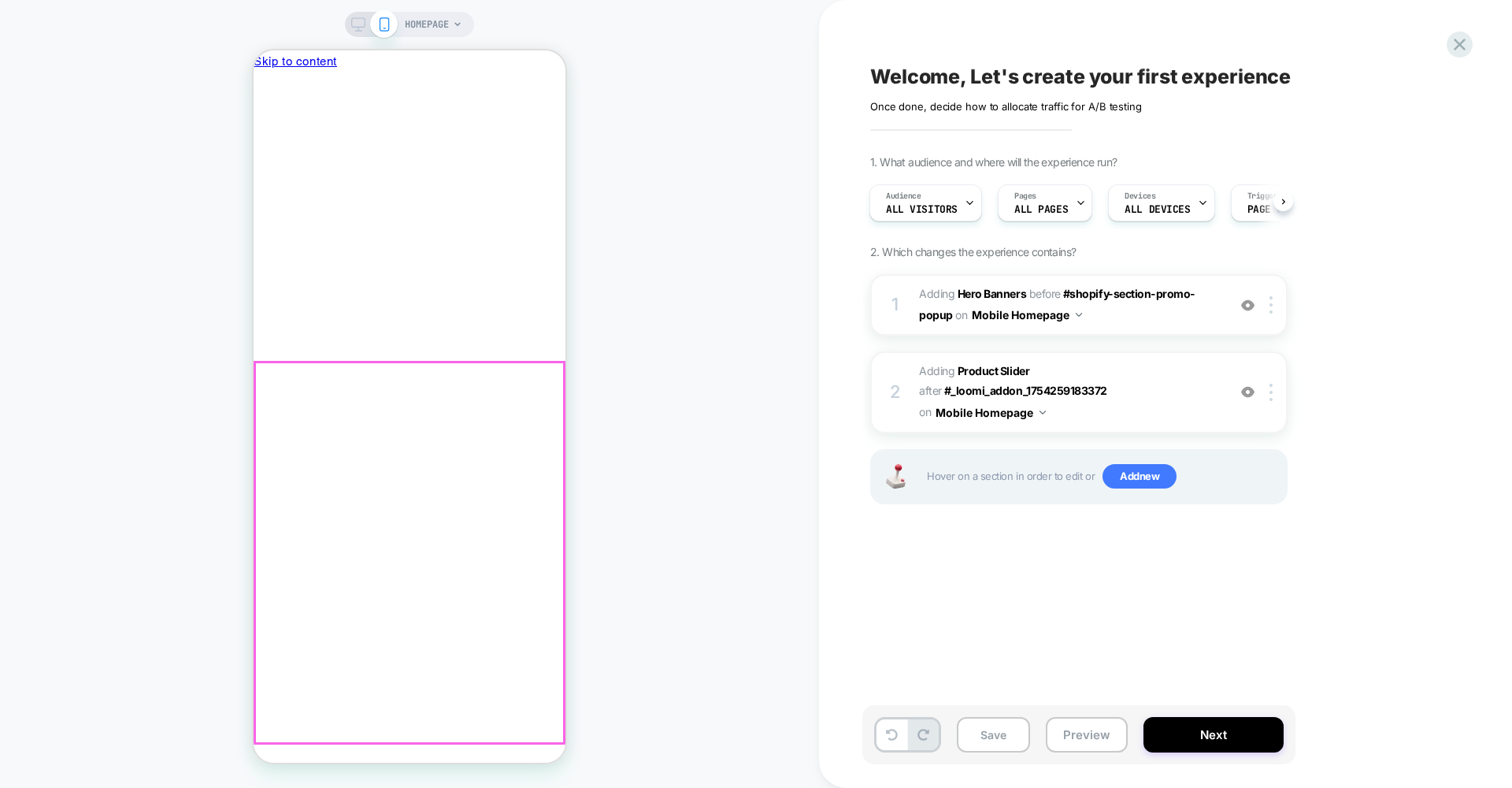 click on "NO PRODUCTS FOUND $74" at bounding box center [410, 2652] 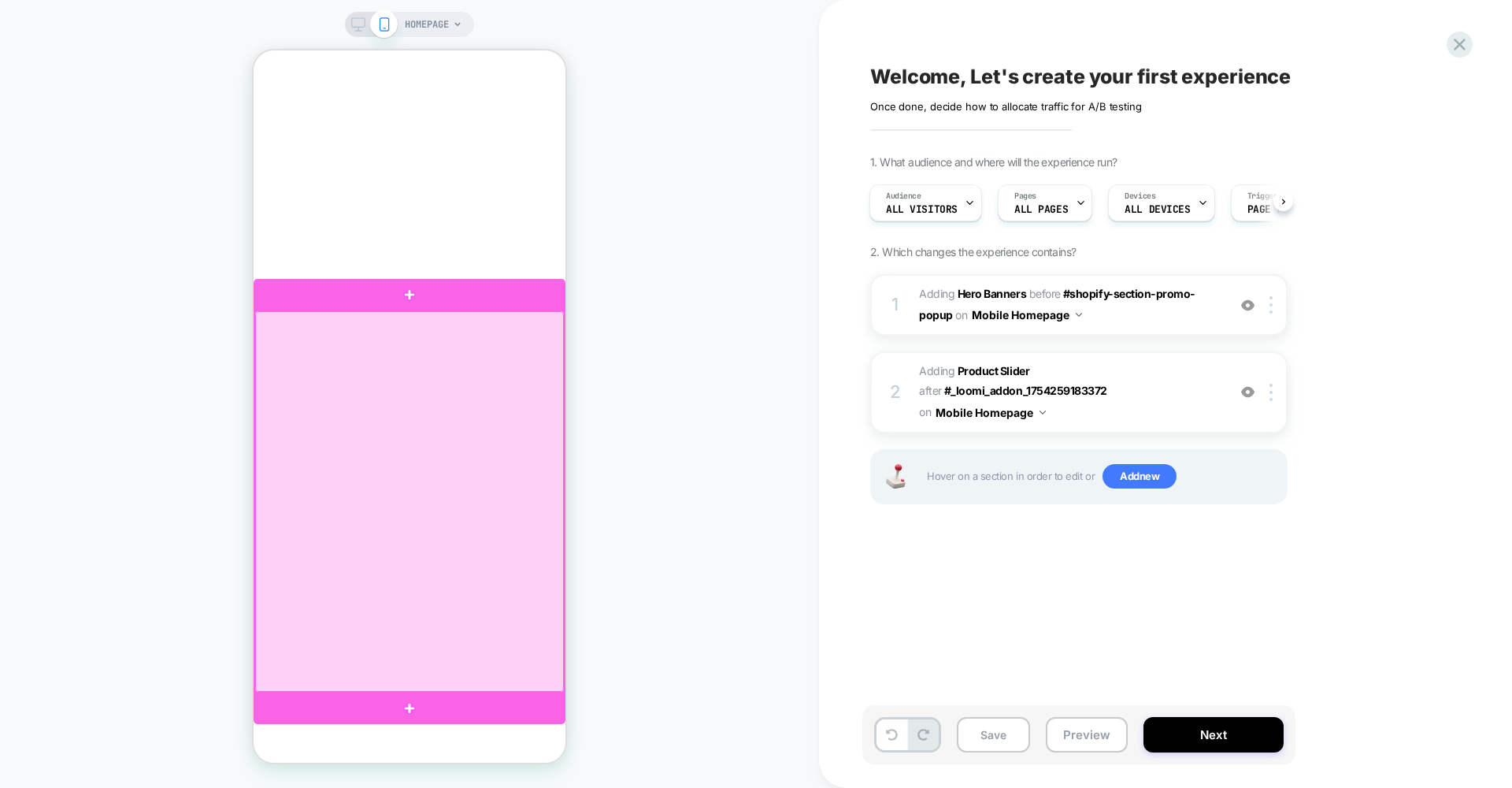 scroll, scrollTop: 117, scrollLeft: 0, axis: vertical 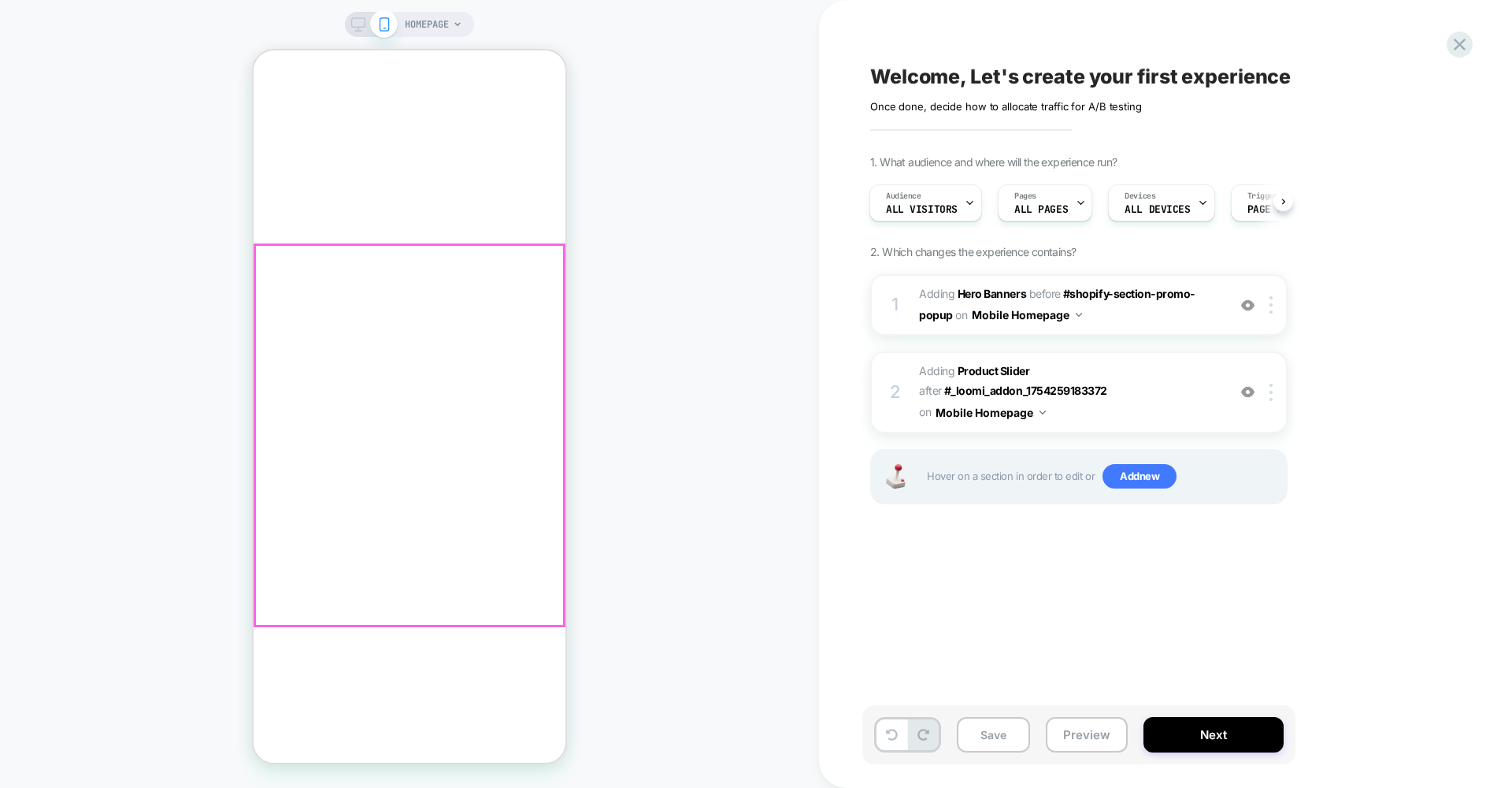 click on "NIGGER NO PRODUCTS FOUND $74 ᐸ ᐳ" at bounding box center [410, 2505] 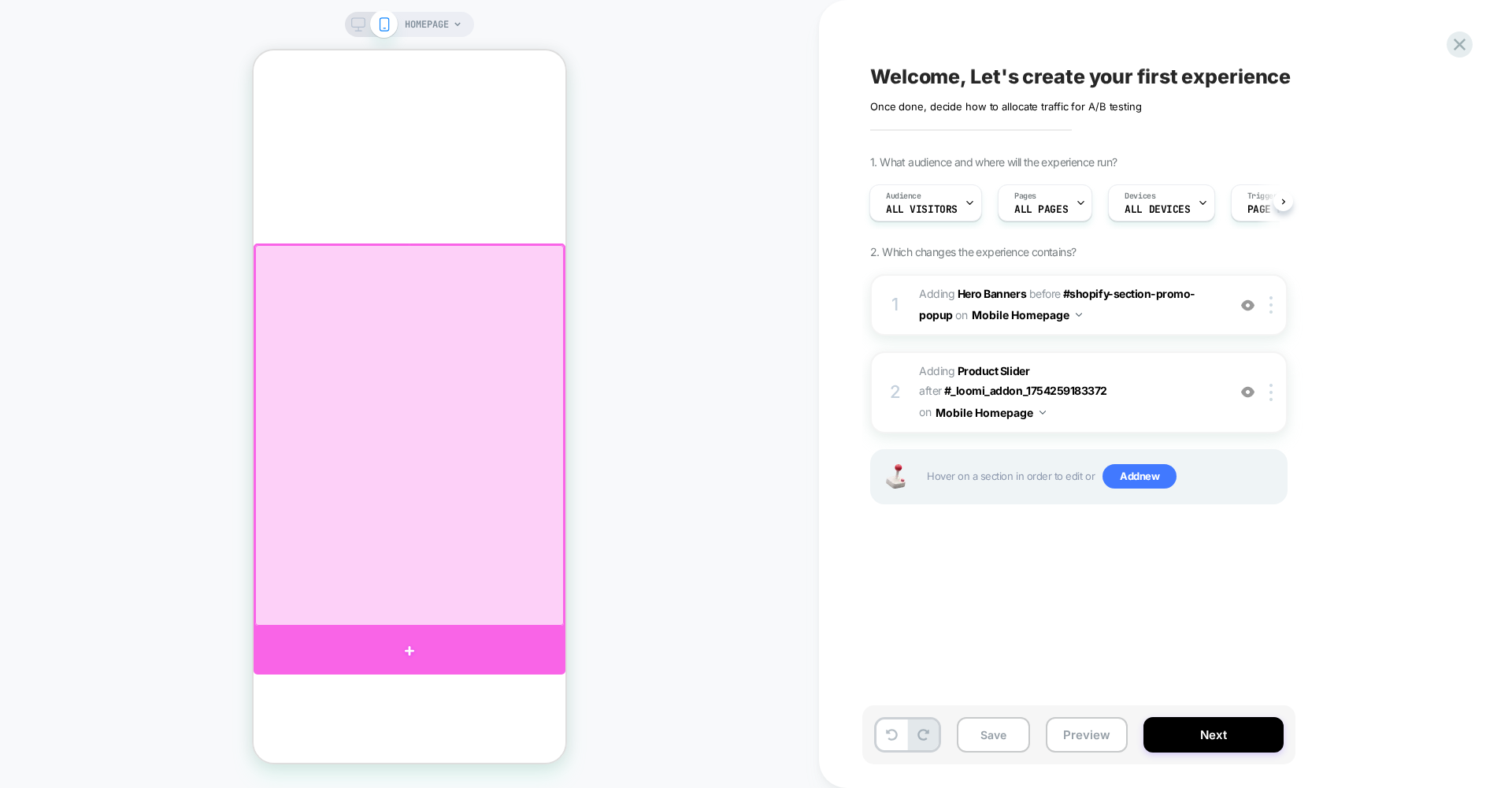 click at bounding box center (410, 651) 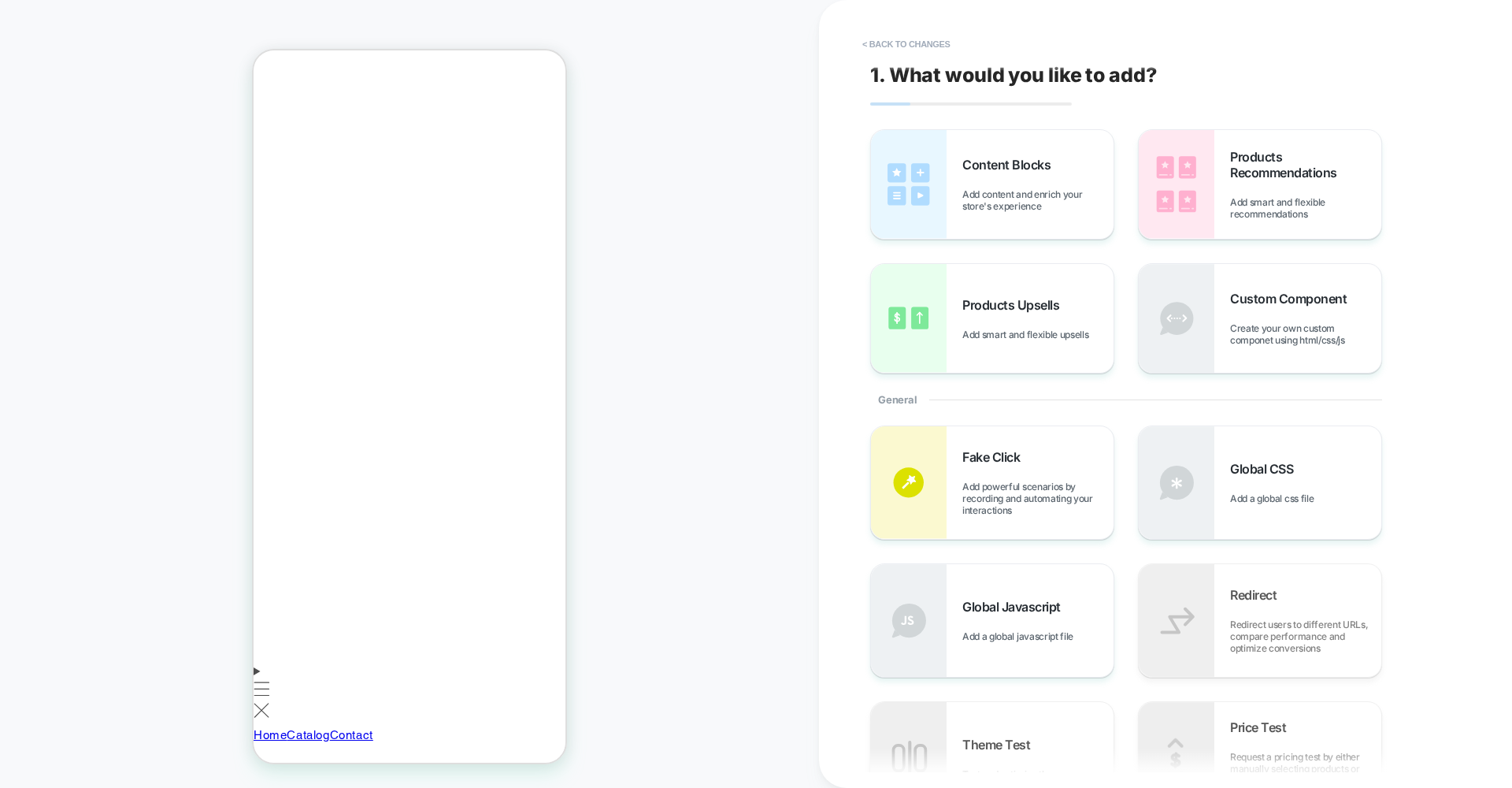 scroll, scrollTop: 347, scrollLeft: 0, axis: vertical 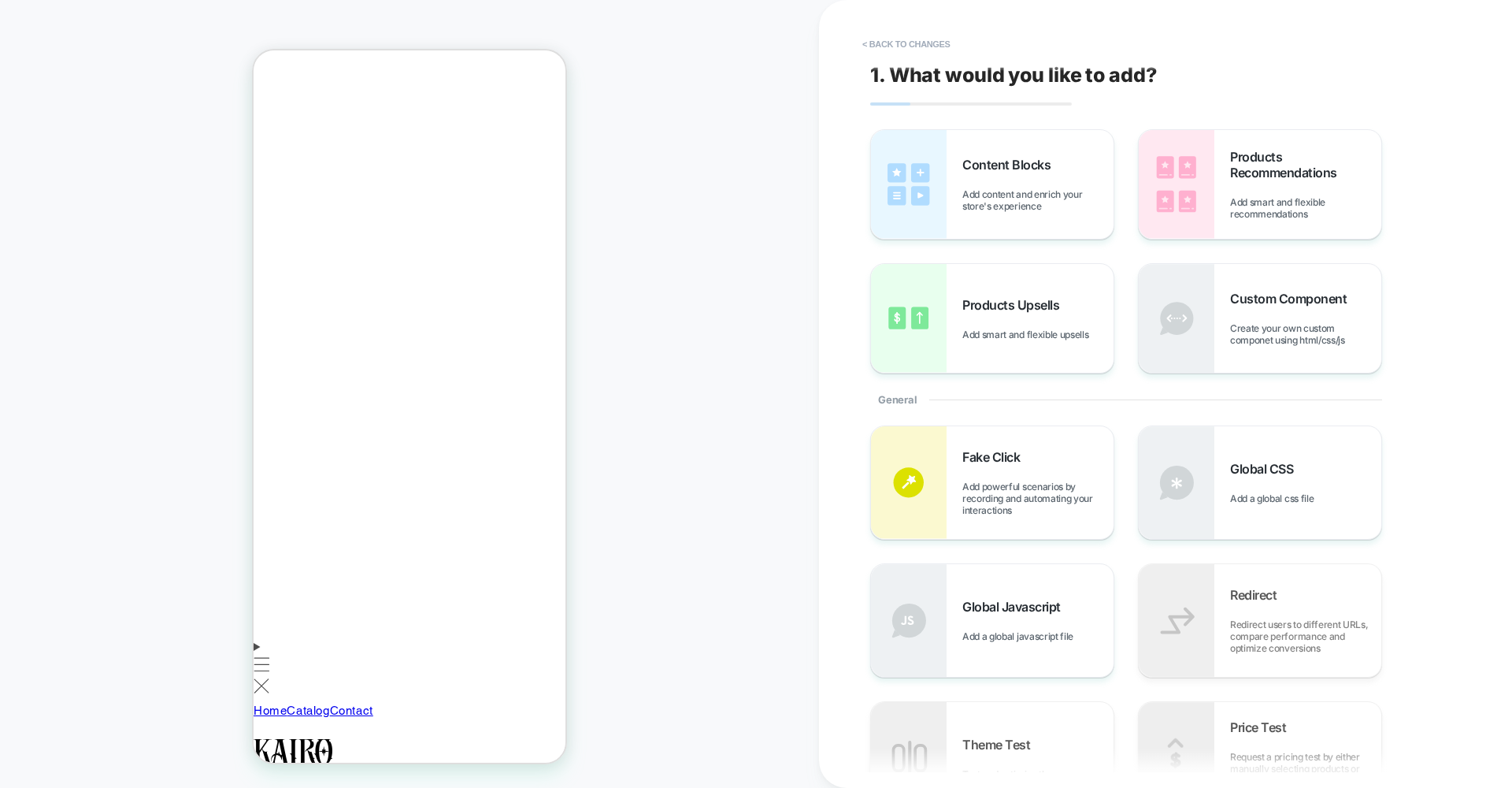 click at bounding box center [410, 2489] 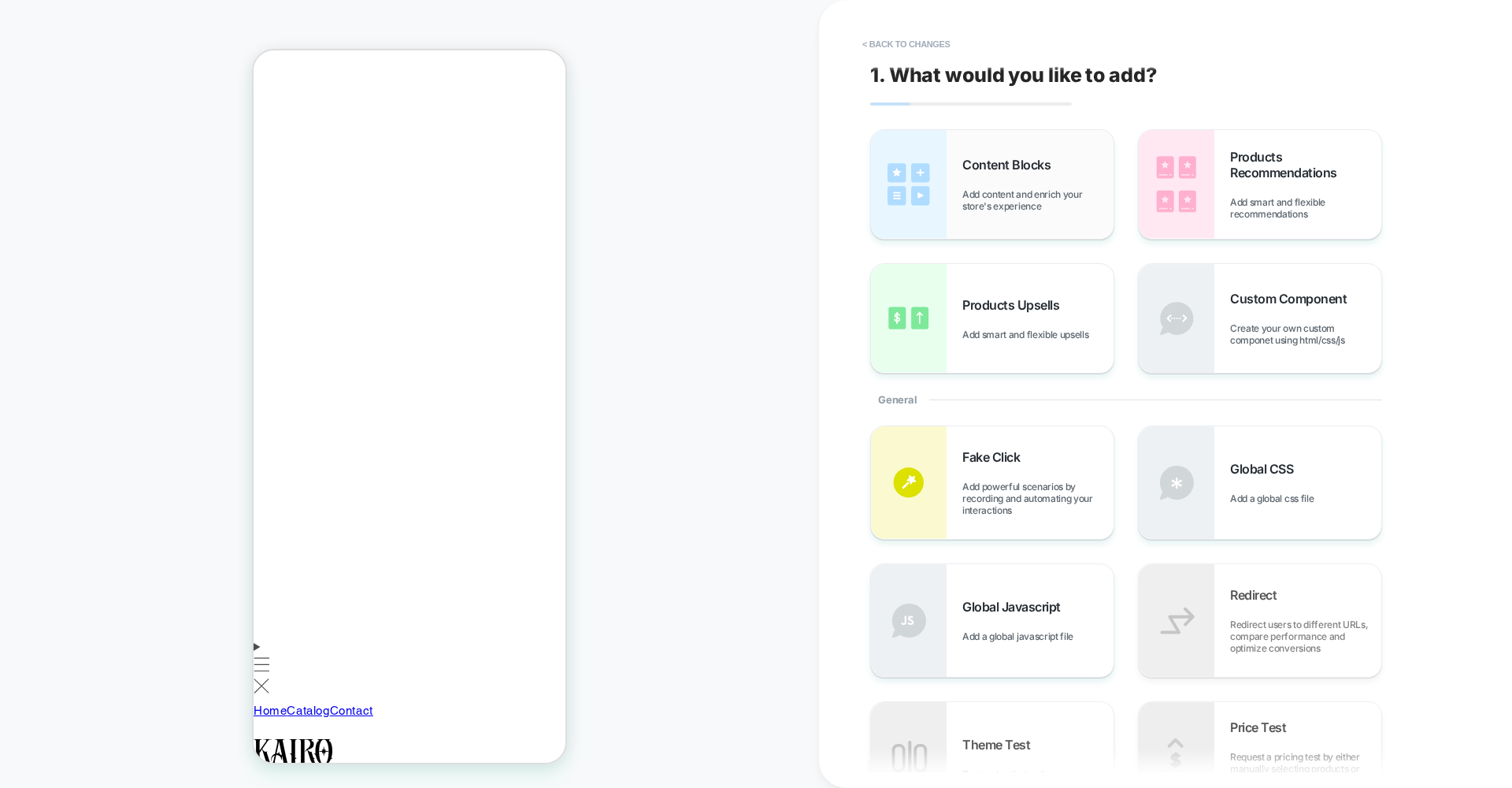 click on "Add content and enrich your store's experience" at bounding box center (1038, 200) 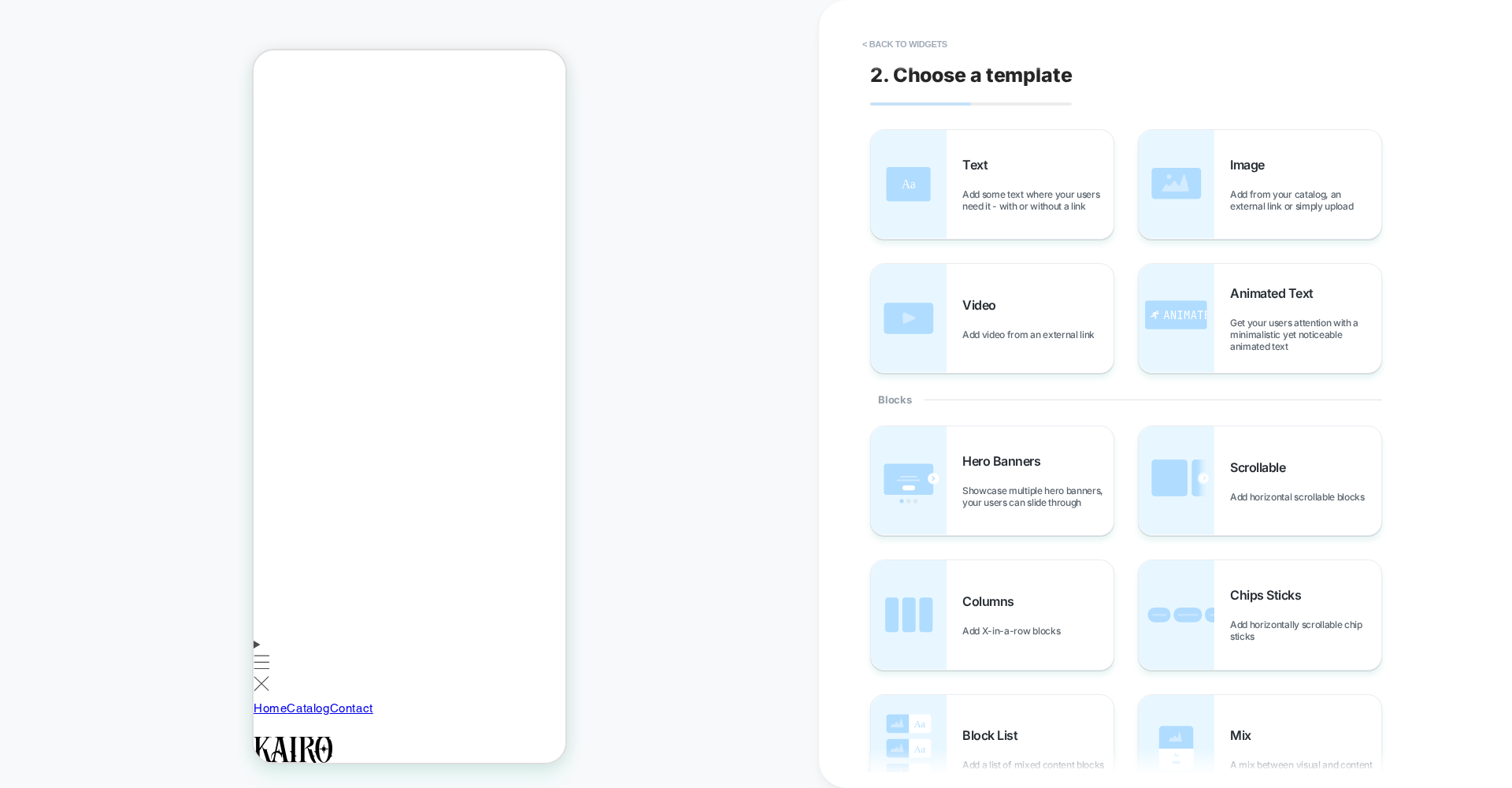 scroll, scrollTop: 377, scrollLeft: 0, axis: vertical 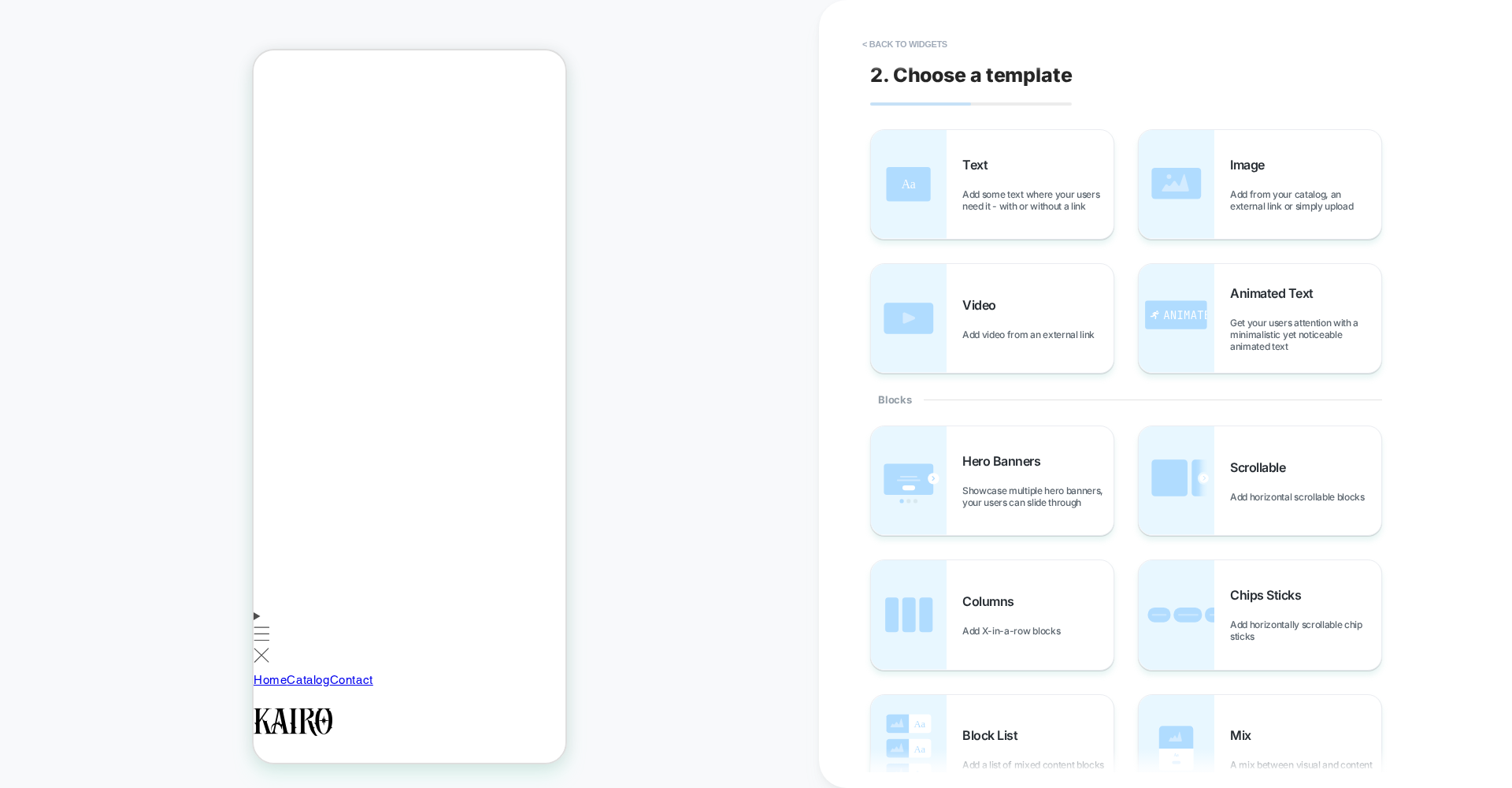 click on "Hover on one of the options to get a quick preview of the widget" at bounding box center [410, 2504] 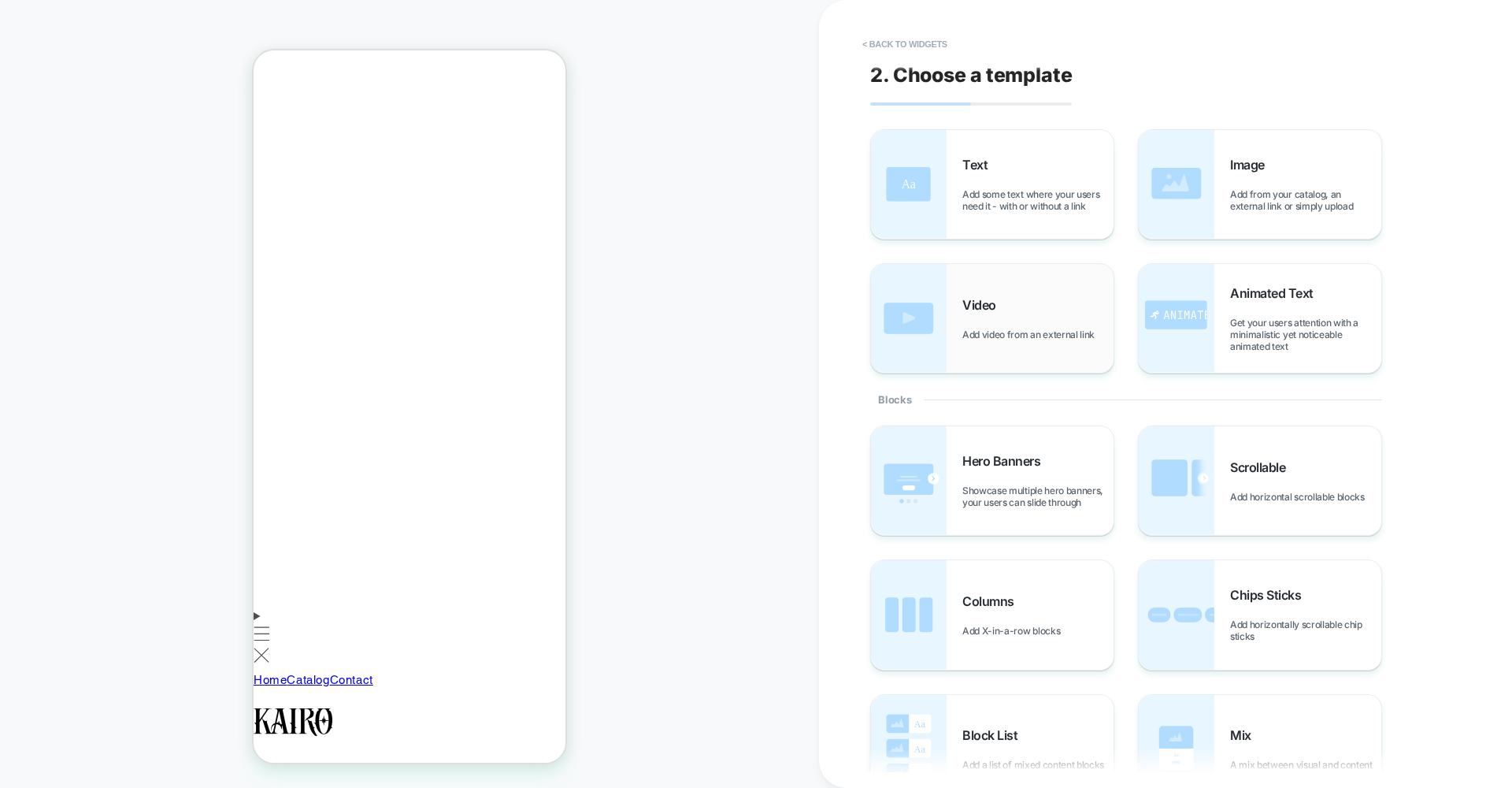 scroll, scrollTop: 108, scrollLeft: 0, axis: vertical 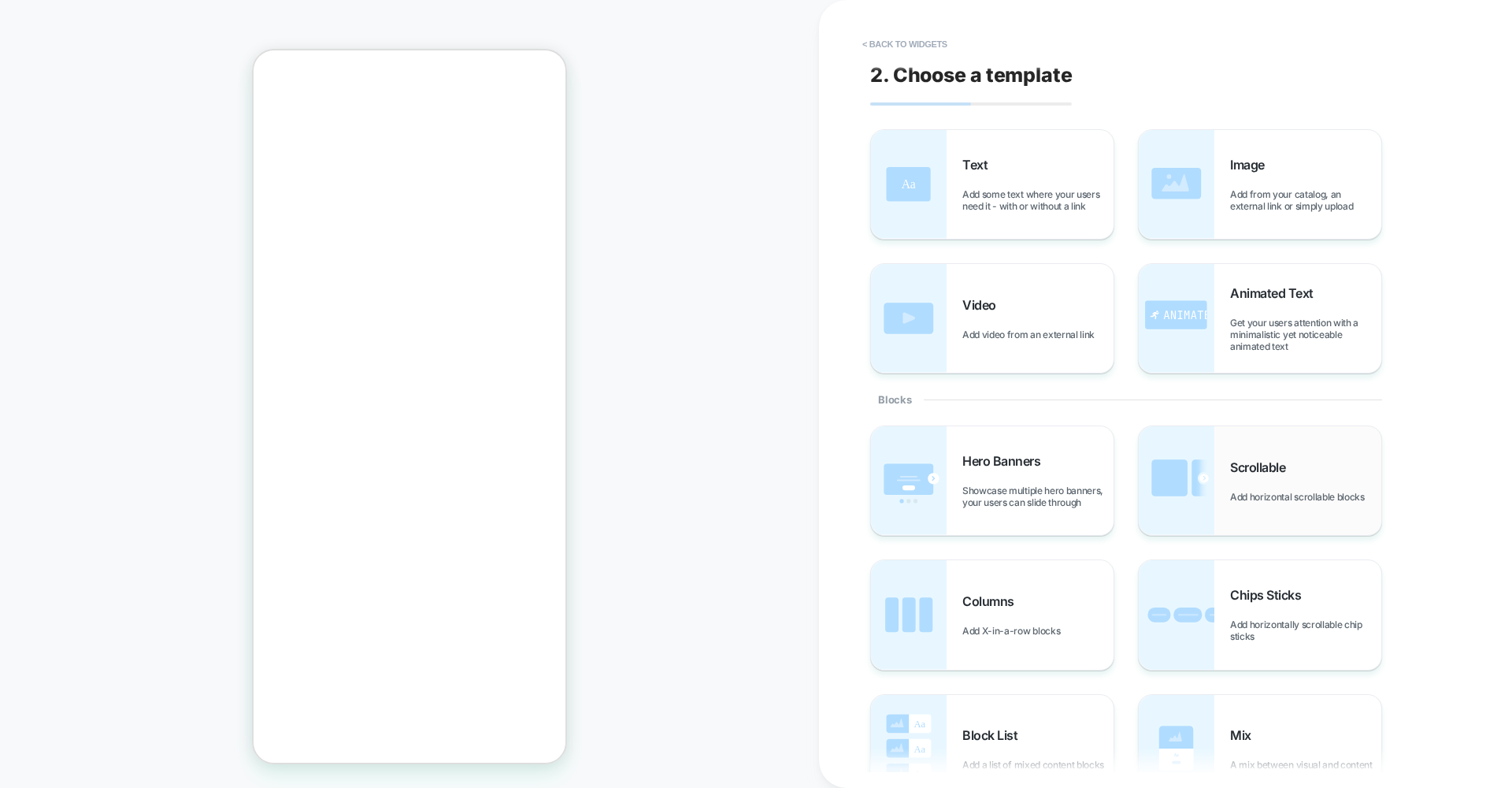 click at bounding box center (1177, 481) 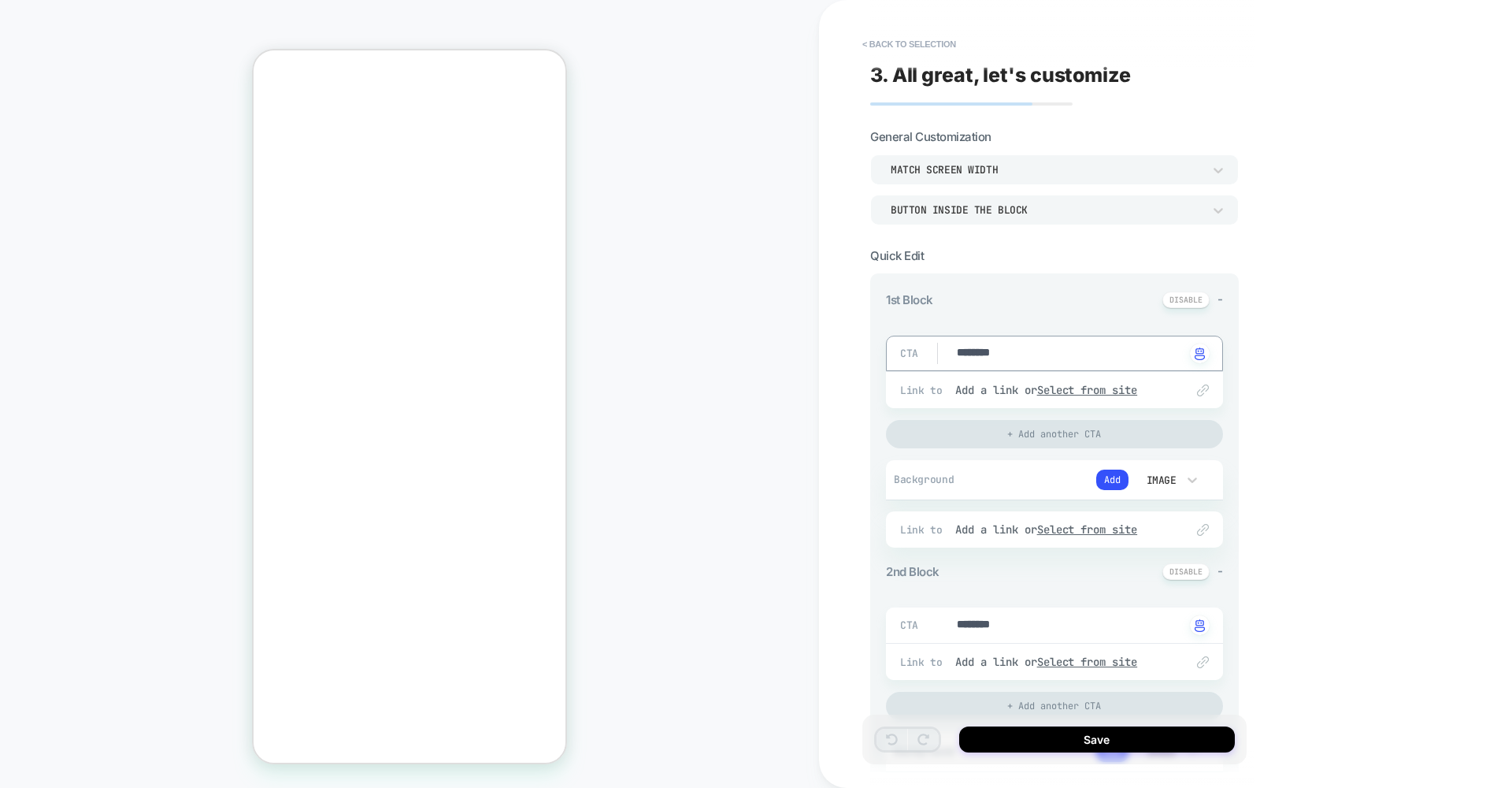 click on "********" at bounding box center [1070, 354] 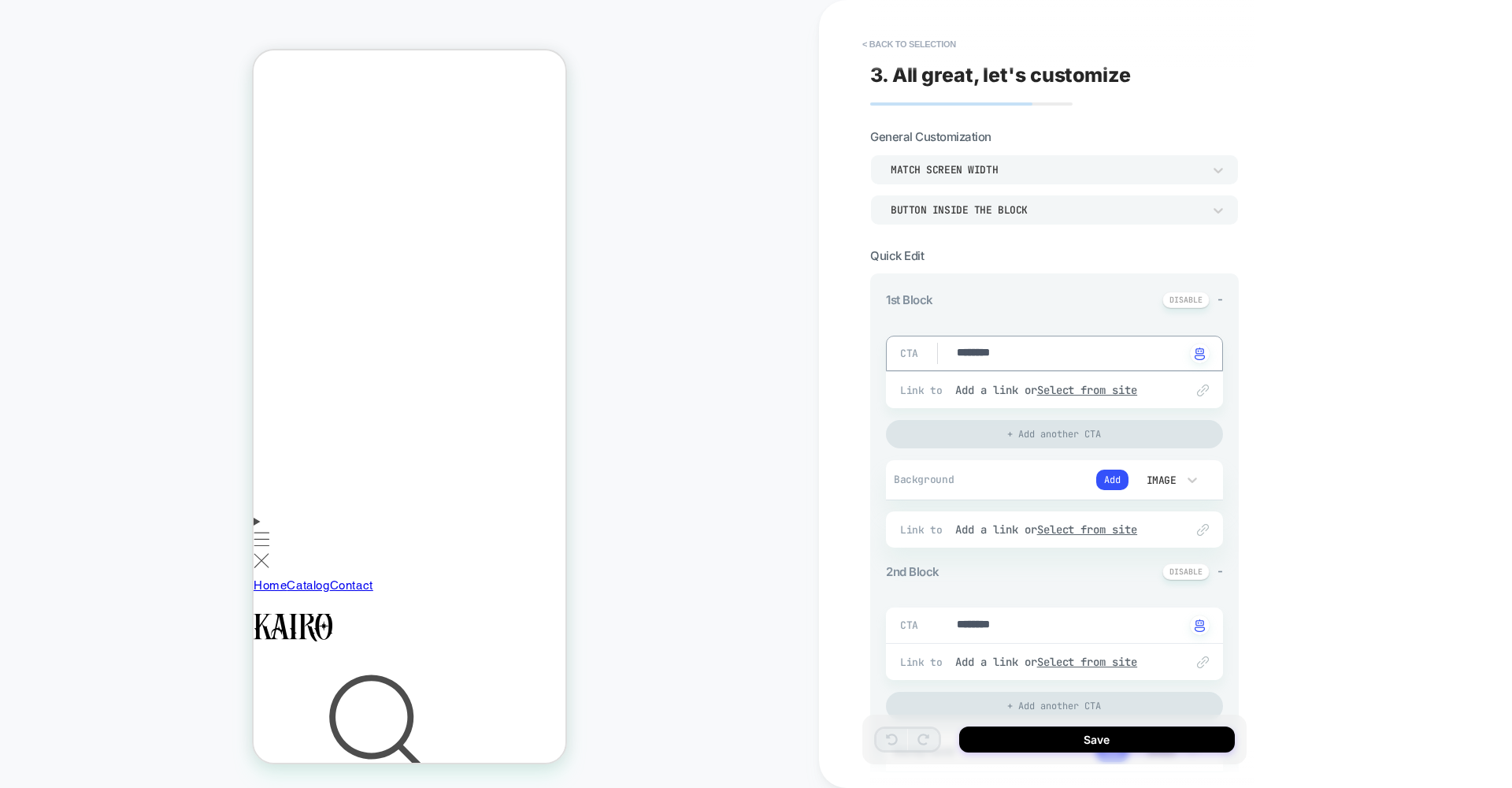 scroll, scrollTop: 473, scrollLeft: 0, axis: vertical 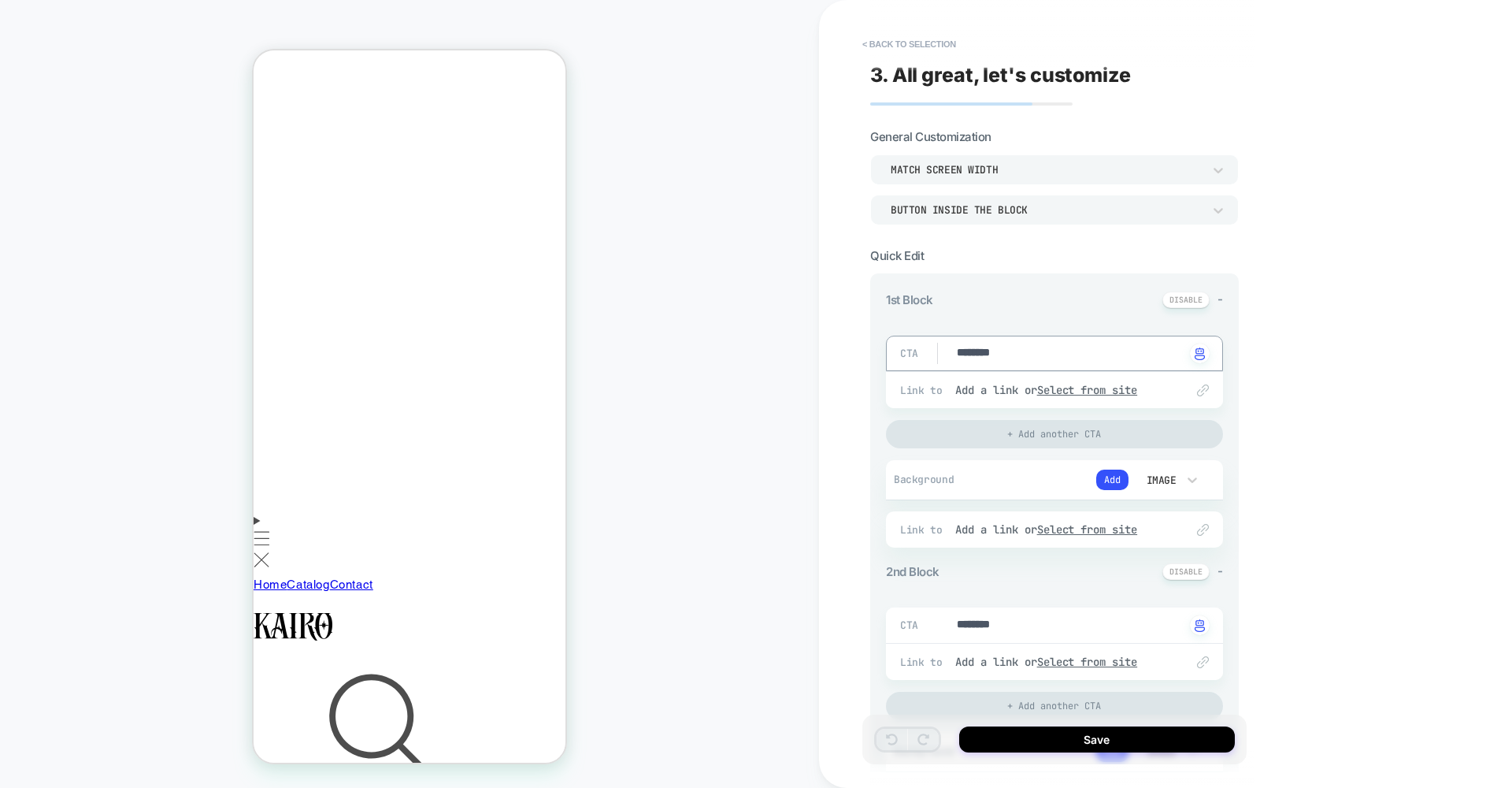 drag, startPoint x: 1029, startPoint y: 353, endPoint x: 945, endPoint y: 338, distance: 85.32878 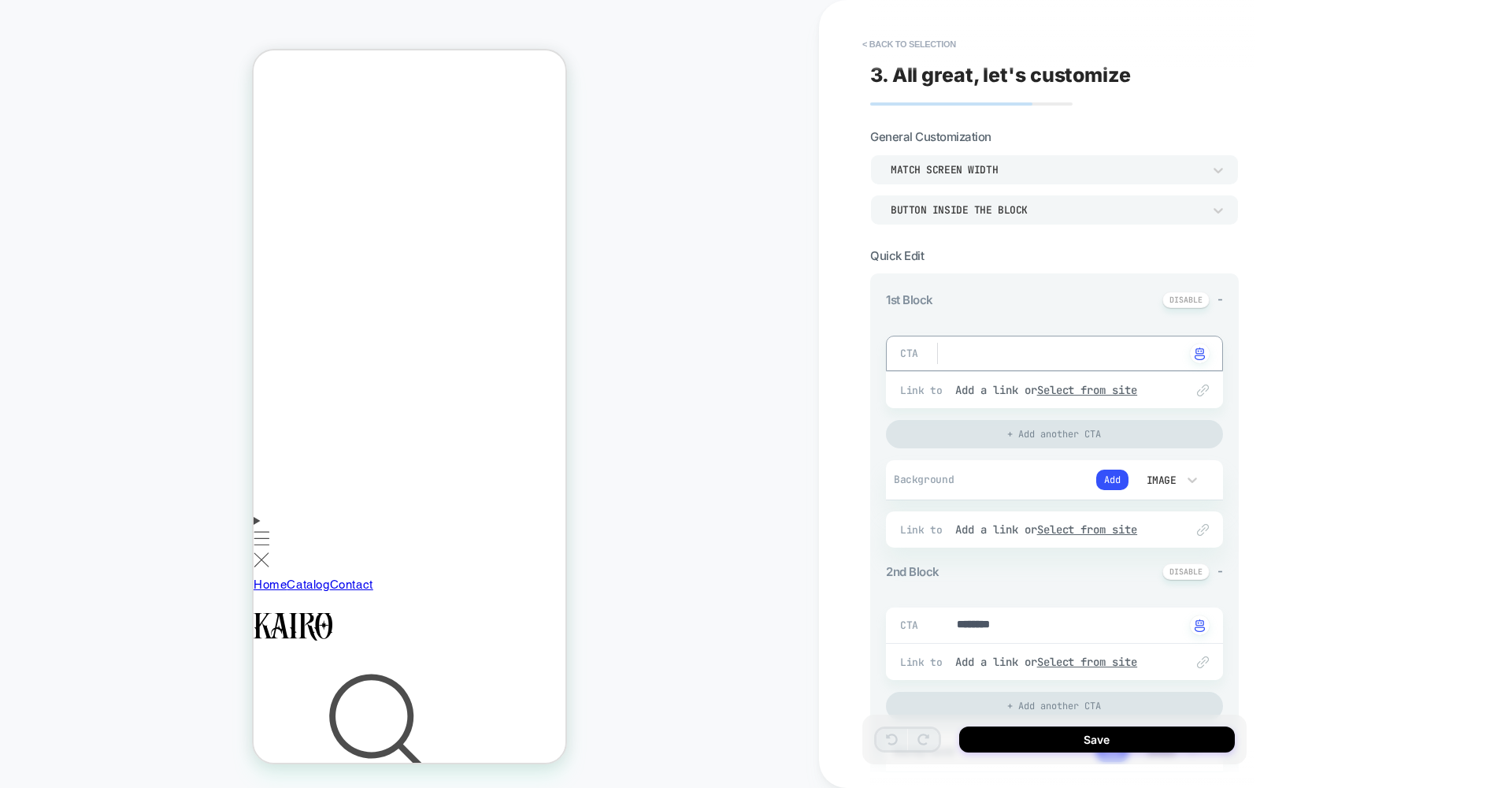 type on "*" 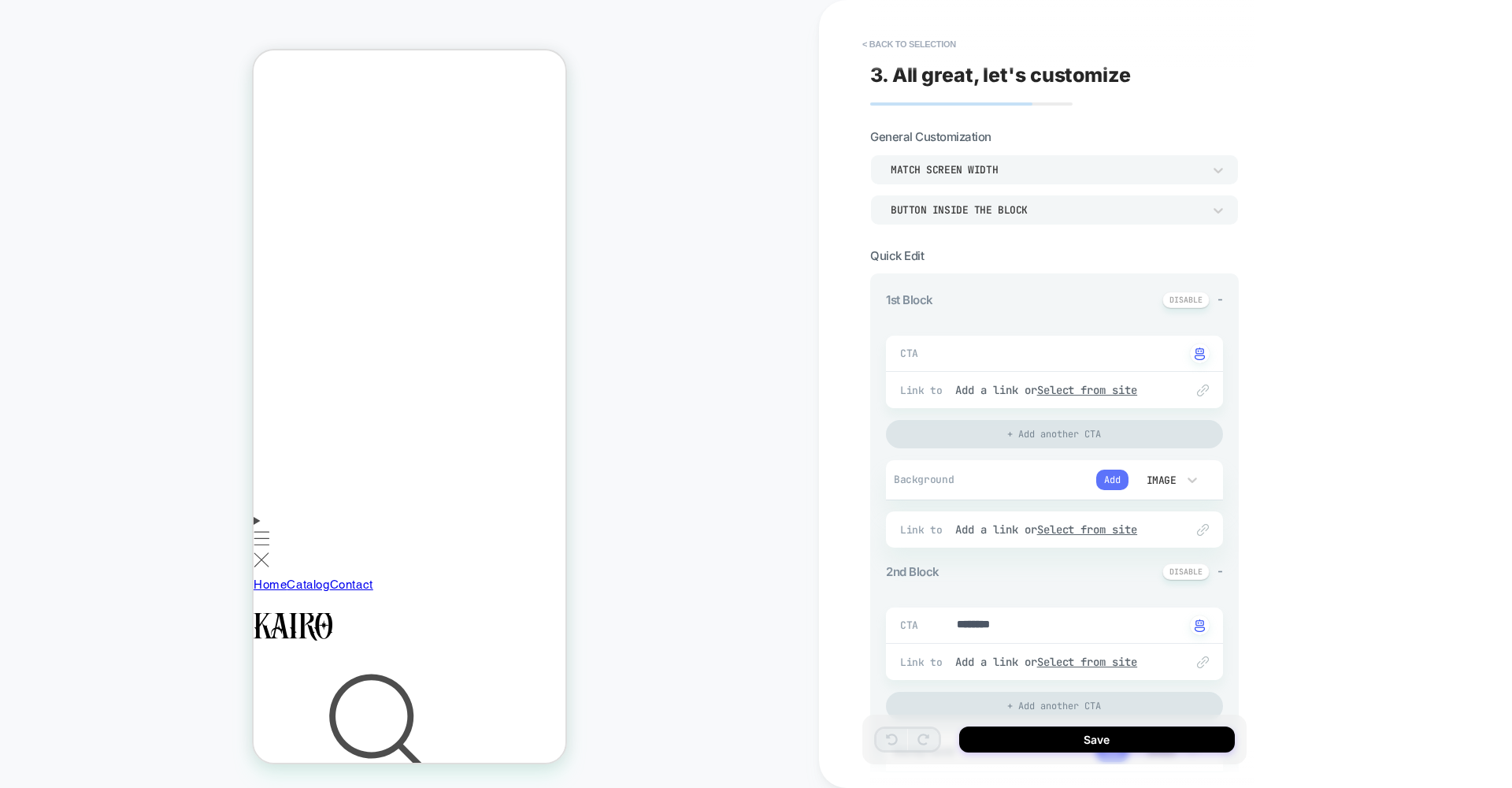 click on "Add" at bounding box center (1112, 480) 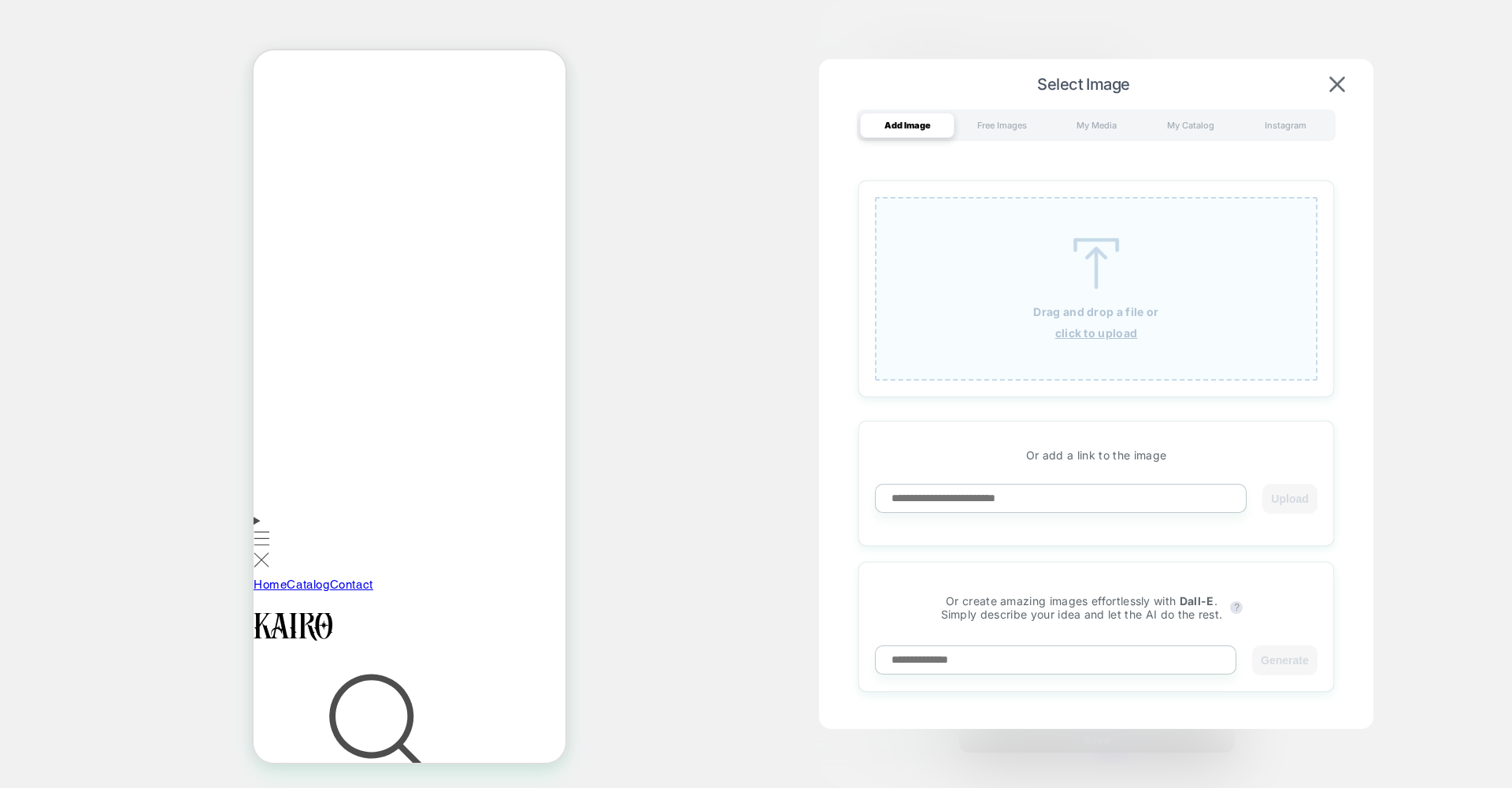 click on "click to upload" at bounding box center [1096, 333] 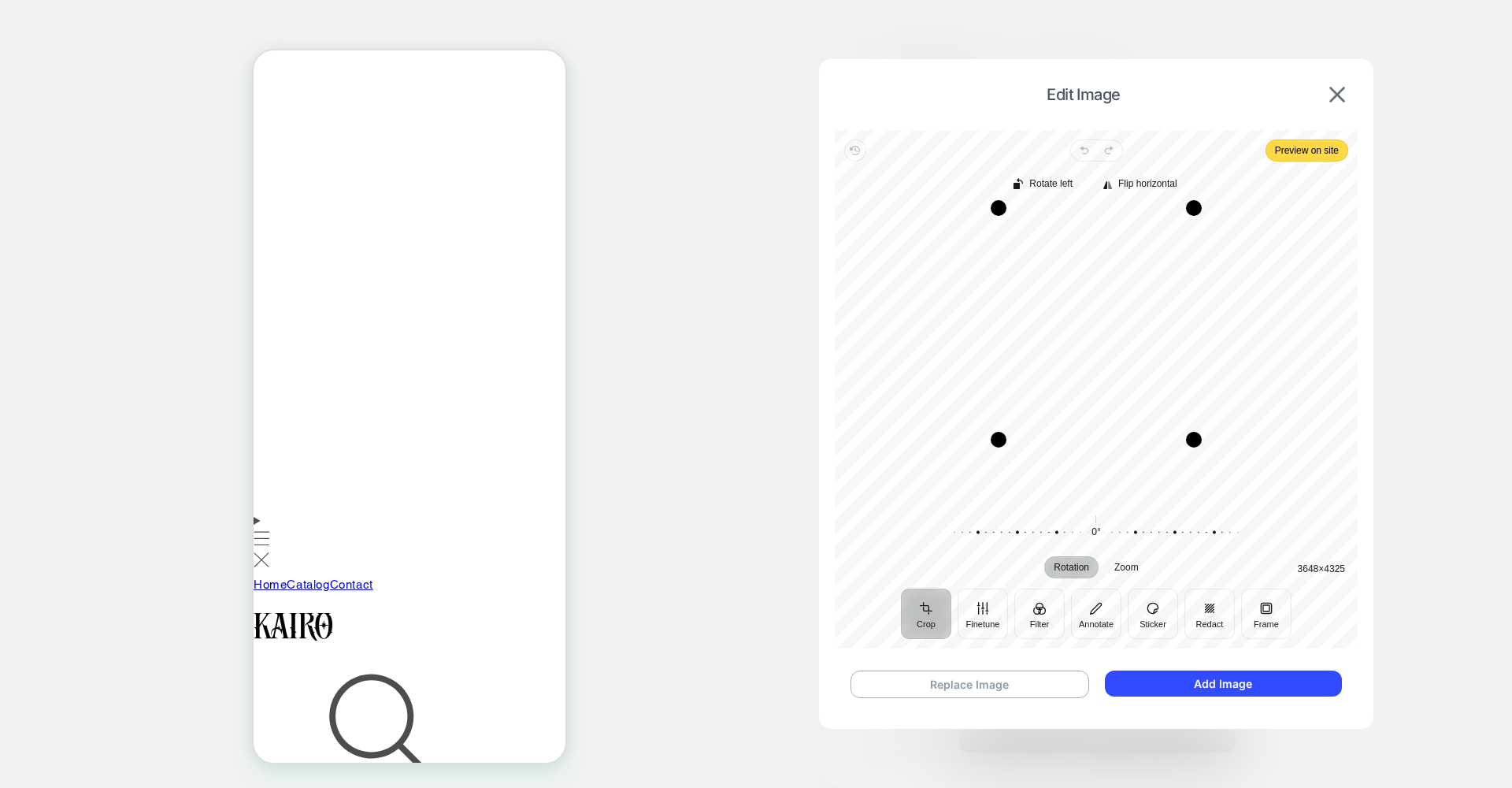 drag, startPoint x: 1091, startPoint y: 500, endPoint x: 1089, endPoint y: 438, distance: 62.03225 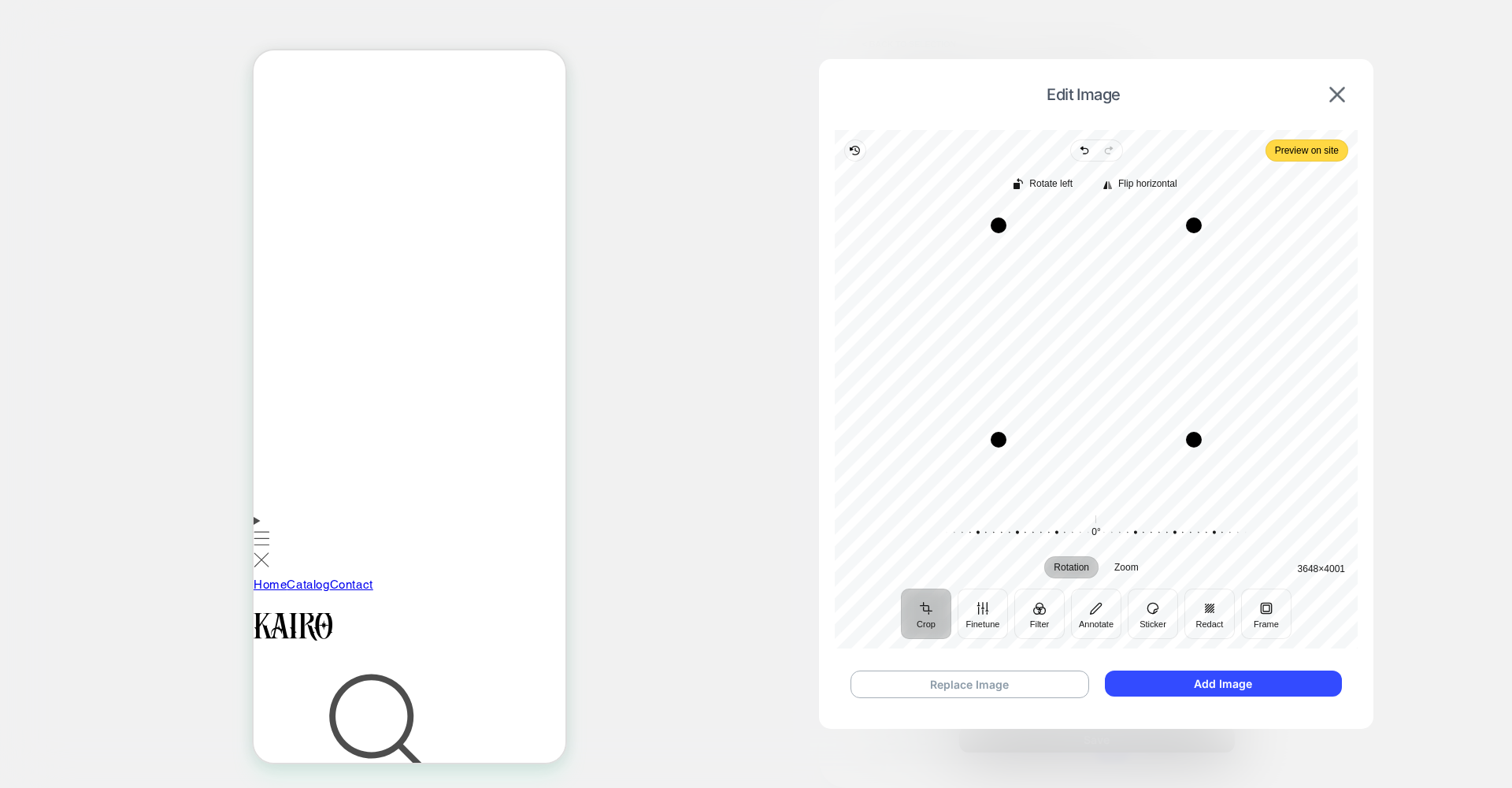 drag, startPoint x: 1091, startPoint y: 215, endPoint x: 1089, endPoint y: 233, distance: 18.11077 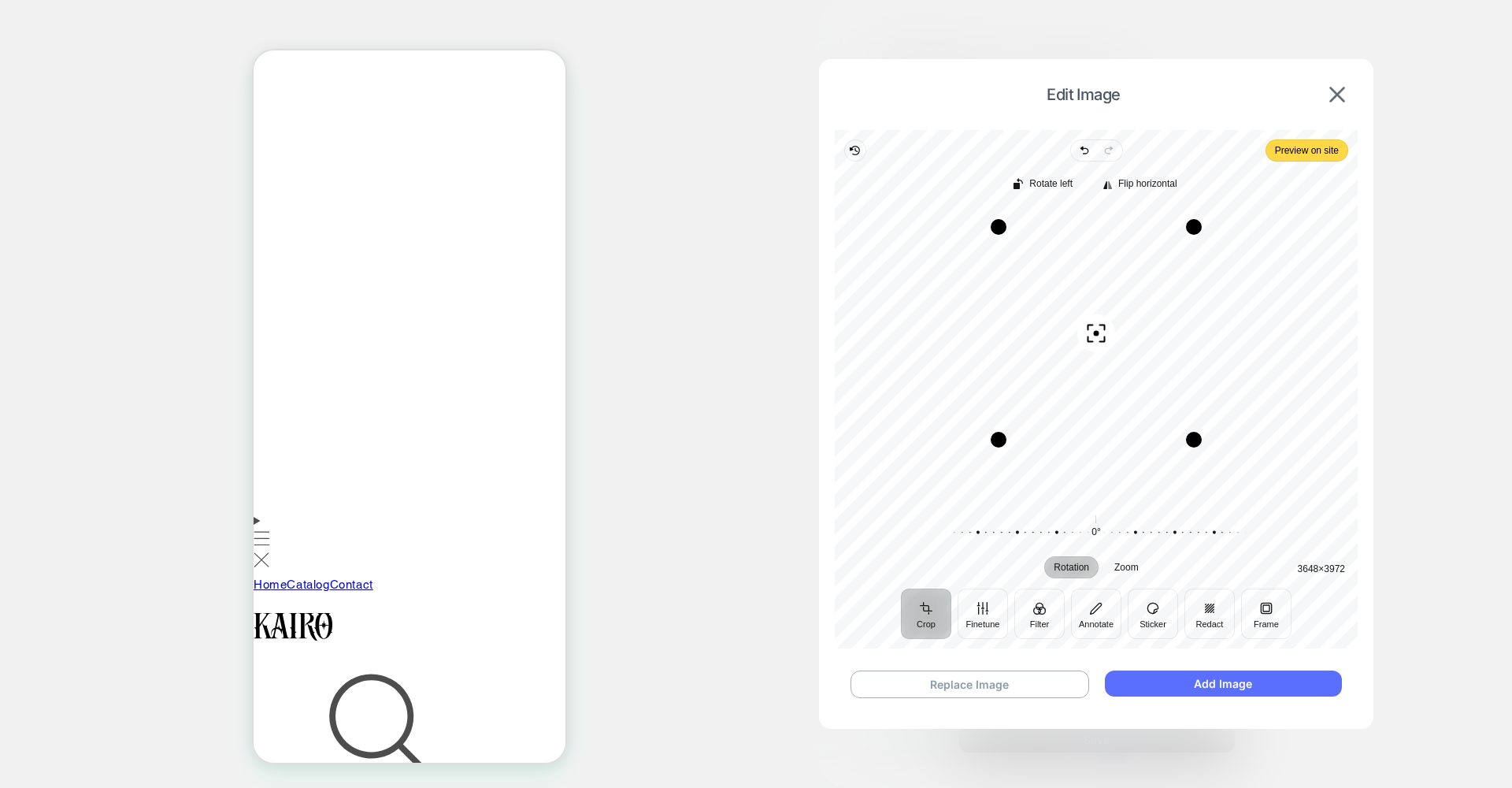 click on "Add Image" at bounding box center (1223, 683) 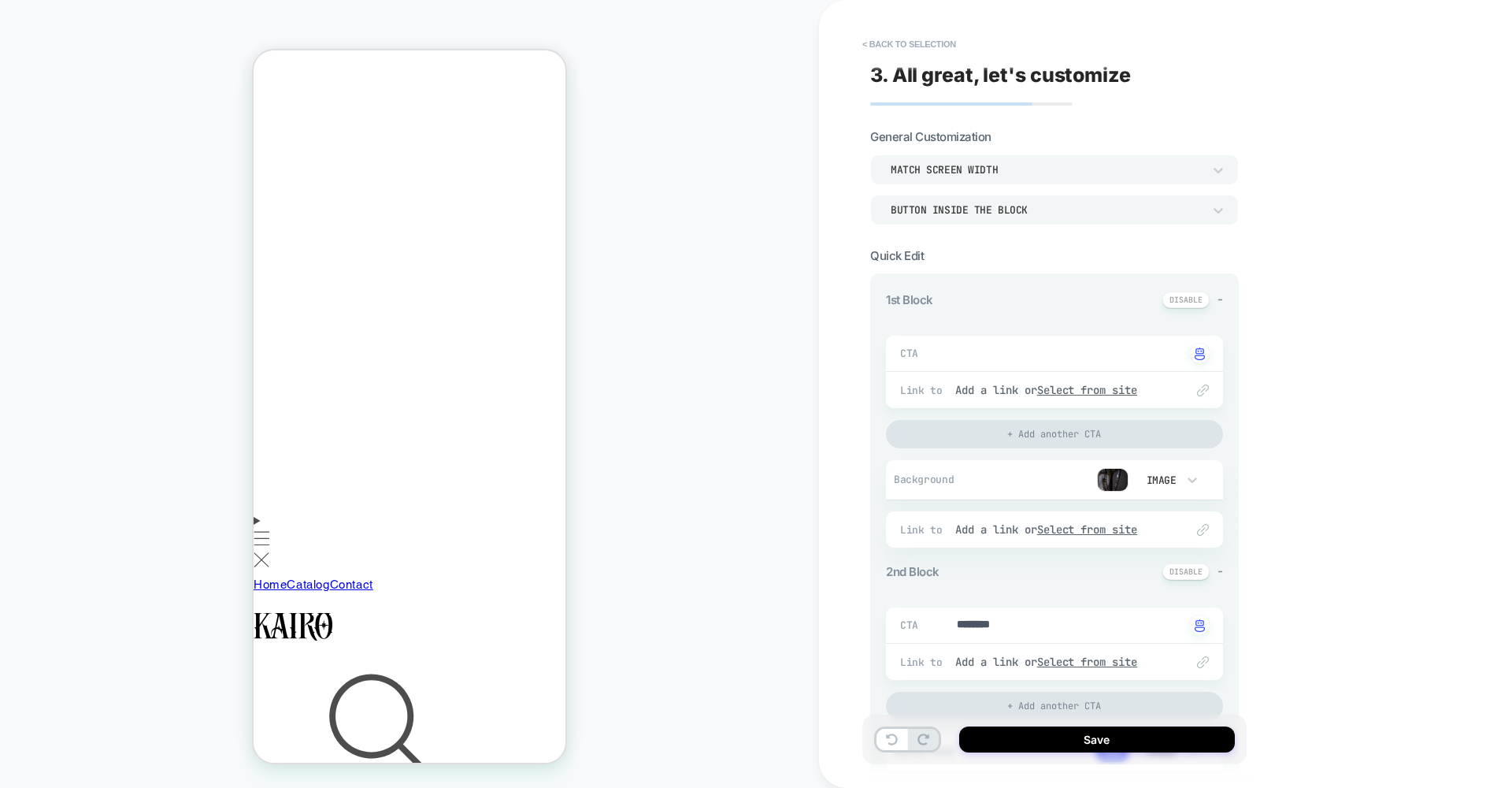 click on "﻿ SHOP NOW" at bounding box center (450, 2444) 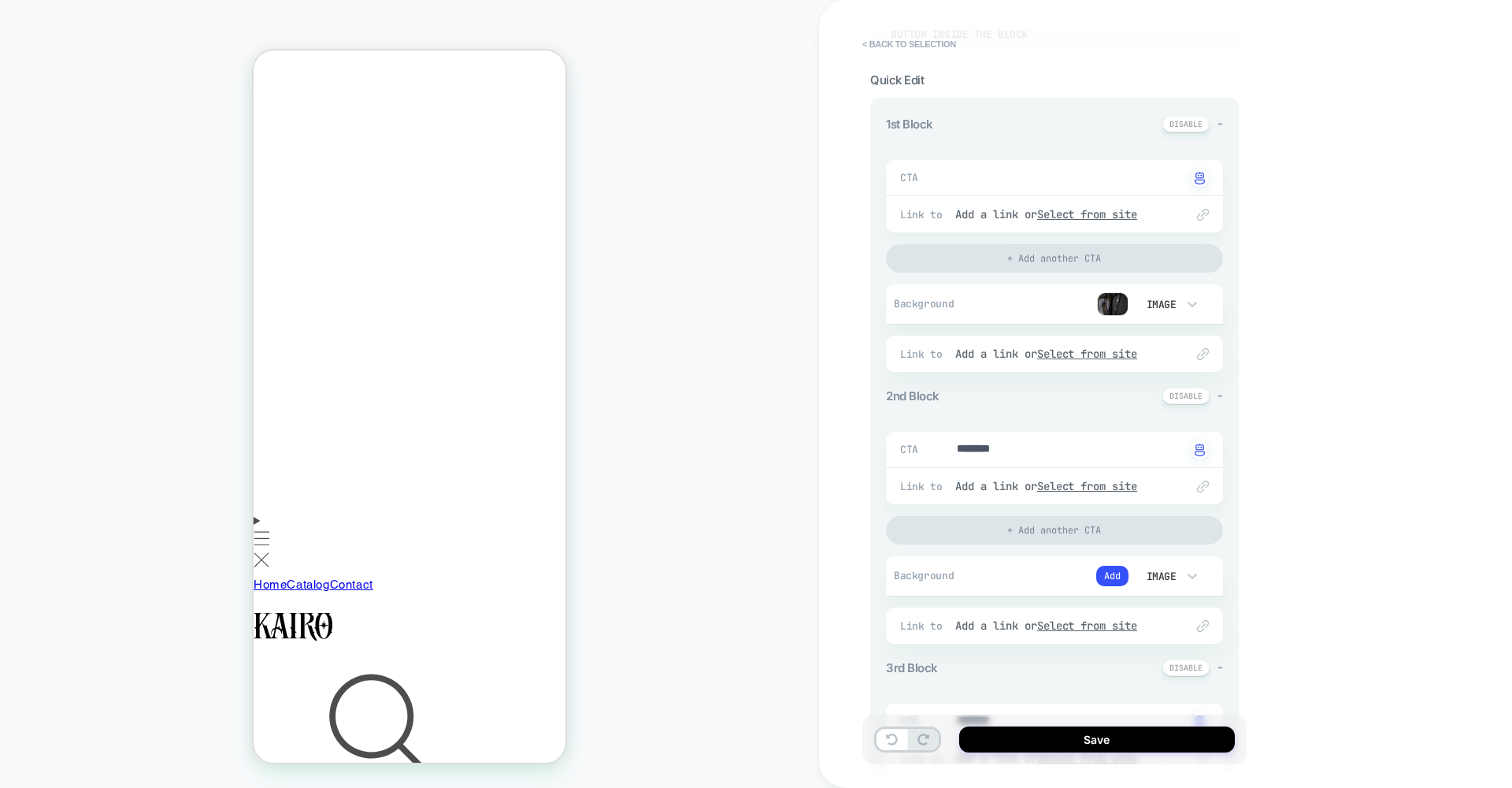 scroll, scrollTop: 177, scrollLeft: 0, axis: vertical 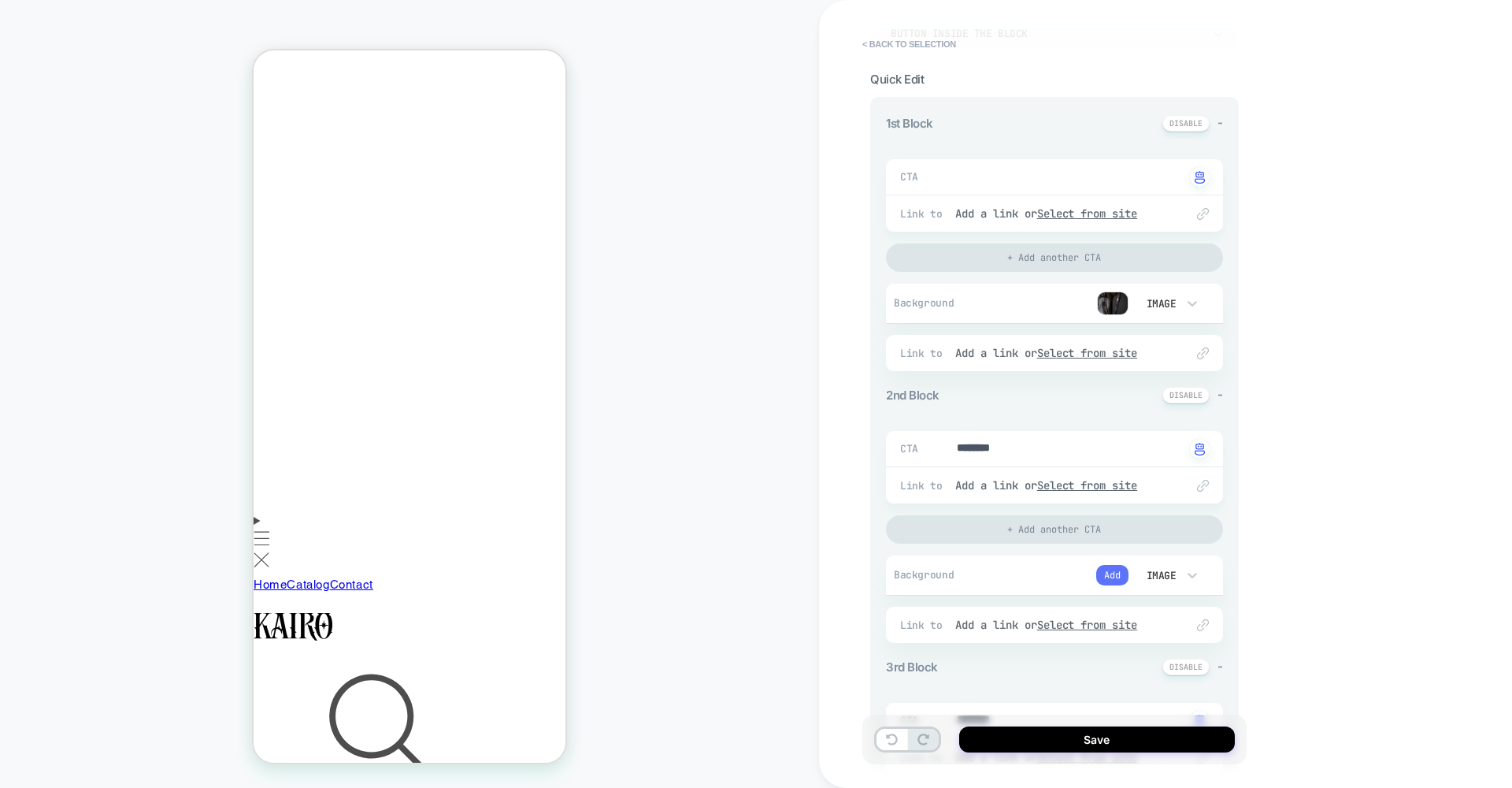 click on "Add" at bounding box center (1112, 575) 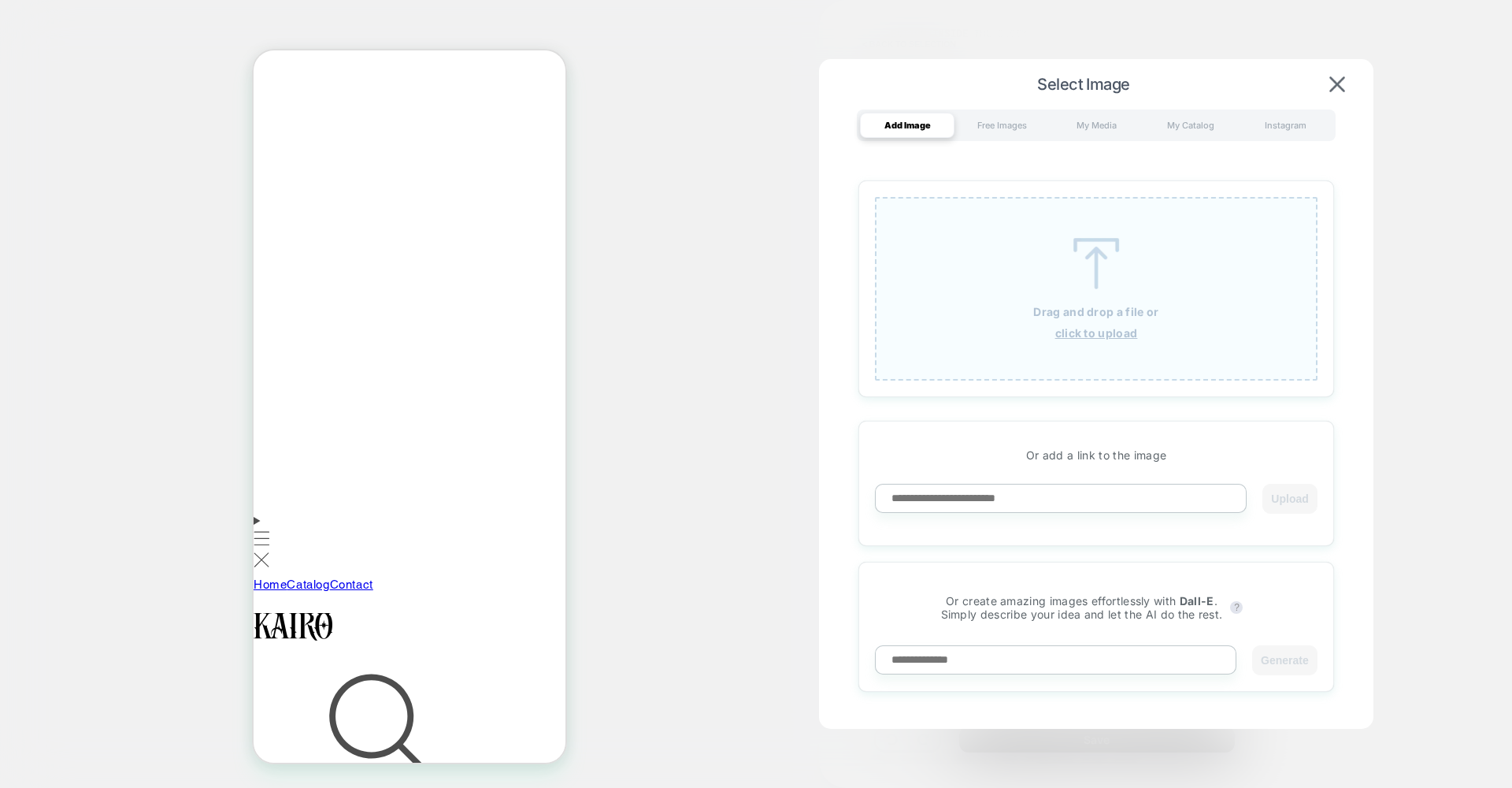 click on "click to upload" at bounding box center [1096, 333] 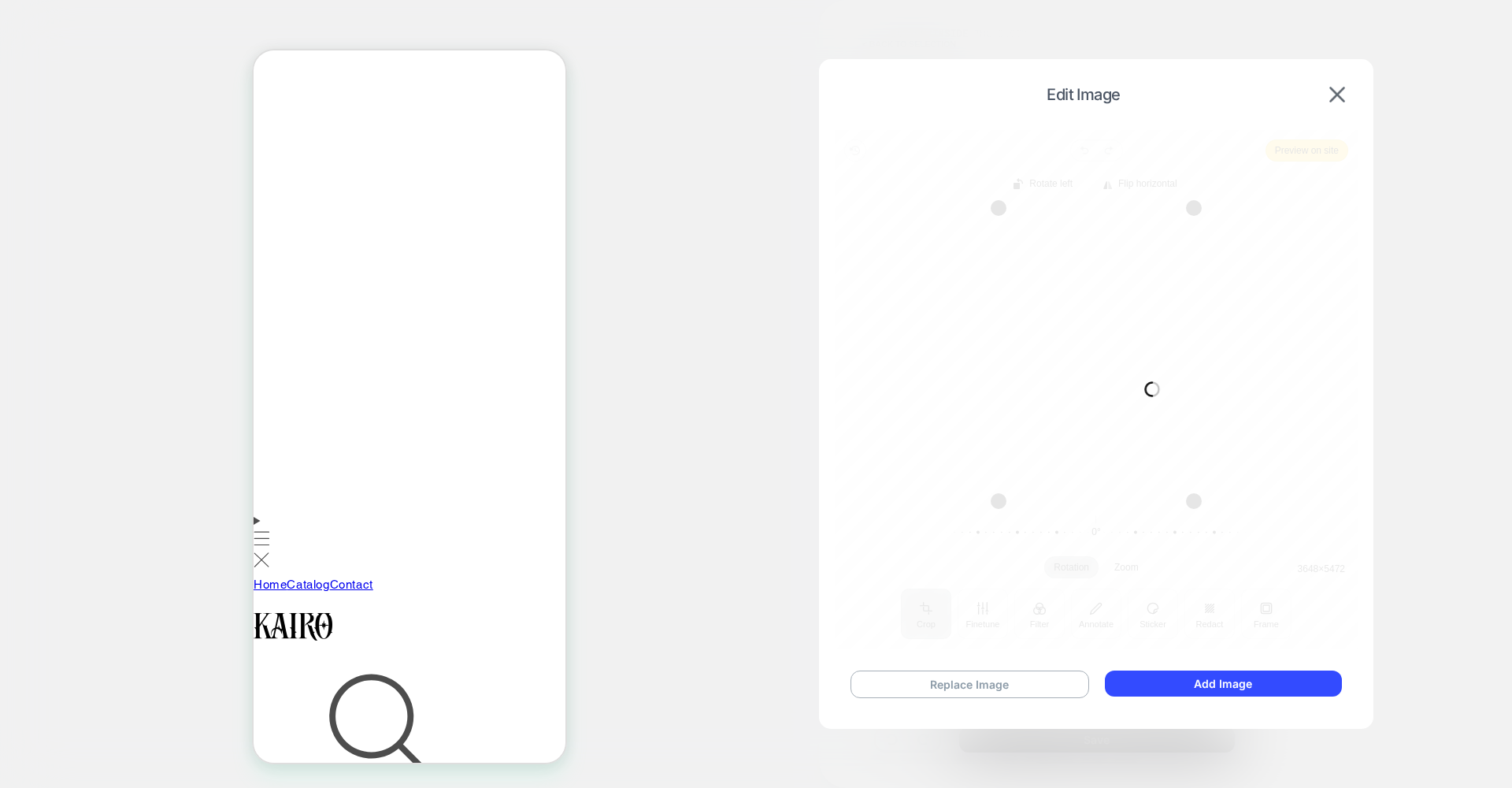 type on "*" 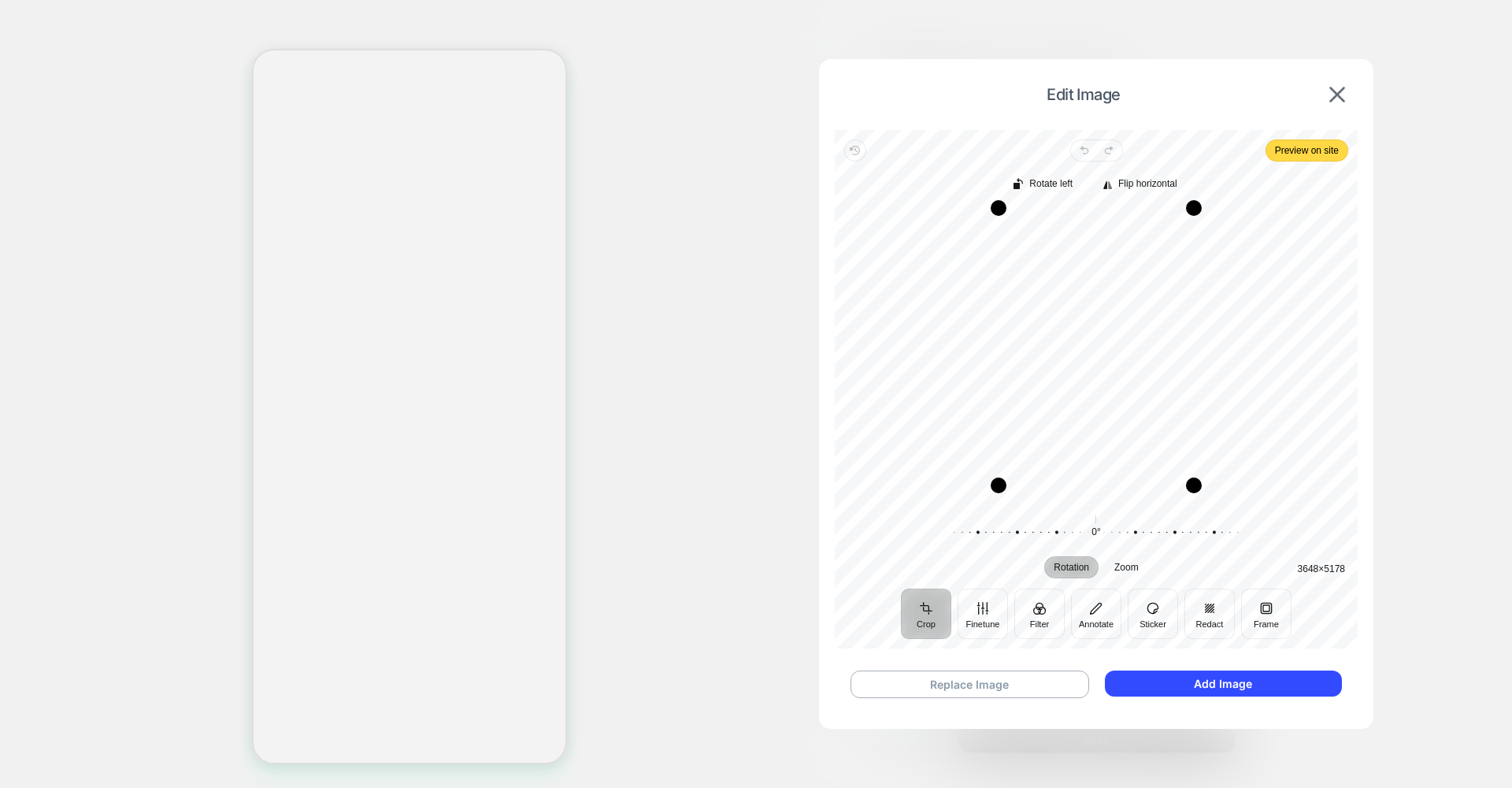 scroll, scrollTop: 0, scrollLeft: 0, axis: both 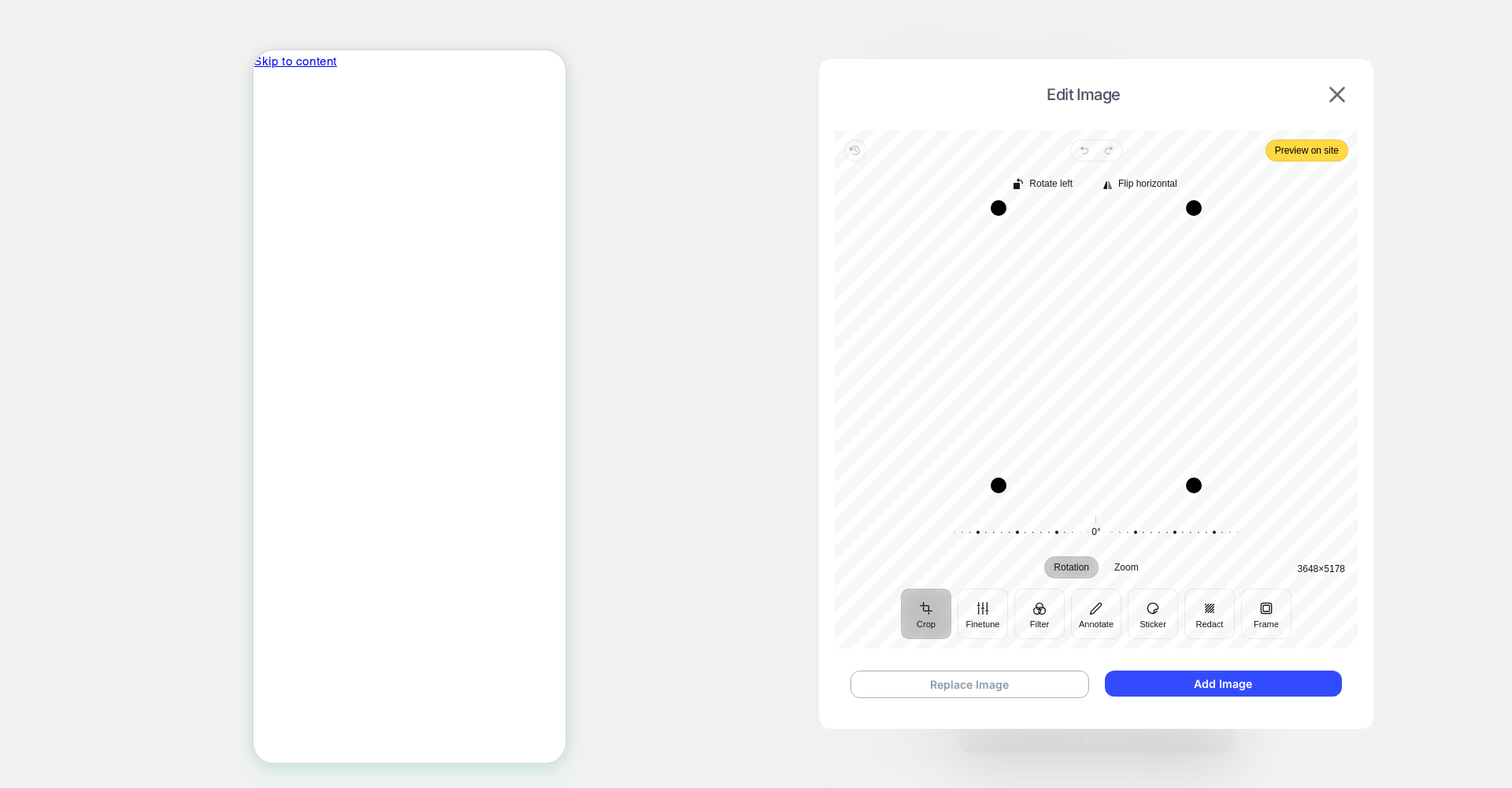 click at bounding box center [1096, 485] 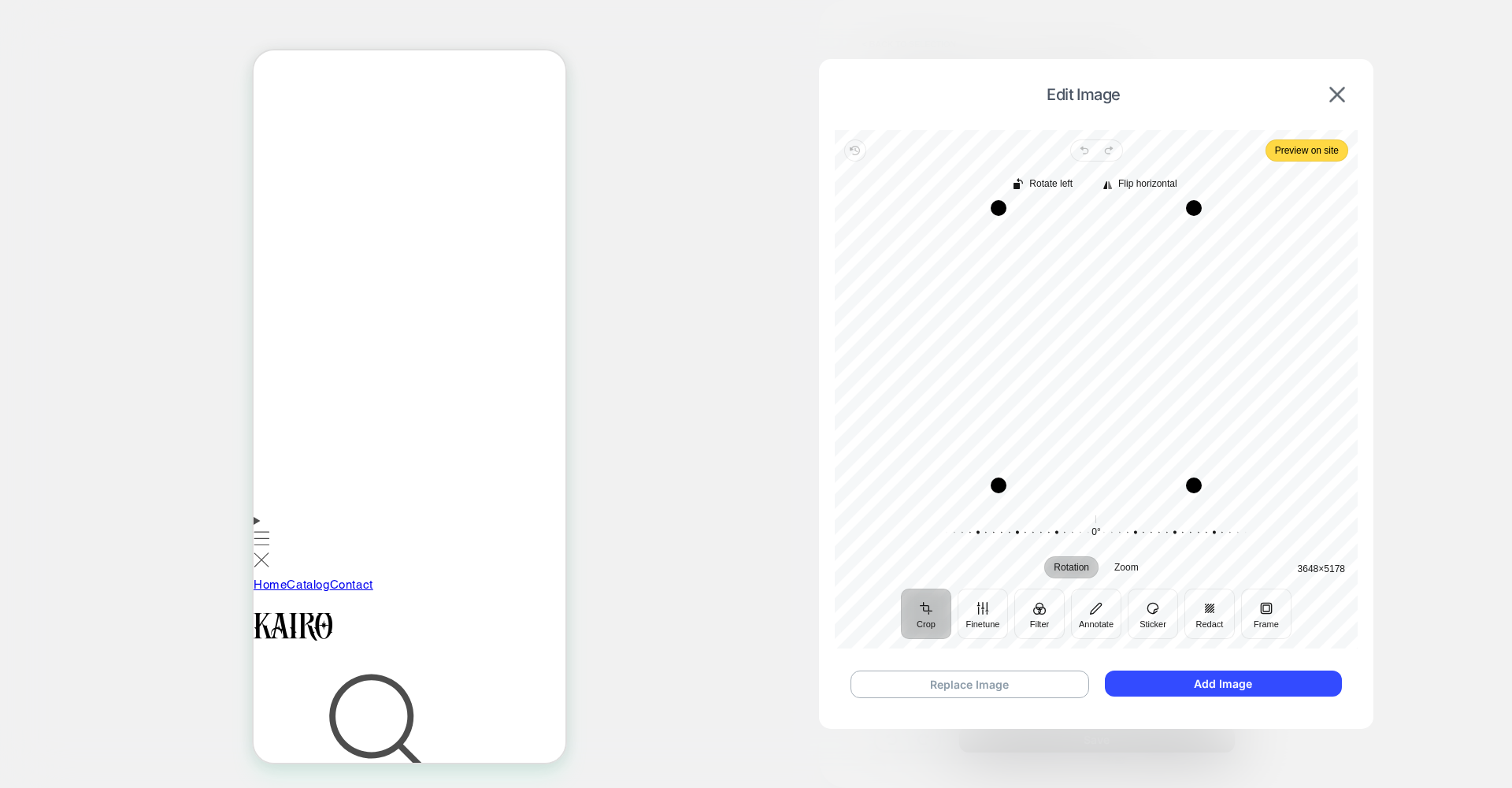 scroll, scrollTop: 177, scrollLeft: 0, axis: vertical 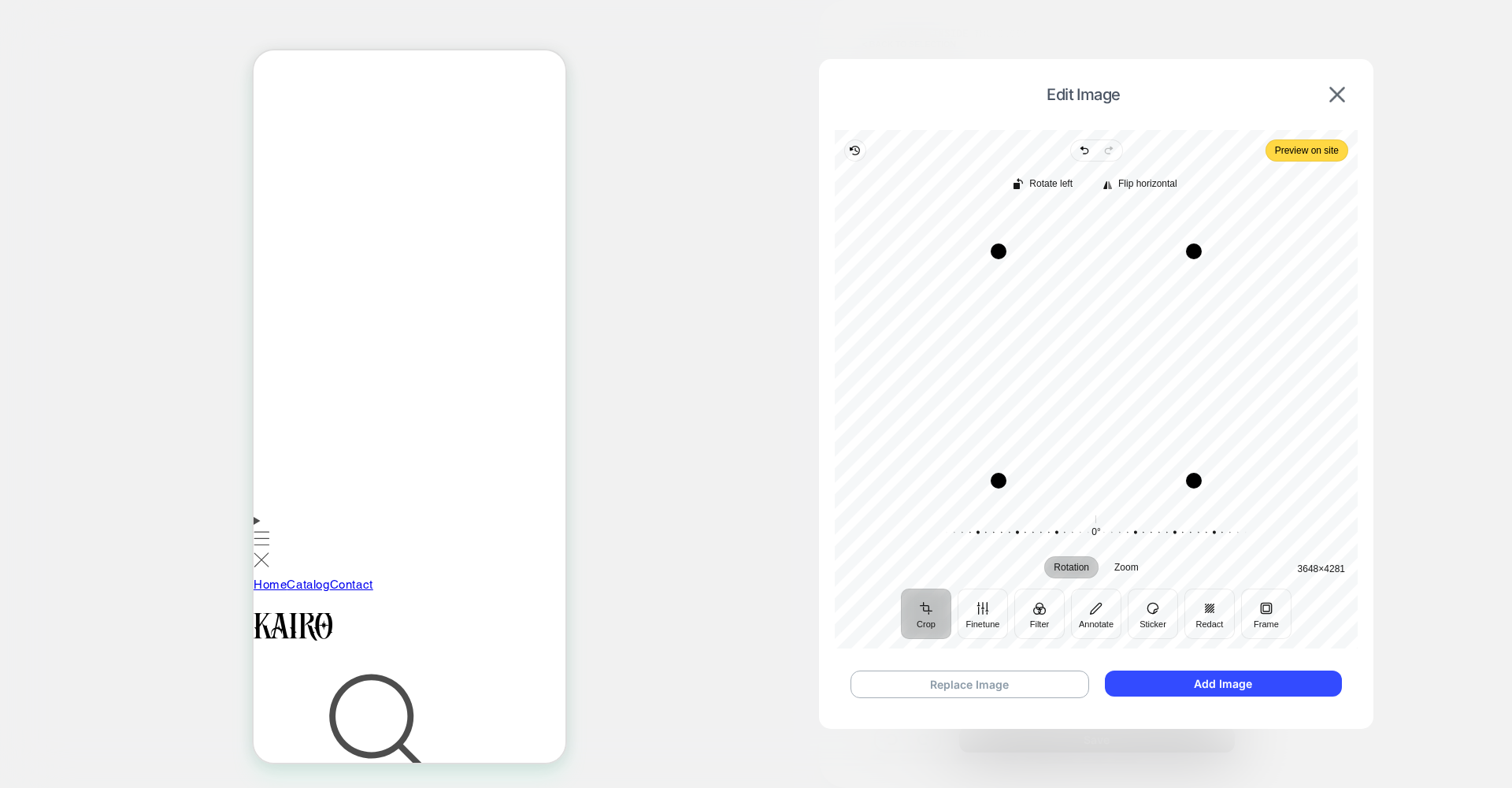 drag, startPoint x: 1096, startPoint y: 208, endPoint x: 1097, endPoint y: 251, distance: 43.01163 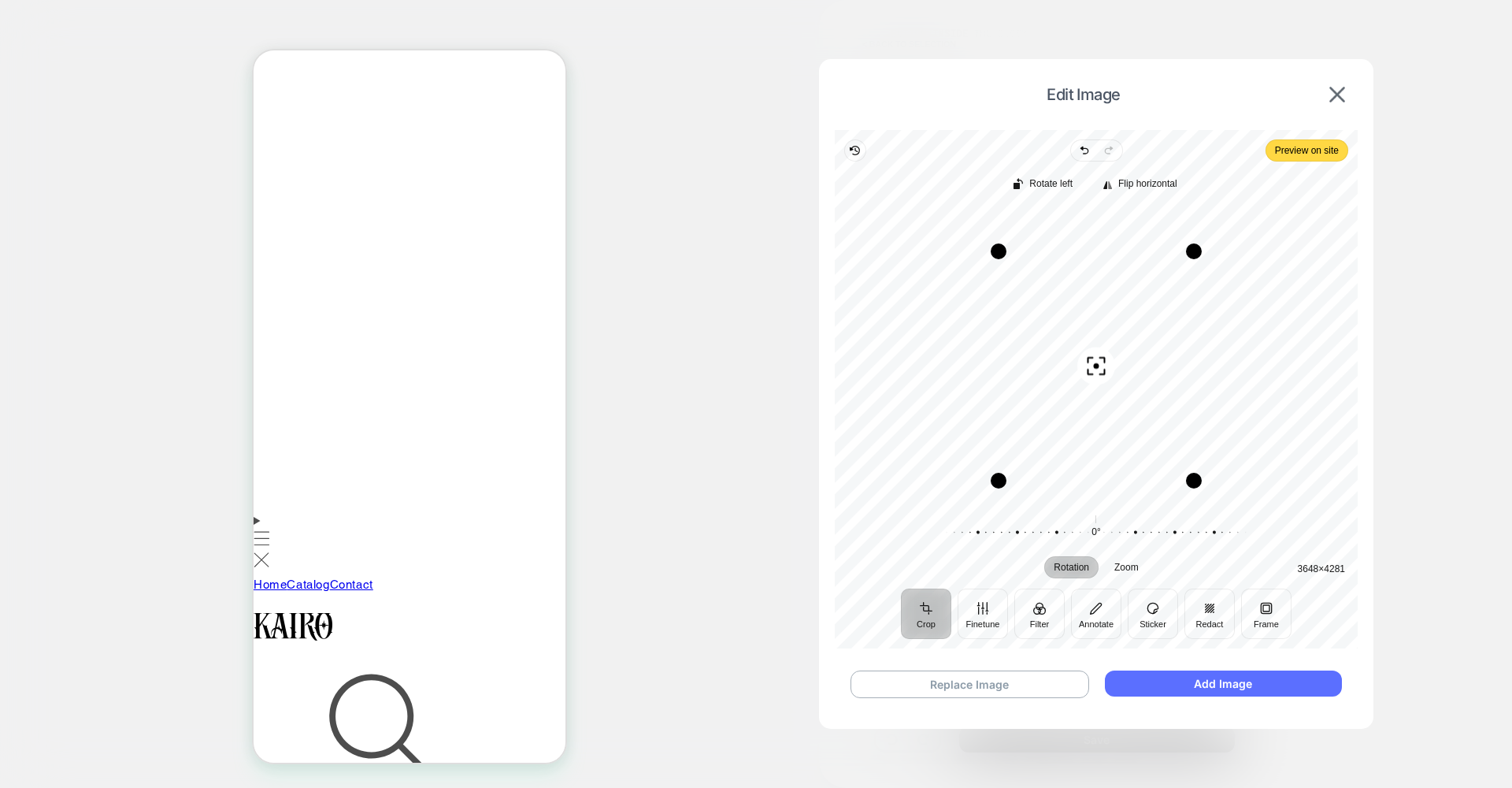 click on "Add Image" at bounding box center [1223, 683] 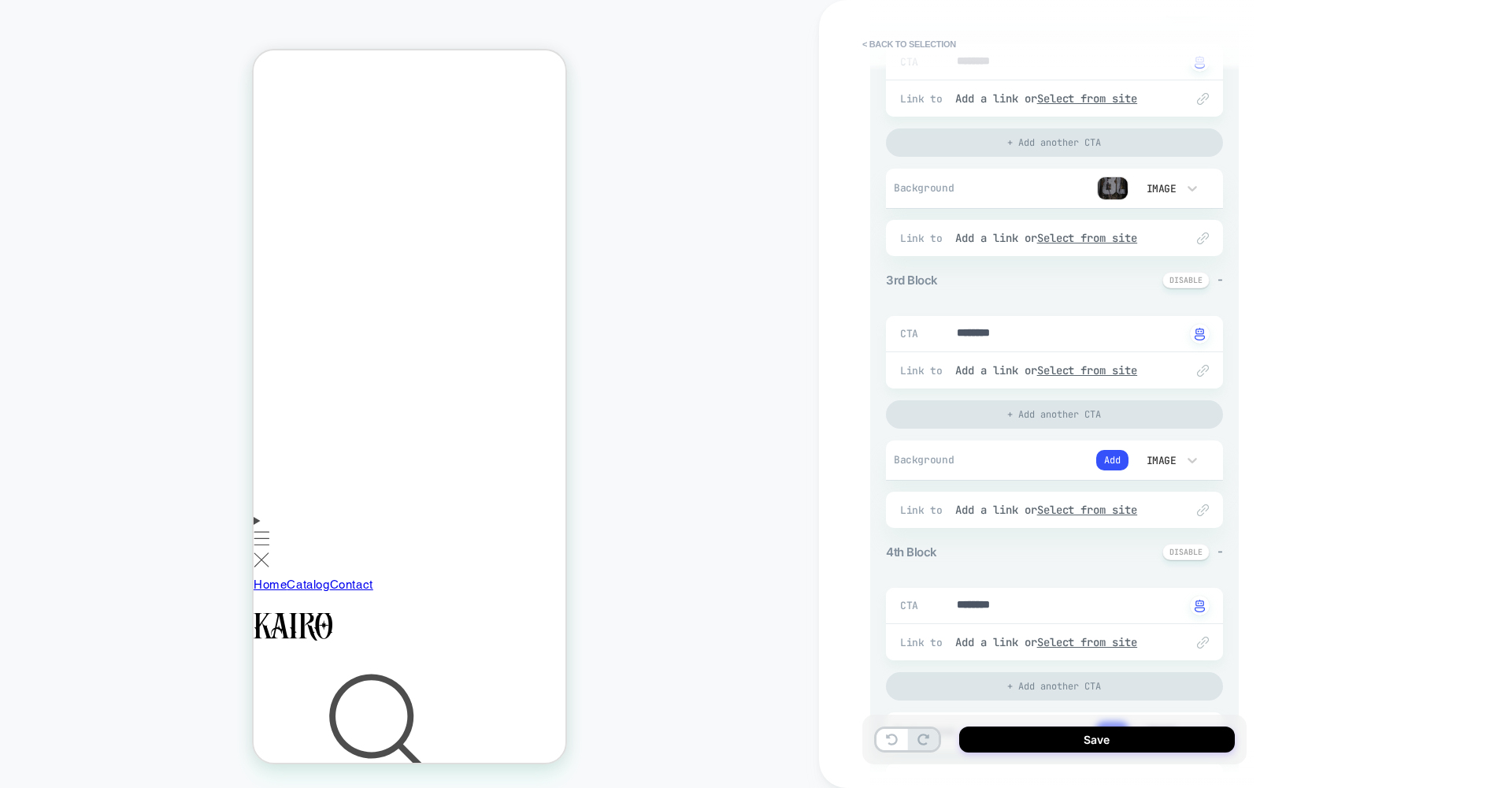 scroll, scrollTop: 568, scrollLeft: 0, axis: vertical 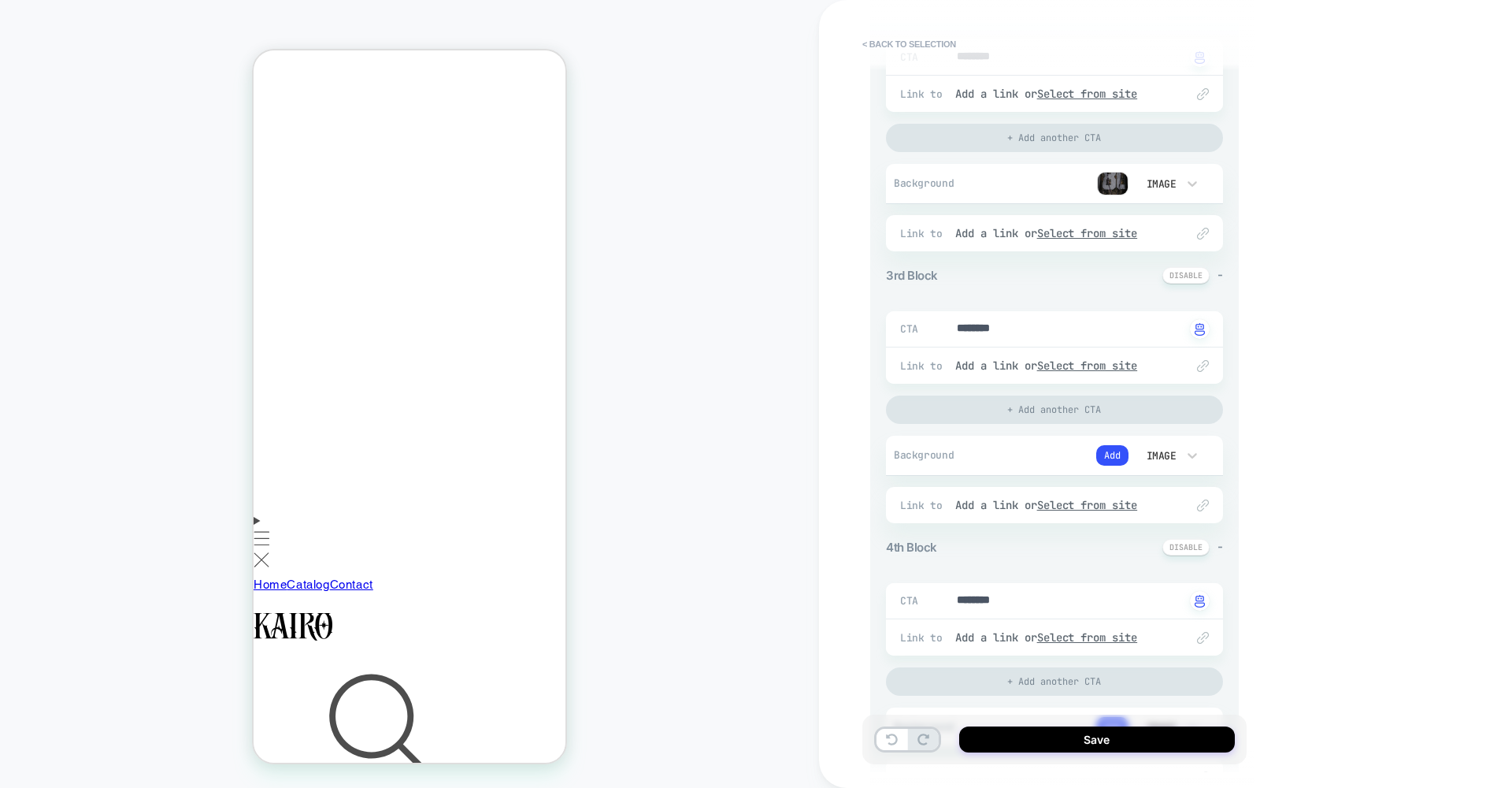 click on "4th Block - CTA ******** Click to change to  alternative text Link to Add a link or  Select from site + Add another CTA Background Add Image Fit Cover Position Center Fit Cover Position Center Opening Image Add Auto Play Media Controls Mute Audio Loop Link to Add a link or  Select from site" at bounding box center (1054, 667) 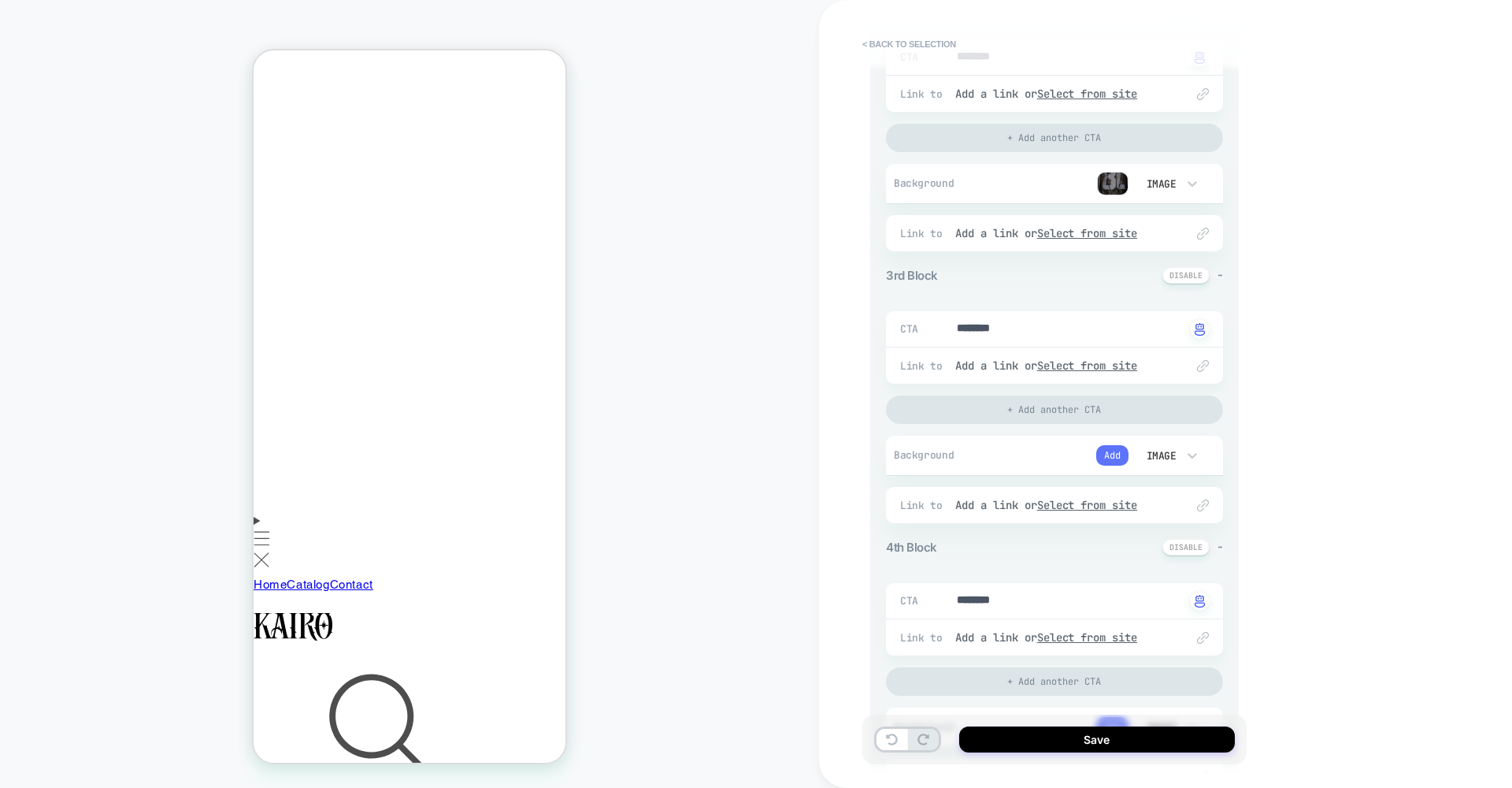 click on "Add" at bounding box center (1112, 455) 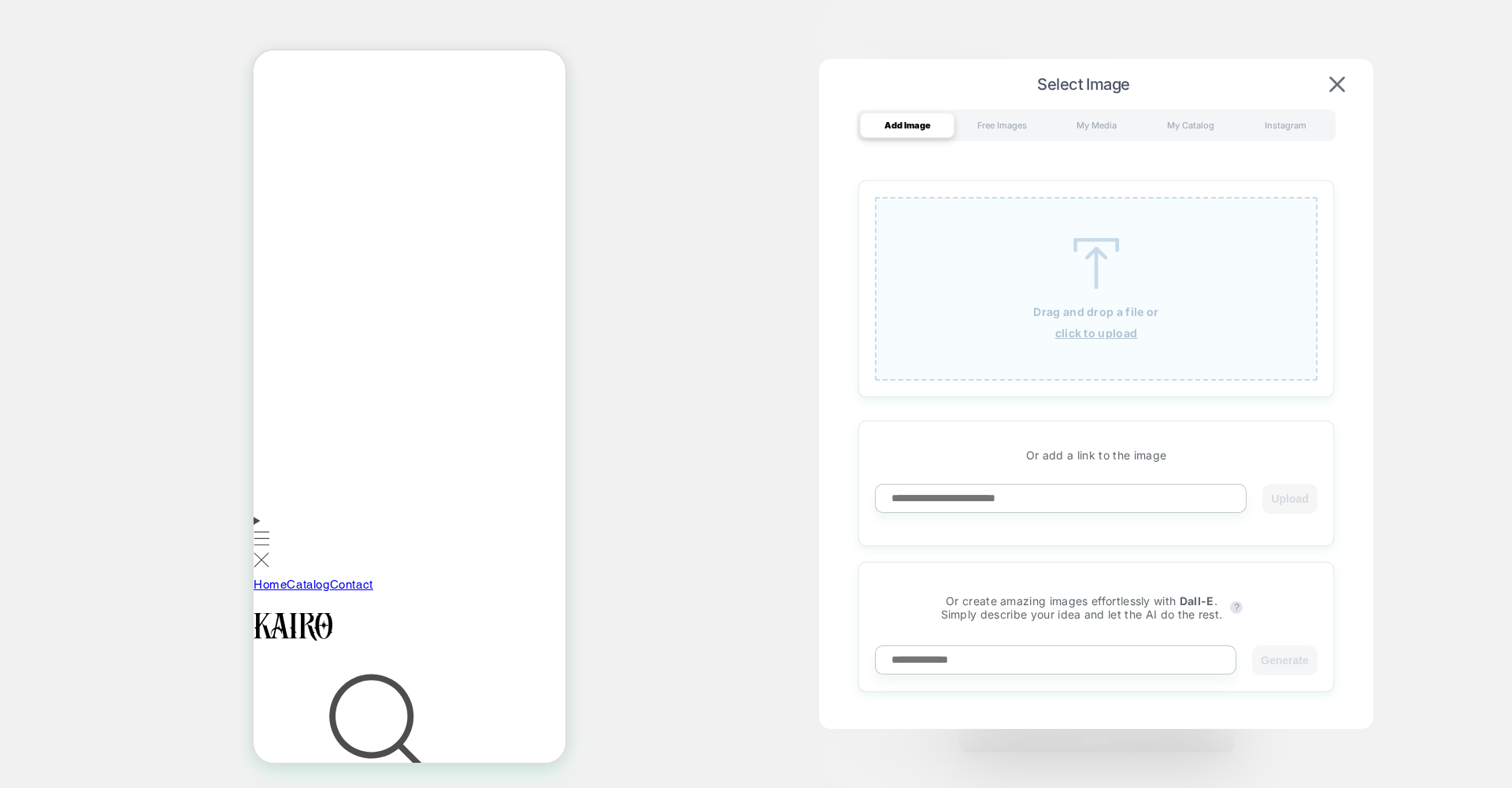 click on "click to upload" at bounding box center [1096, 333] 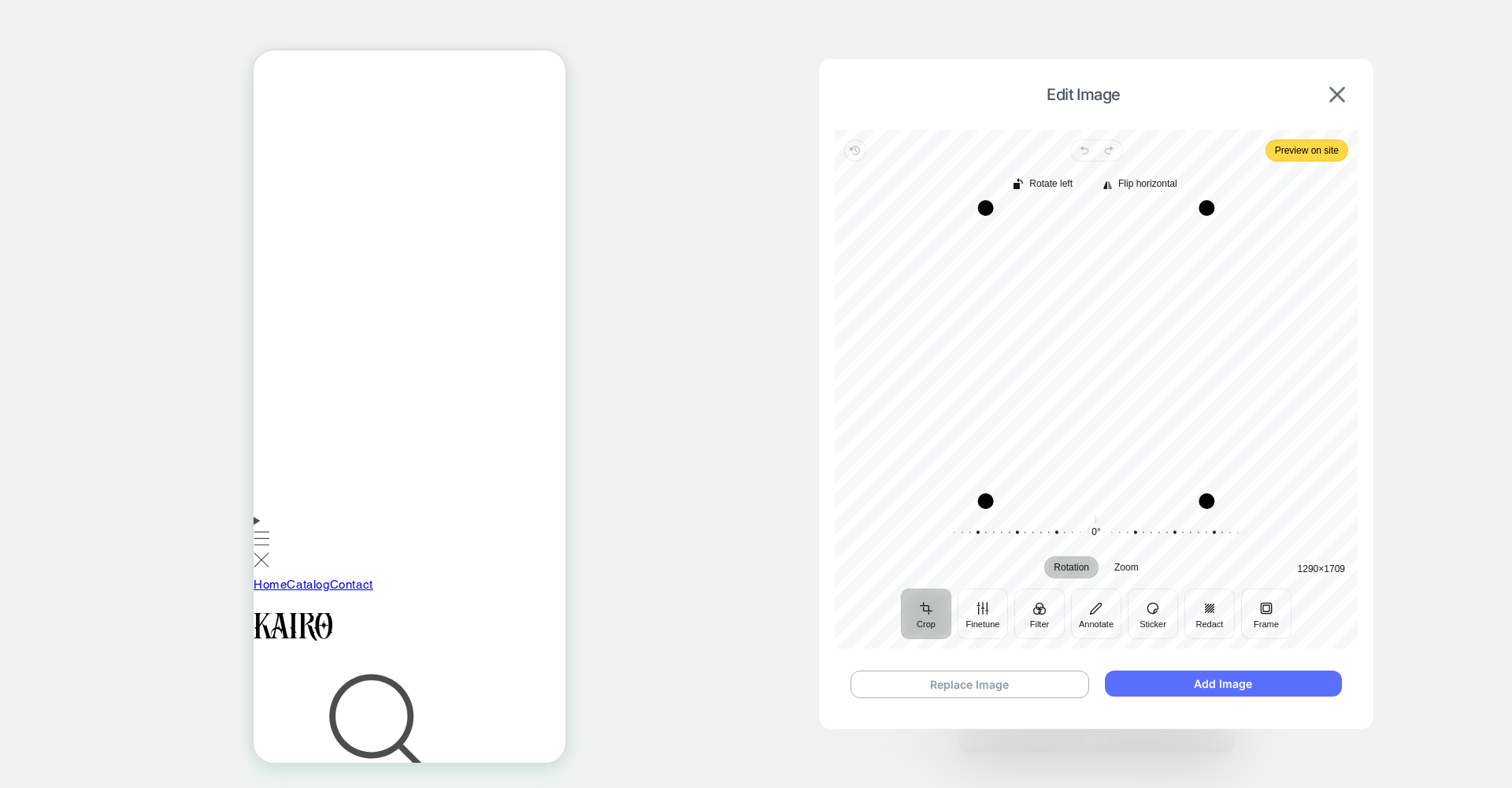 click on "Add Image" at bounding box center (1223, 683) 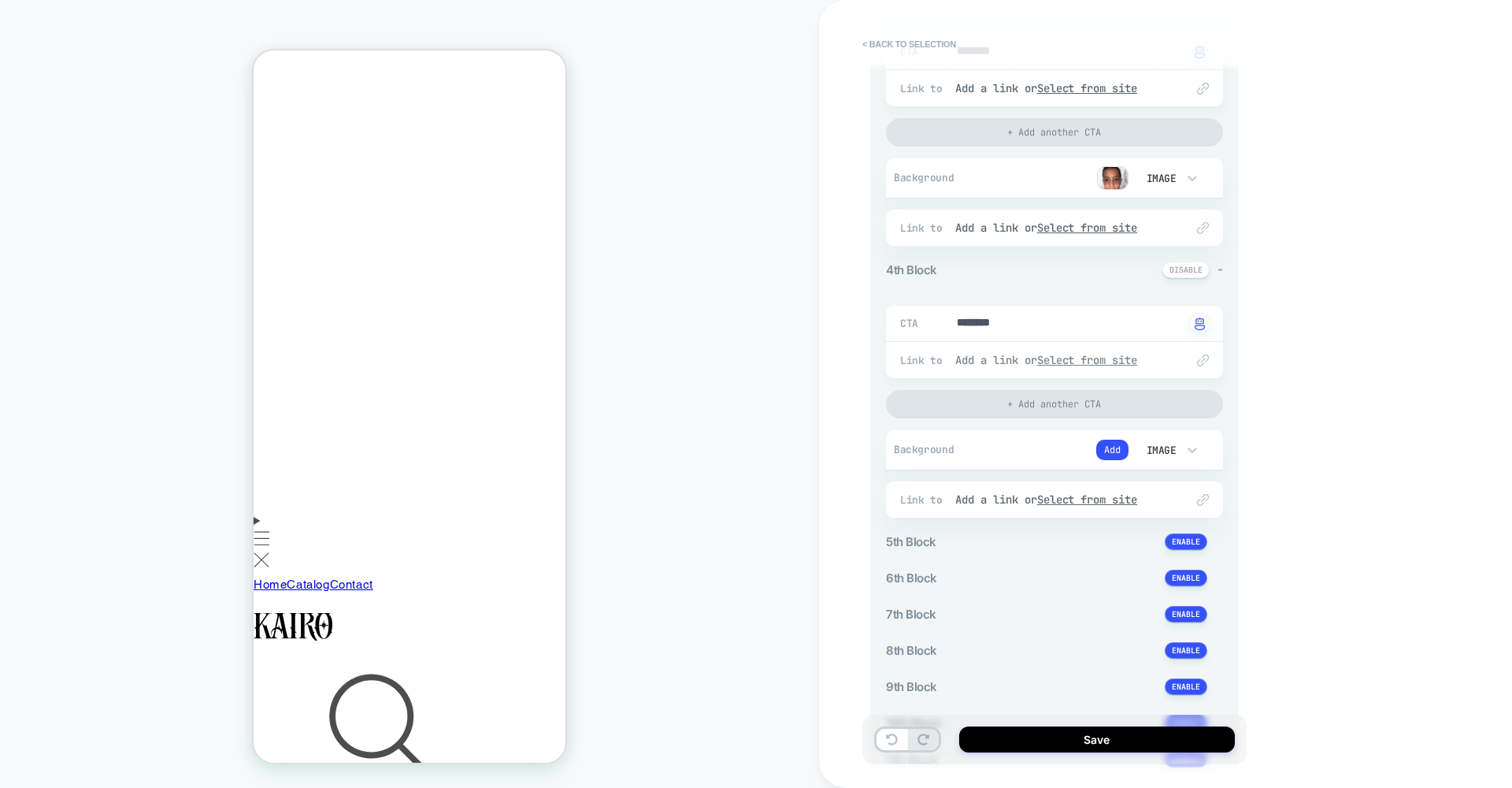 scroll, scrollTop: 838, scrollLeft: 0, axis: vertical 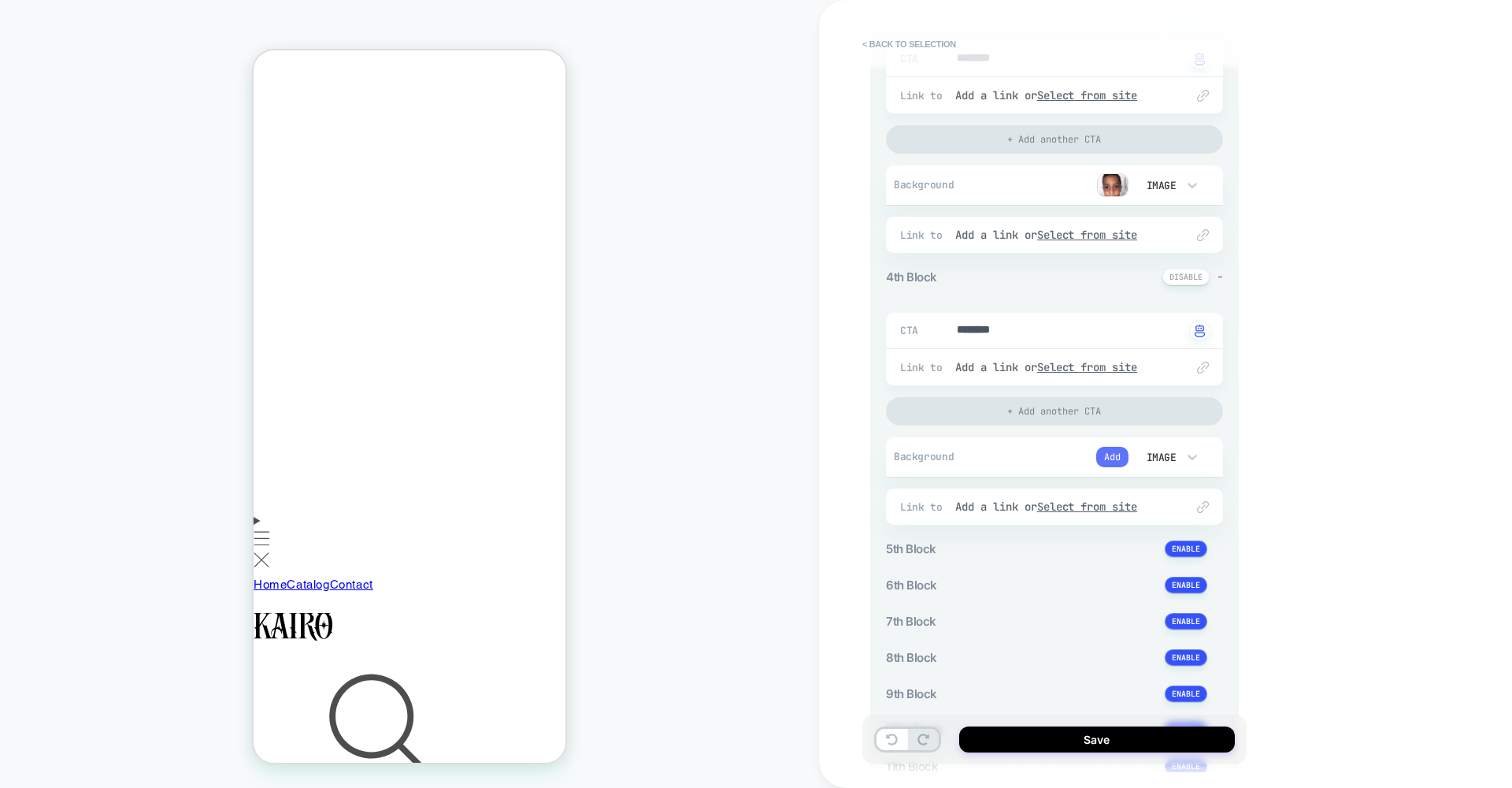 click on "Add" at bounding box center (1112, 457) 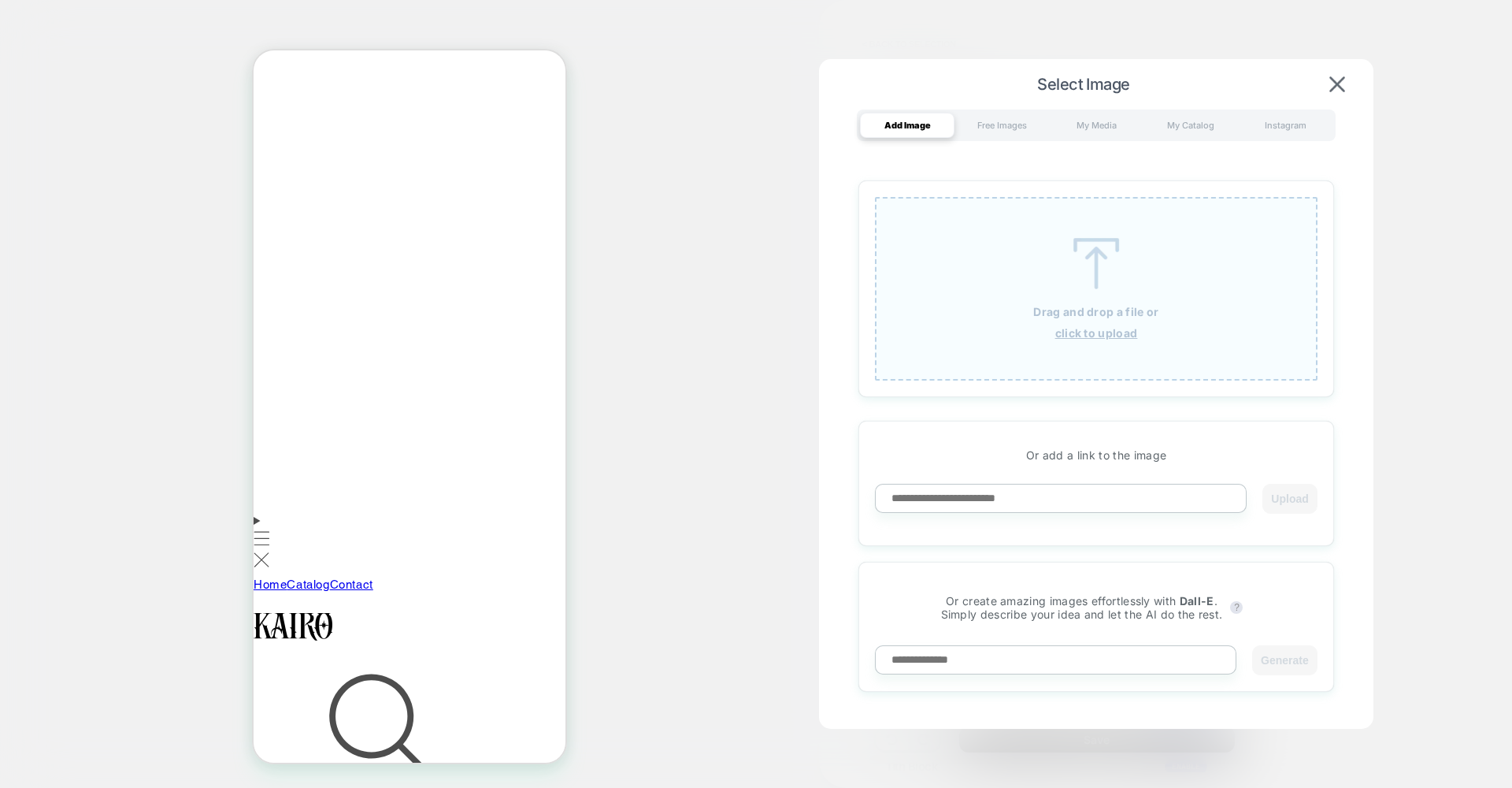 click on "click to upload" at bounding box center (1096, 333) 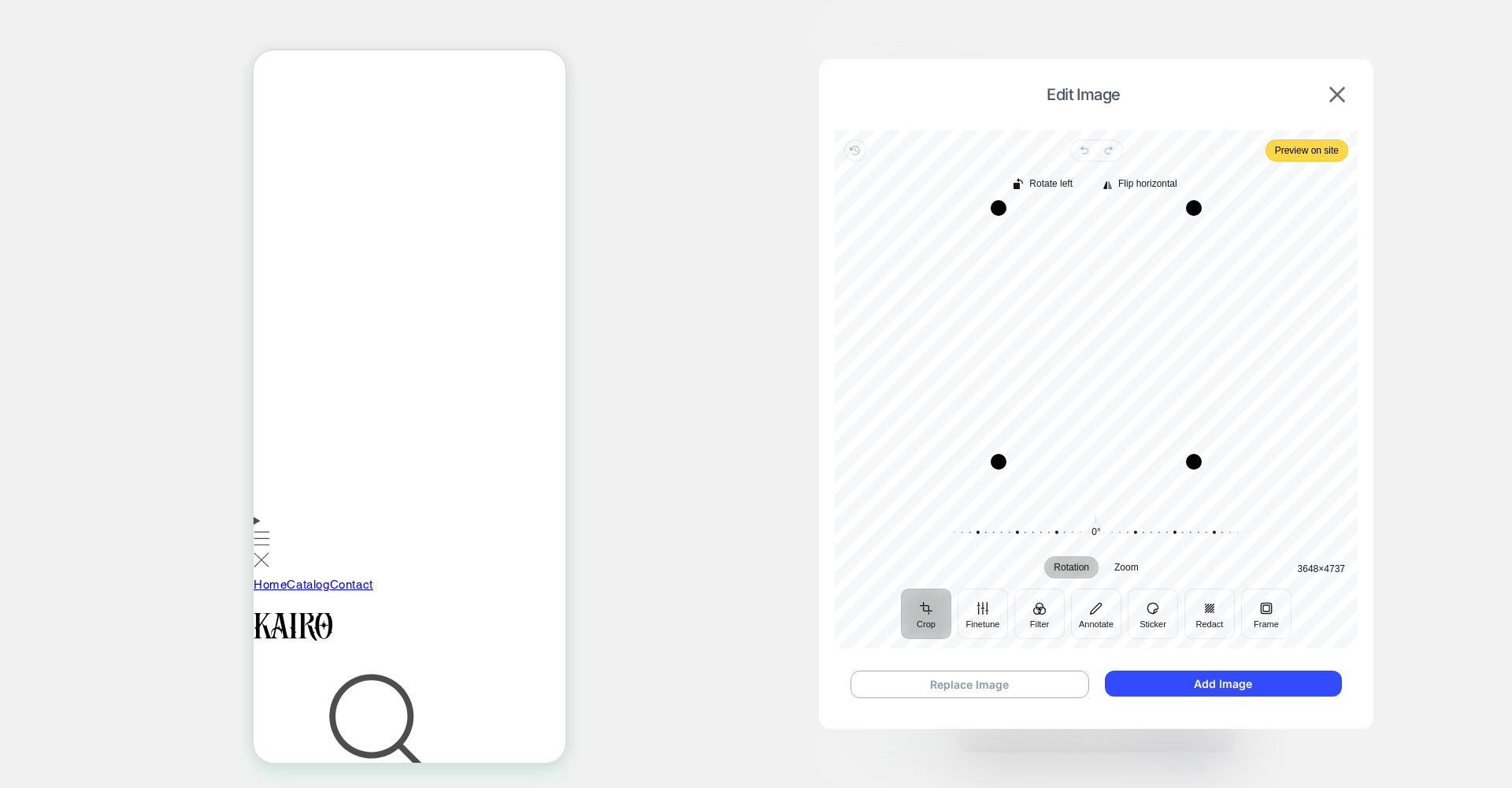 drag, startPoint x: 1097, startPoint y: 501, endPoint x: 1095, endPoint y: 461, distance: 40.05 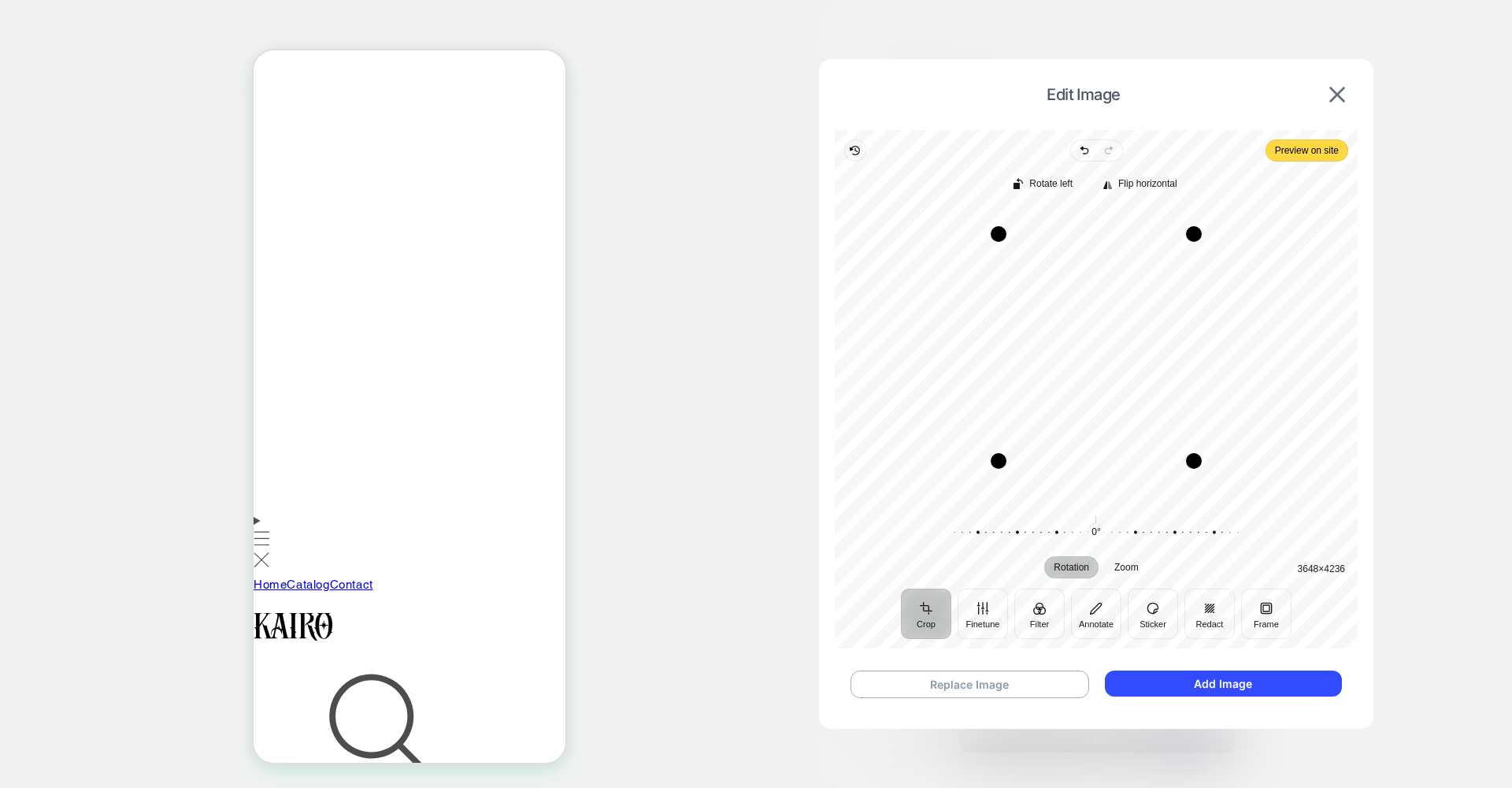 drag, startPoint x: 1090, startPoint y: 211, endPoint x: 1091, endPoint y: 237, distance: 26.01922 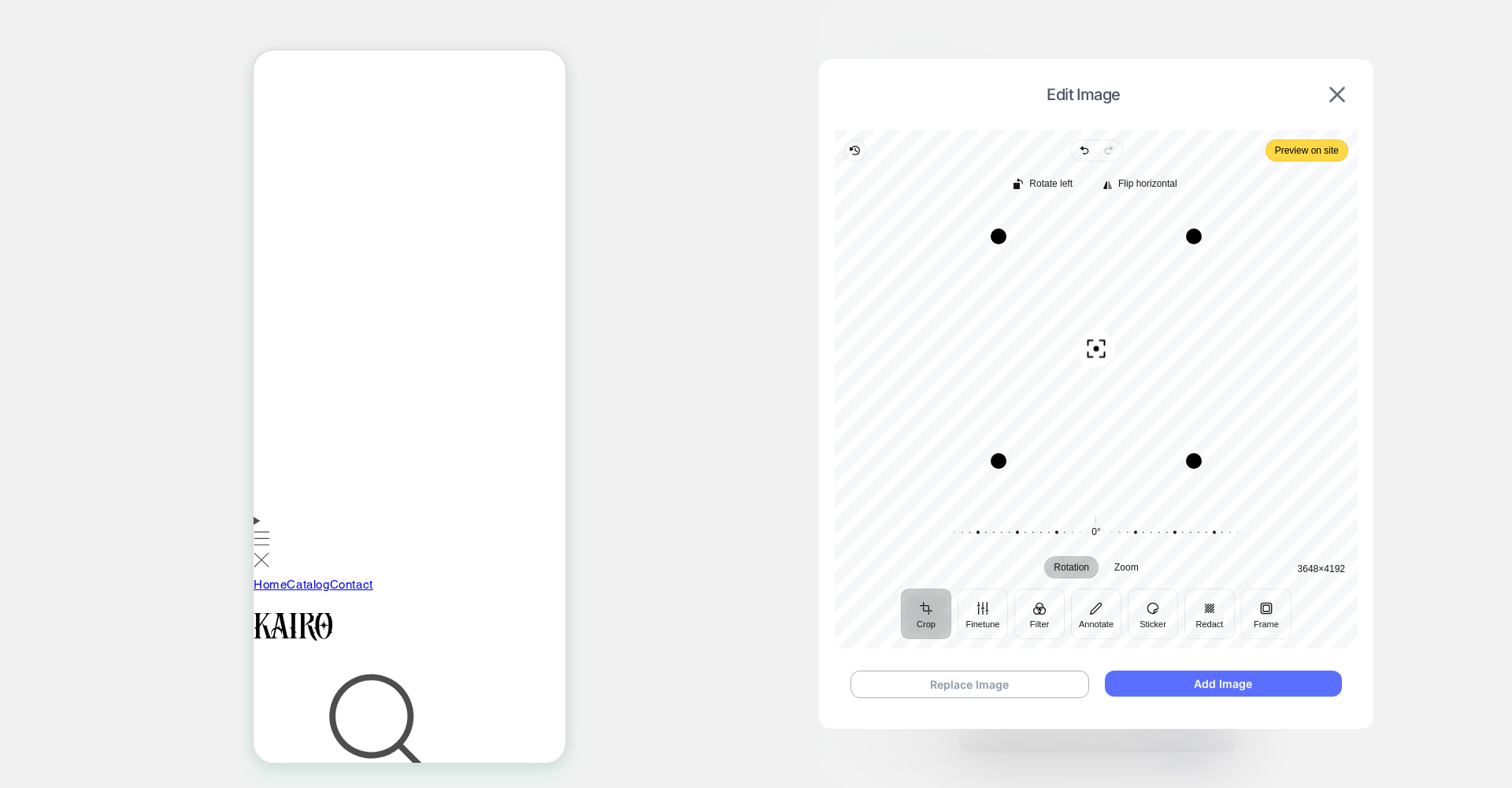 click on "Add Image" at bounding box center (1223, 683) 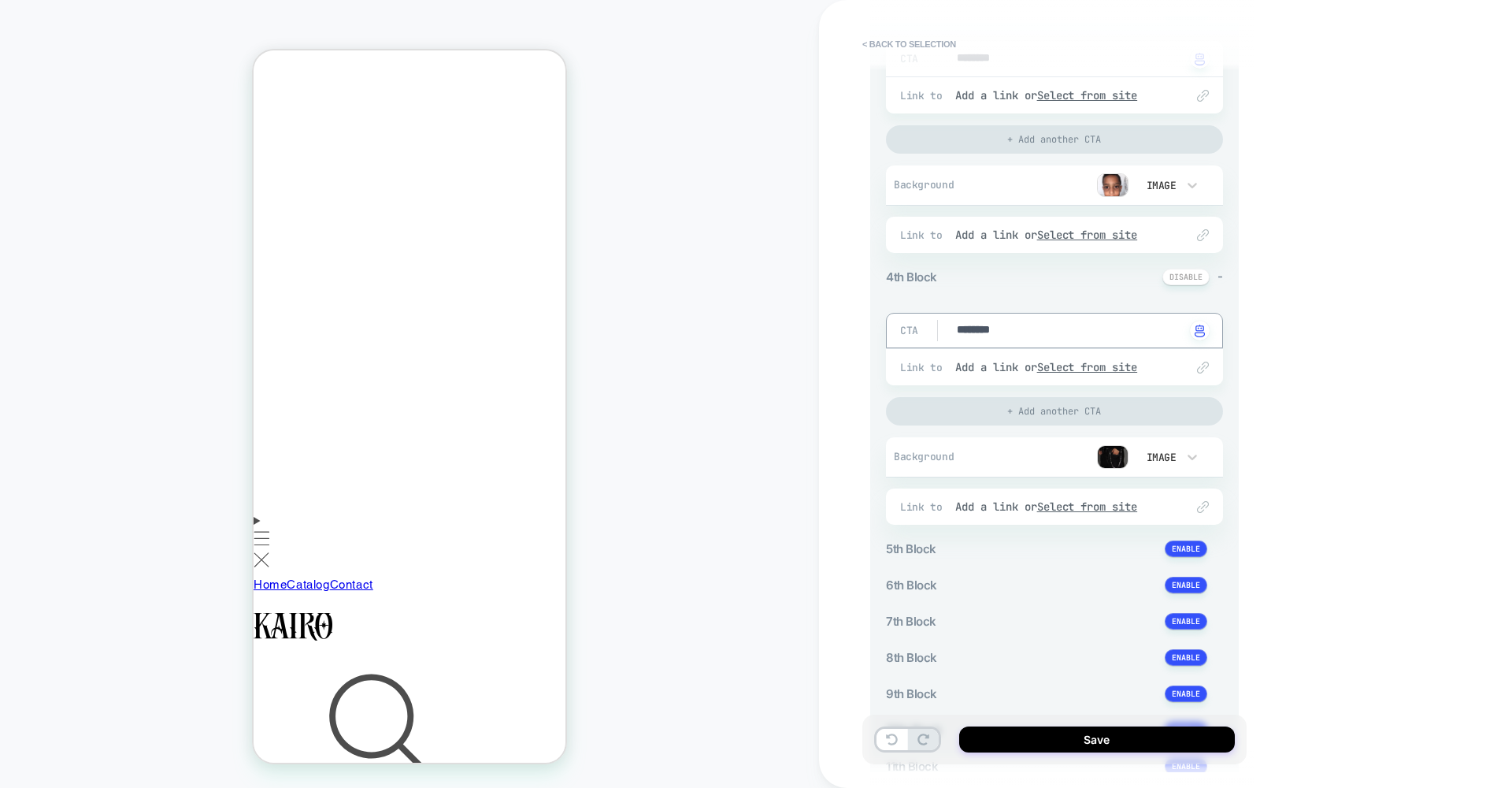 type on "*" 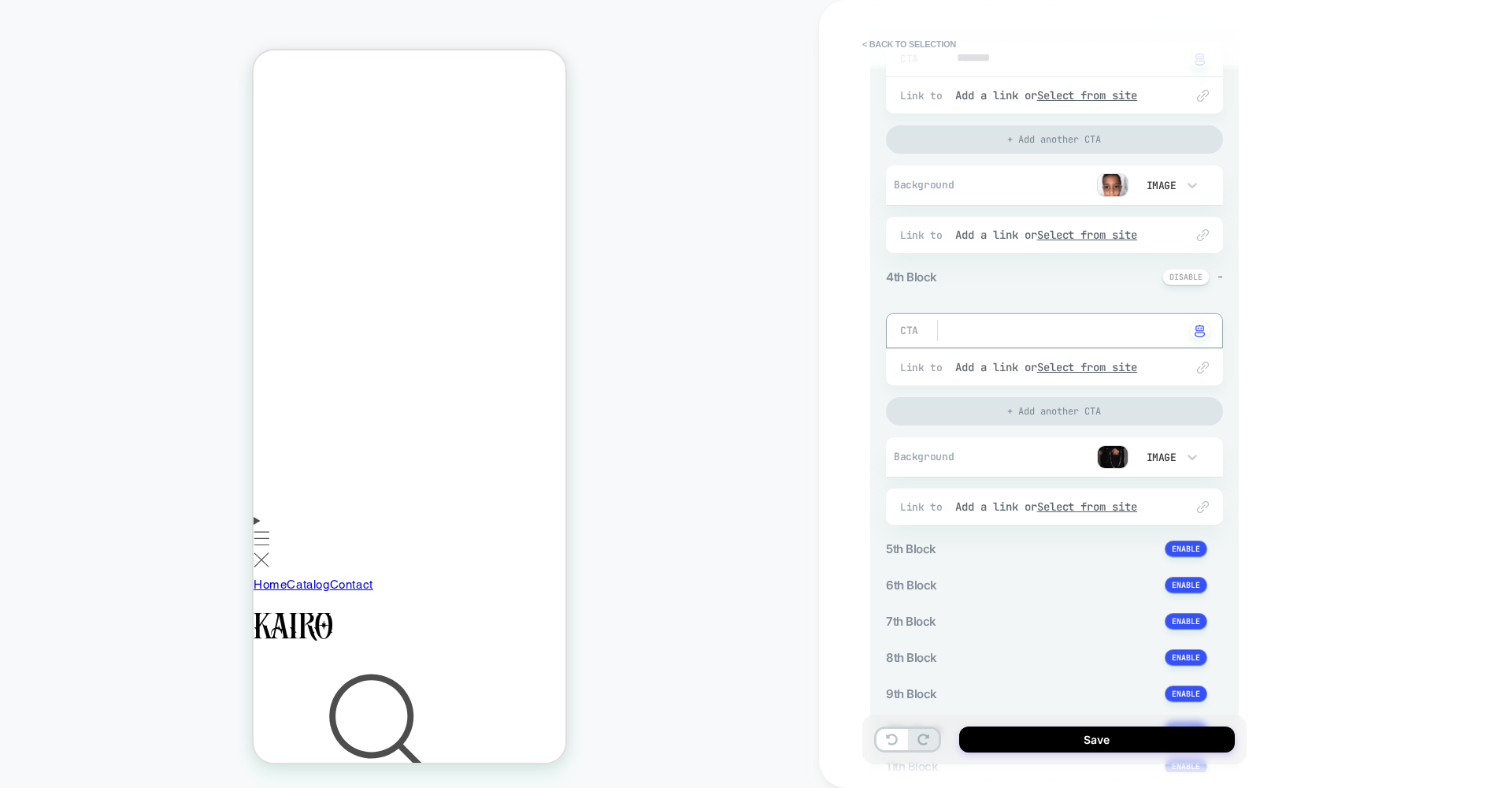 type on "*" 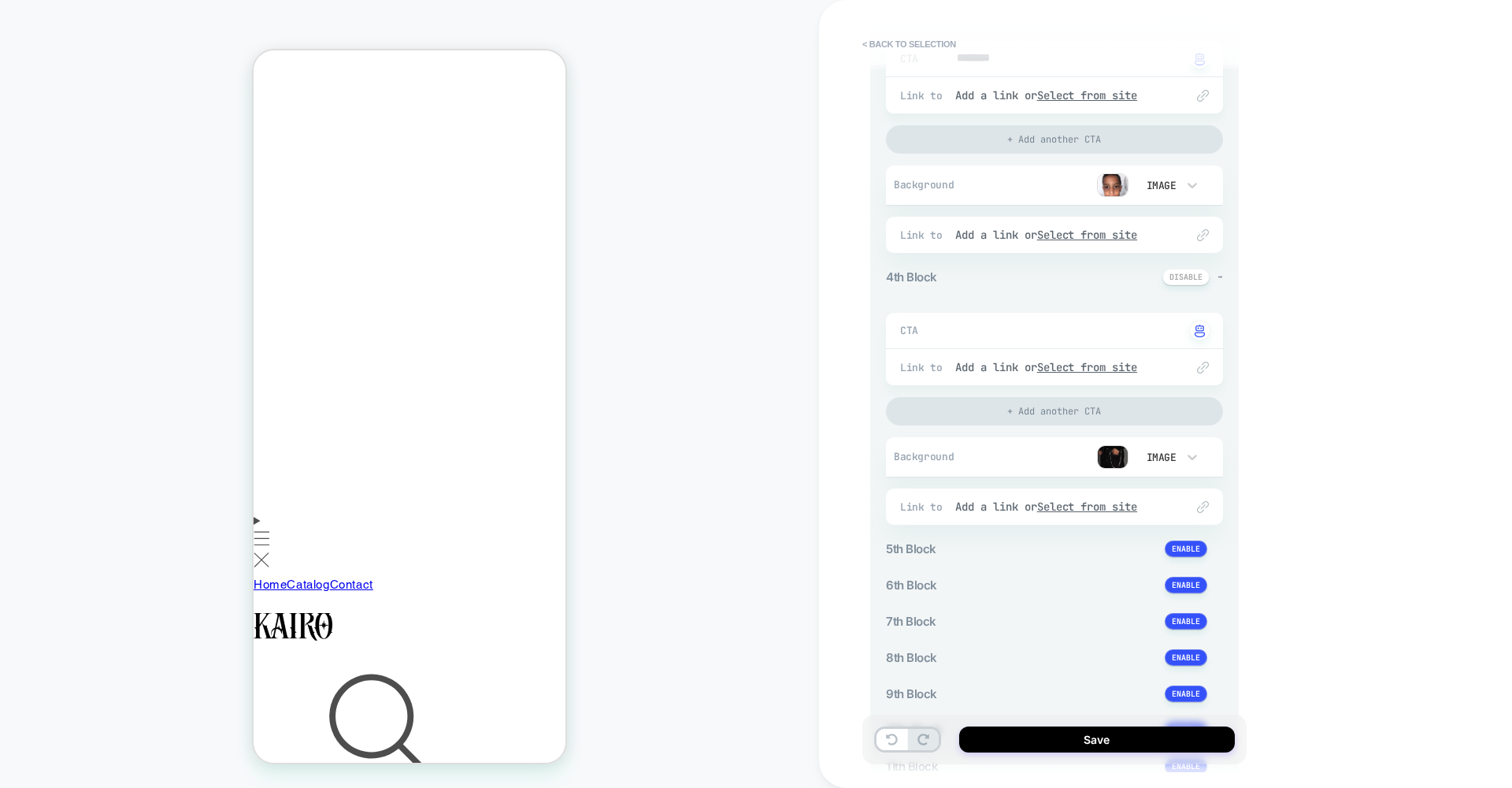 click on "< Back to selection 3. All great, let's customize General Customization Match Screen Width Button inside the block Quick Edit 1st Block - CTA Click to change to  alternative text Link to Add a link or  Select from site + Add another CTA Background Image Fit Cover Position Center Fit Cover Position Center Opening Image Add Auto Play Media Controls Mute Audio Loop Link to Add a link or  Select from site 2nd Block - CTA ******** Click to change to  alternative text Link to Add a link or  Select from site + Add another CTA Background Image Fit Cover Position Center Fit Cover Position Center Opening Image Add Auto Play Media Controls Mute Audio Loop Link to Add a link or  Select from site 3rd Block - CTA ******** Click to change to  alternative text Link to Add a link or  Select from site + Add another CTA Background Image Fit Cover Position Center Fit Cover Position Center Opening Image Add Auto Play Media Controls Mute Audio Loop Link to Add a link or  Select from site 4th Block - CTA Click to change to  Link to" at bounding box center [1166, 394] 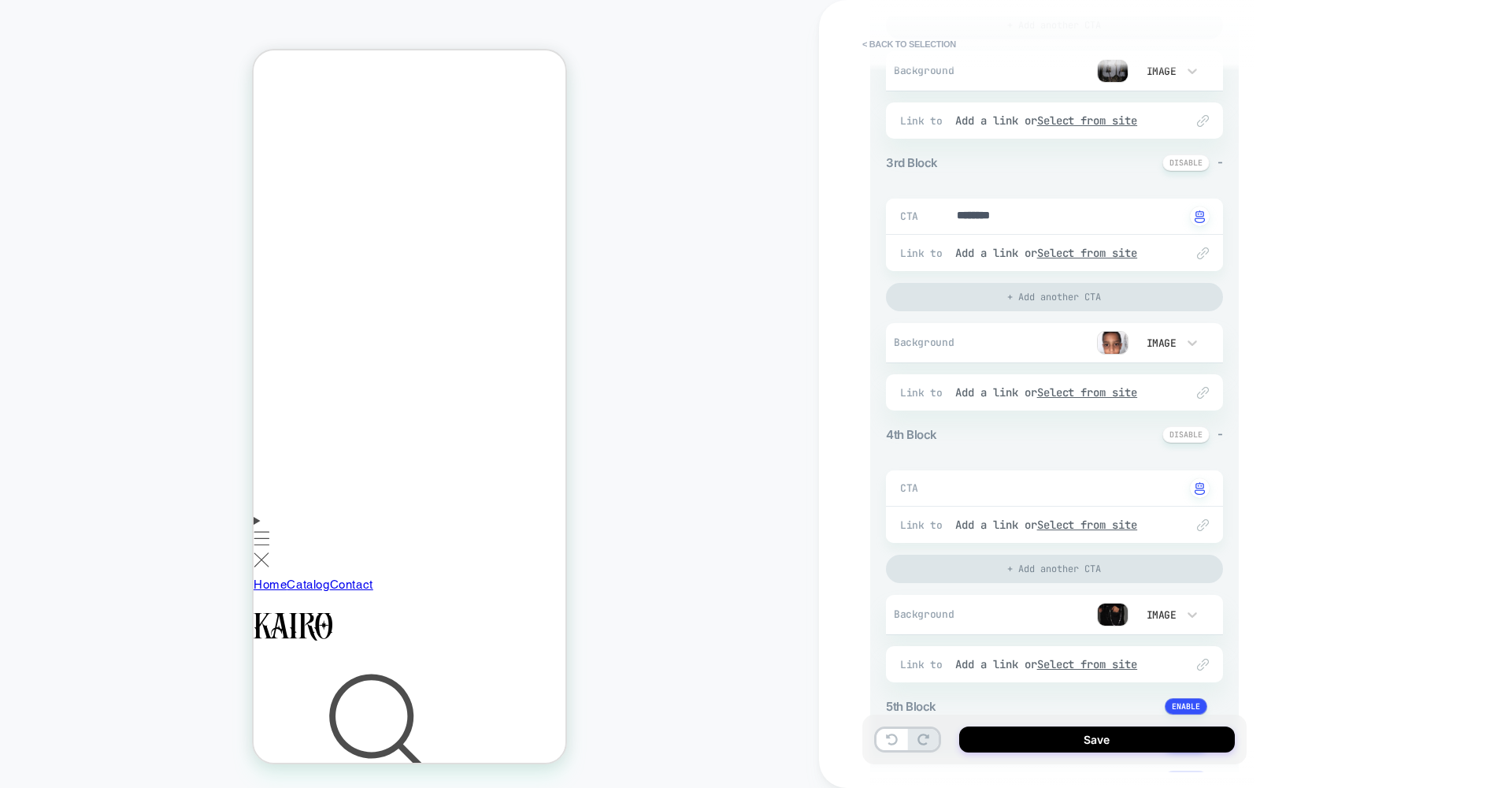 scroll, scrollTop: 667, scrollLeft: 0, axis: vertical 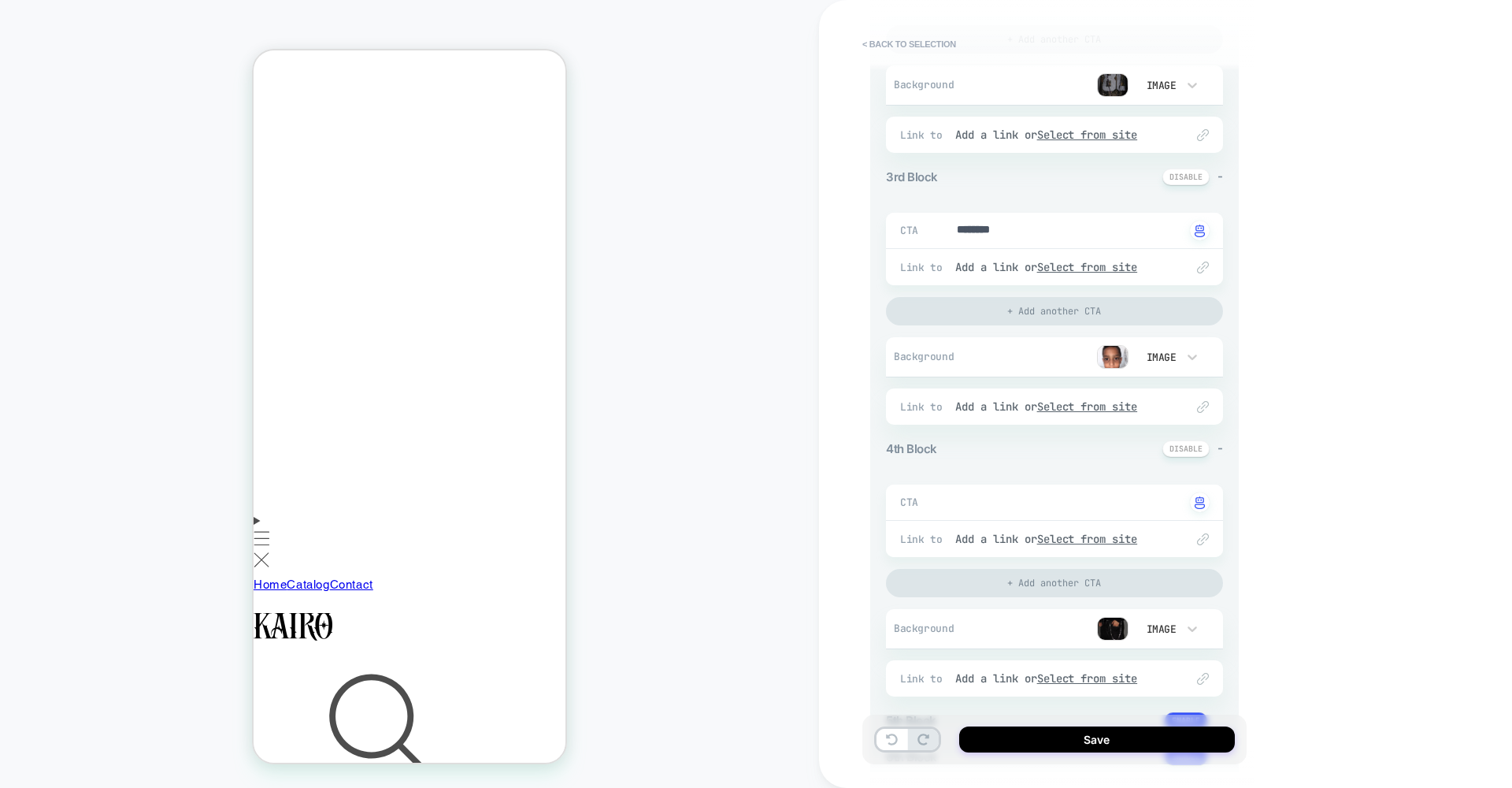 type on "*" 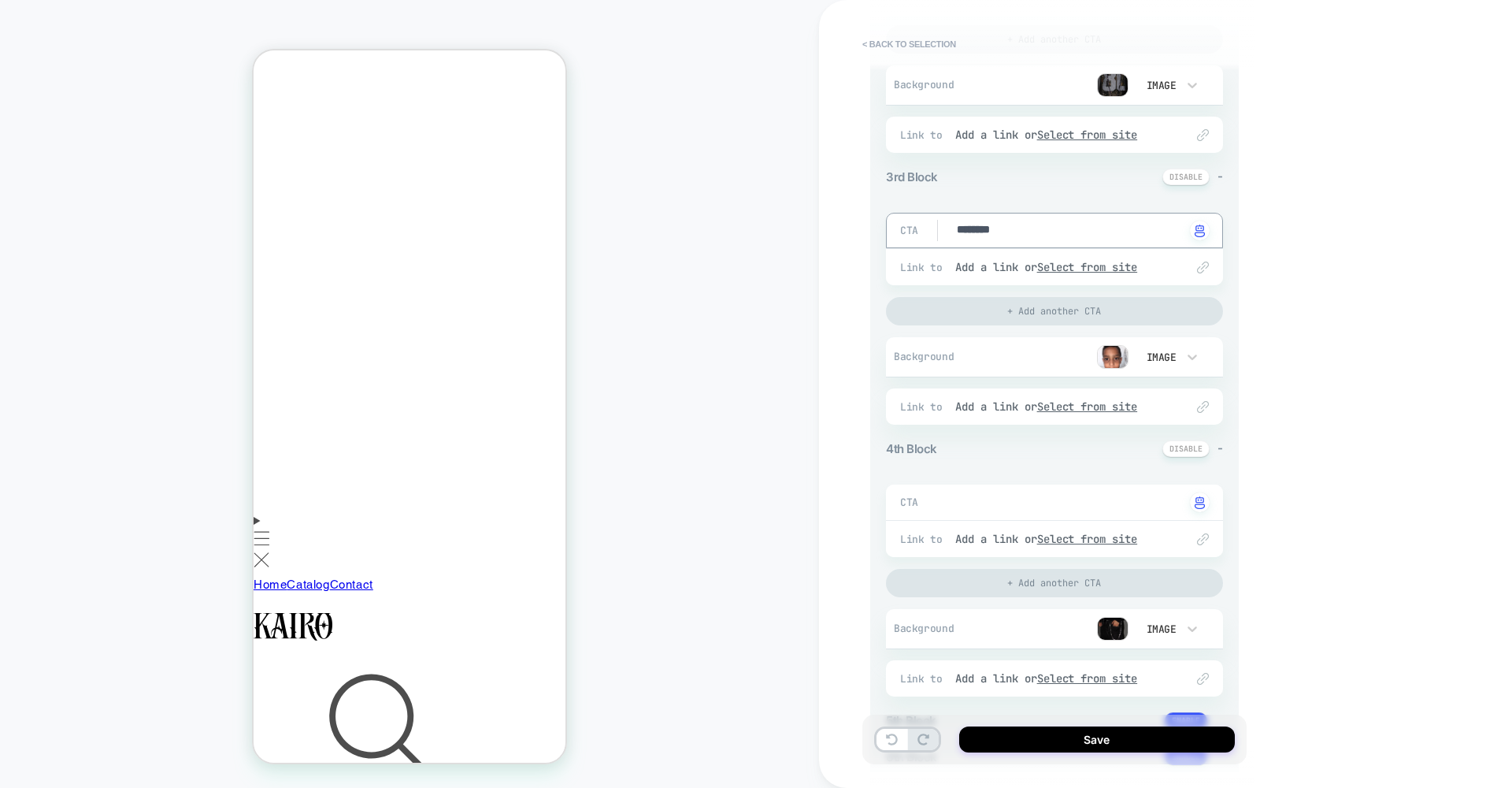 drag, startPoint x: 1017, startPoint y: 240, endPoint x: 921, endPoint y: 240, distance: 96 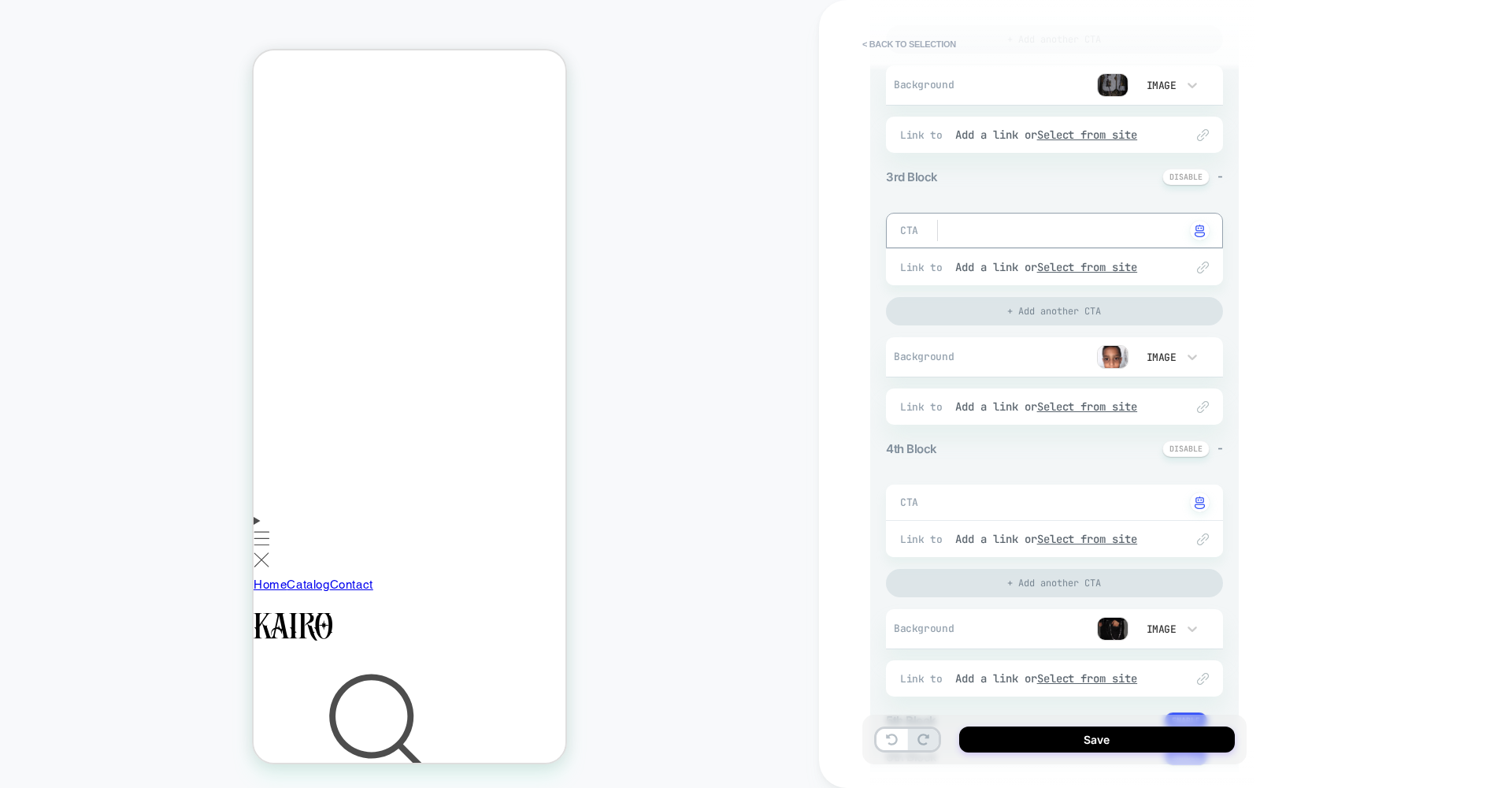 type on "*" 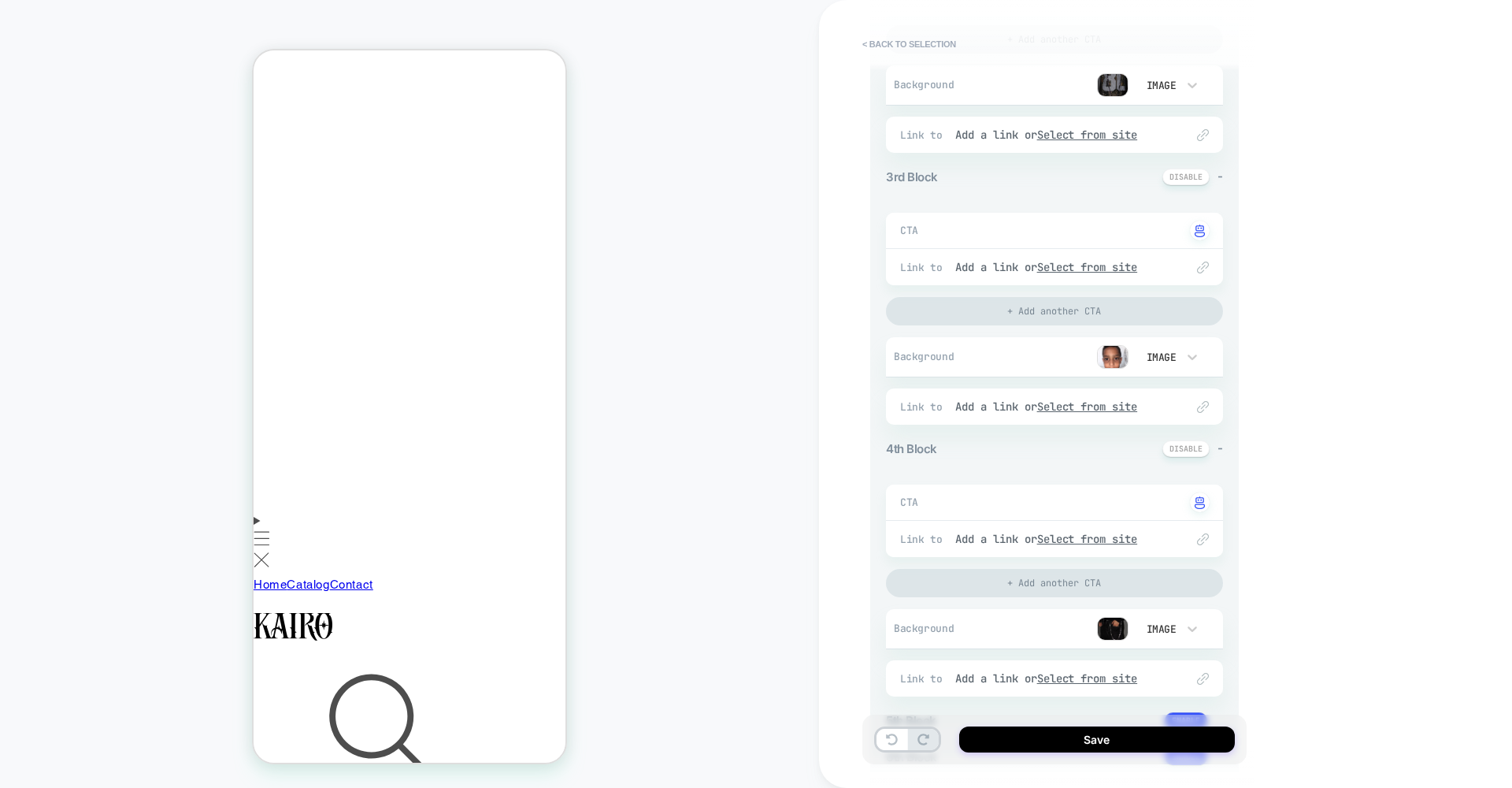 click on "HOMEPAGE" at bounding box center [410, 394] 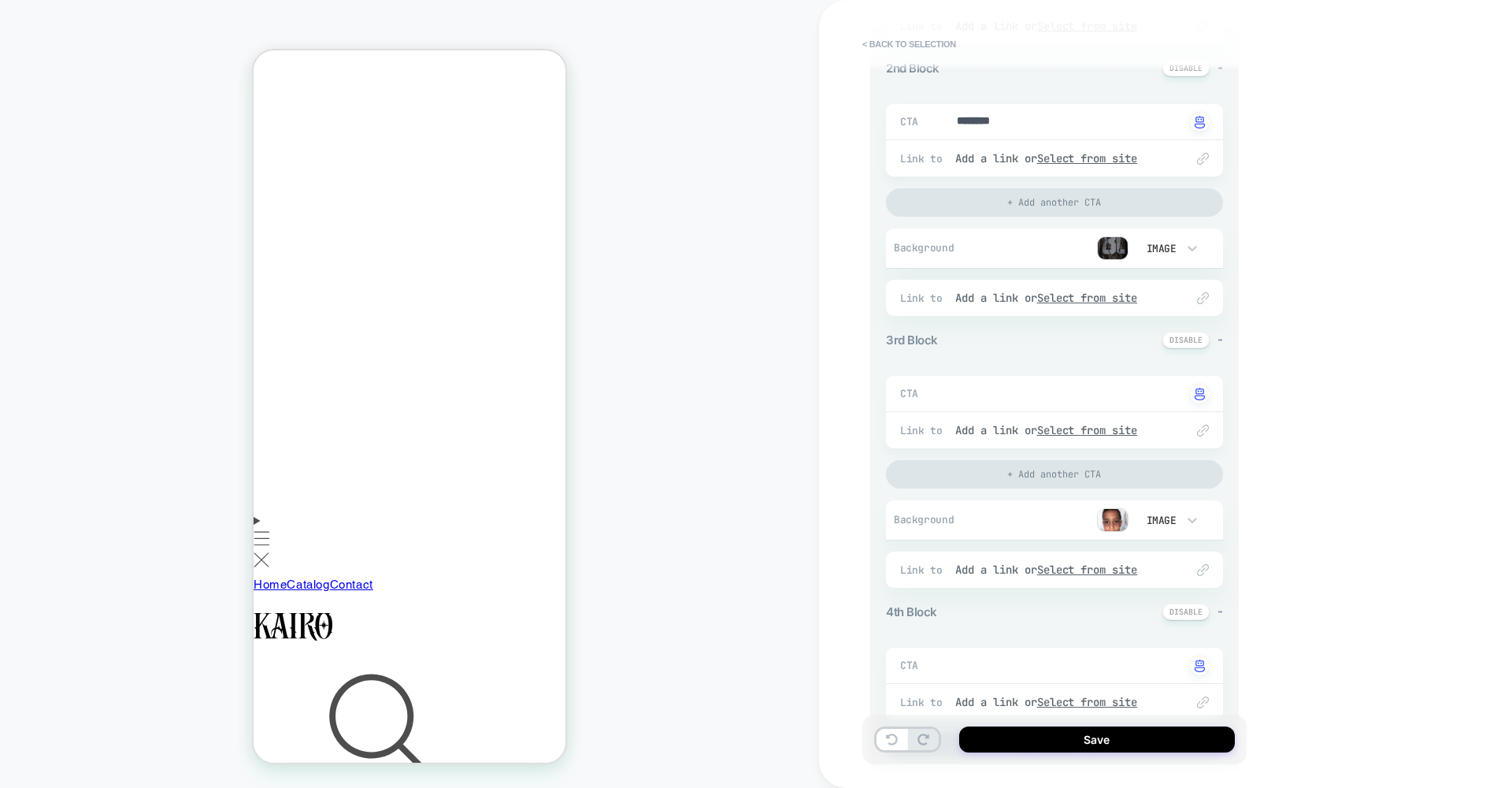 scroll, scrollTop: 228, scrollLeft: 0, axis: vertical 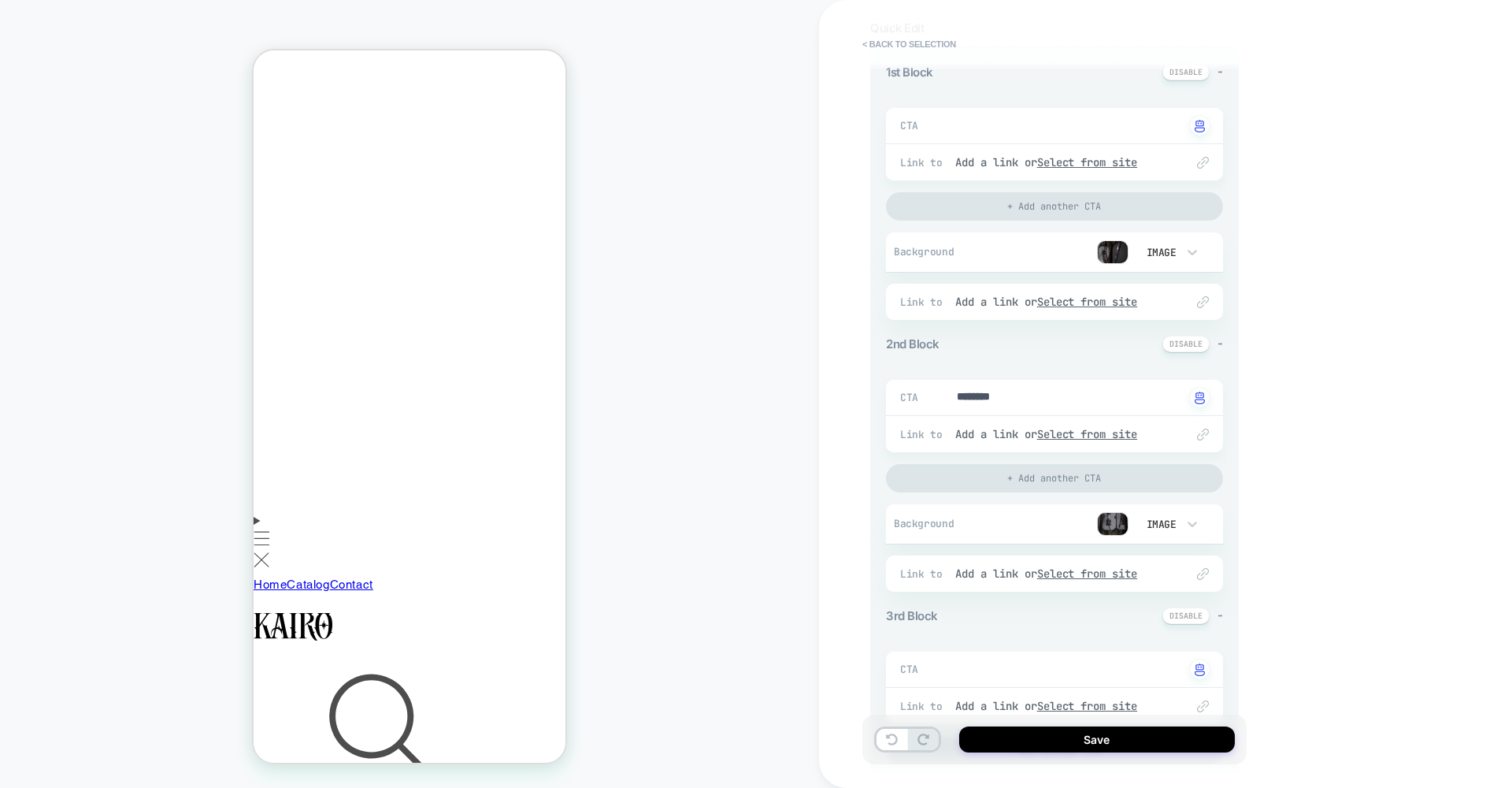 type on "*" 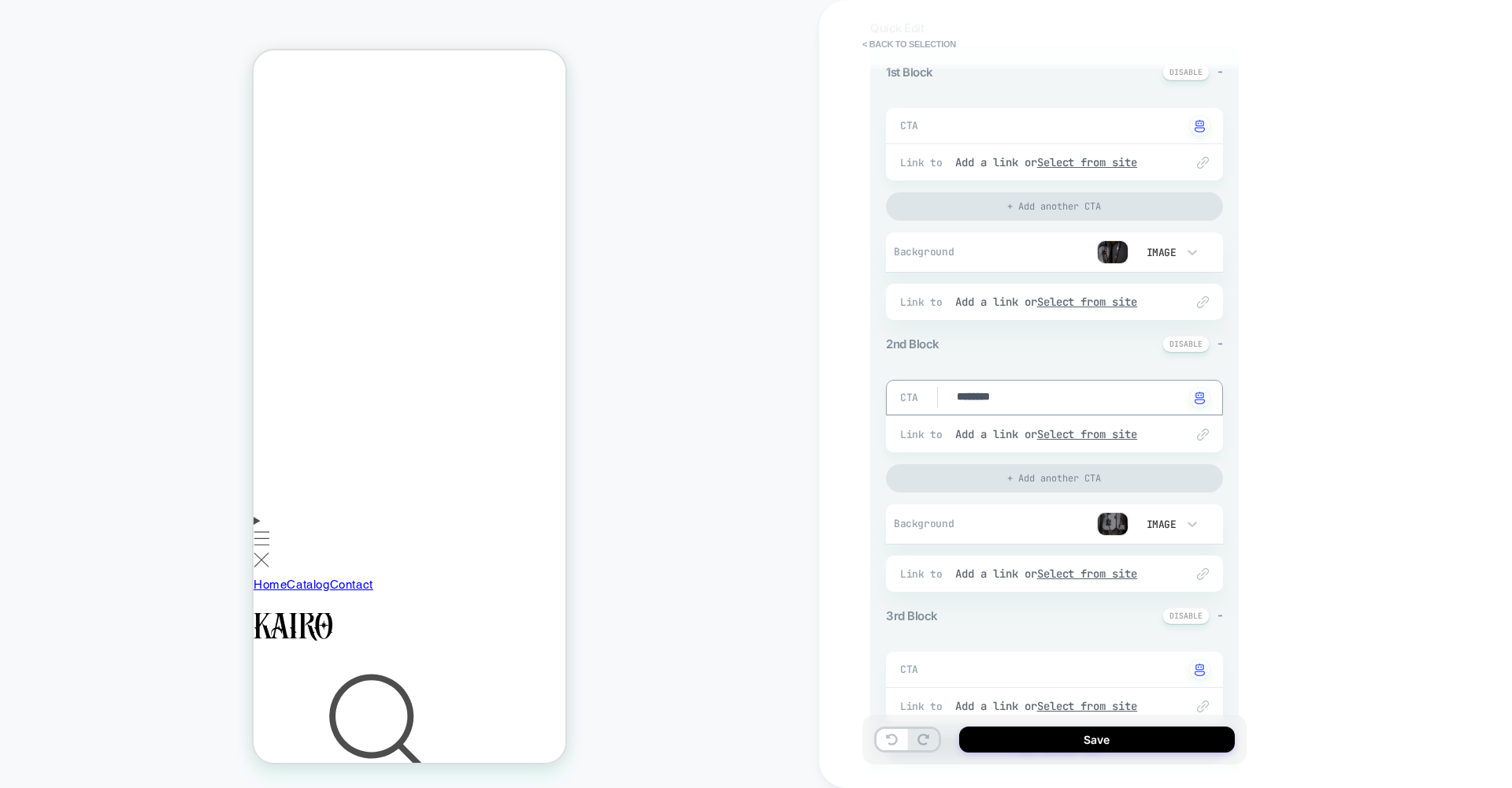 drag, startPoint x: 1026, startPoint y: 401, endPoint x: 942, endPoint y: 401, distance: 84 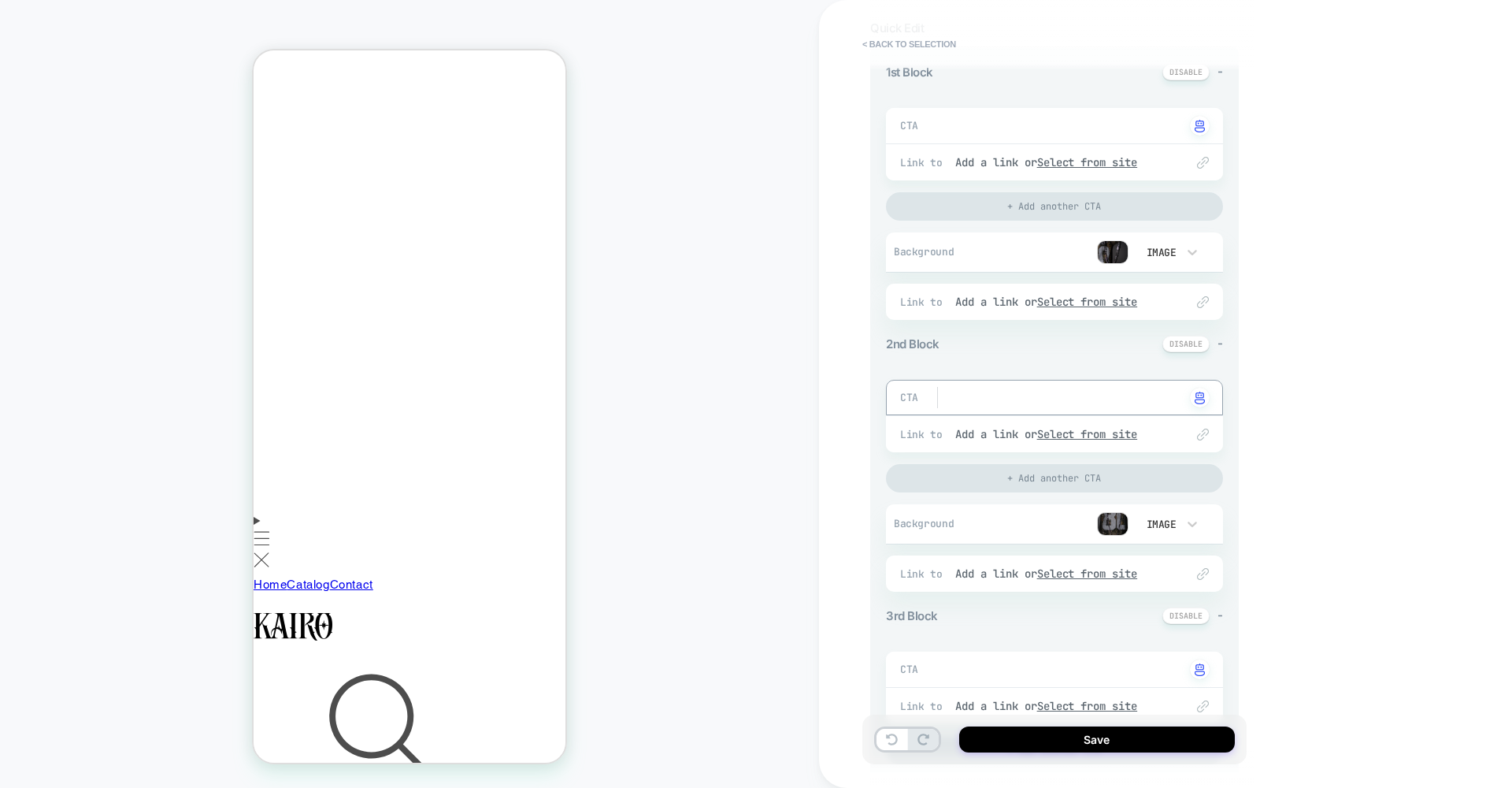 type on "*" 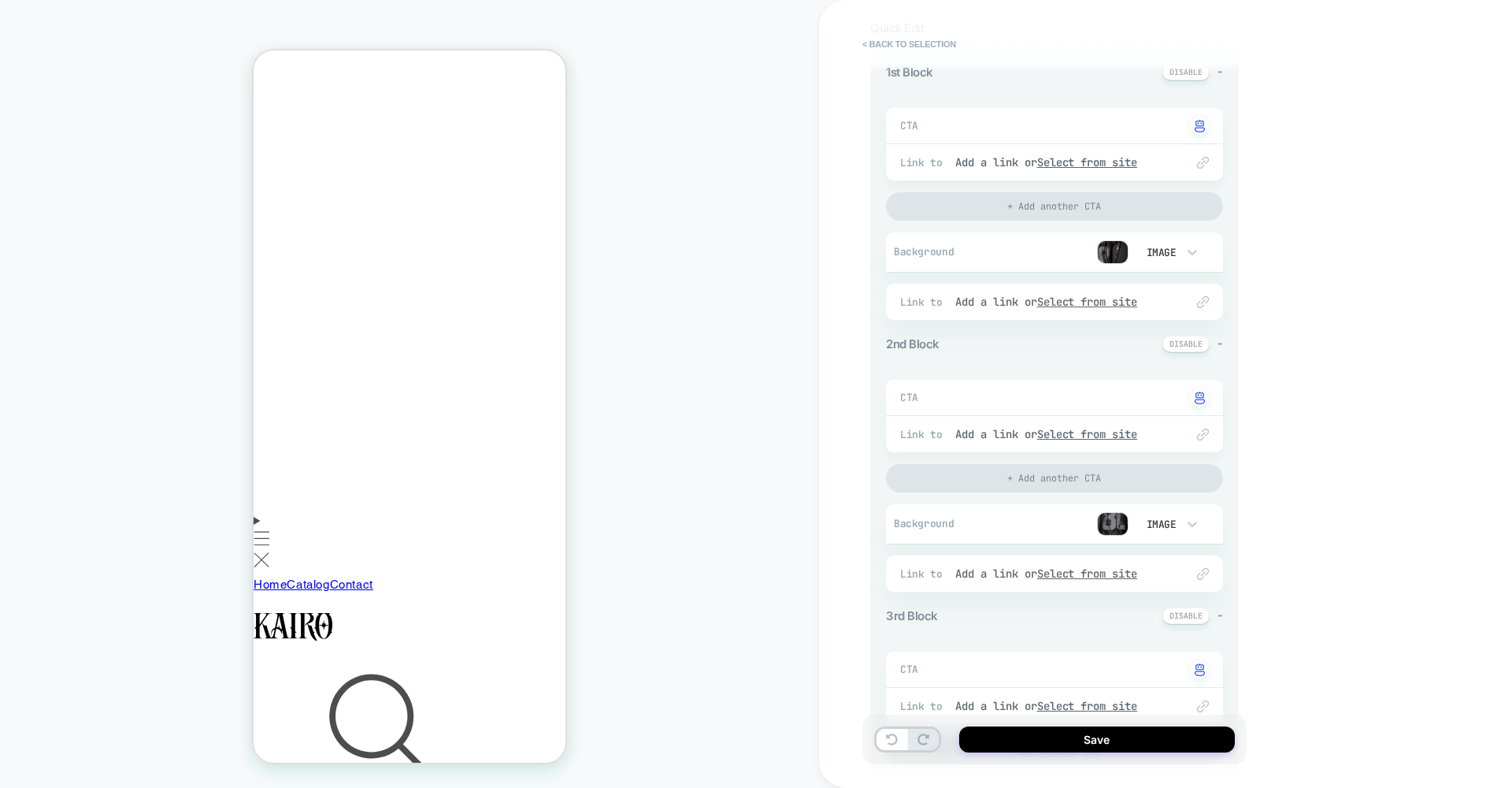 click on "< Back to selection 3. All great, let's customize General Customization Match Screen Width Button inside the block Quick Edit 1st Block - CTA Click to change to  alternative text Link to Add a link or  Select from site + Add another CTA Background Image Fit Cover Position Center Fit Cover Position Center Opening Image Add Auto Play Media Controls Mute Audio Loop Link to Add a link or  Select from site 2nd Block - CTA Click to change to  alternative text Link to Add a link or  Select from site + Add another CTA Background Image Fit Cover Position Center Fit Cover Position Center Opening Image Add Auto Play Media Controls Mute Audio Loop Link to Add a link or  Select from site 3rd Block - CTA Click to change to  alternative text Link to Add a link or  Select from site + Add another CTA Background Image Fit Cover Position Center Fit Cover Position Center Opening Image Add Auto Play Media Controls Mute Audio Loop Link to Add a link or  Select from site 4th Block - CTA Click to change to  alternative text Link to" at bounding box center [1166, 394] 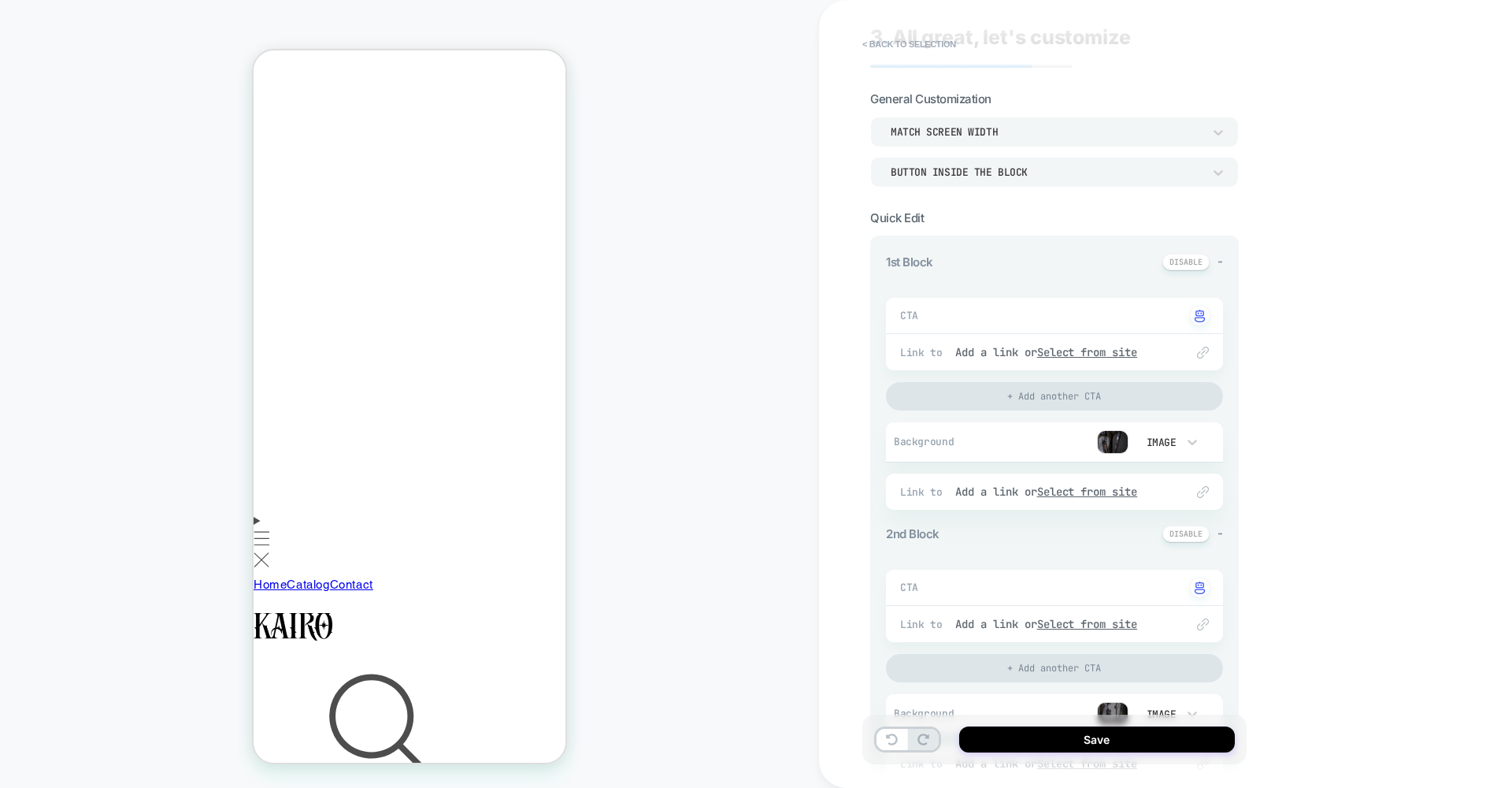 scroll, scrollTop: 0, scrollLeft: 0, axis: both 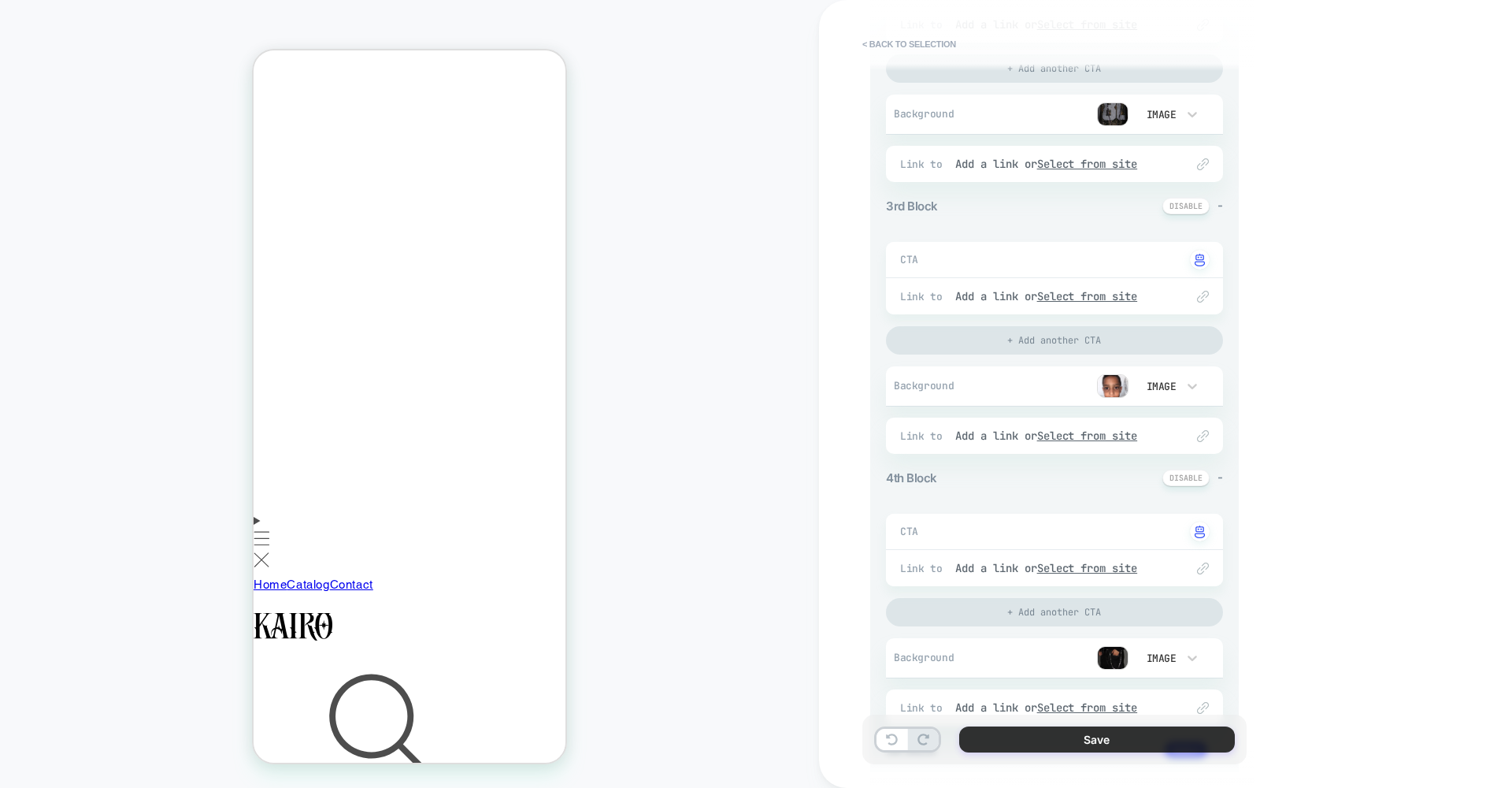 click on "Save" at bounding box center [1097, 739] 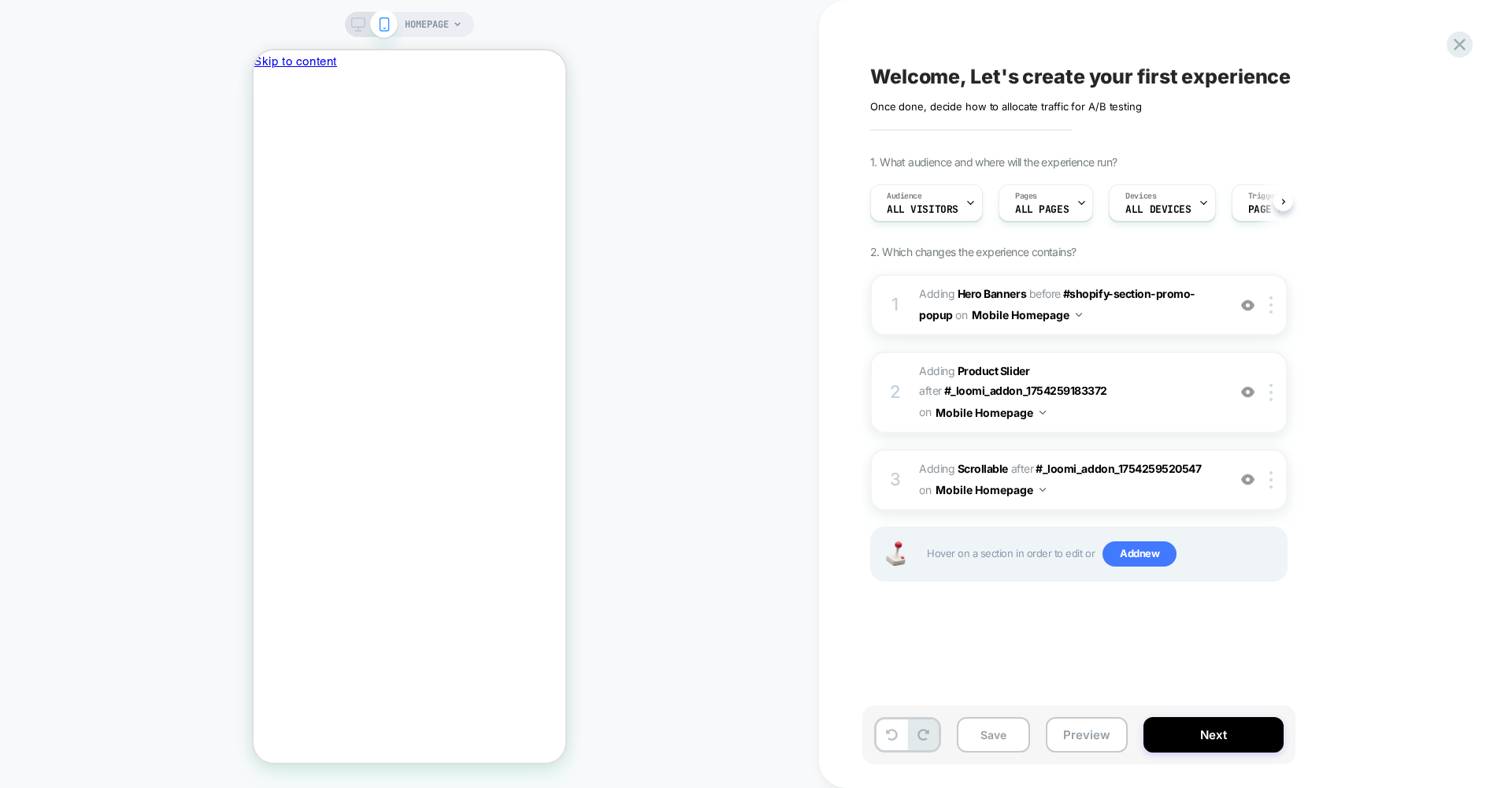 scroll, scrollTop: 0, scrollLeft: 1, axis: horizontal 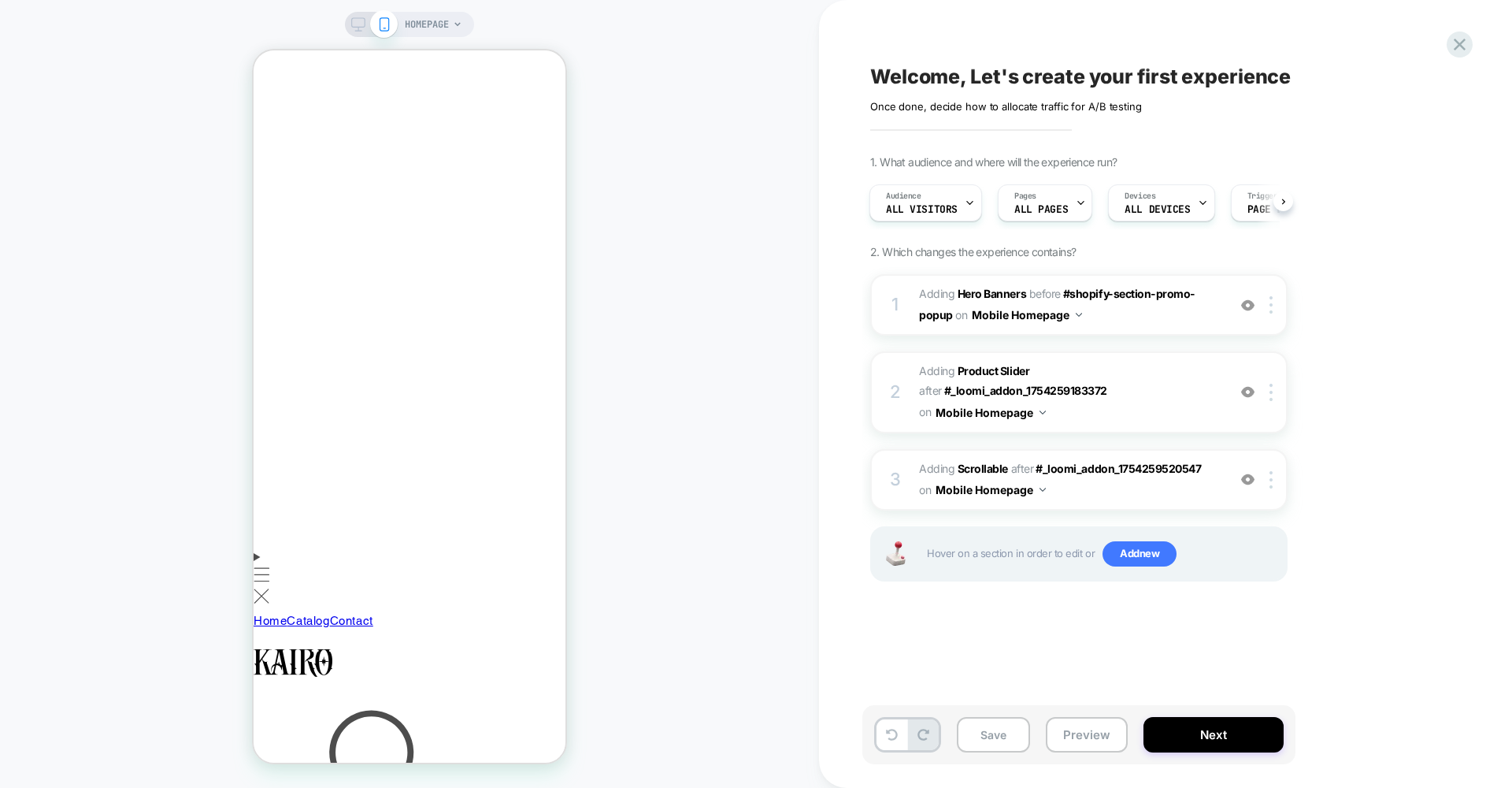 click on "HOMEPAGE" at bounding box center (410, 394) 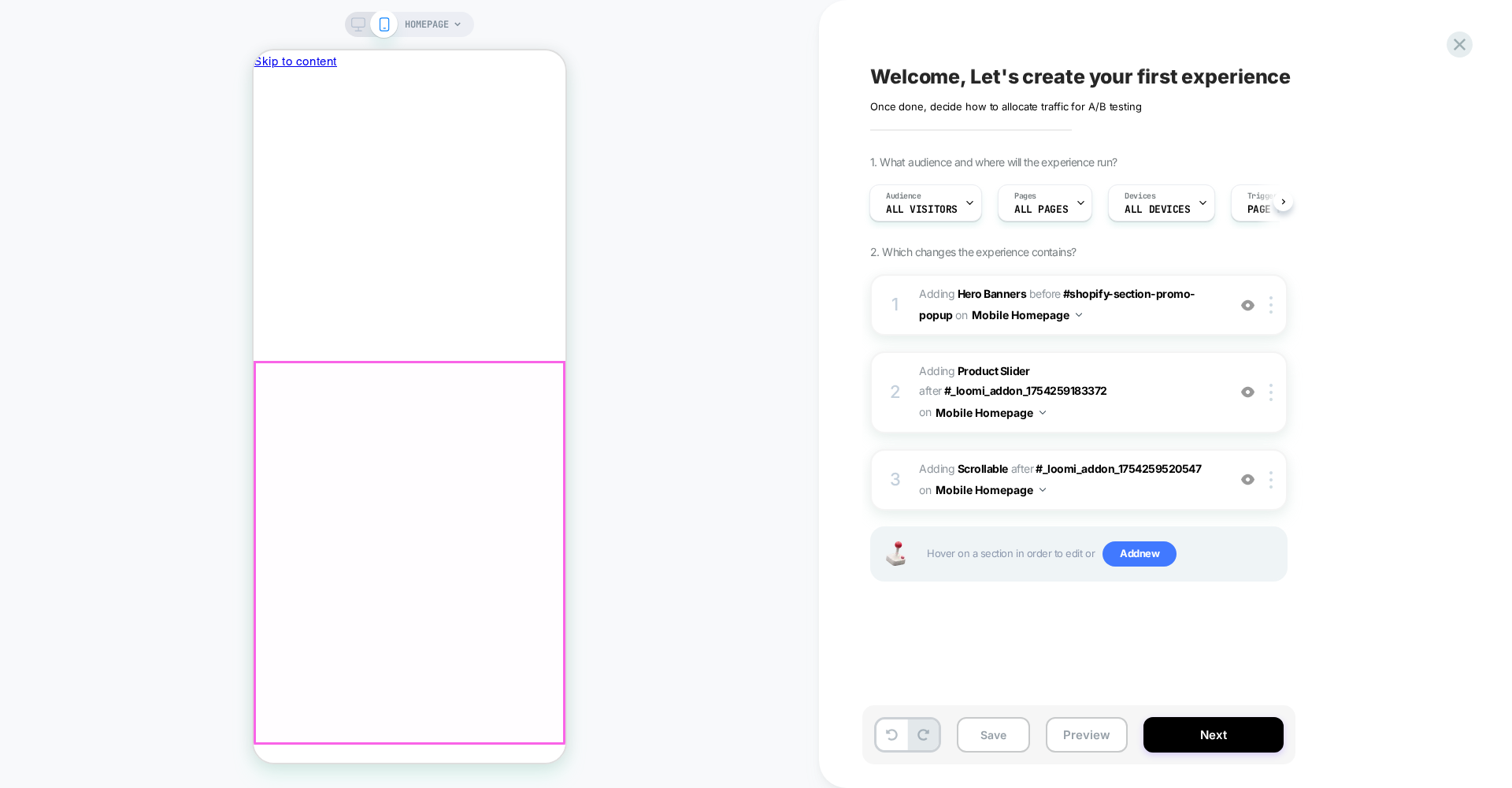 scroll, scrollTop: 0, scrollLeft: 0, axis: both 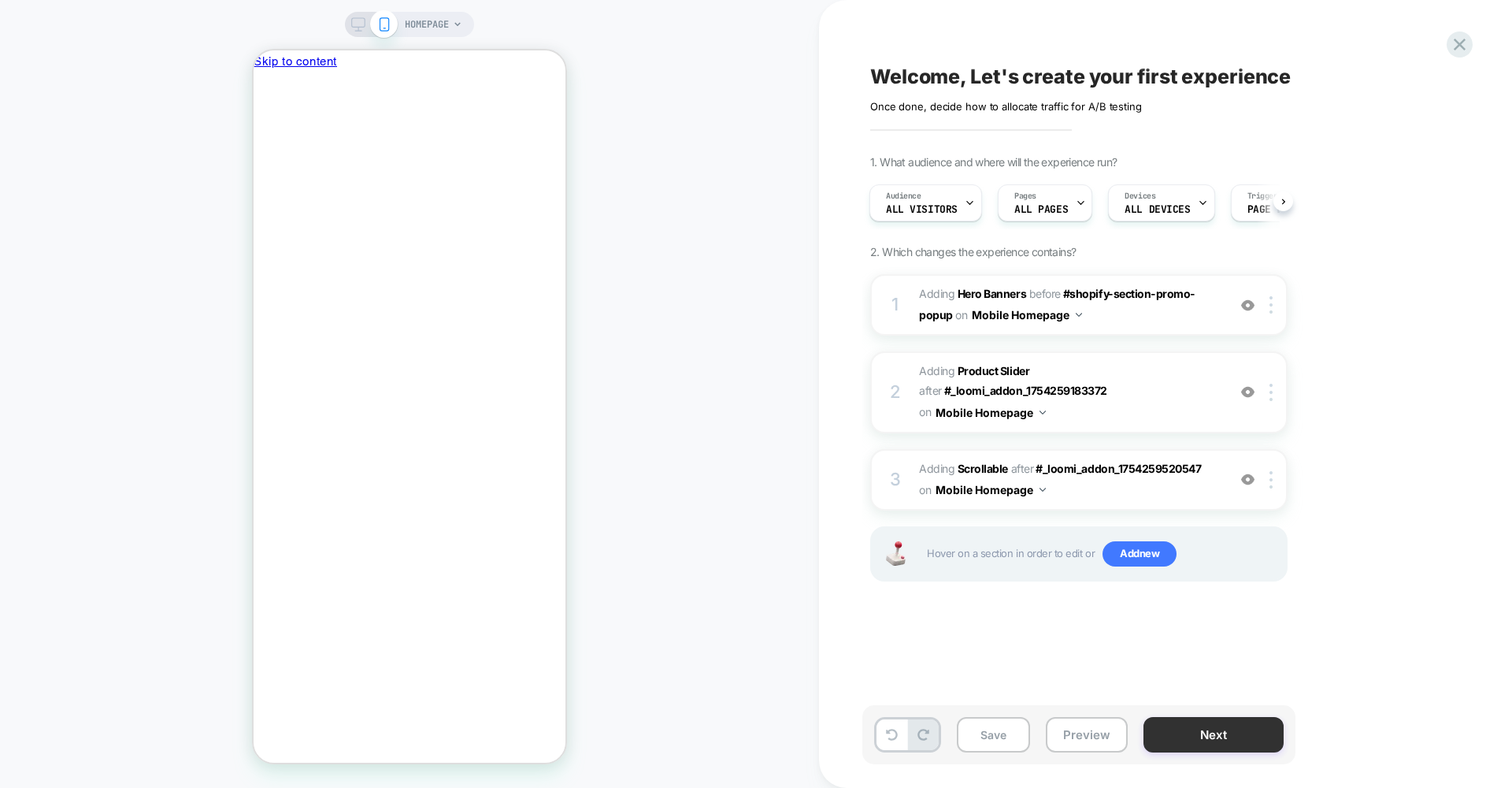 click on "Next" at bounding box center (1214, 734) 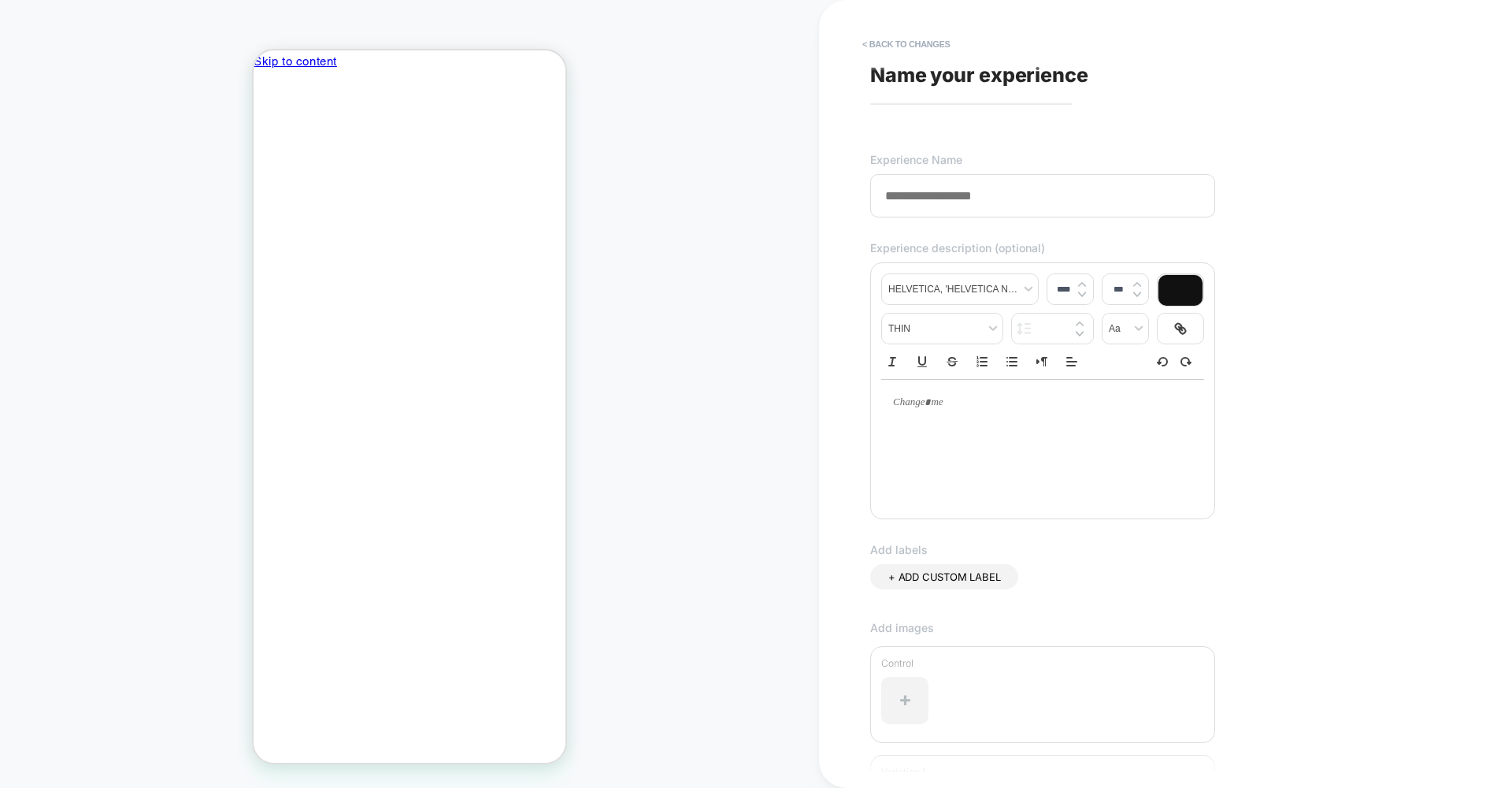 scroll, scrollTop: 0, scrollLeft: 0, axis: both 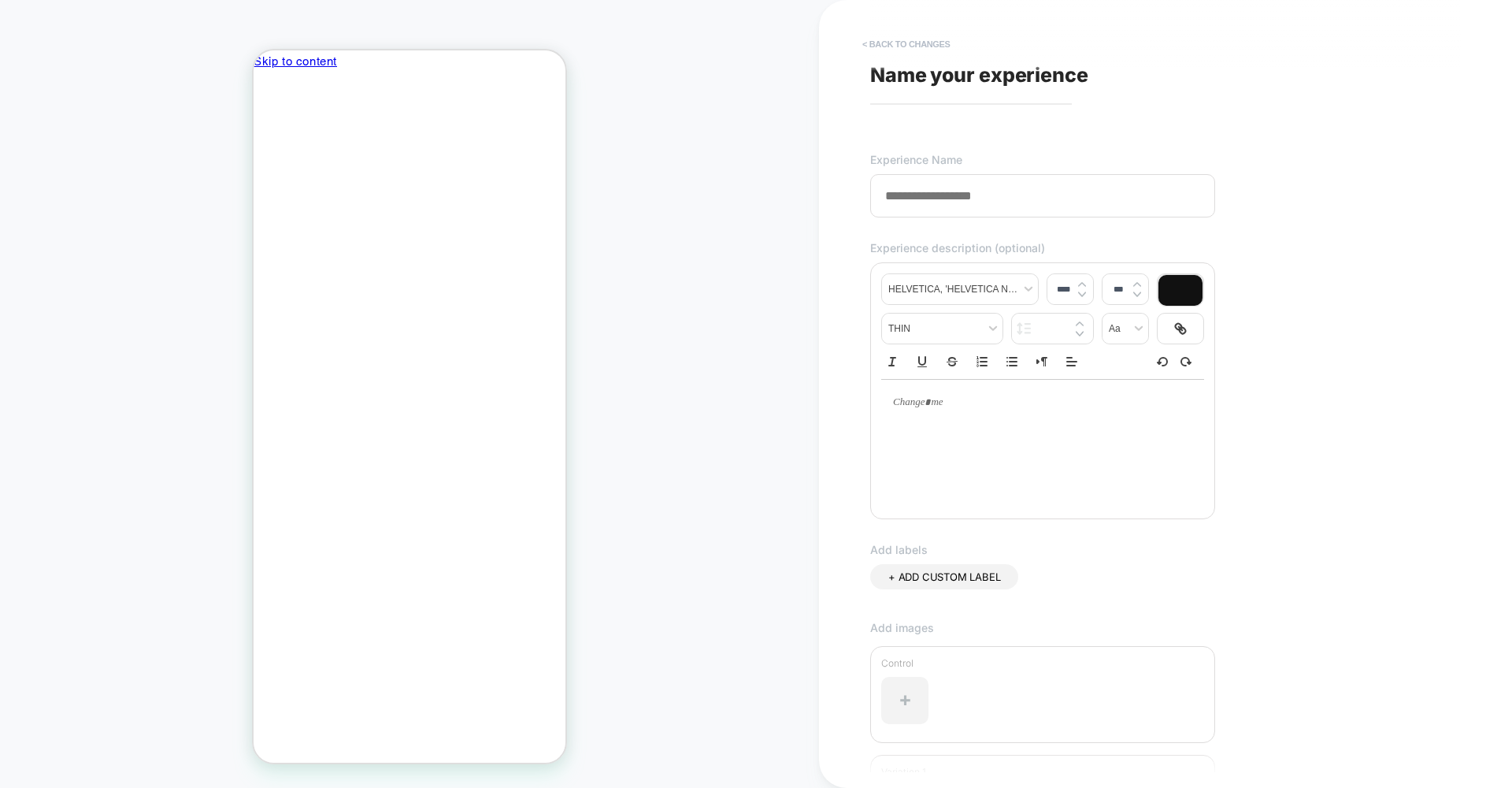 click on "< Back to changes" at bounding box center [906, 44] 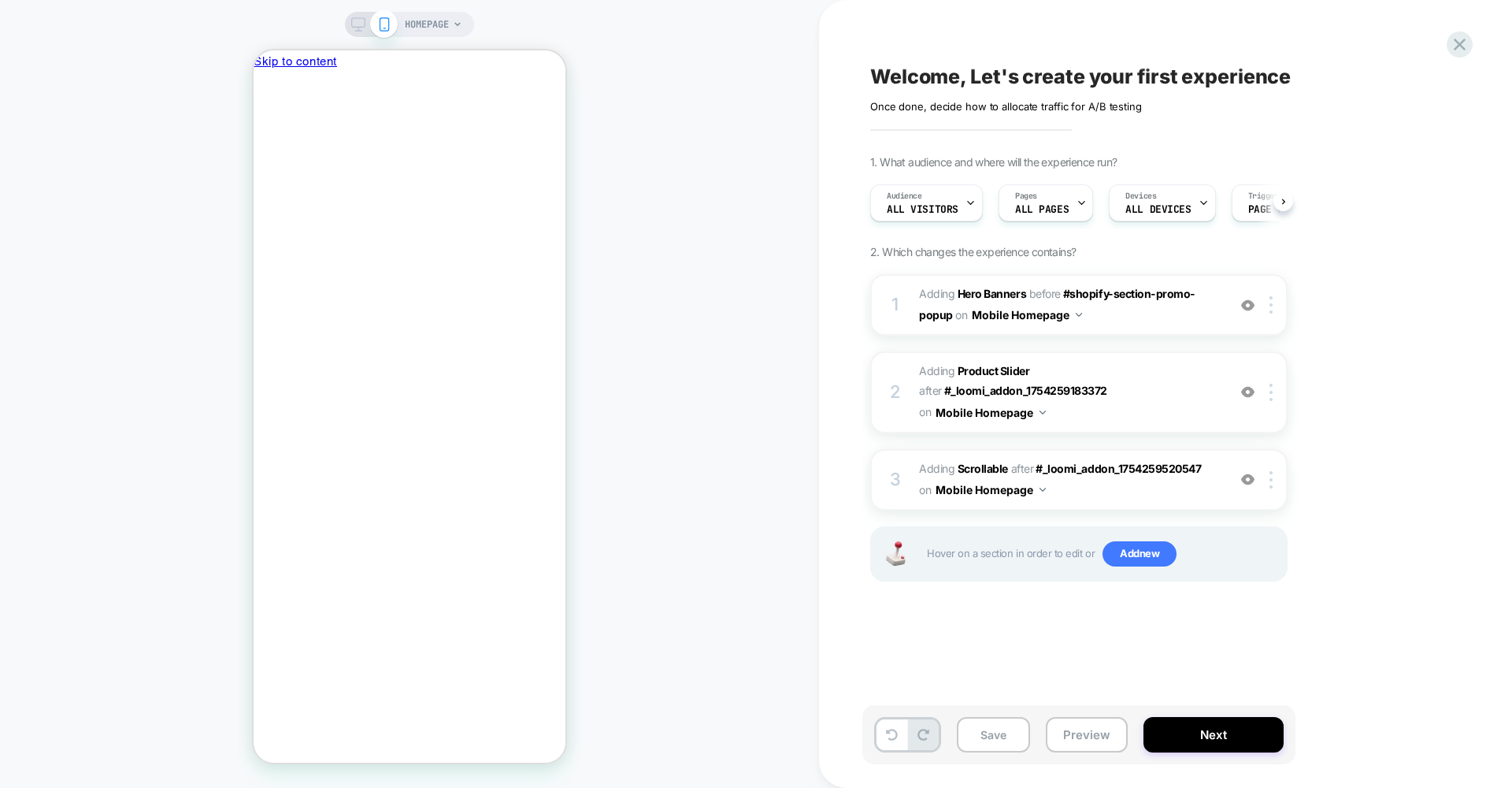 scroll, scrollTop: 0, scrollLeft: 1, axis: horizontal 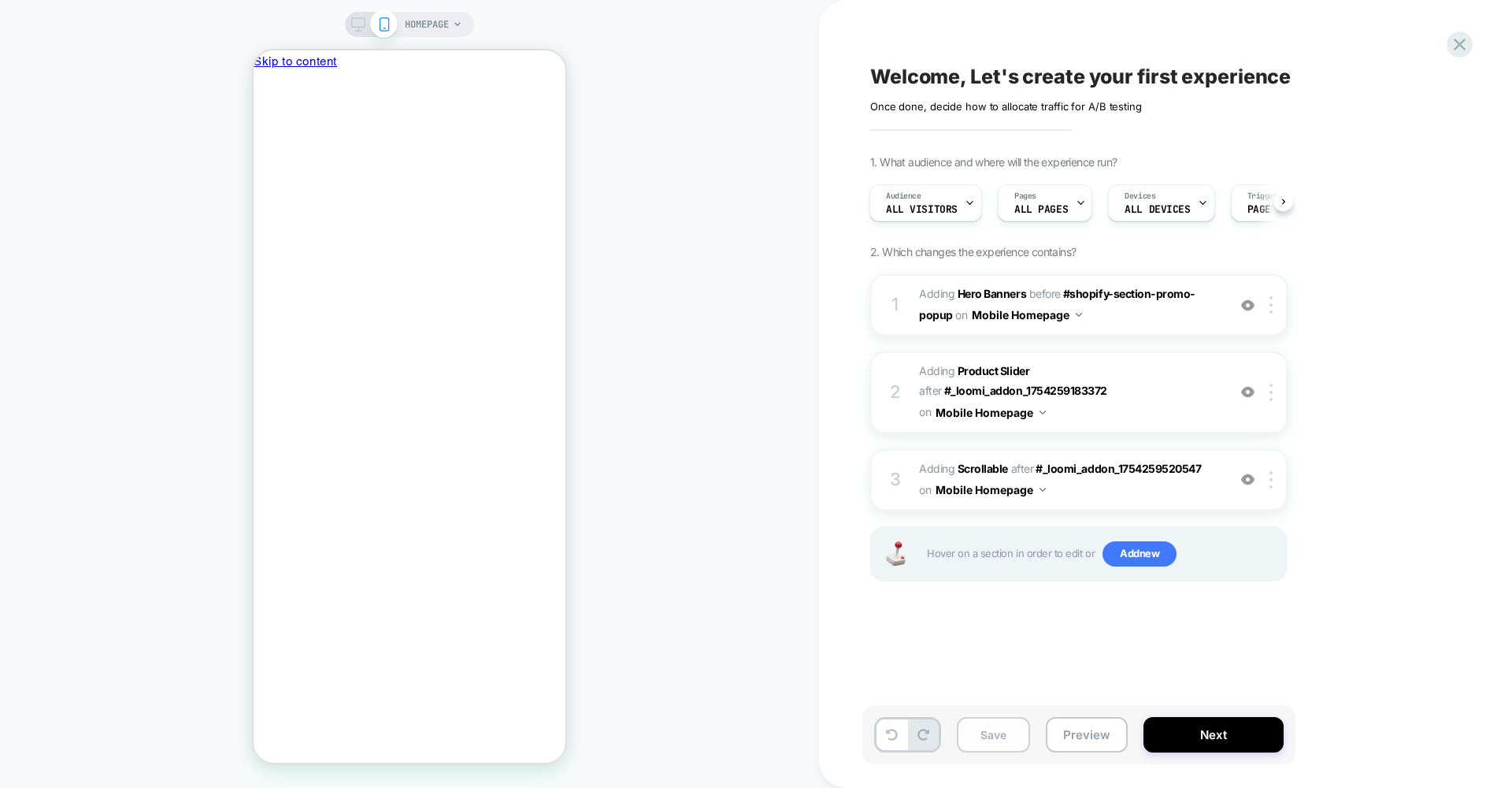 click on "Save" at bounding box center (993, 734) 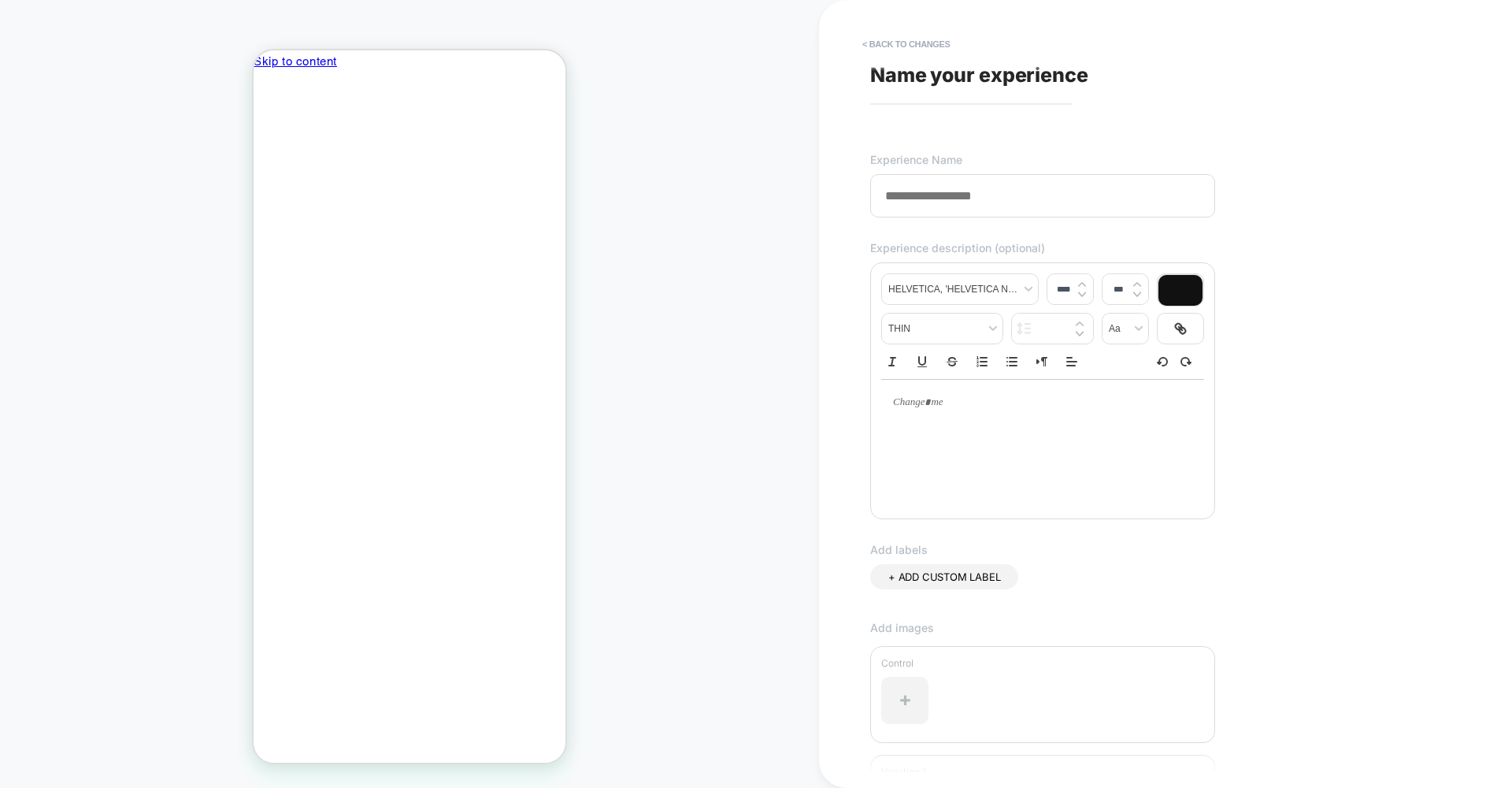 click on "**********" at bounding box center (1158, 394) 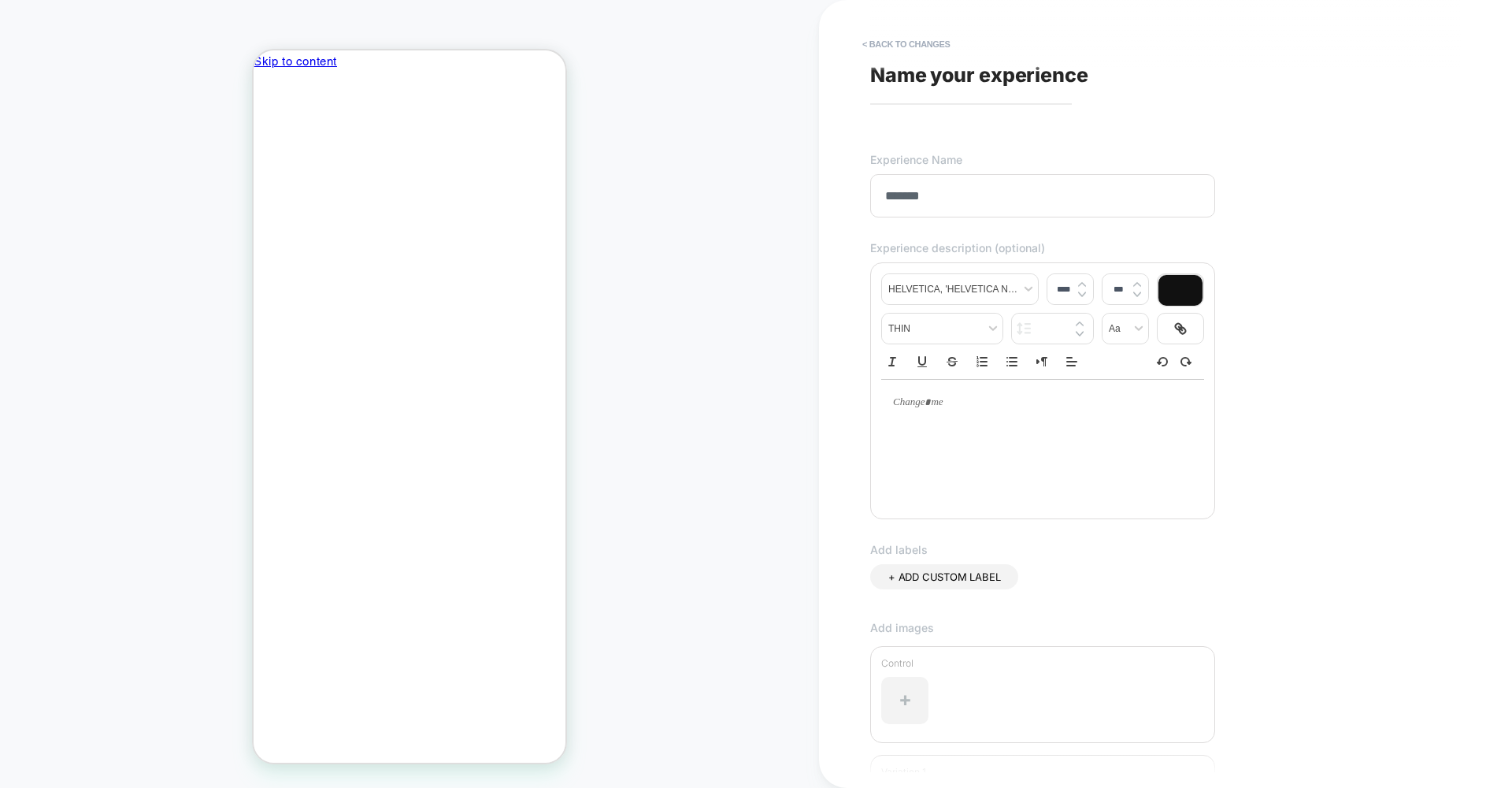 type on "*******" 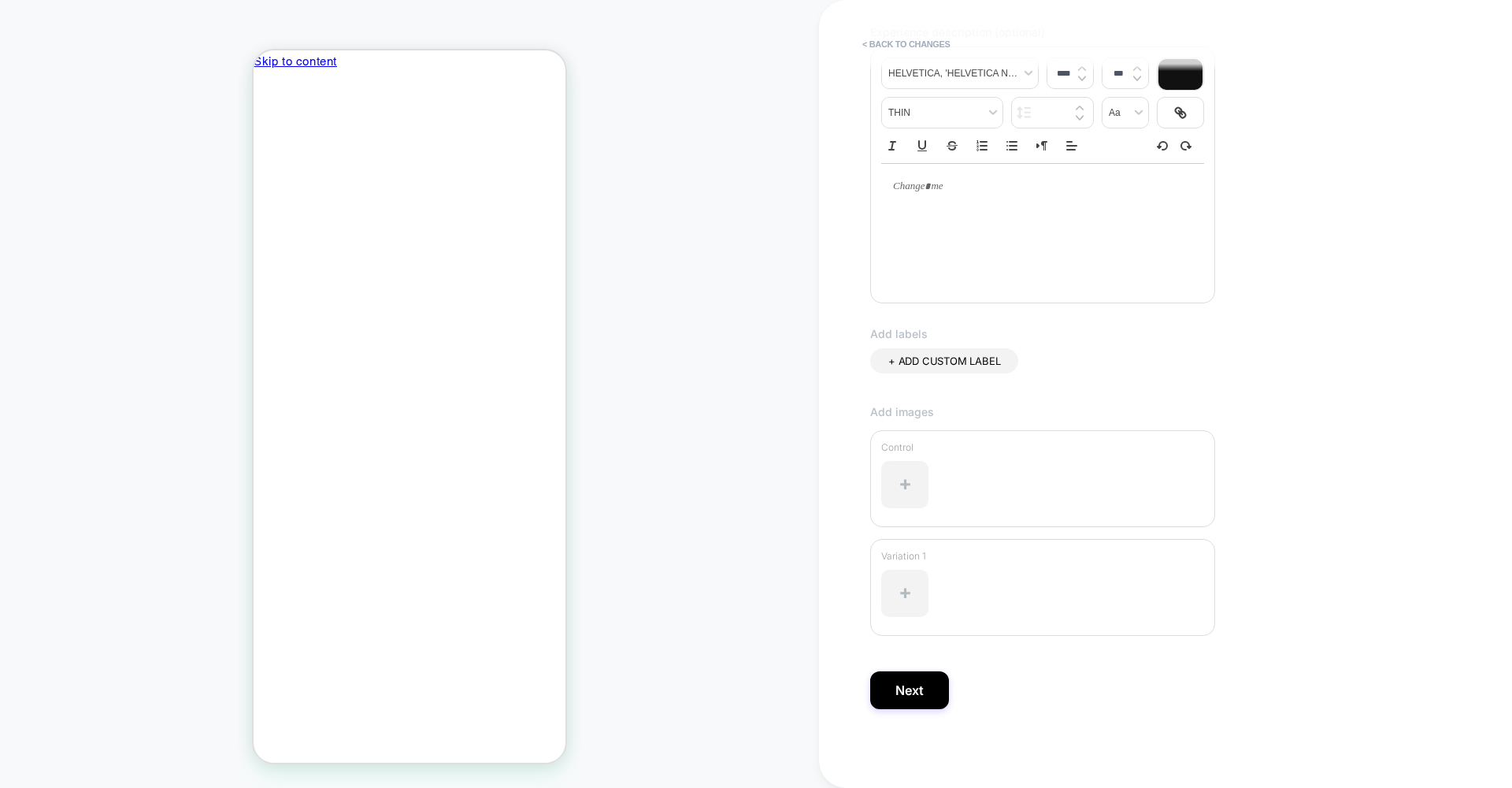 scroll, scrollTop: 218, scrollLeft: 0, axis: vertical 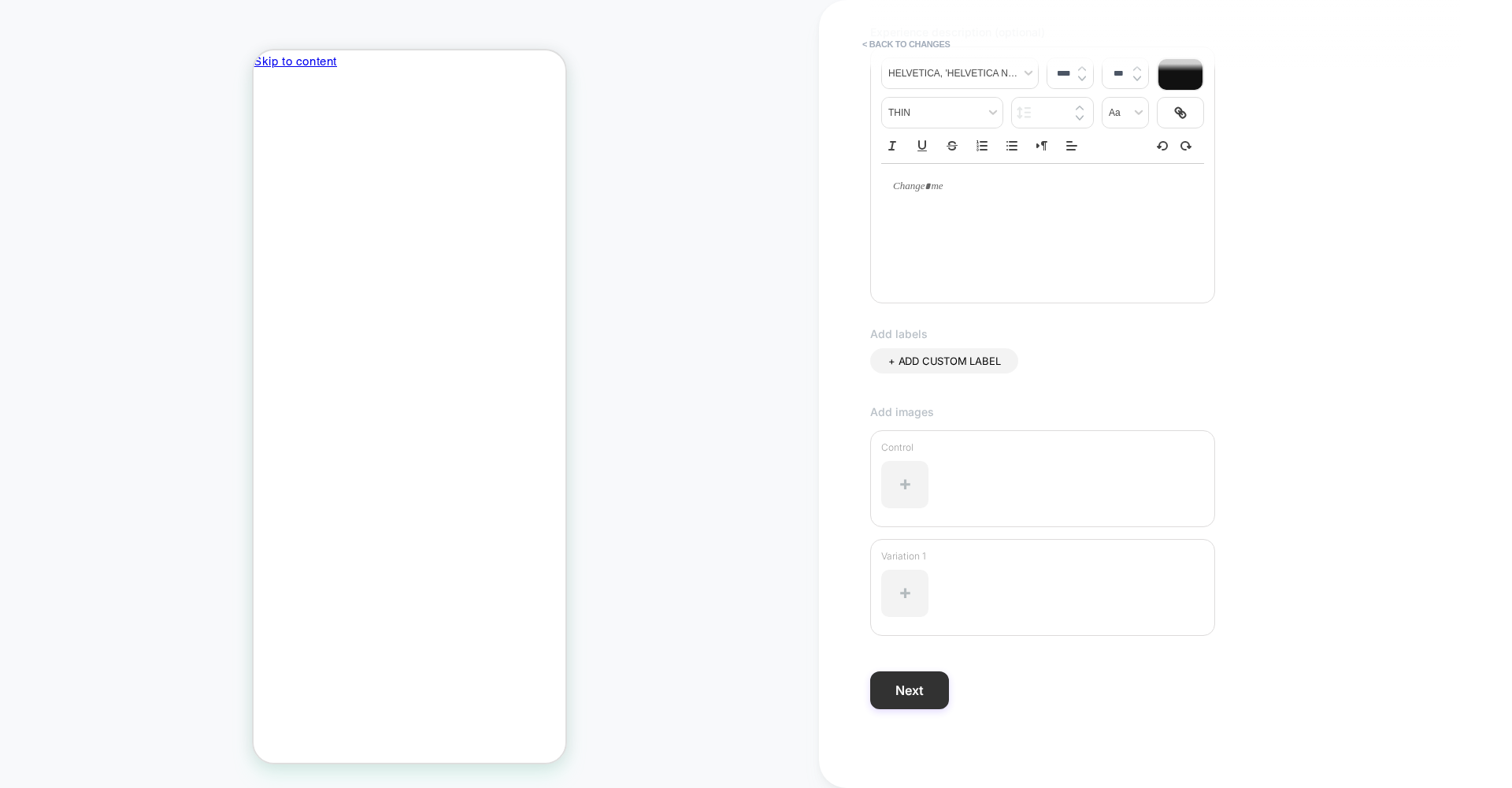 click on "Next" at bounding box center [910, 690] 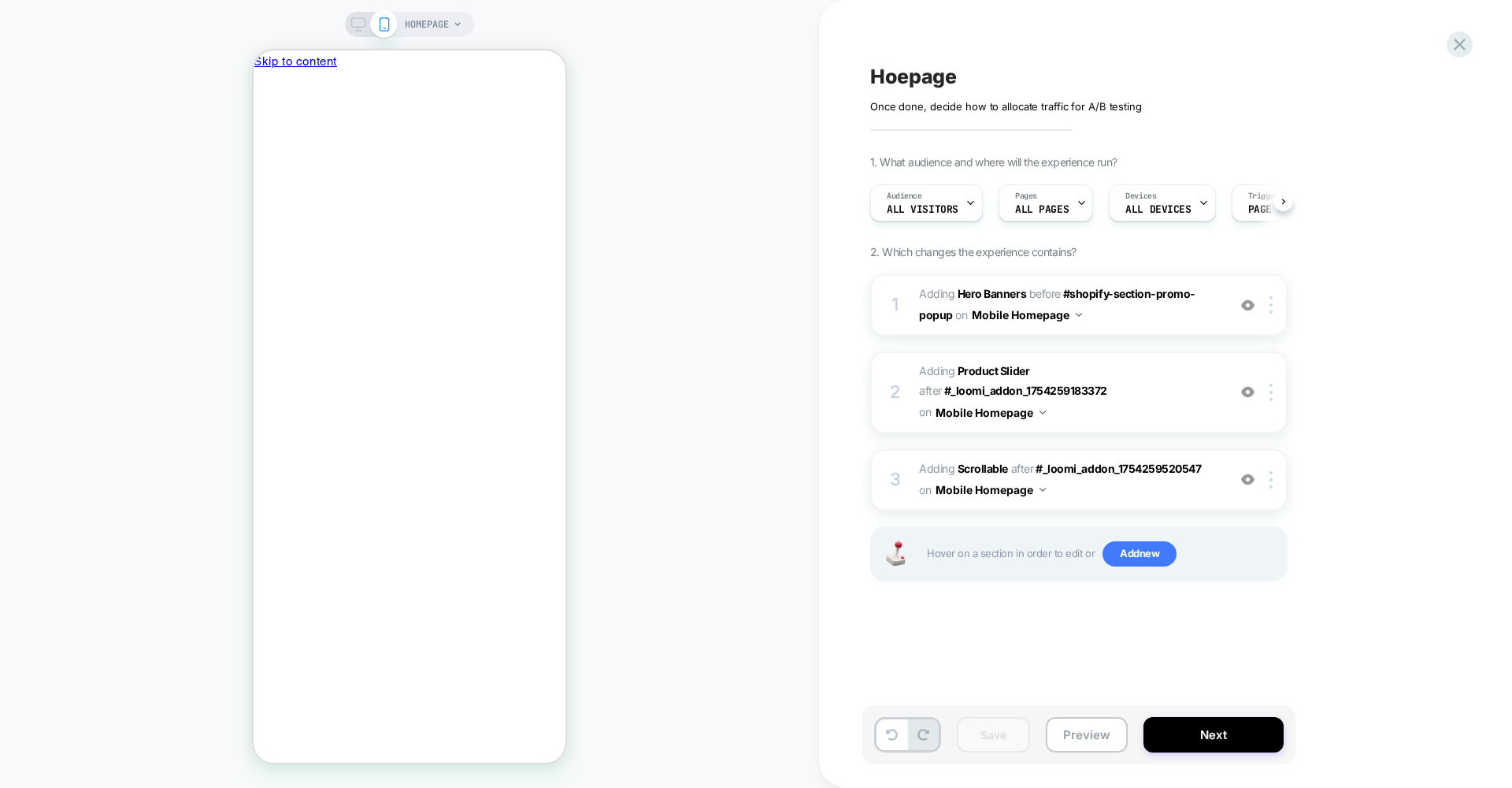 scroll, scrollTop: 0, scrollLeft: 1, axis: horizontal 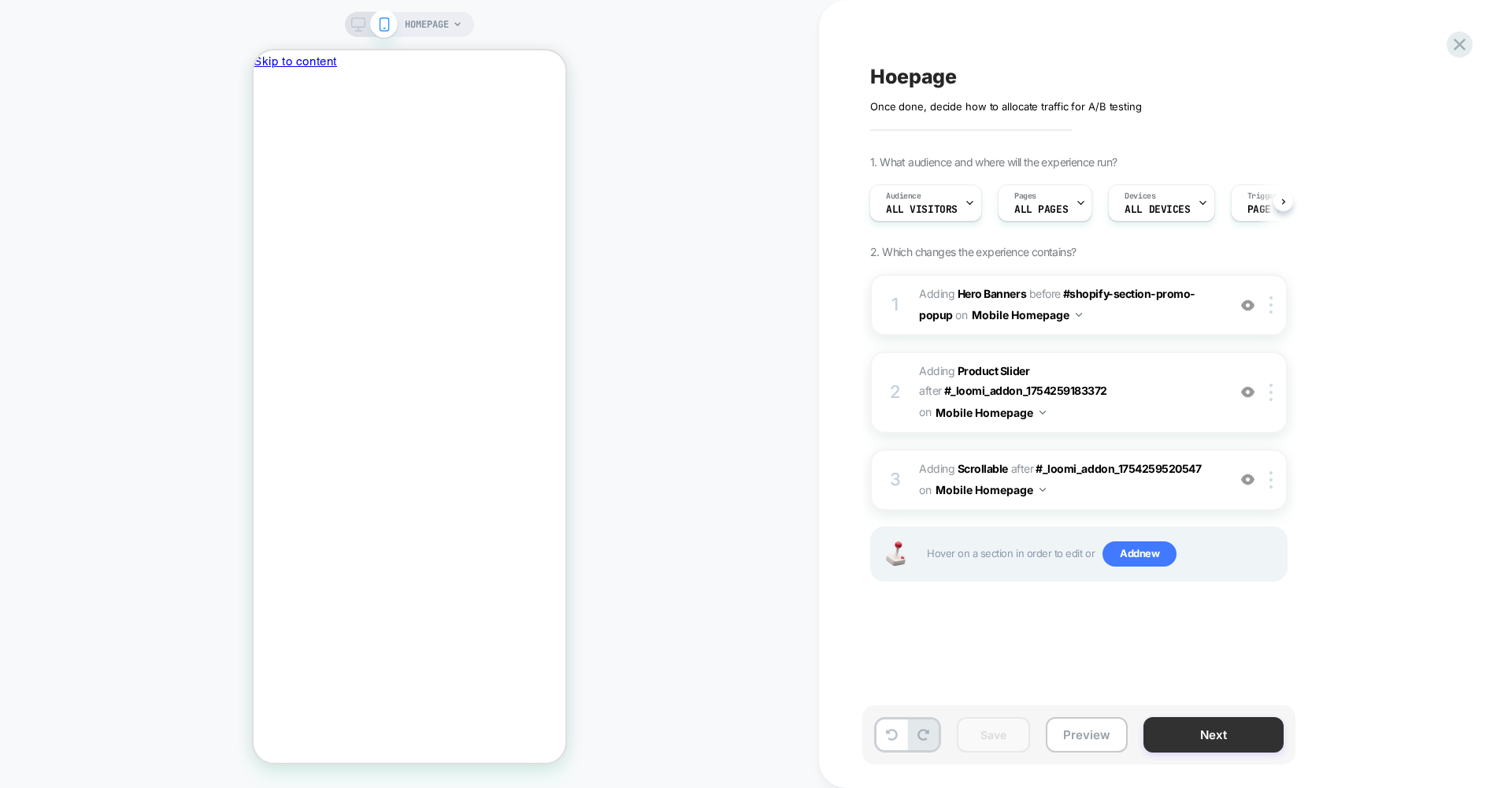 click on "Next" at bounding box center (1214, 734) 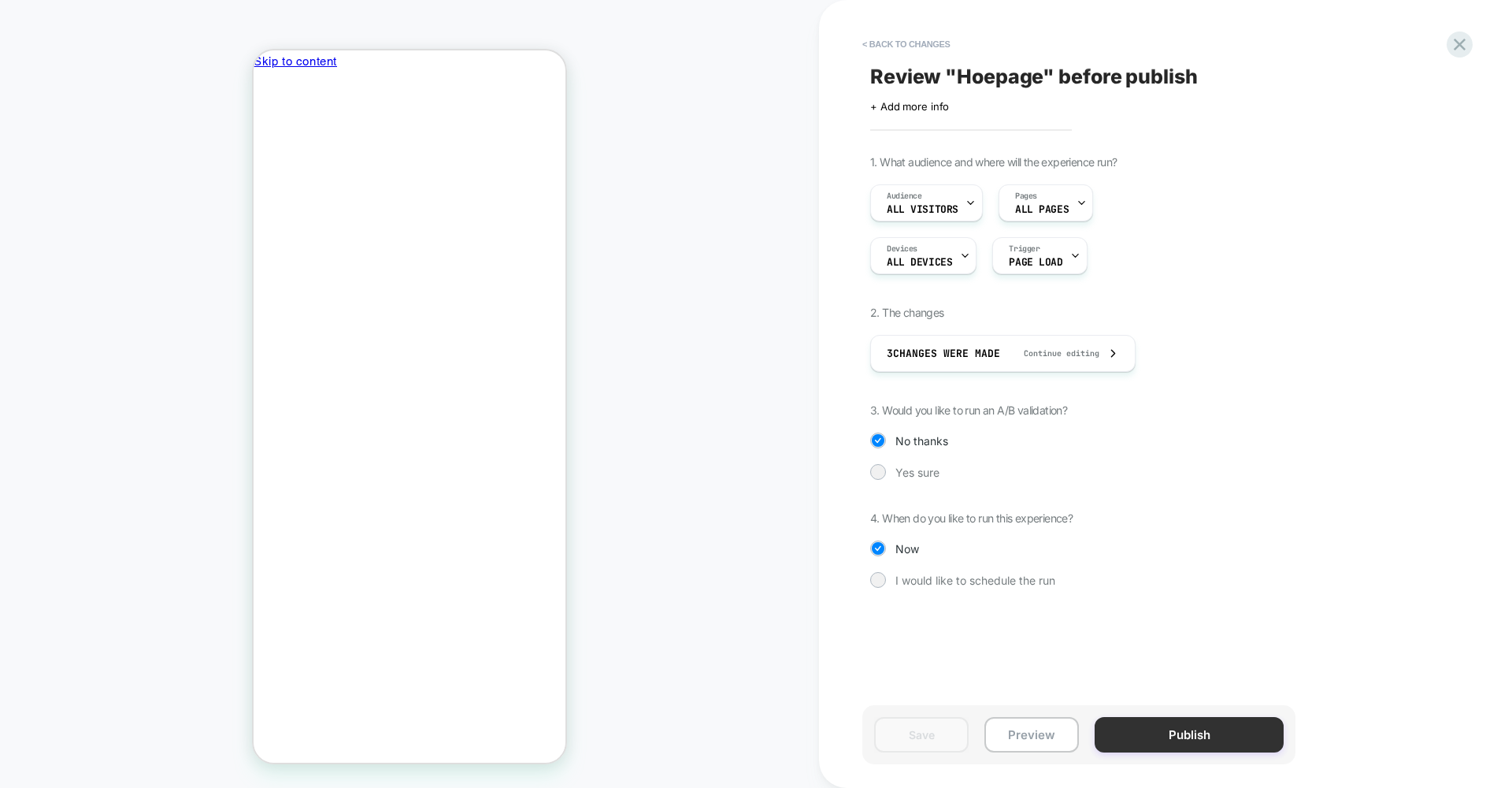 click on "Publish" at bounding box center (1189, 734) 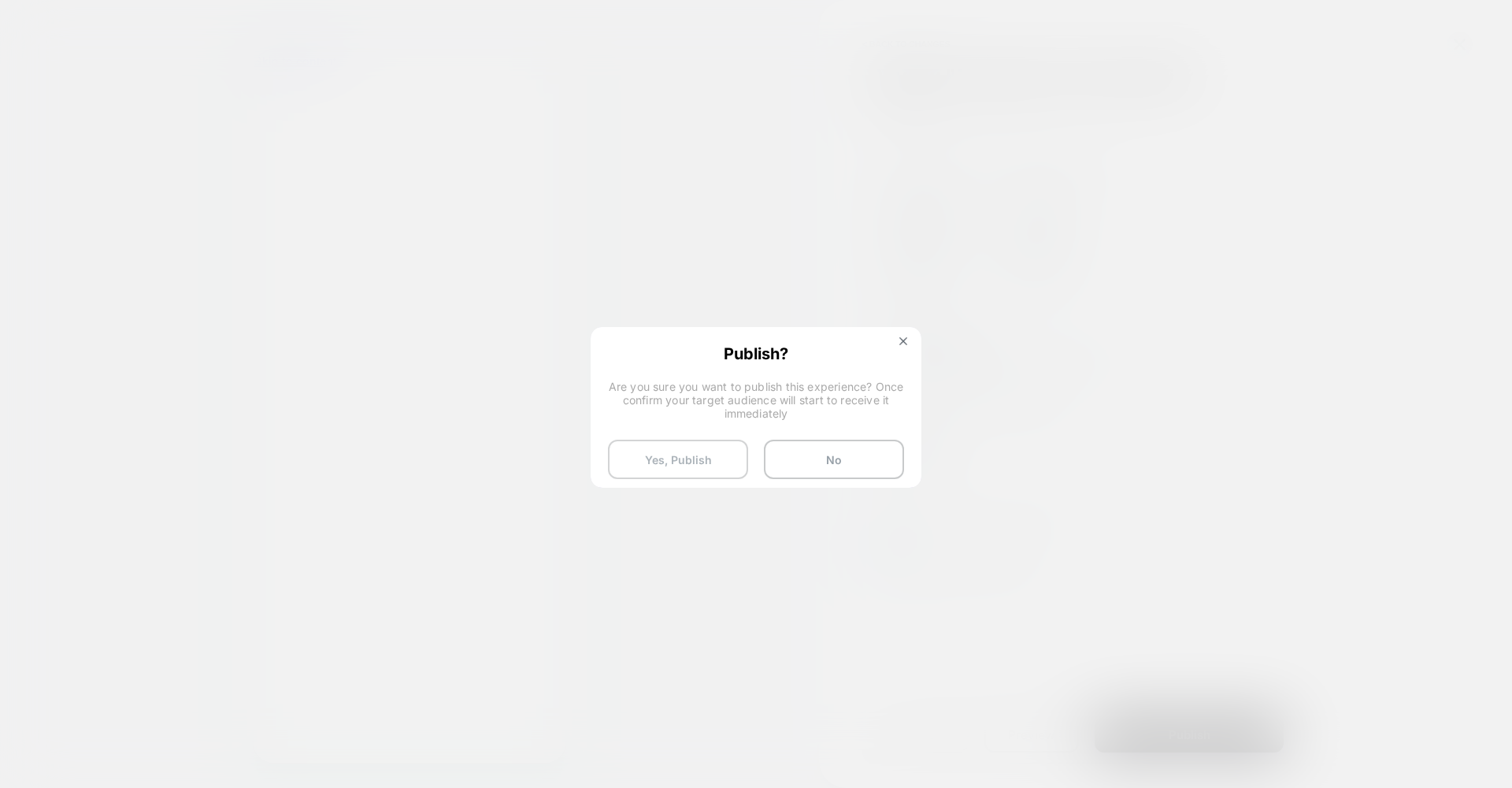 click on "Yes, Publish" at bounding box center (678, 459) 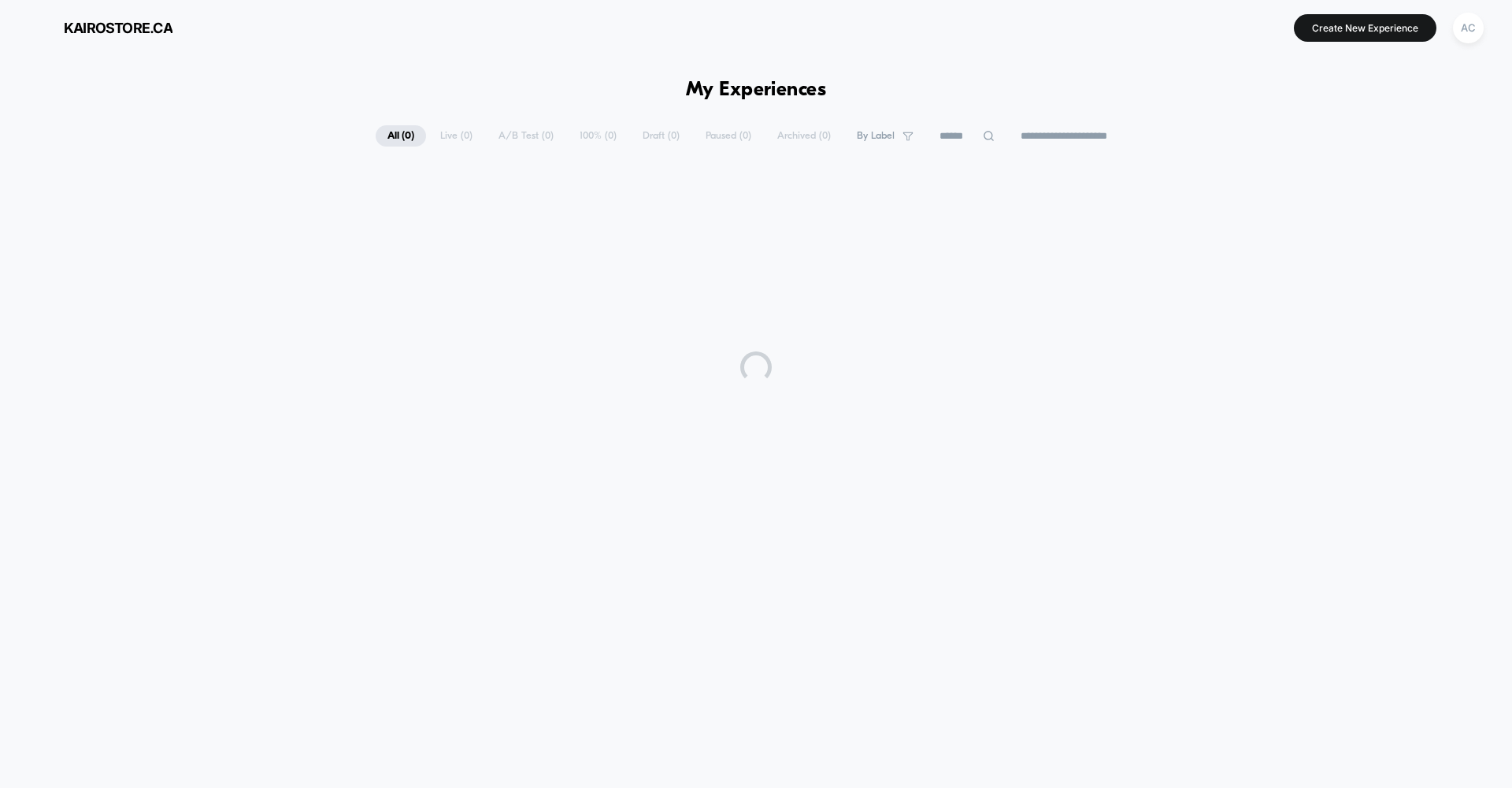 scroll, scrollTop: 0, scrollLeft: 0, axis: both 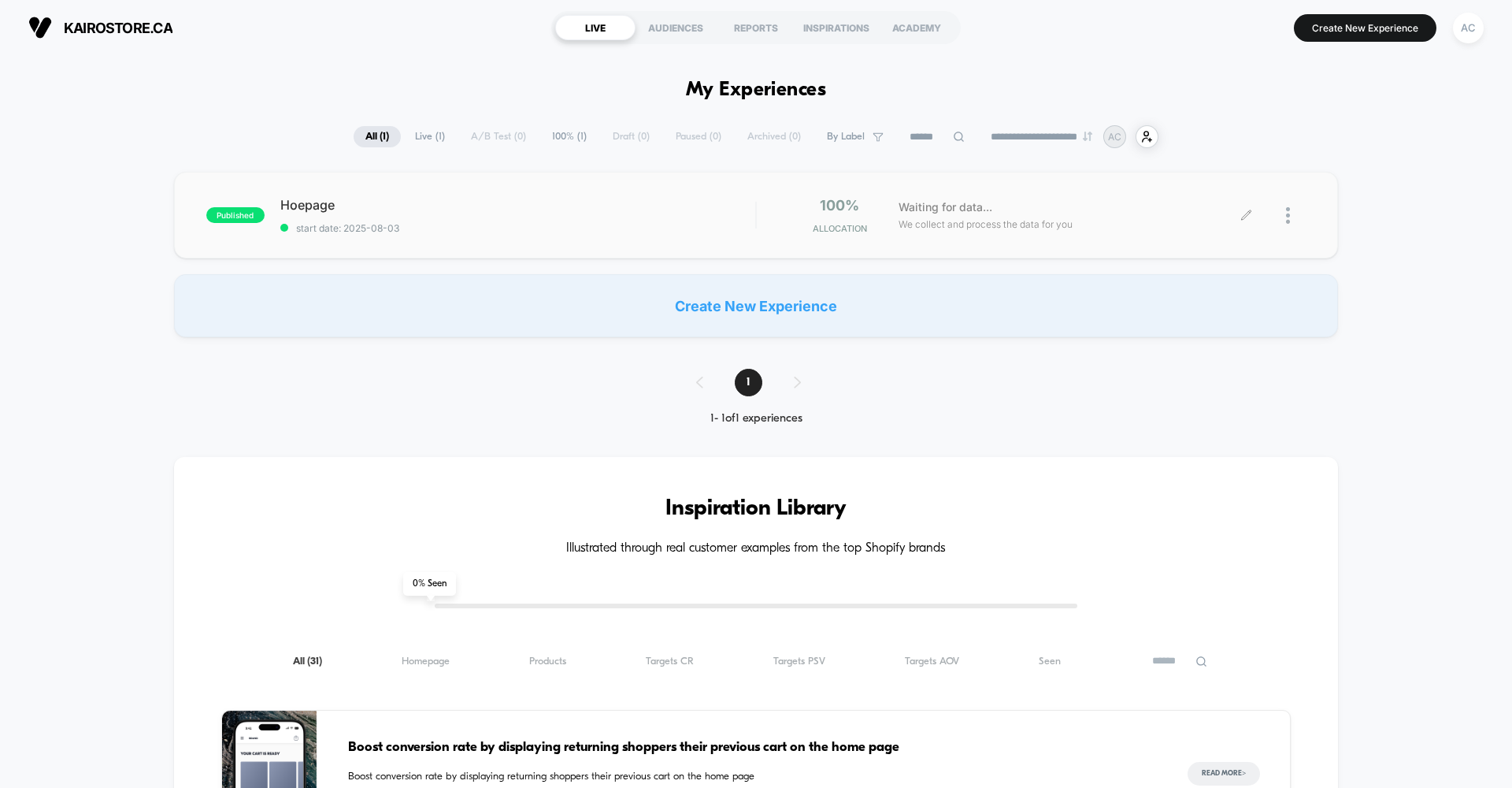 click on "We collect and process the data for you" at bounding box center [985, 224] 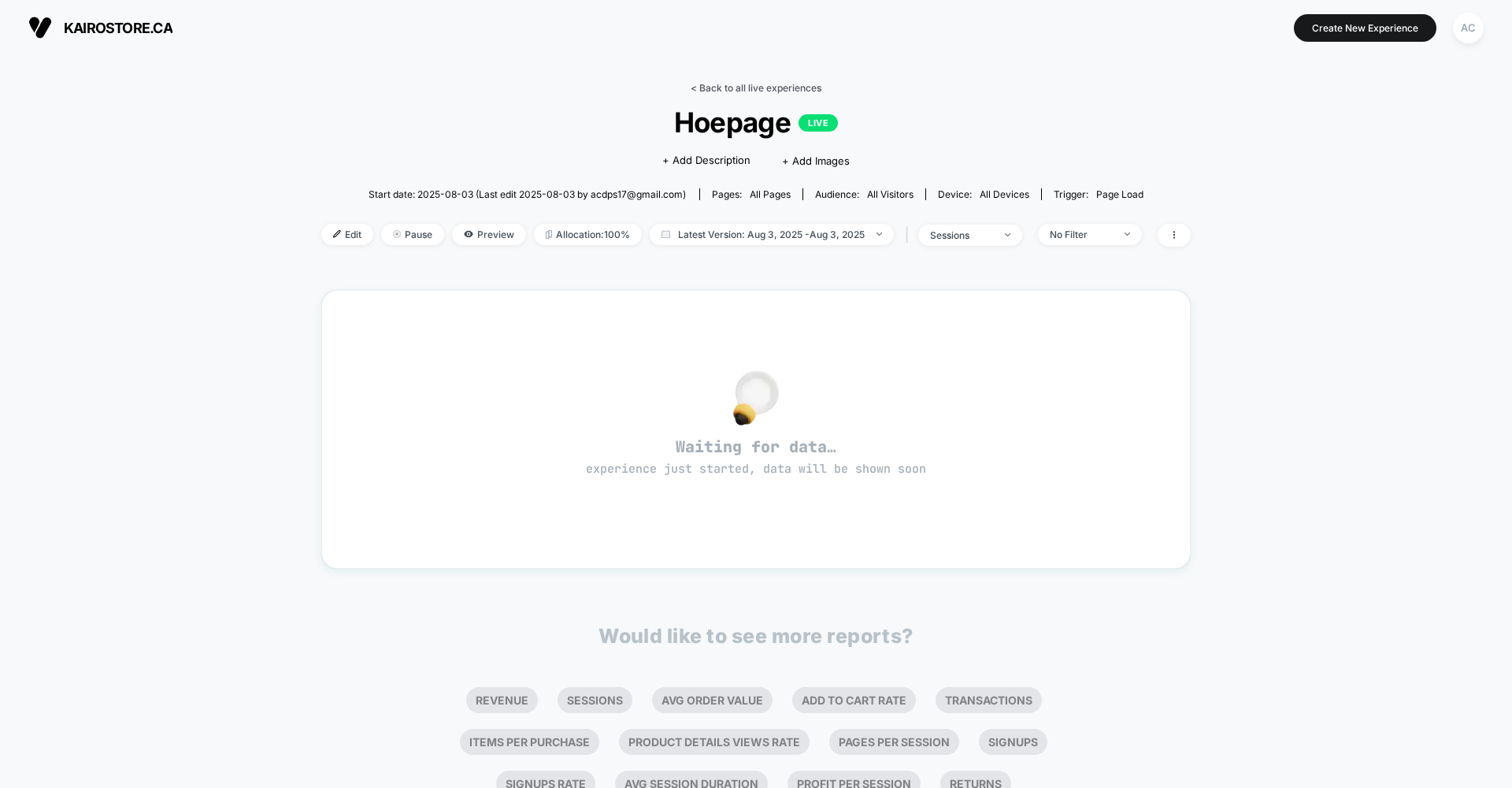 click on "< Back to all live experiences" at bounding box center (756, 87) 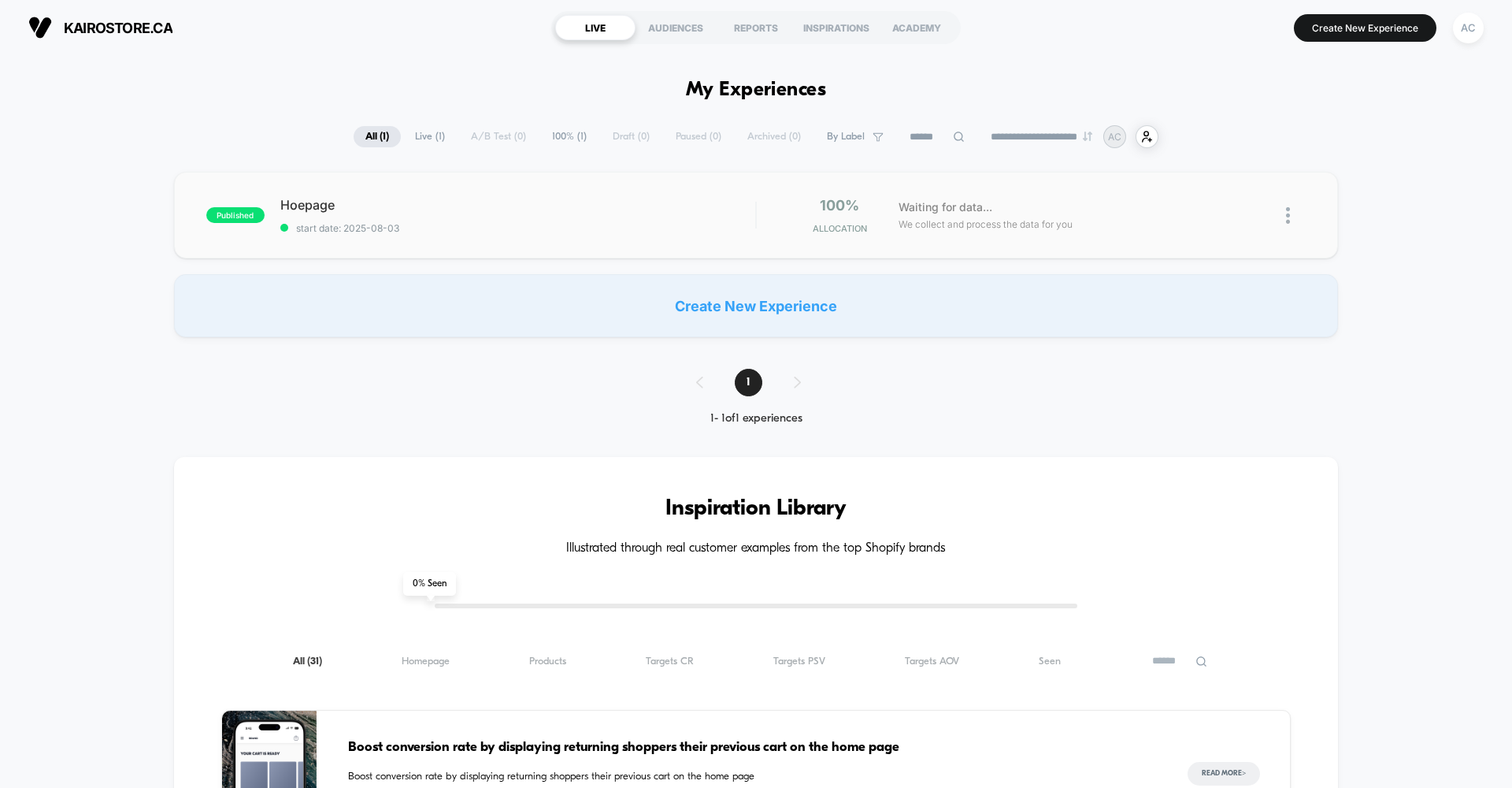 click on "published Hoepage start date: 2025-08-03 100% Allocation Waiting for data... We collect and process the data for you" at bounding box center (756, 215) 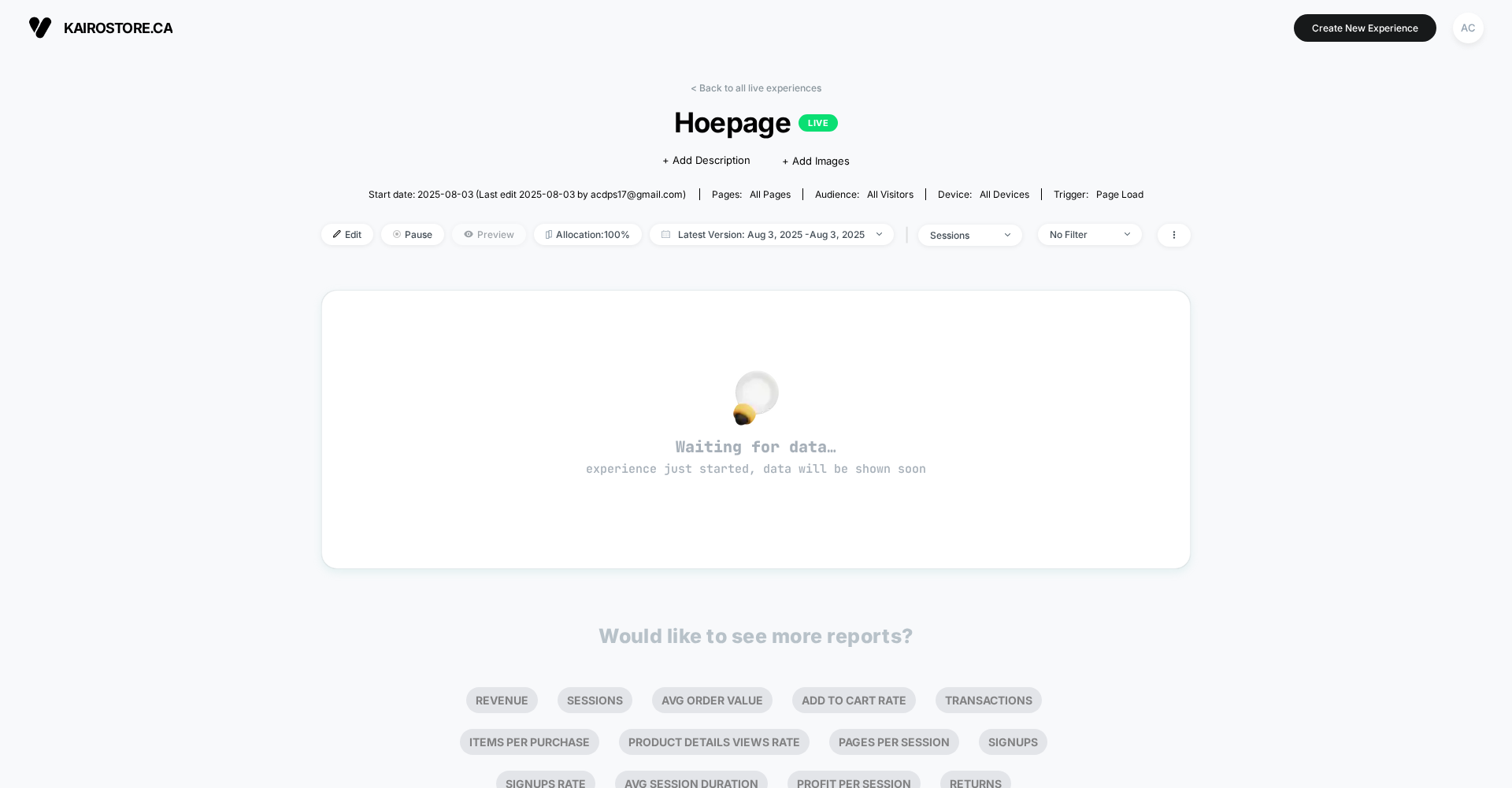 click on "Preview" at bounding box center [489, 234] 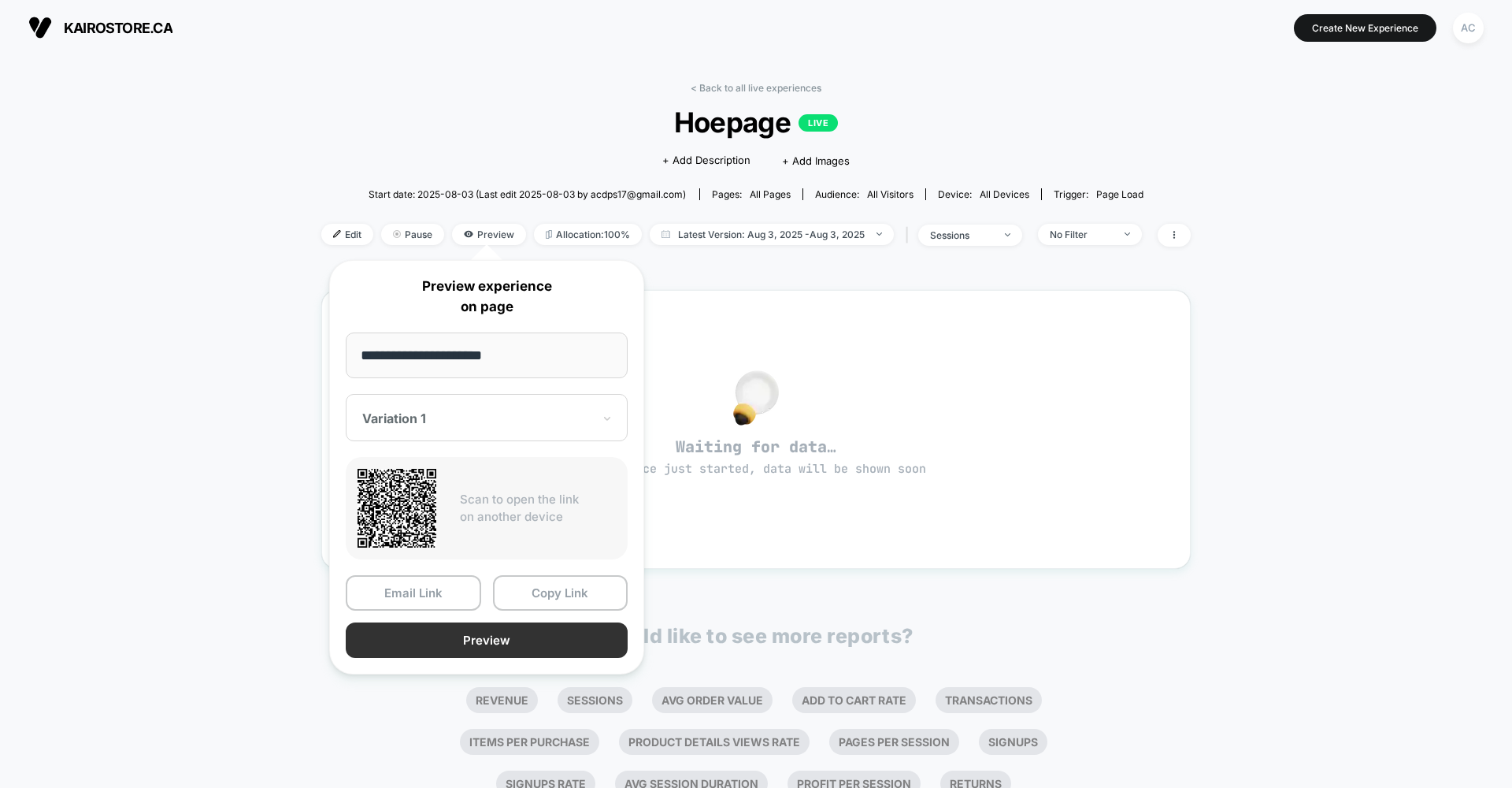 click on "Preview" at bounding box center (487, 640) 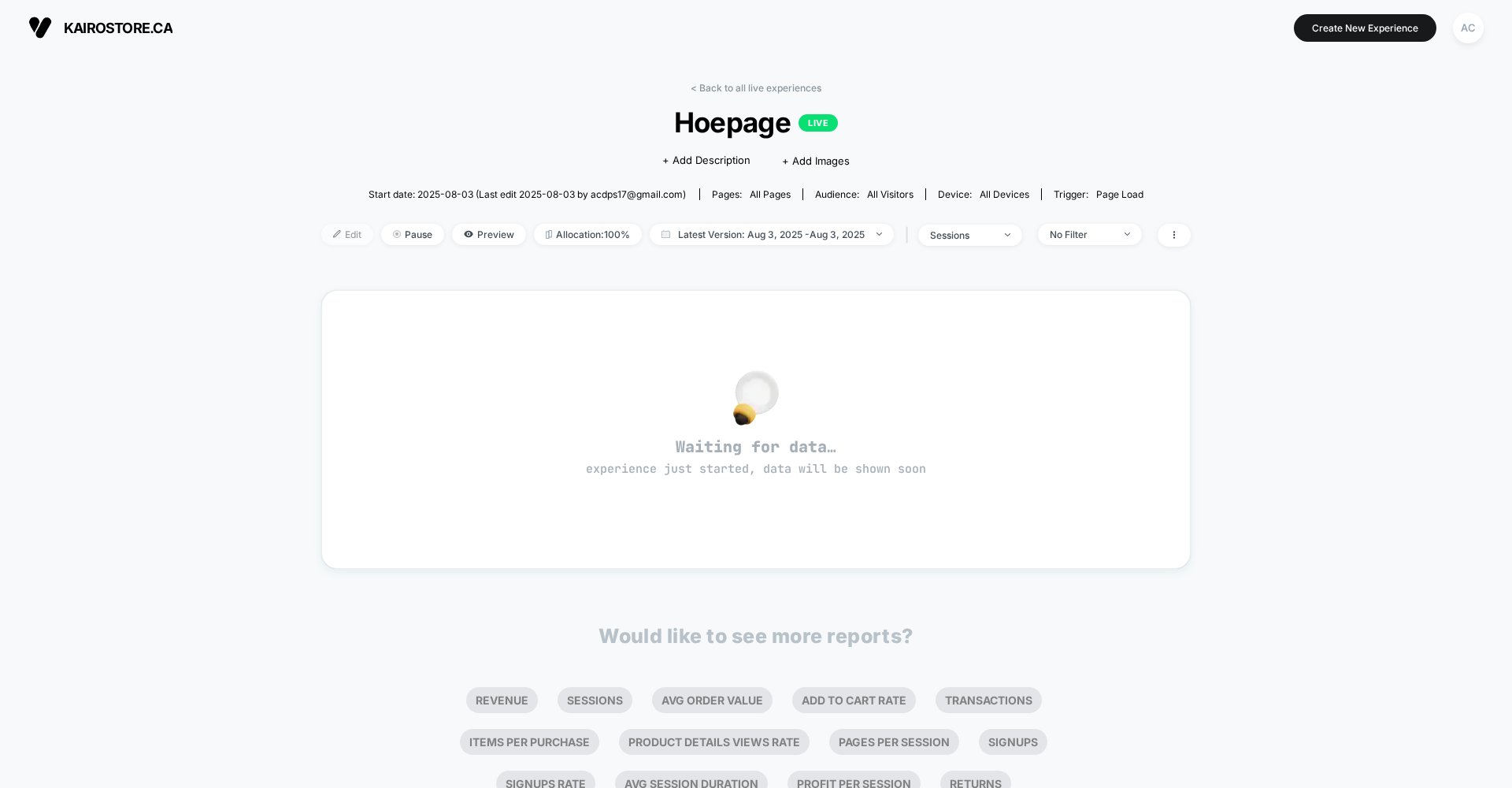 click on "Edit" at bounding box center [347, 234] 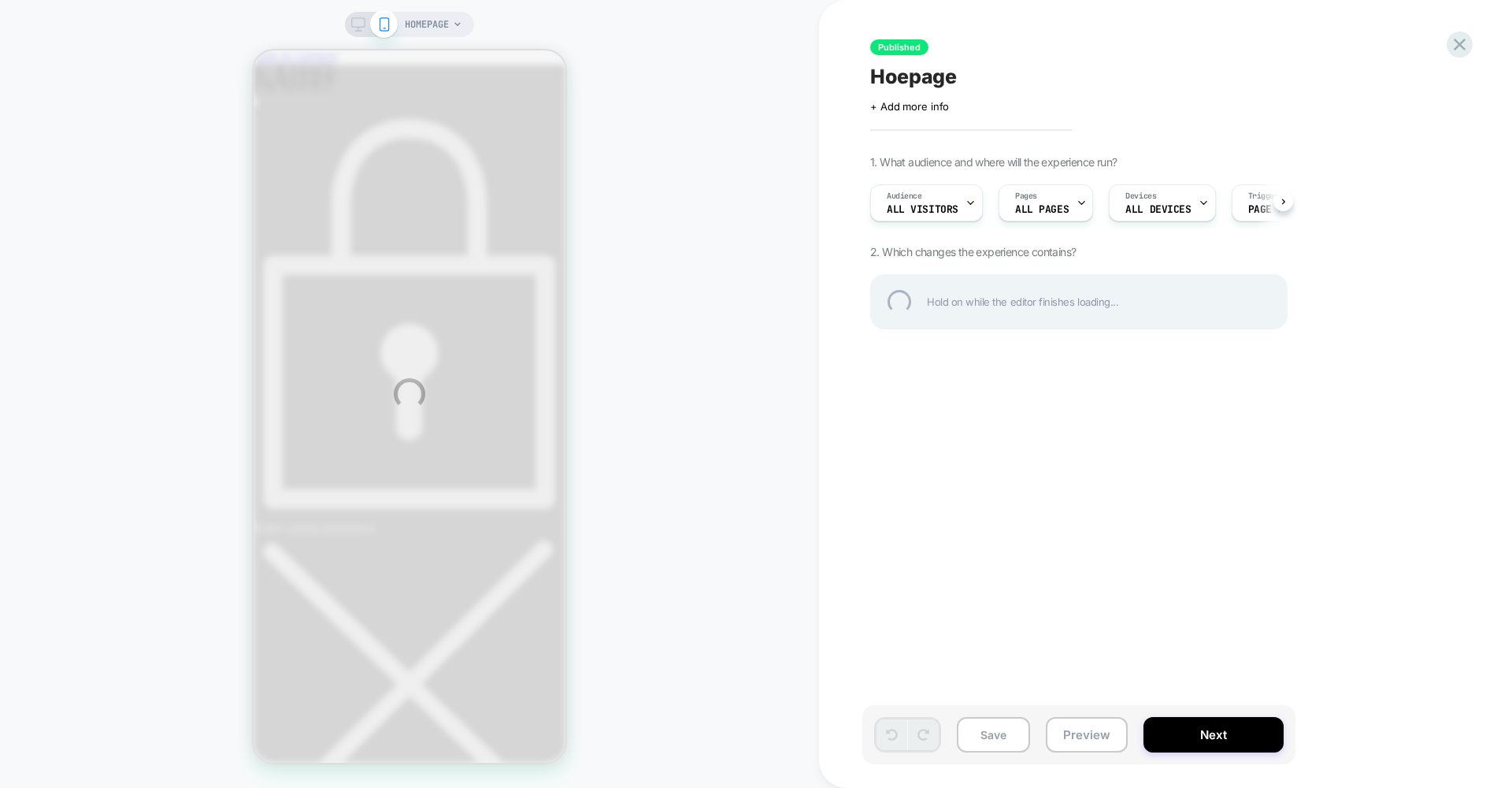 scroll, scrollTop: 0, scrollLeft: 0, axis: both 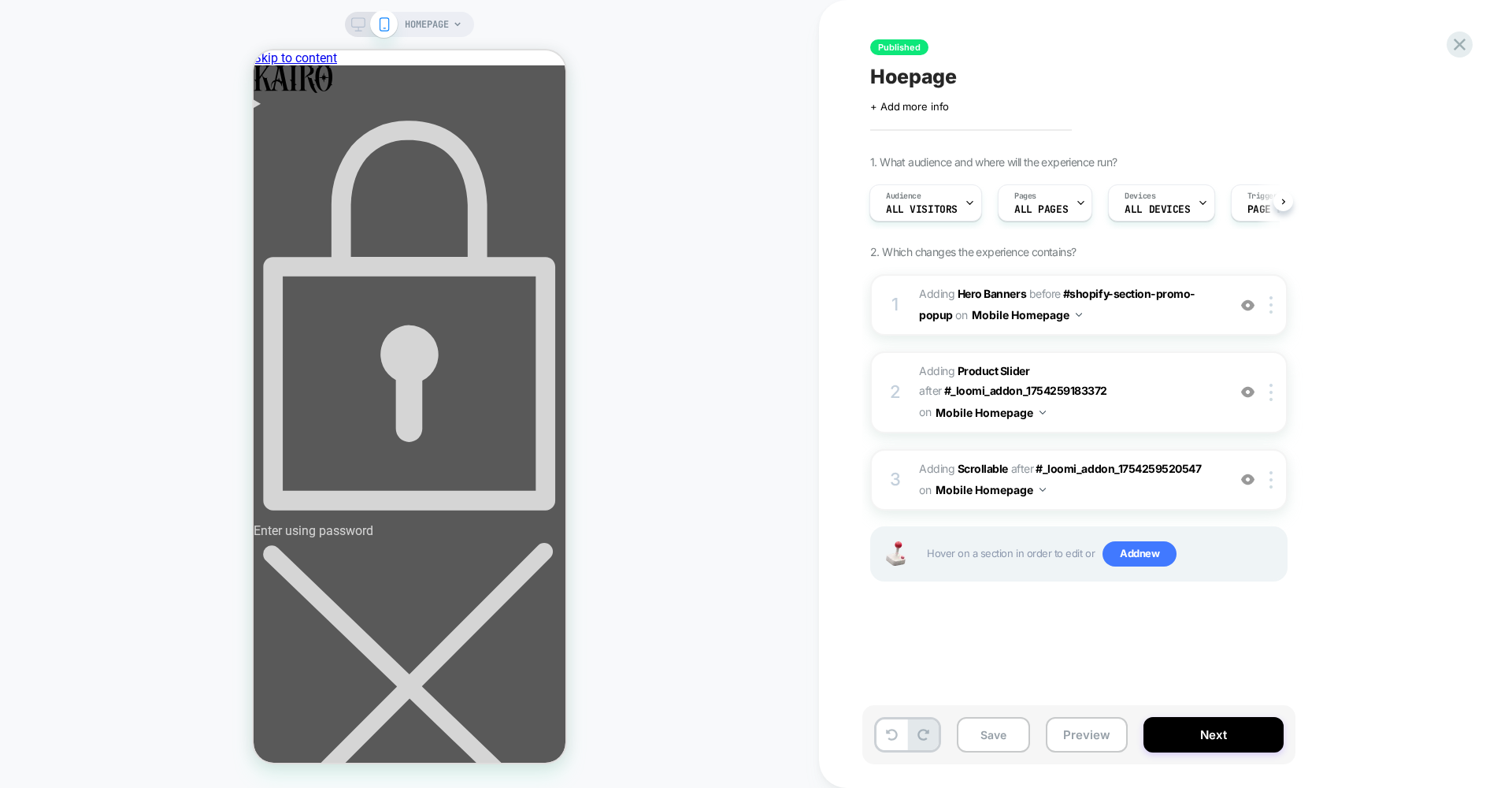 click on "Enter using password" at bounding box center [410, 325] 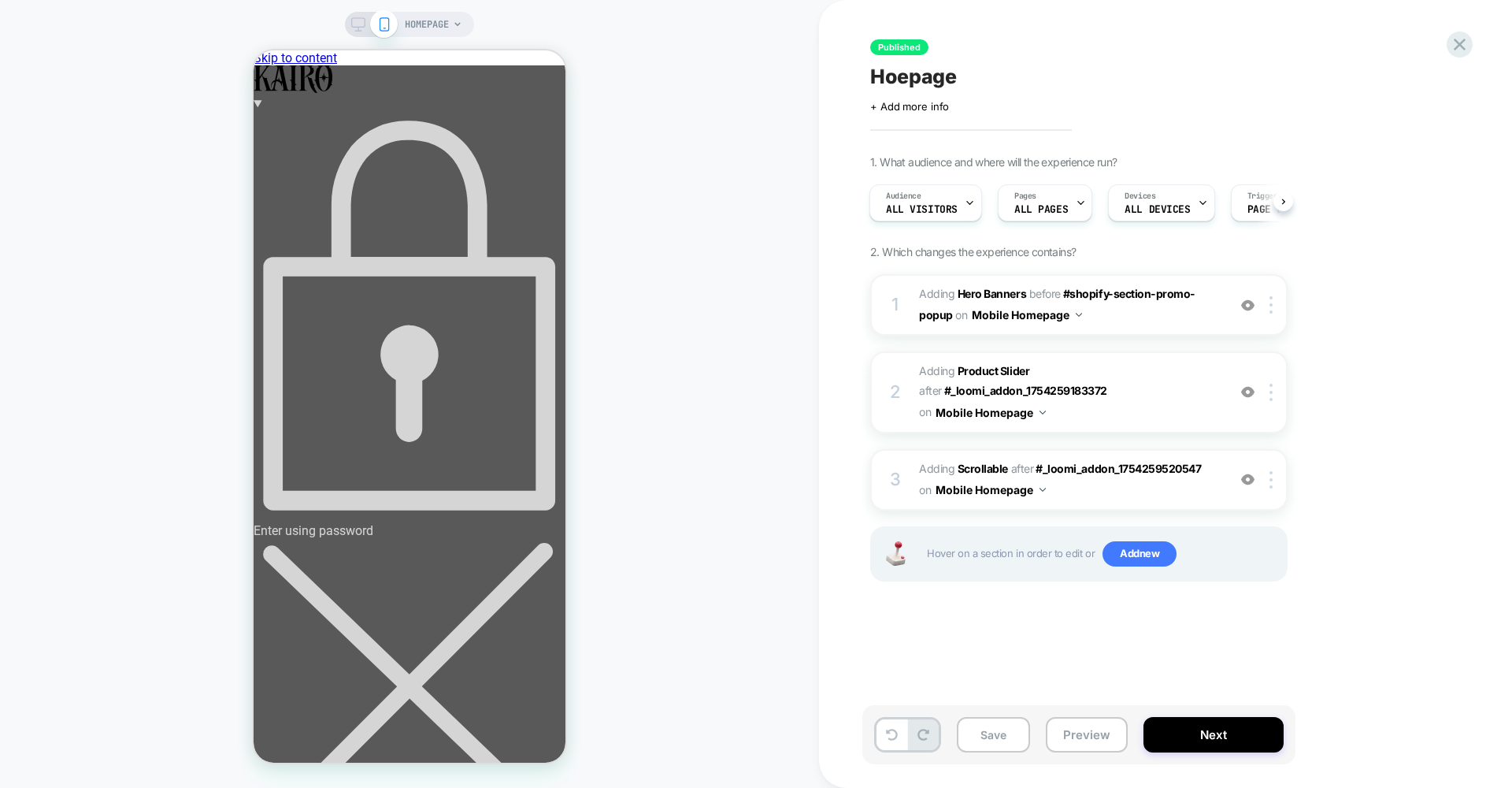 click on "Enter" at bounding box center [272, 965] 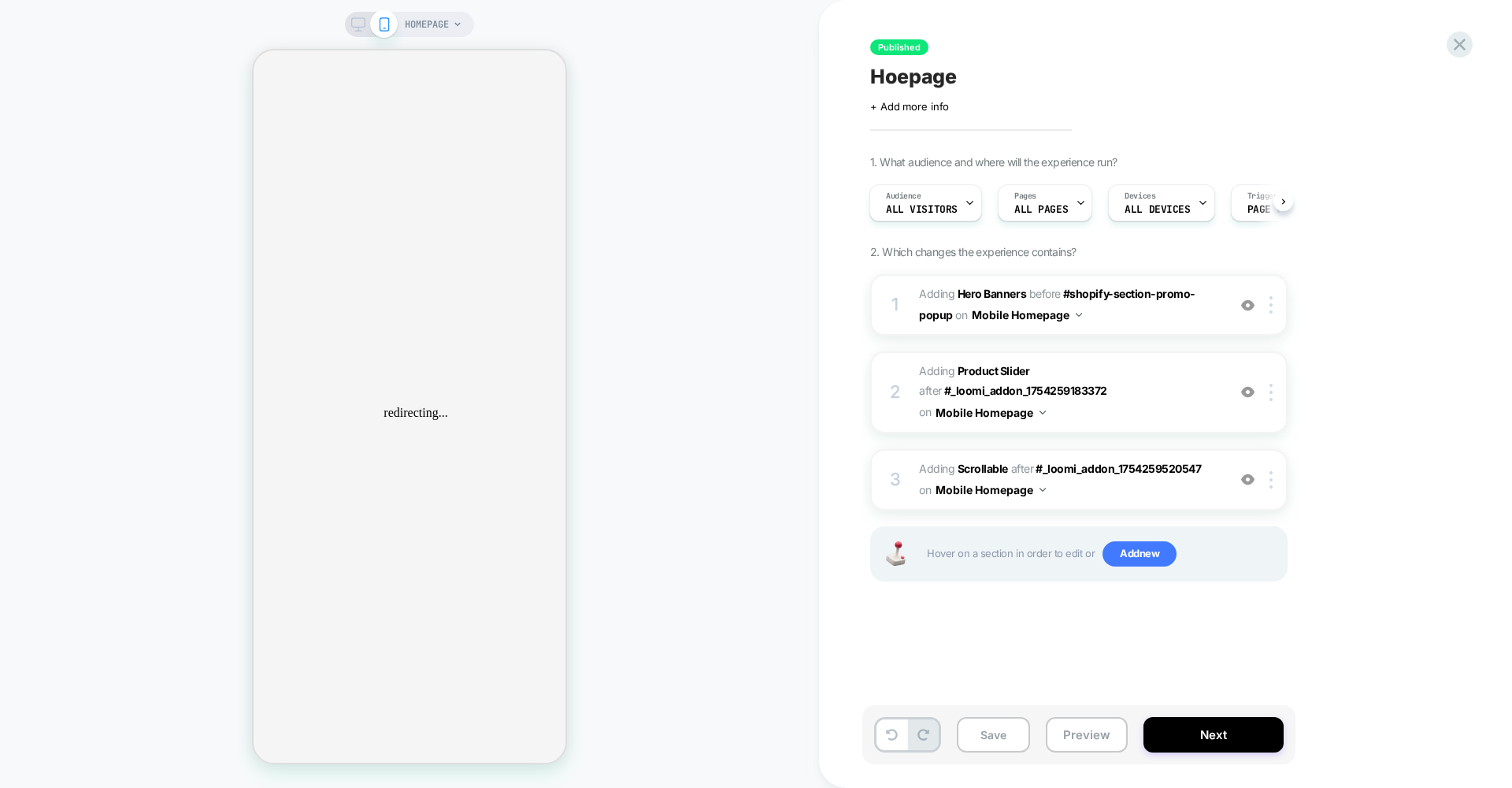 scroll, scrollTop: 0, scrollLeft: 0, axis: both 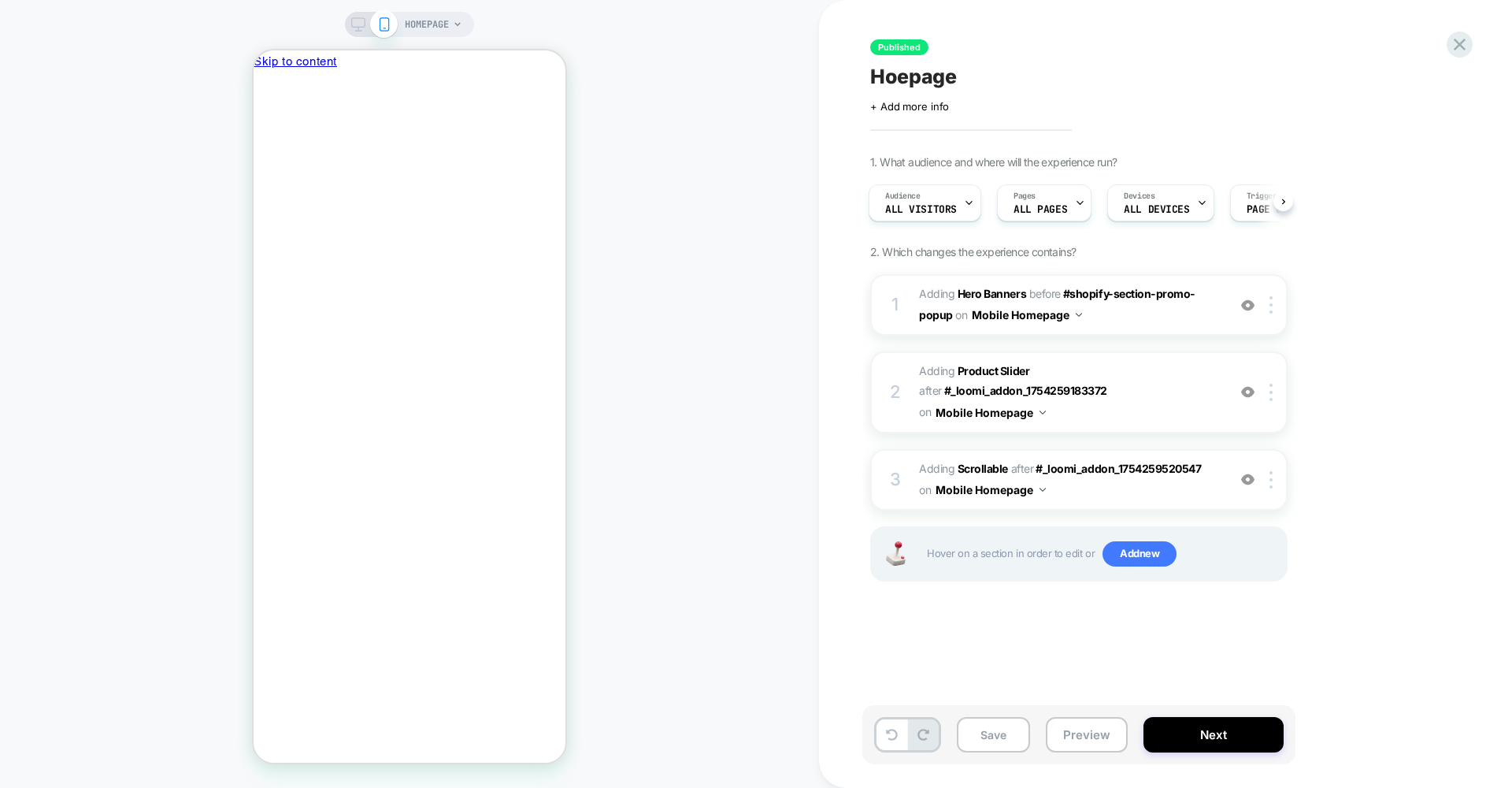 drag, startPoint x: 914, startPoint y: 49, endPoint x: 840, endPoint y: 49, distance: 74 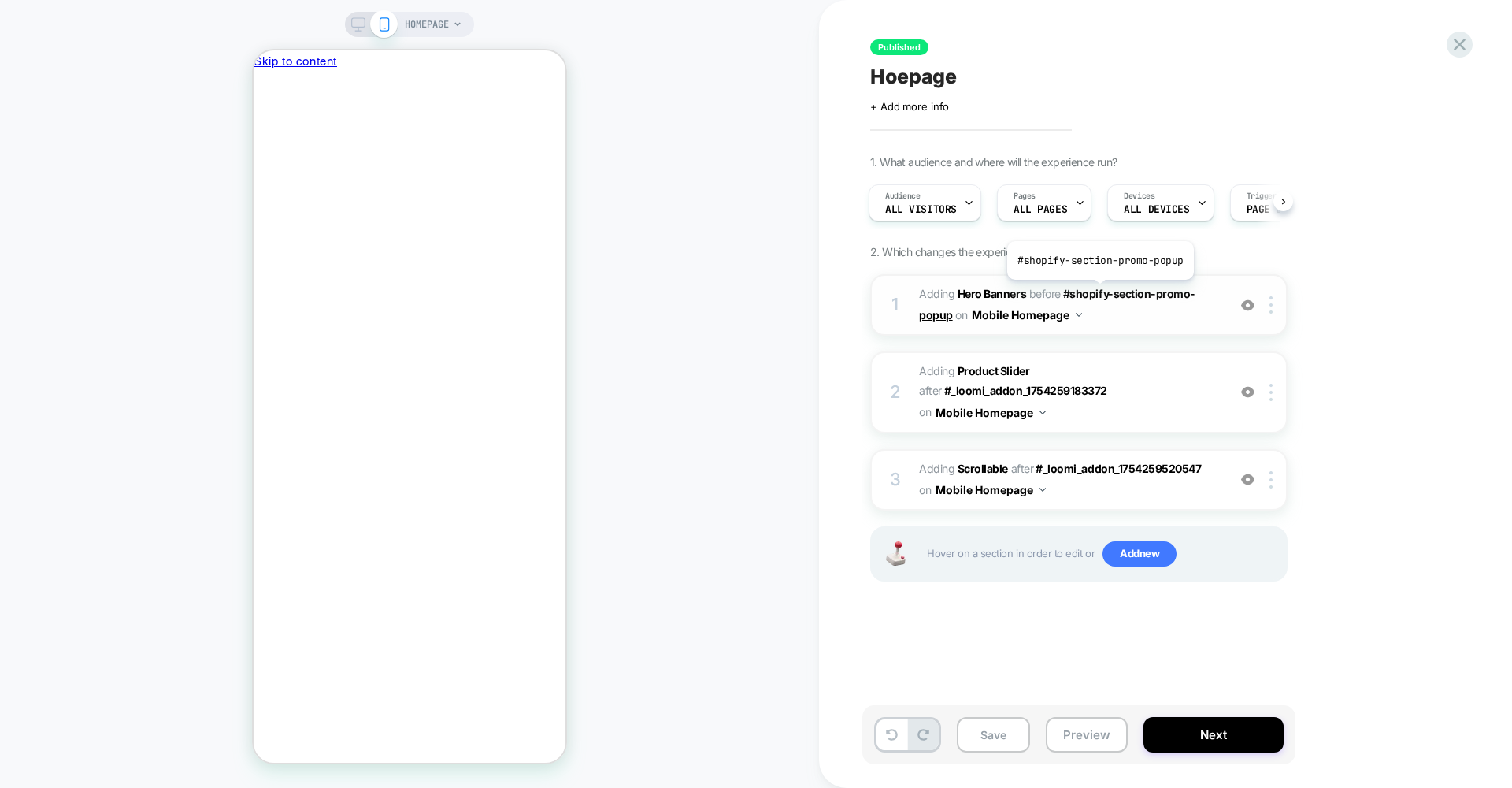 click on "#shopify-section-promo-popup" at bounding box center [1057, 304] 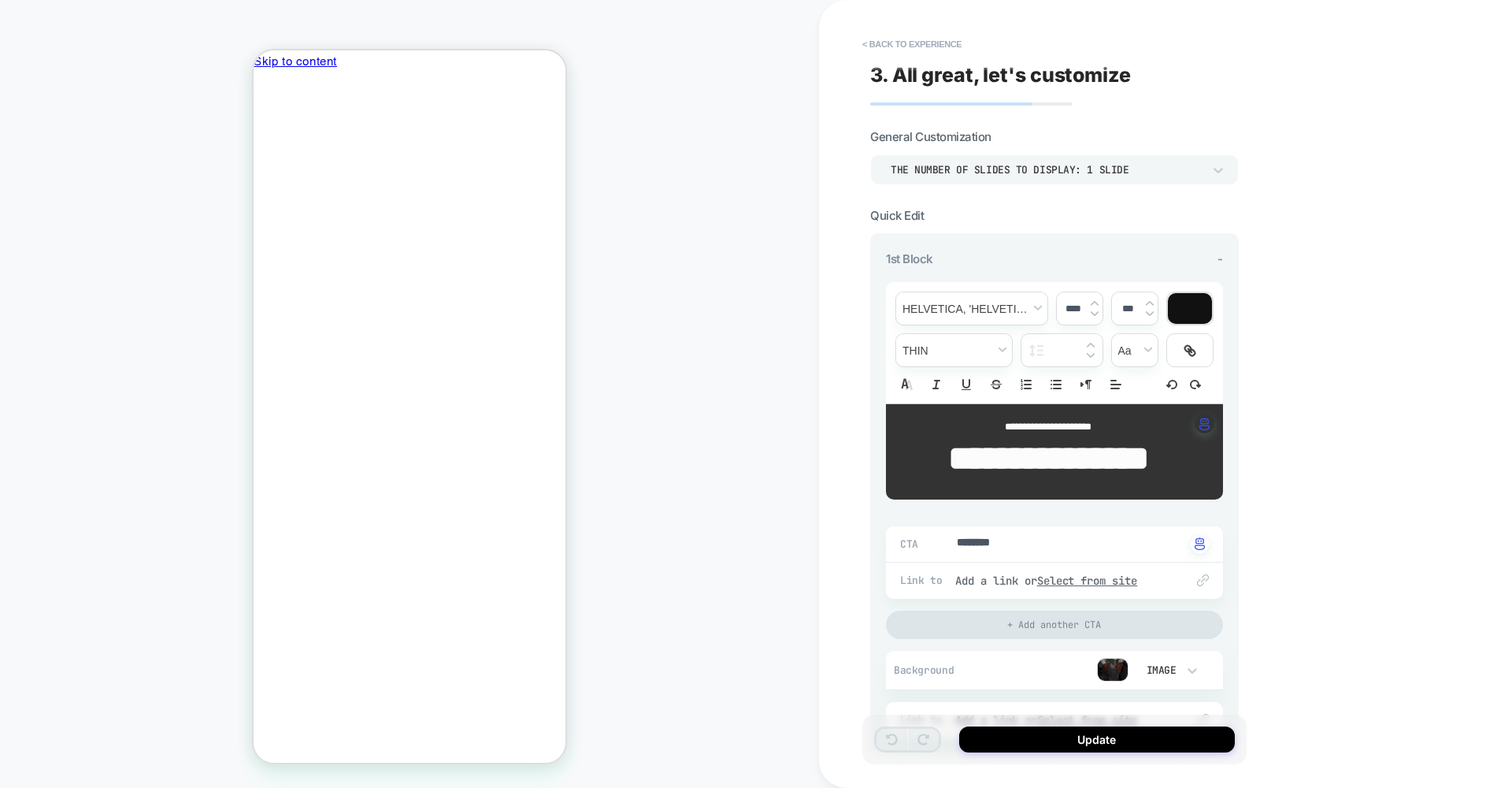 type on "*" 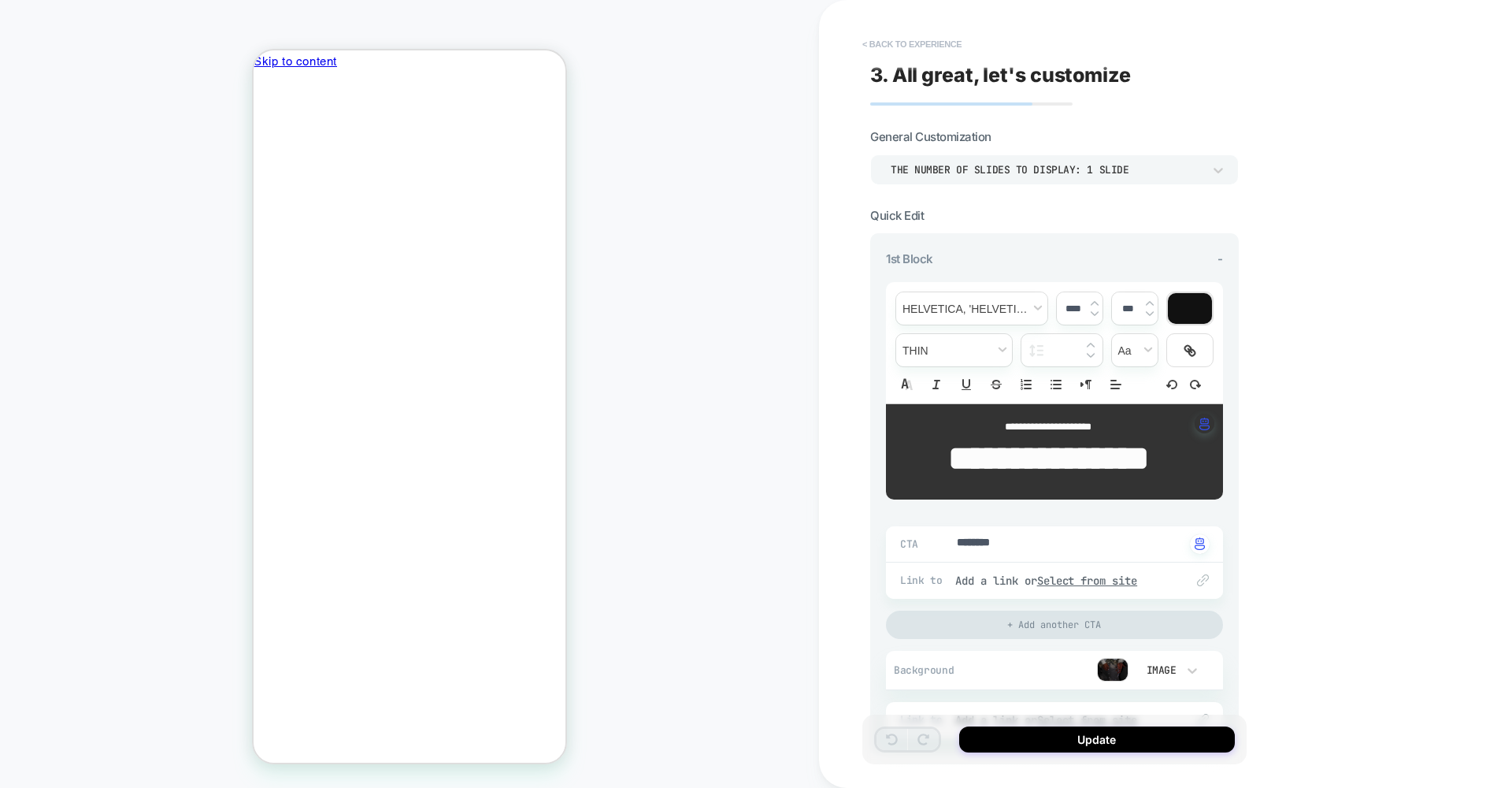 click on "< Back to experience" at bounding box center (912, 44) 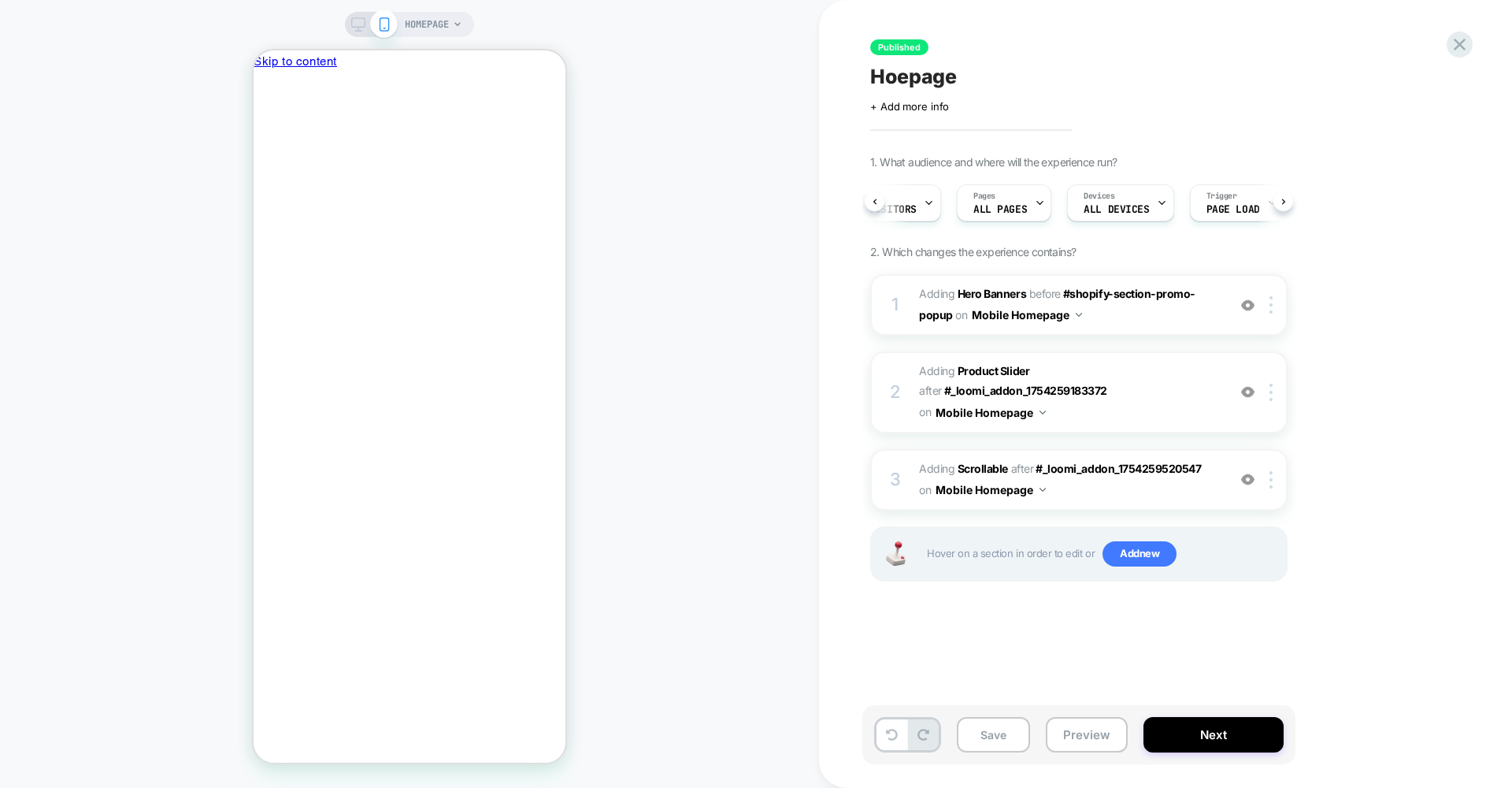 scroll, scrollTop: 0, scrollLeft: 65, axis: horizontal 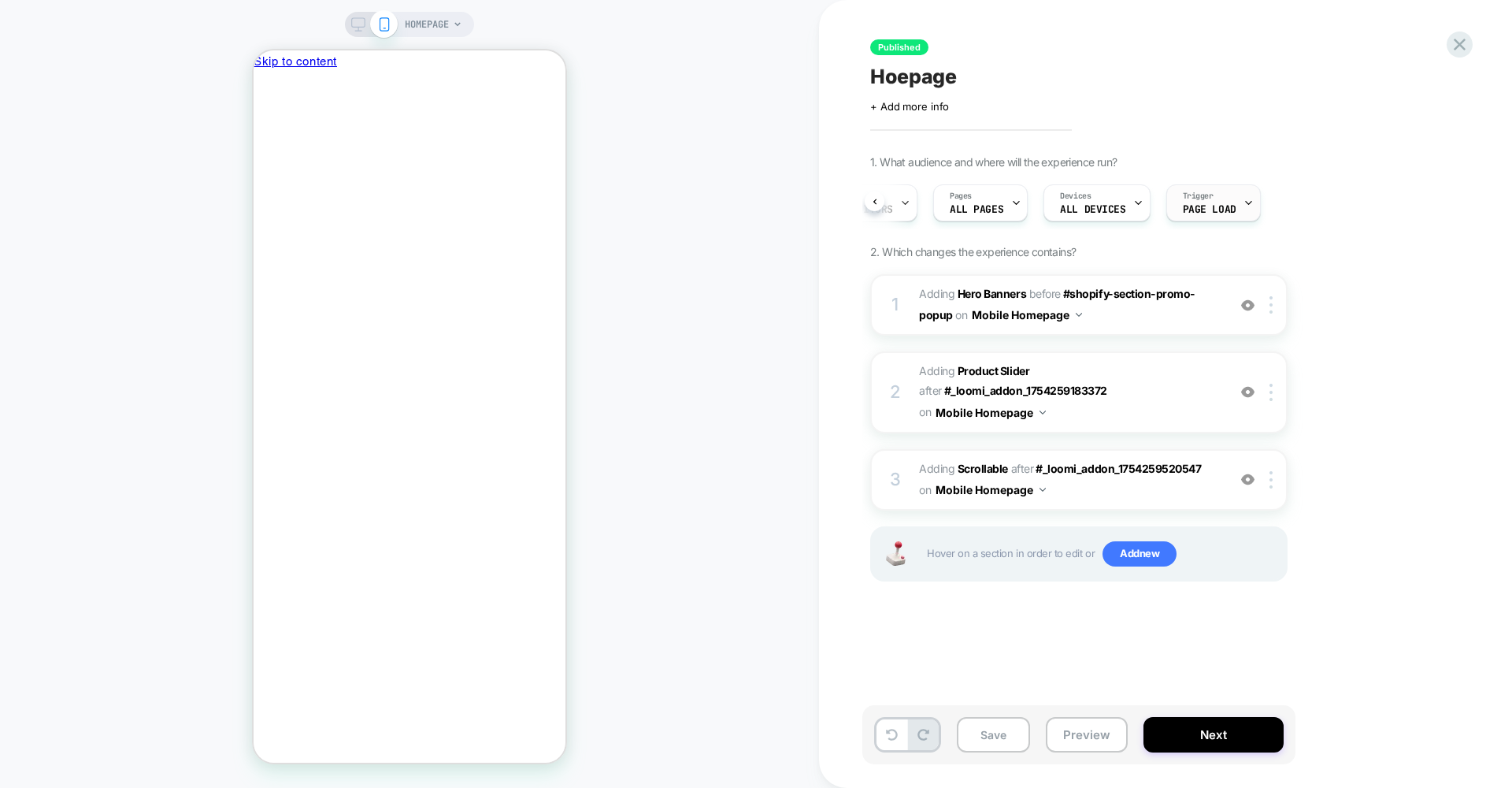 click on "Trigger Page Load" at bounding box center (1210, 203) 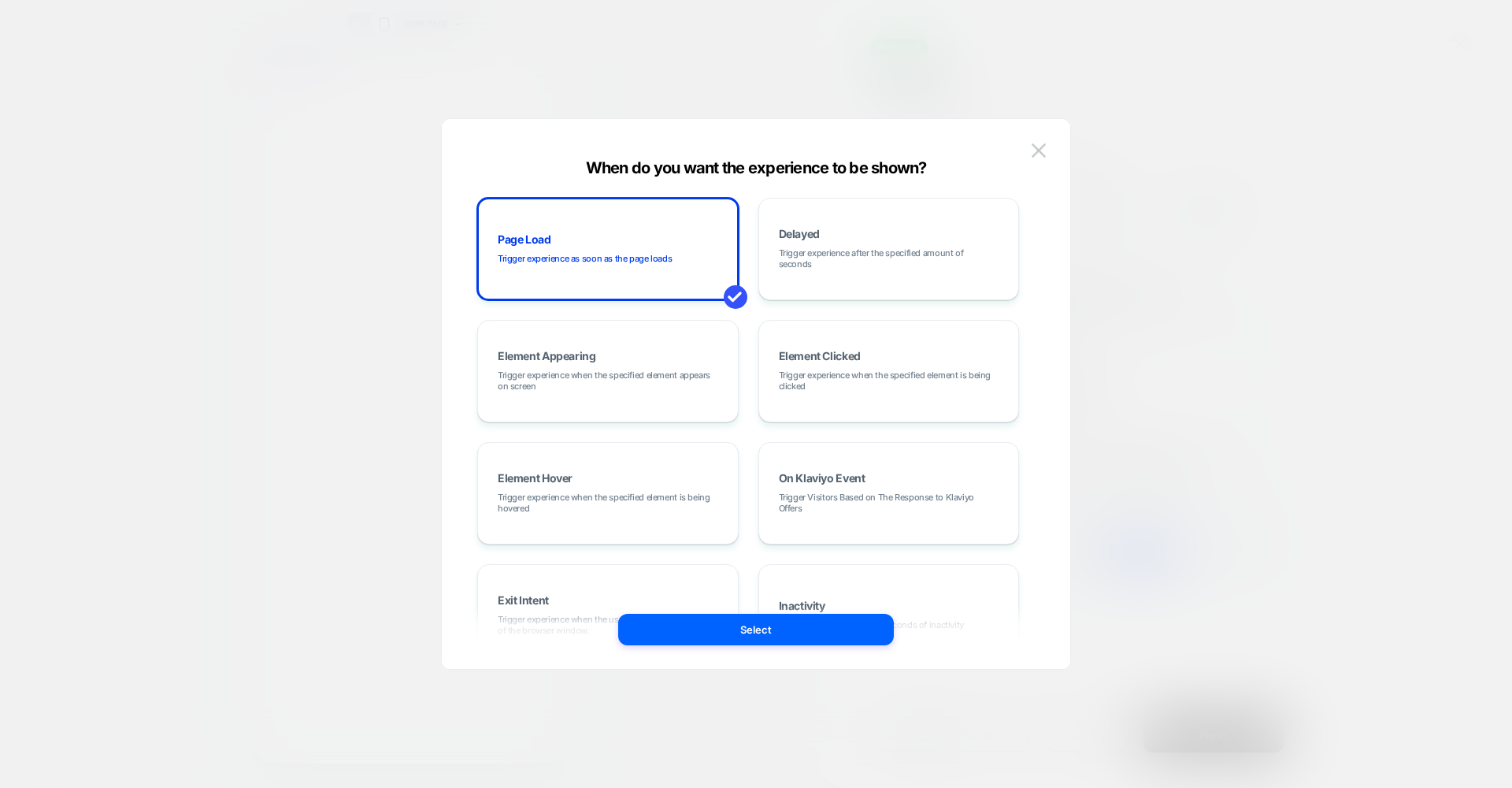 scroll, scrollTop: 0, scrollLeft: 0, axis: both 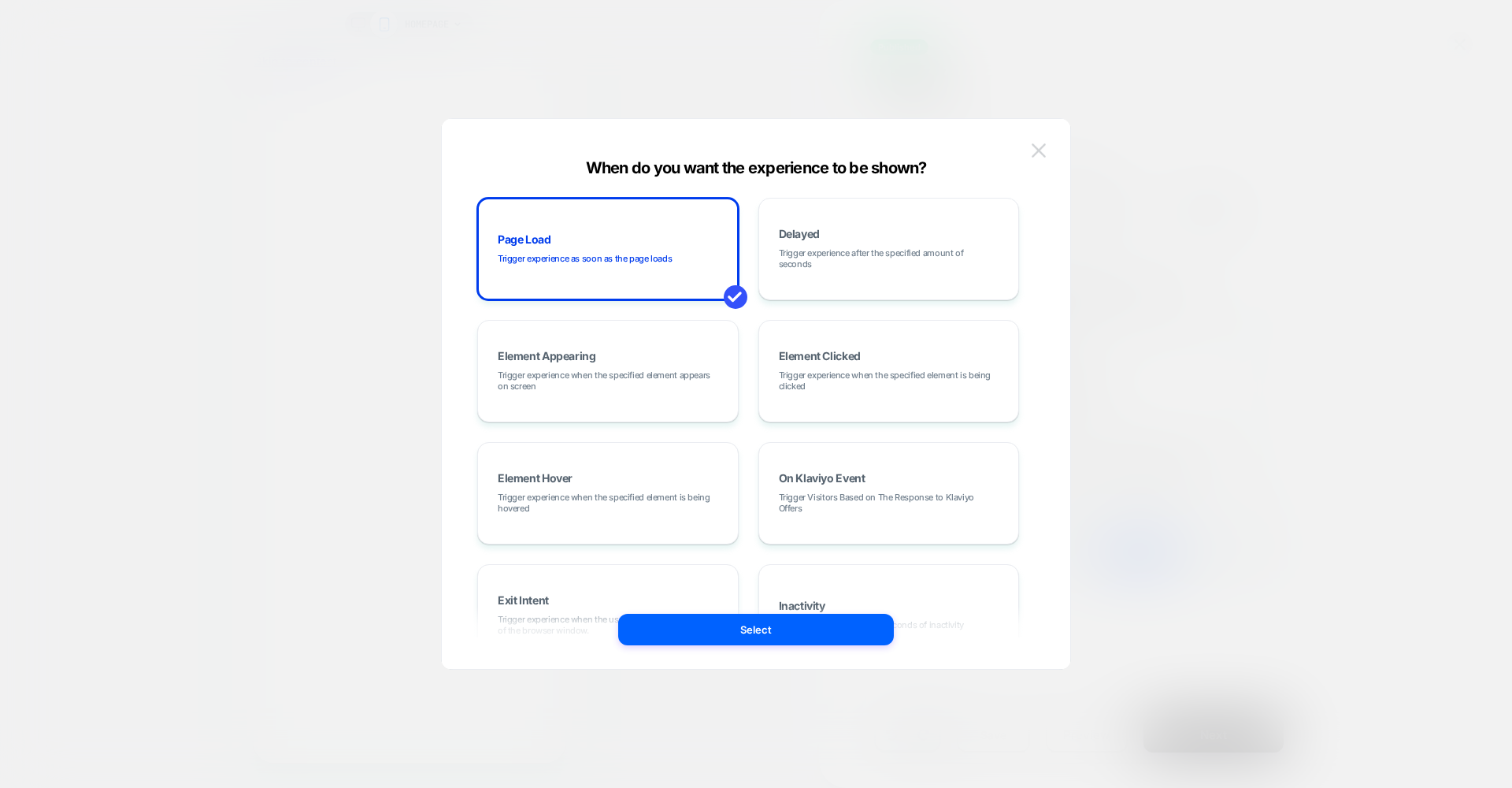 click at bounding box center (1039, 150) 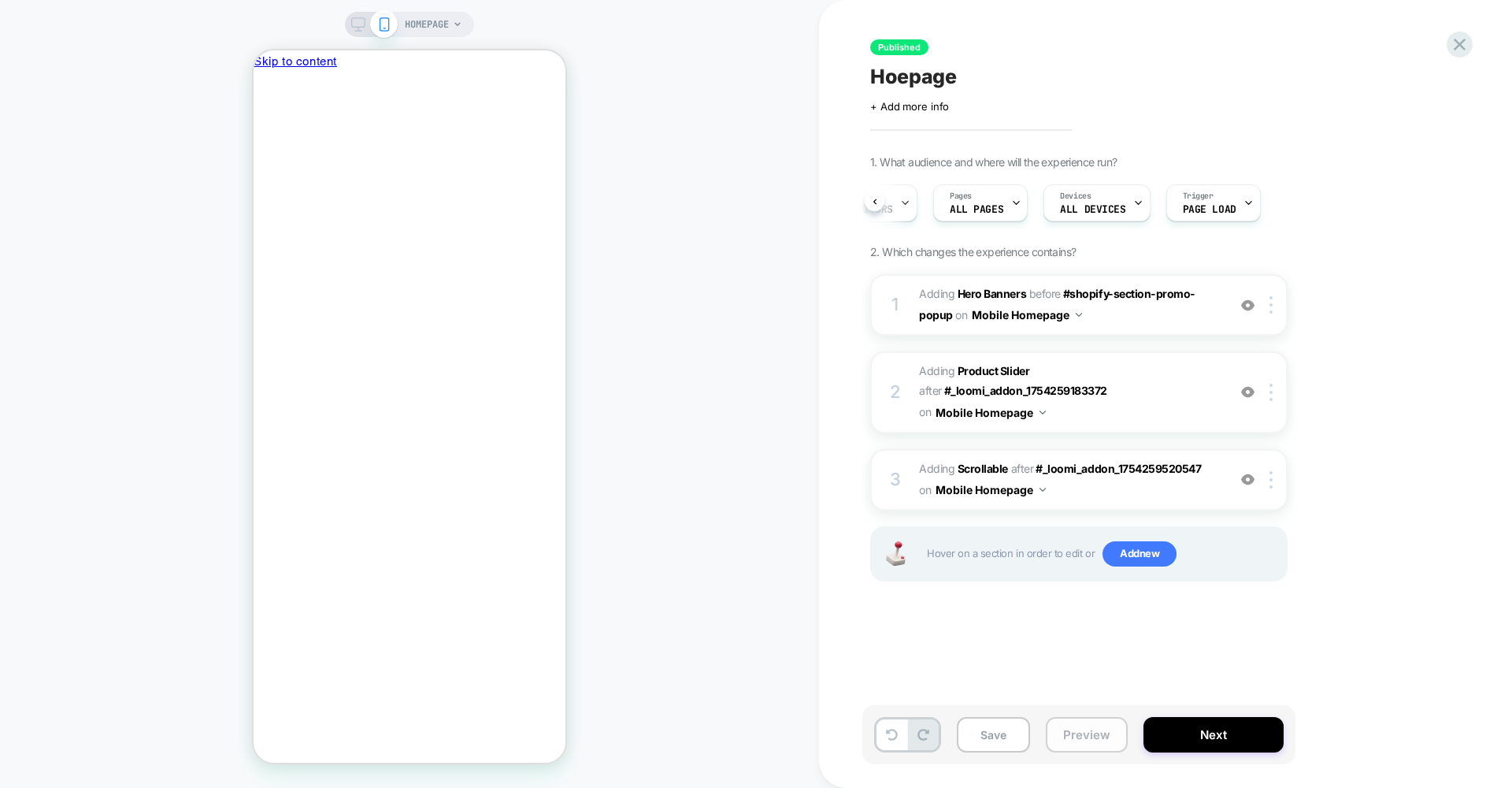 click on "Preview" at bounding box center (1087, 734) 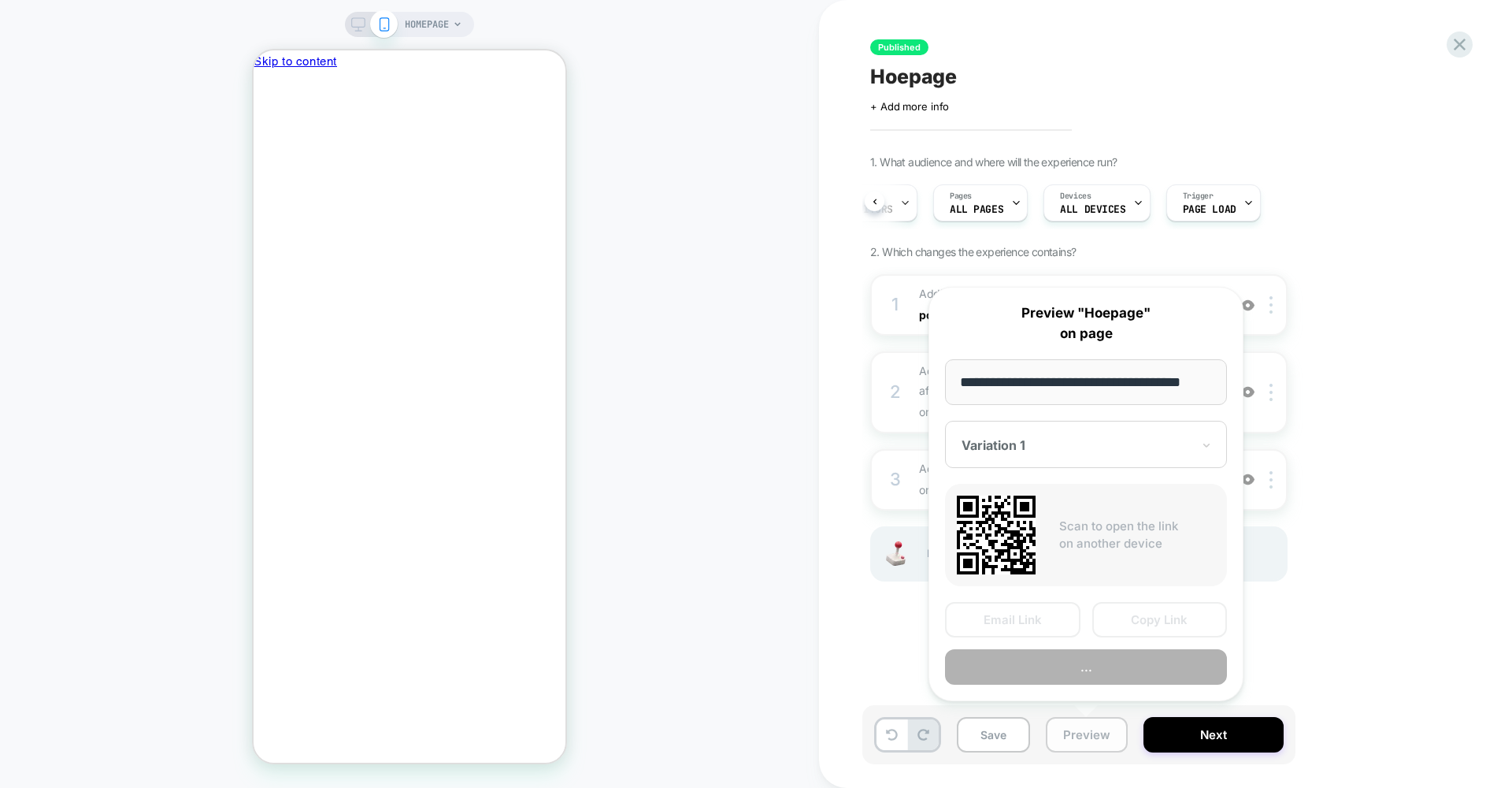 scroll, scrollTop: 0, scrollLeft: 10, axis: horizontal 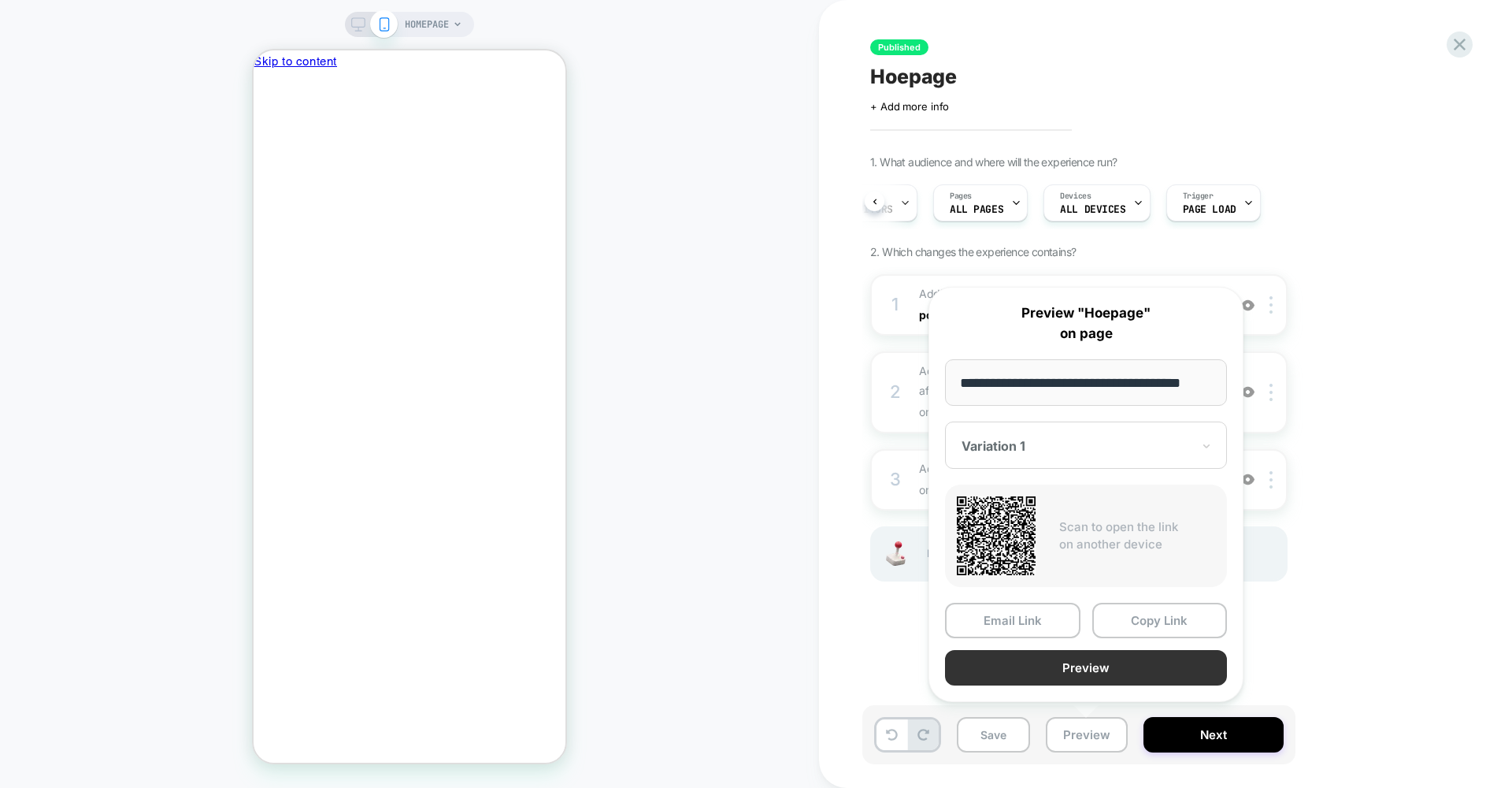 click on "Preview" at bounding box center [1086, 667] 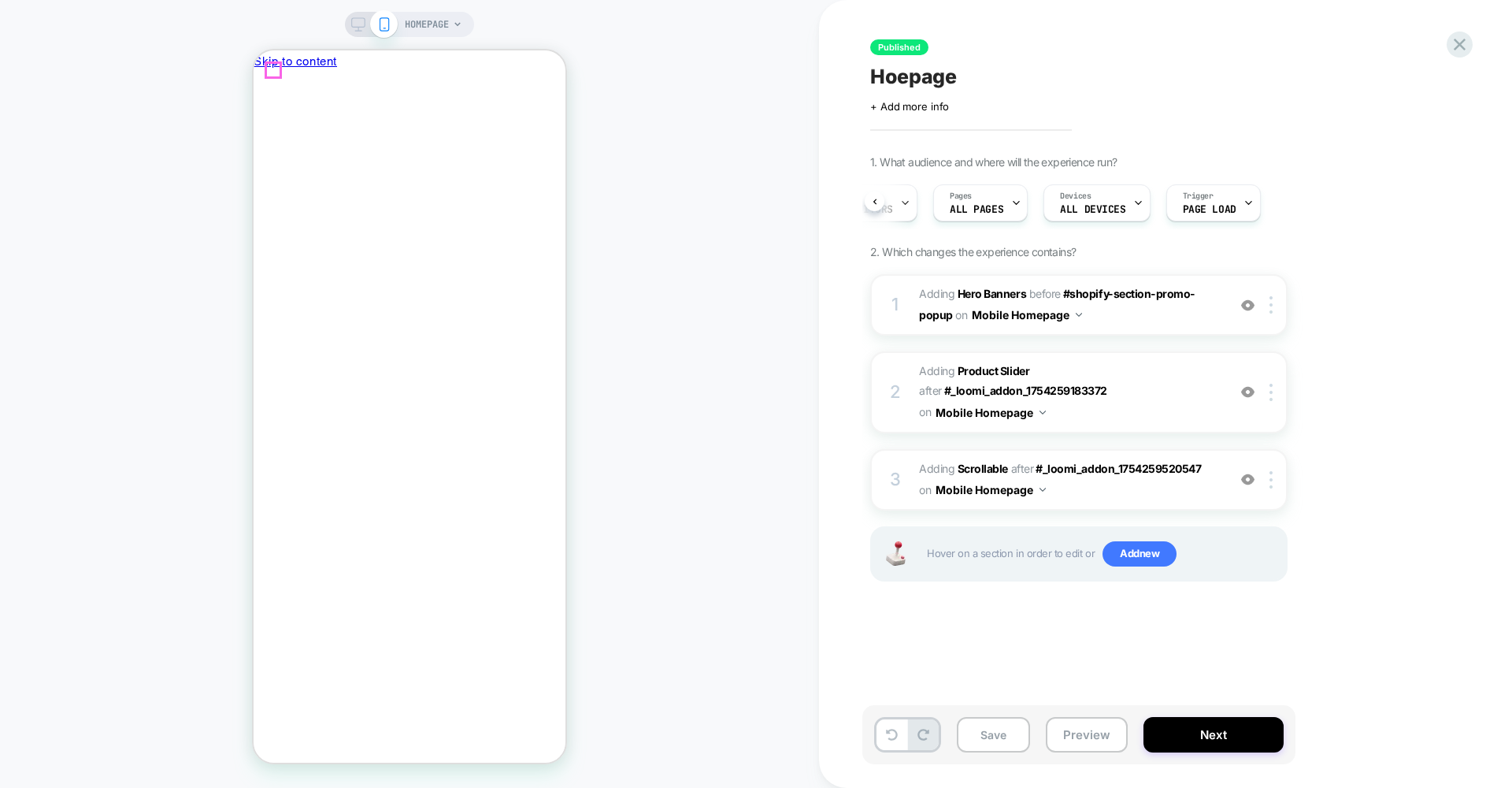 click 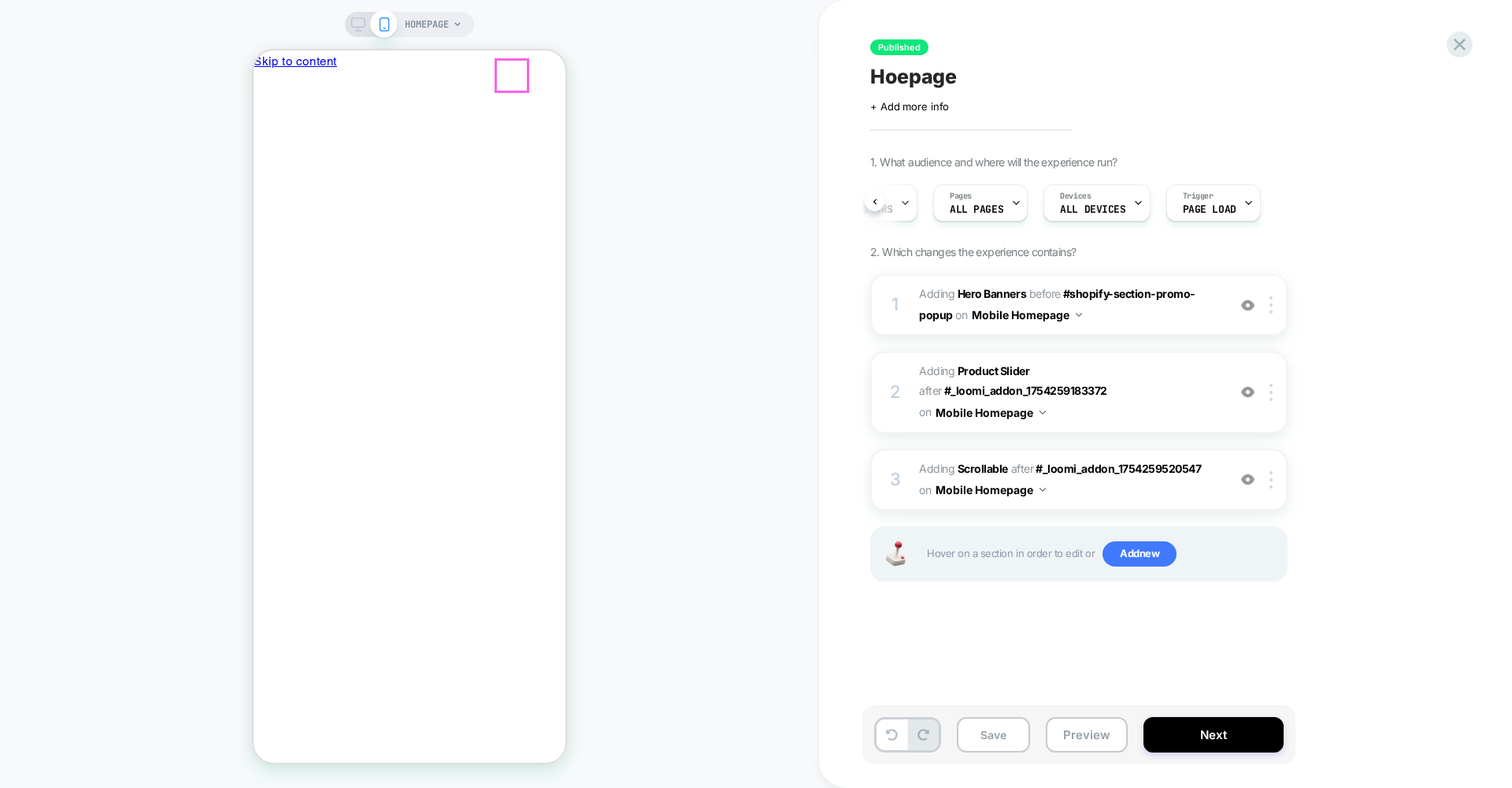 drag, startPoint x: 514, startPoint y: 67, endPoint x: 465, endPoint y: 117, distance: 70.00714 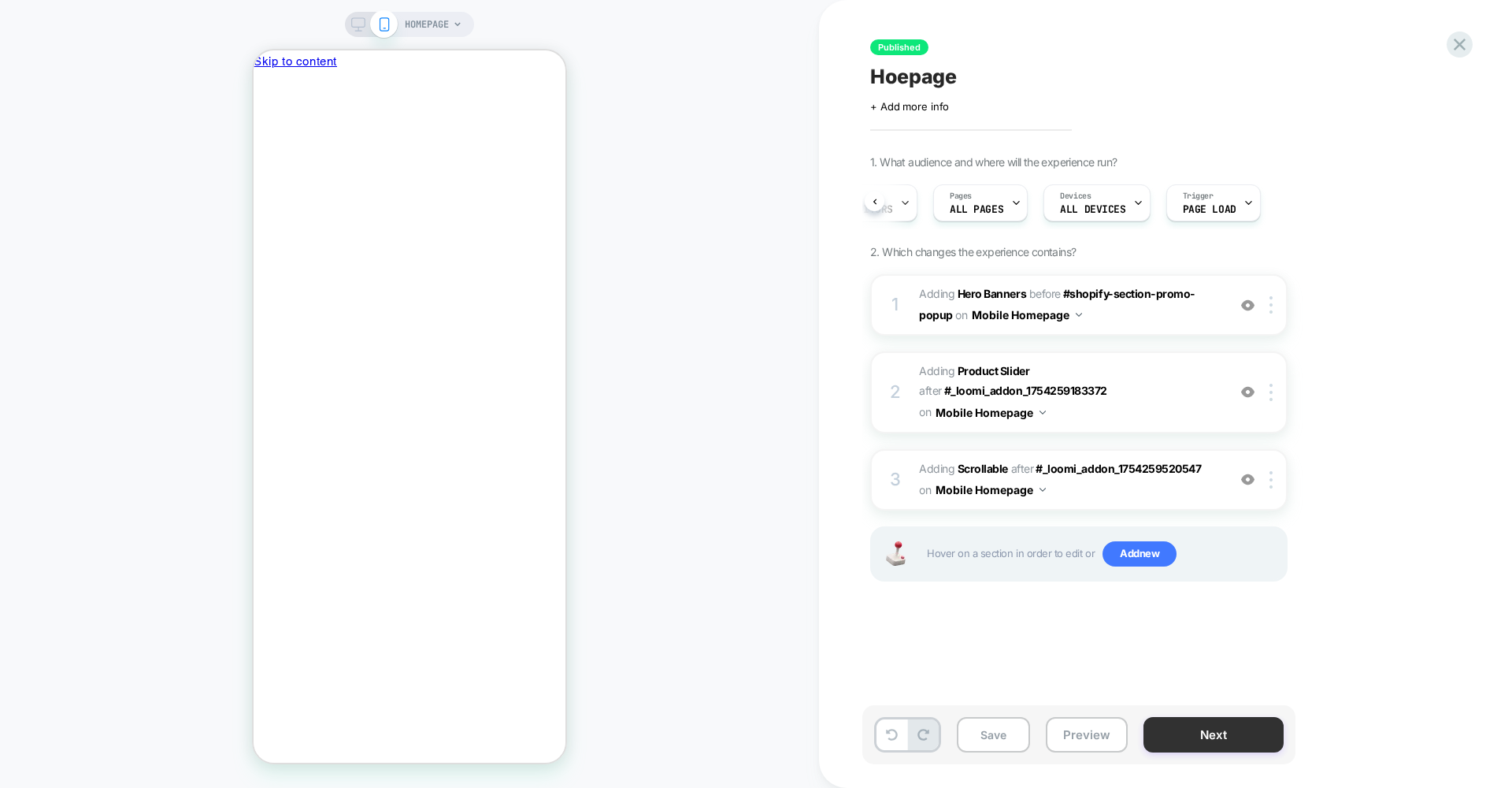 click on "Next" at bounding box center (1214, 734) 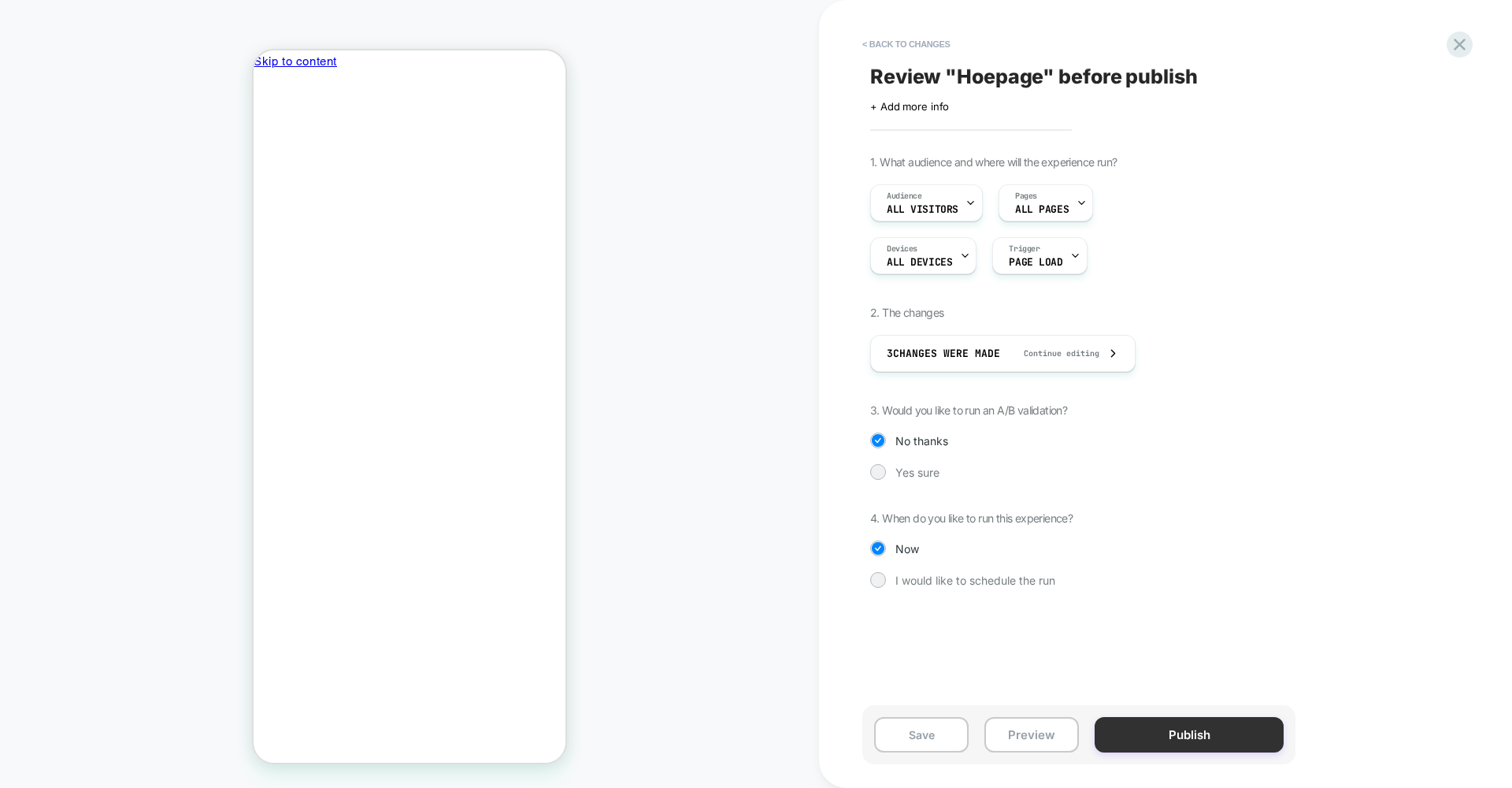 click on "Publish" at bounding box center [1189, 734] 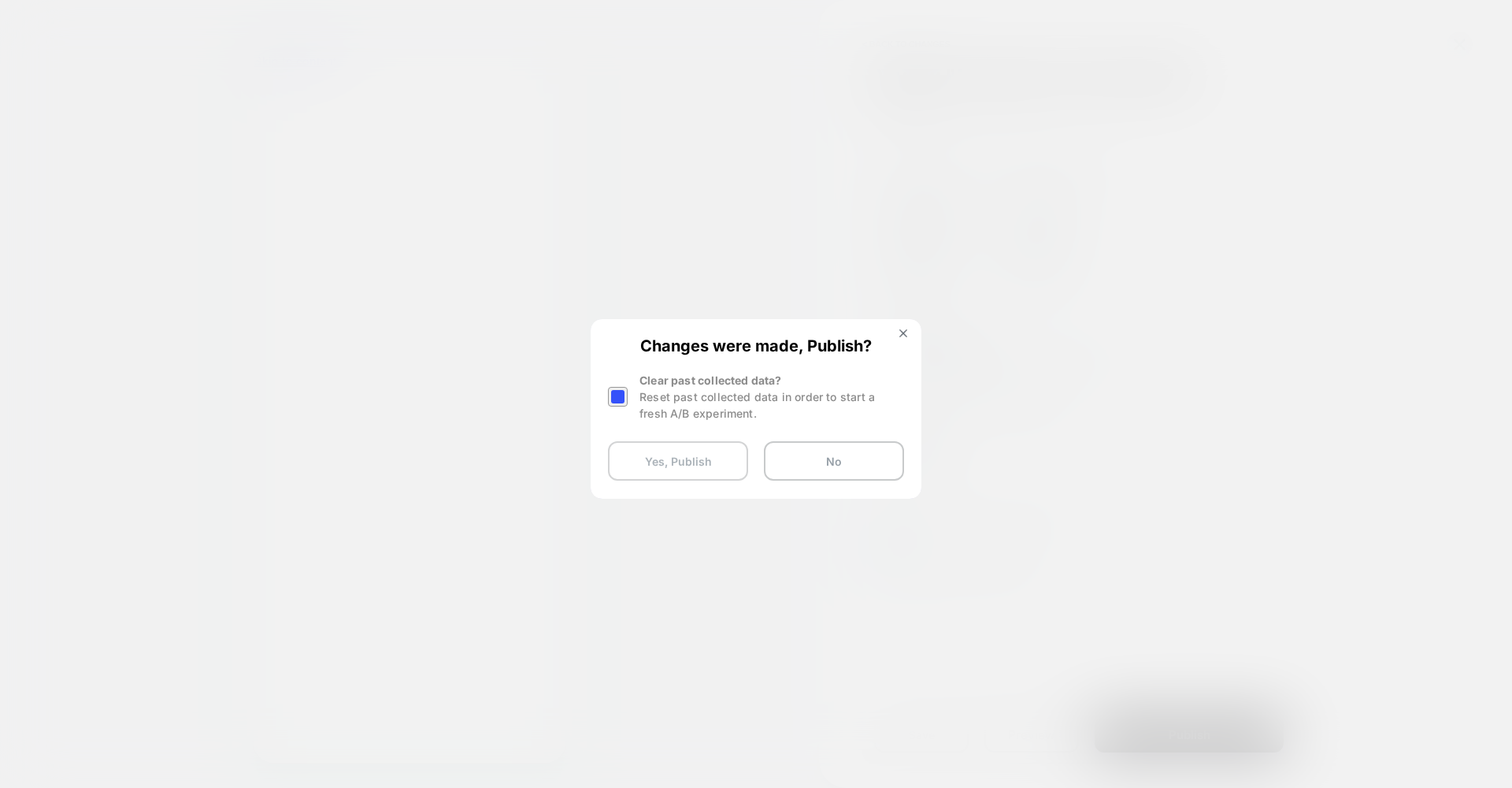 click on "Yes, Publish" at bounding box center (678, 461) 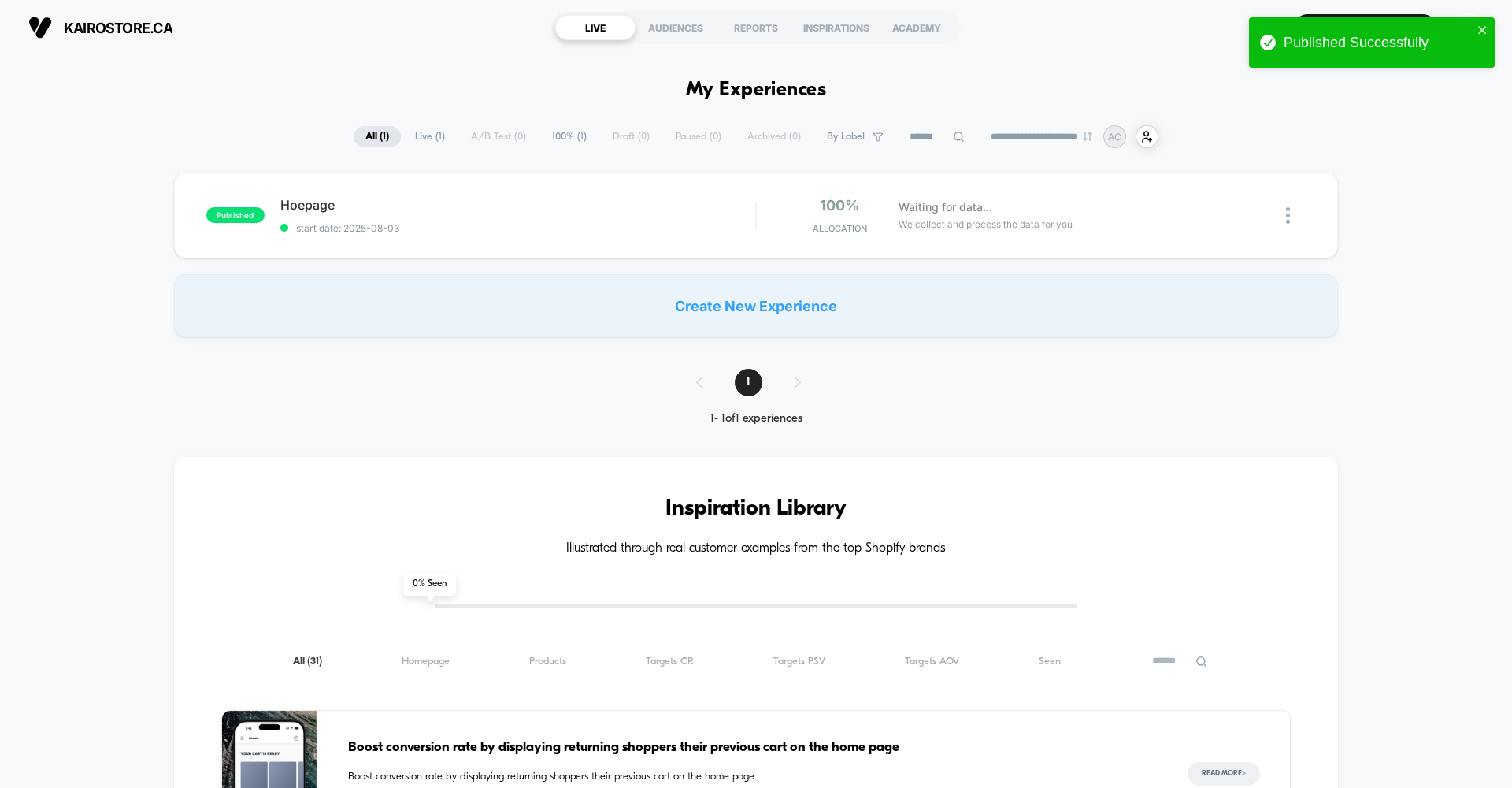 click on "Live ( 1 )" at bounding box center (430, 136) 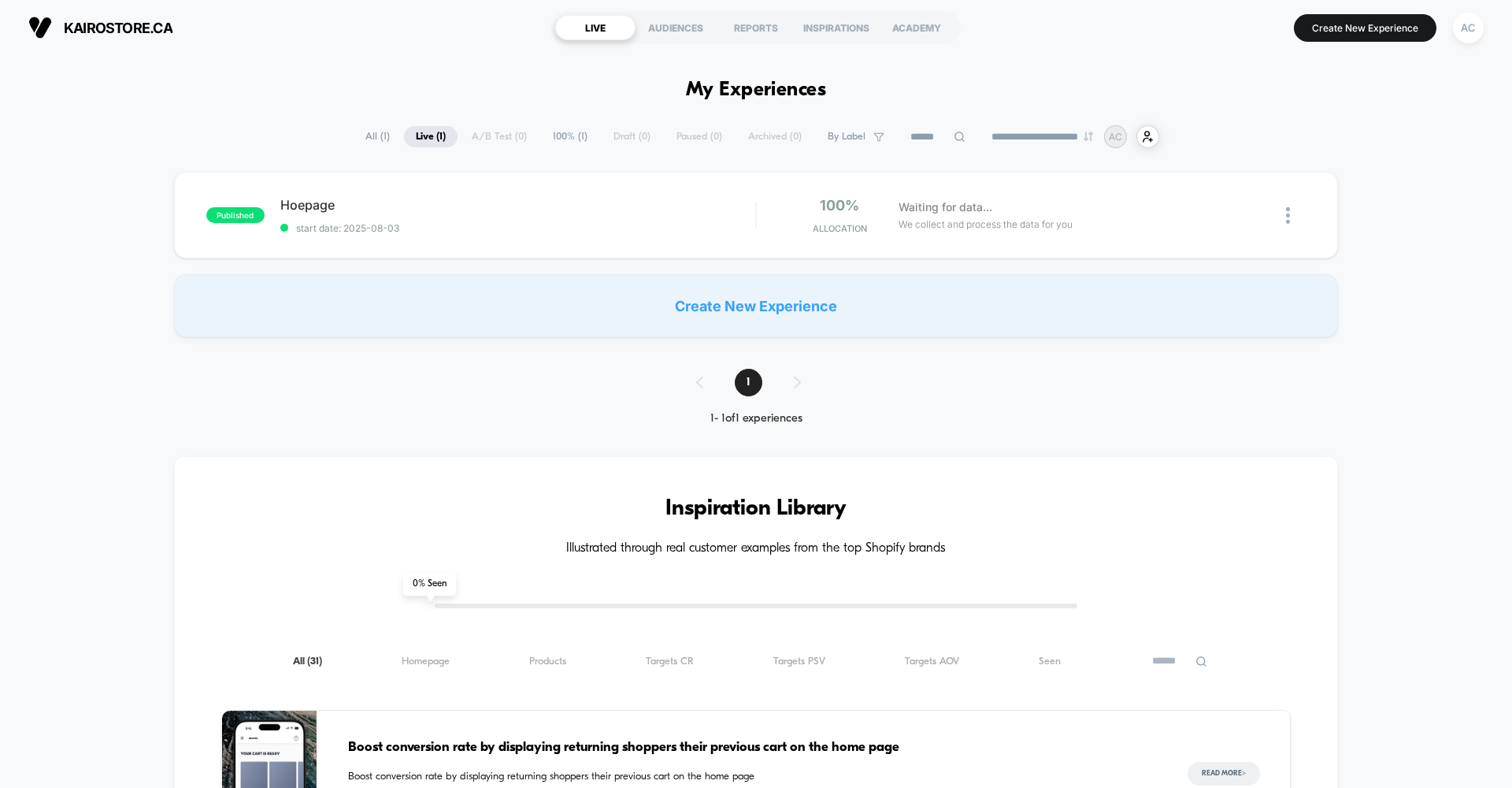 click on "100% ( 1 )" at bounding box center (570, 136) 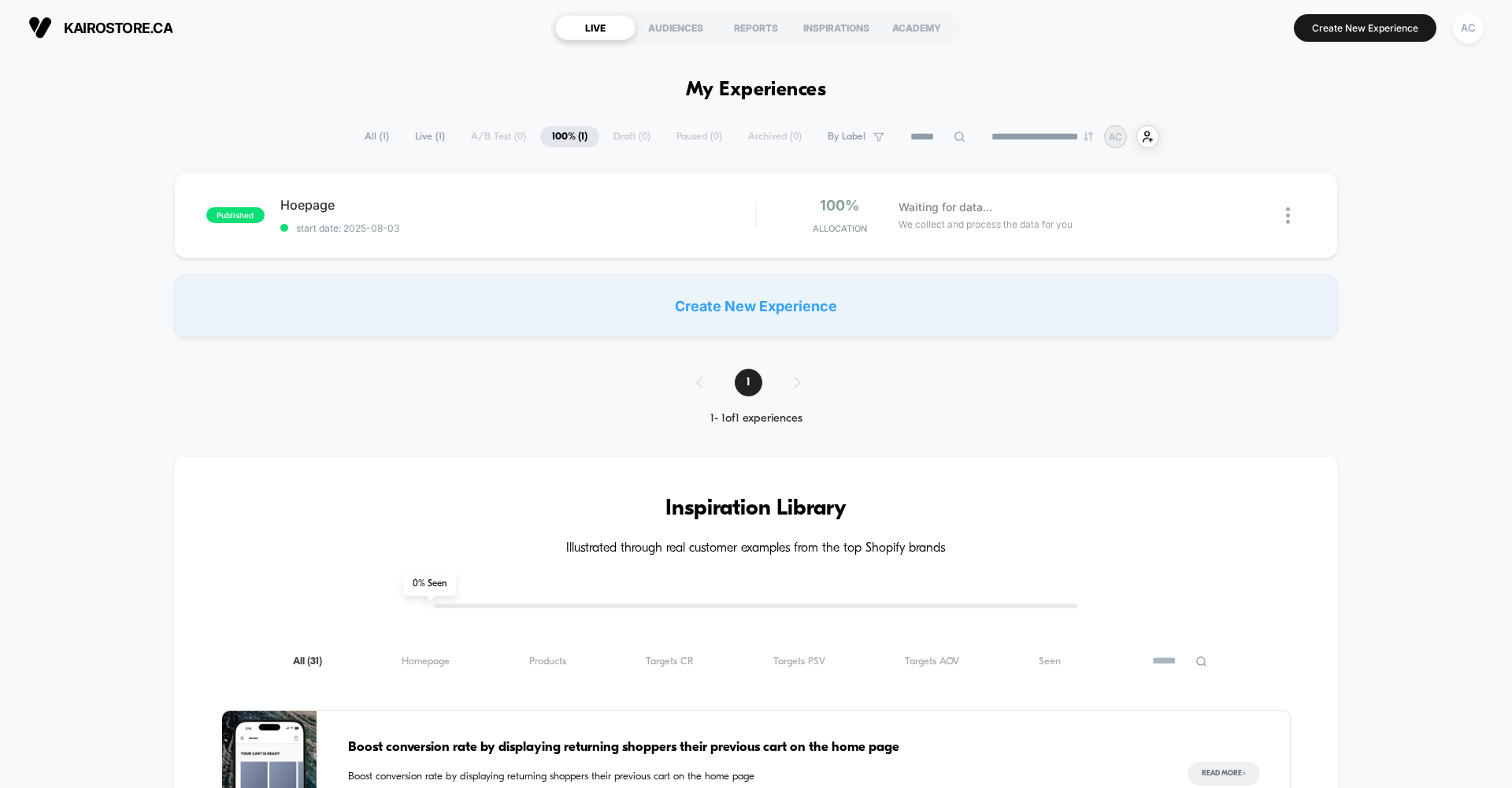 click on "Live ( 1 )" at bounding box center (430, 136) 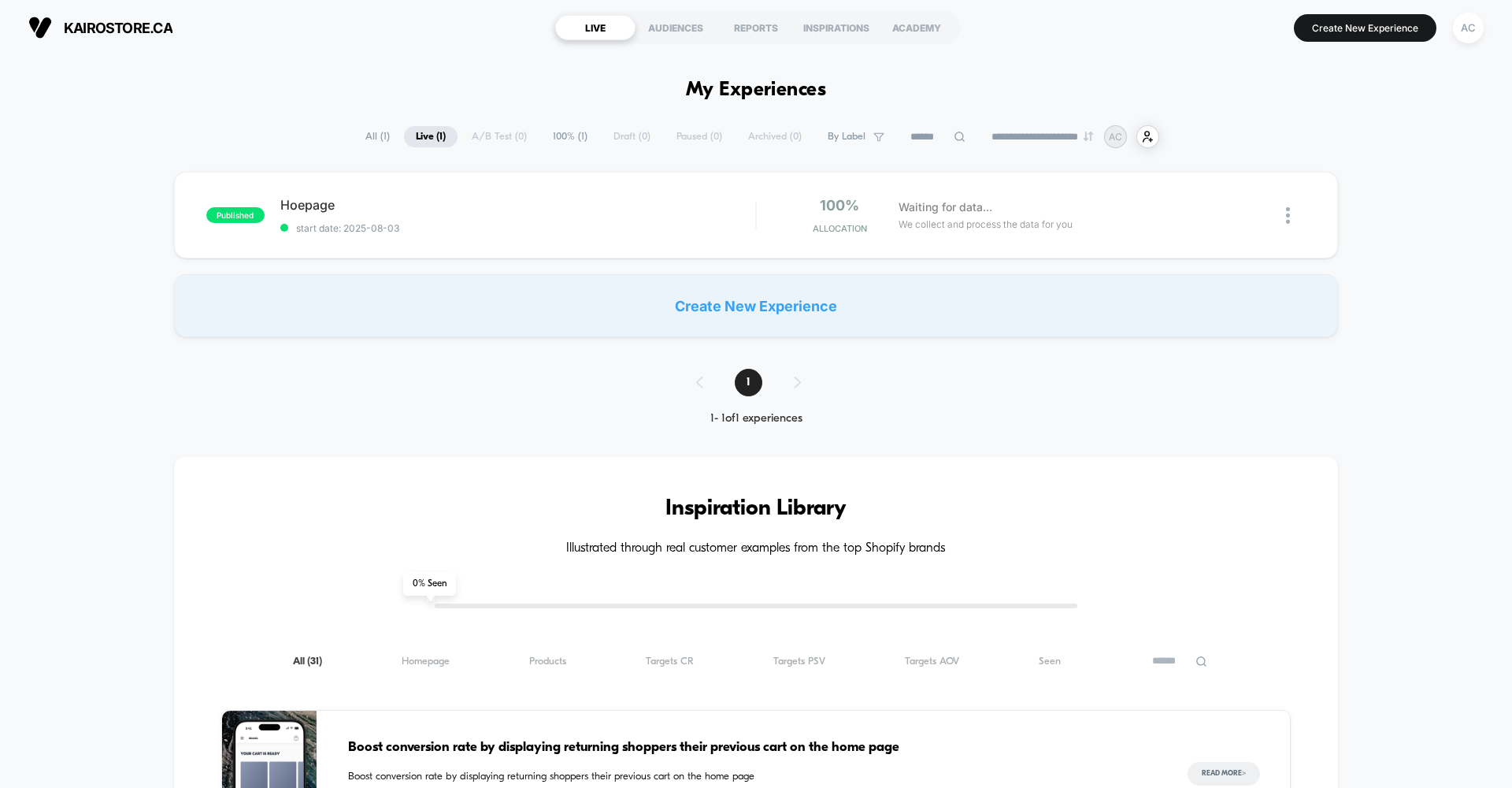 click on "Live ( 1 )" at bounding box center (431, 136) 